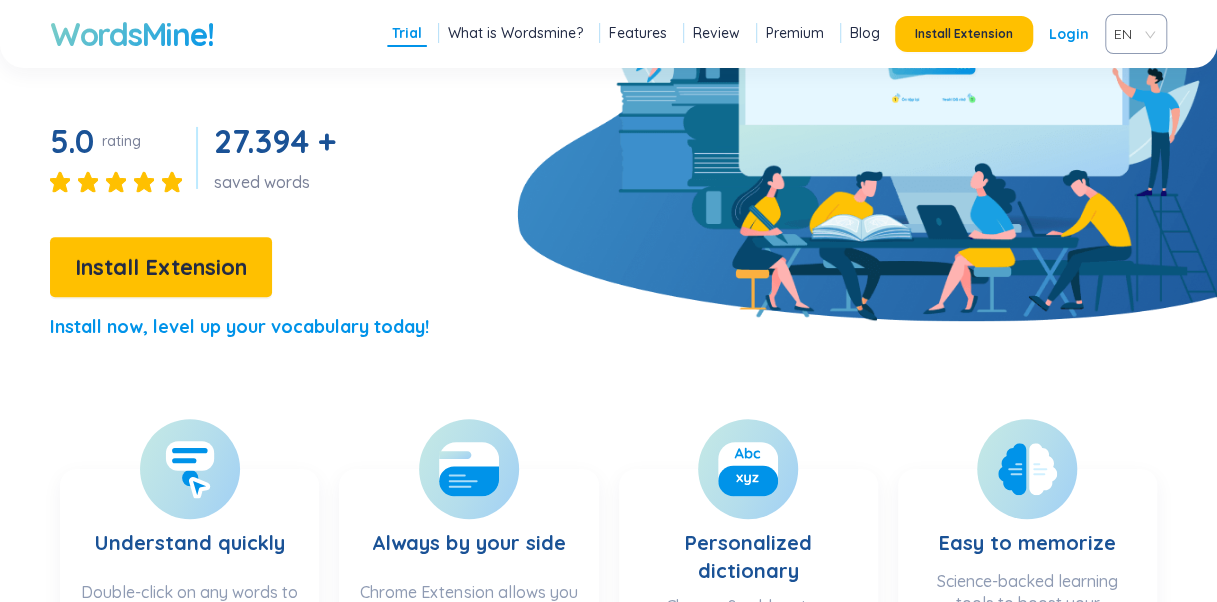 scroll, scrollTop: 0, scrollLeft: 0, axis: both 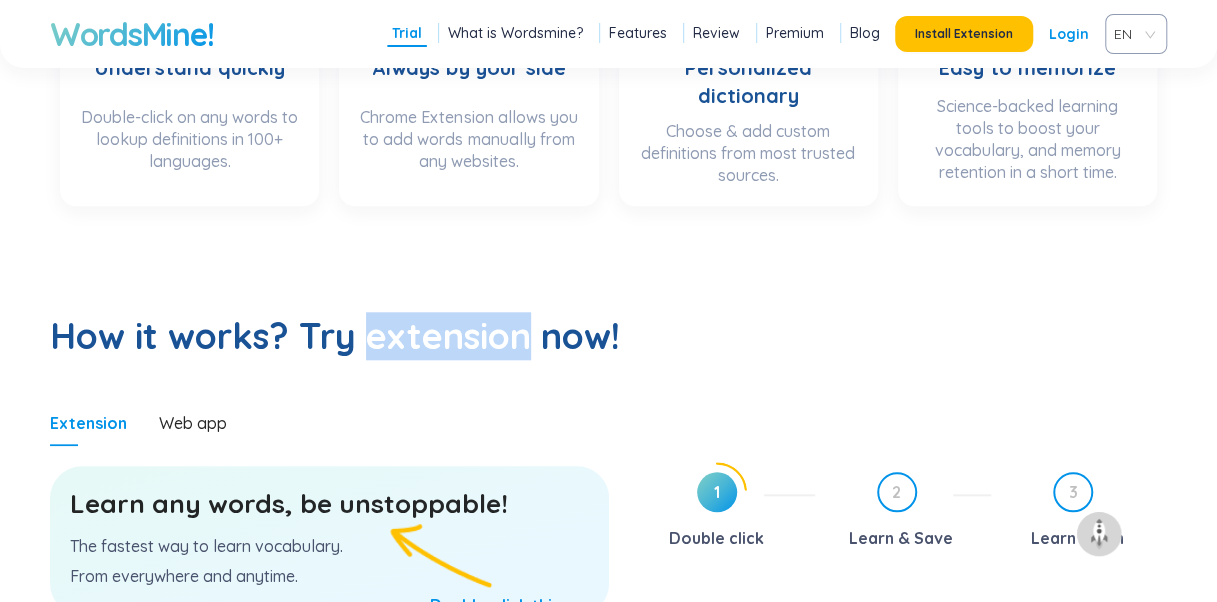 drag, startPoint x: 532, startPoint y: 346, endPoint x: 372, endPoint y: 347, distance: 160.00313 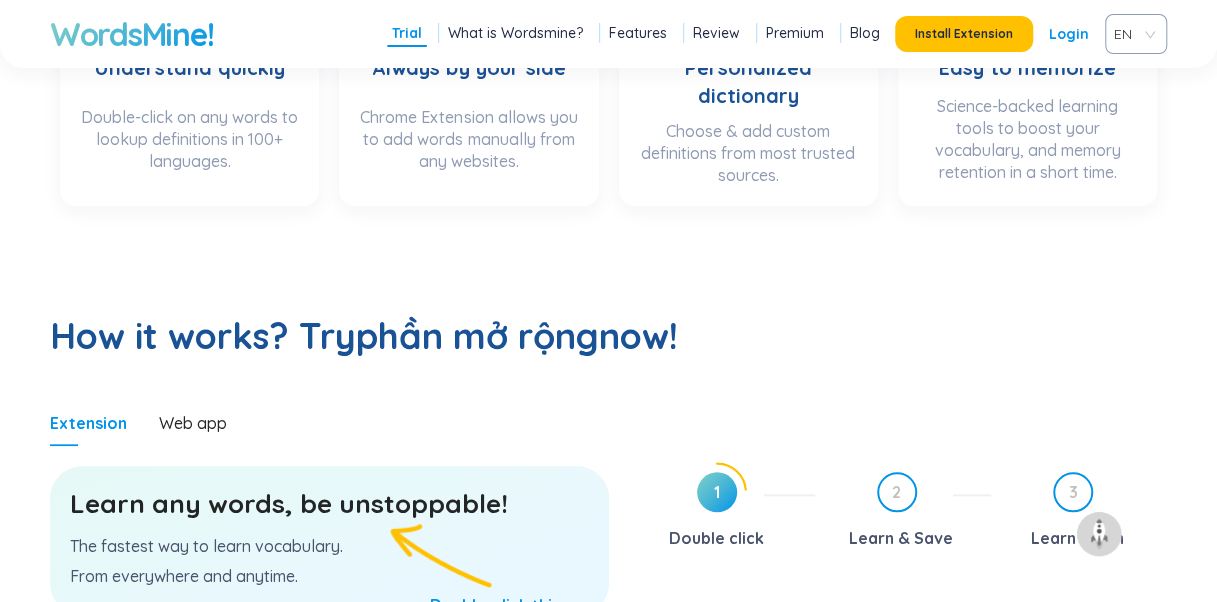 click on "How it works? Try  phần mở rộng  now!" at bounding box center [608, 336] 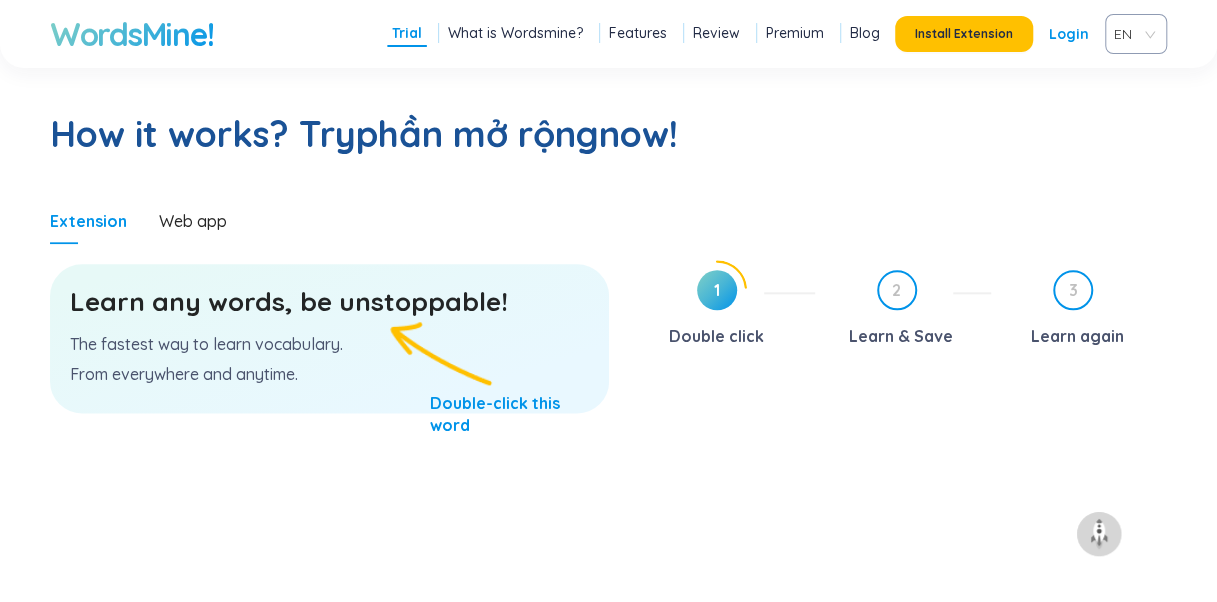 scroll, scrollTop: 900, scrollLeft: 0, axis: vertical 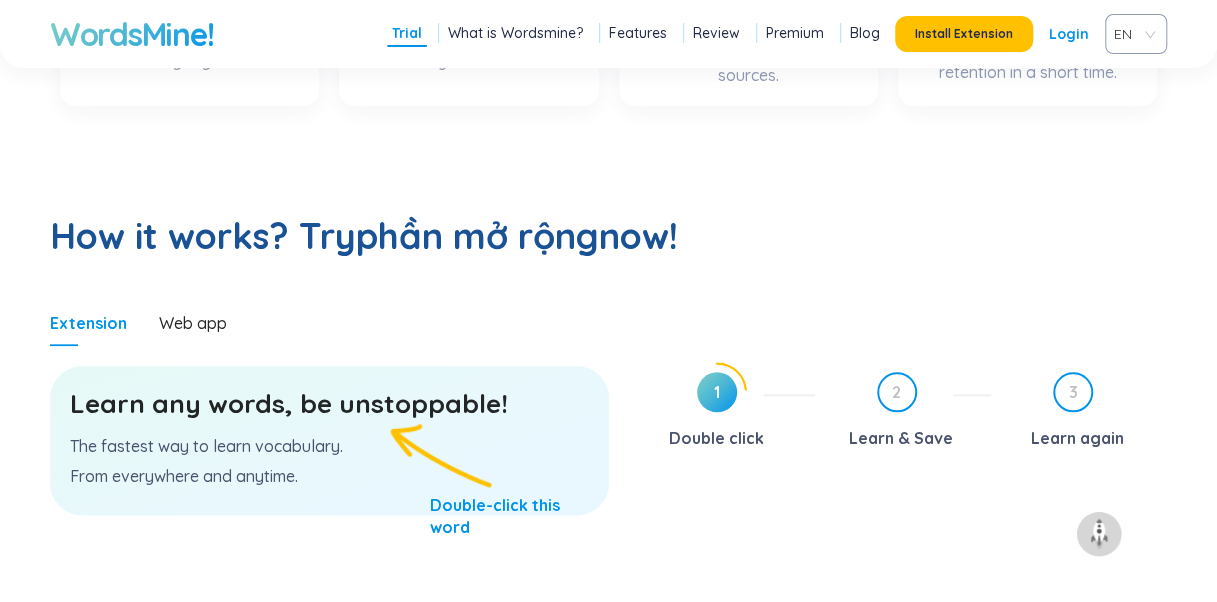 drag, startPoint x: 731, startPoint y: 244, endPoint x: -4, endPoint y: 270, distance: 735.4597 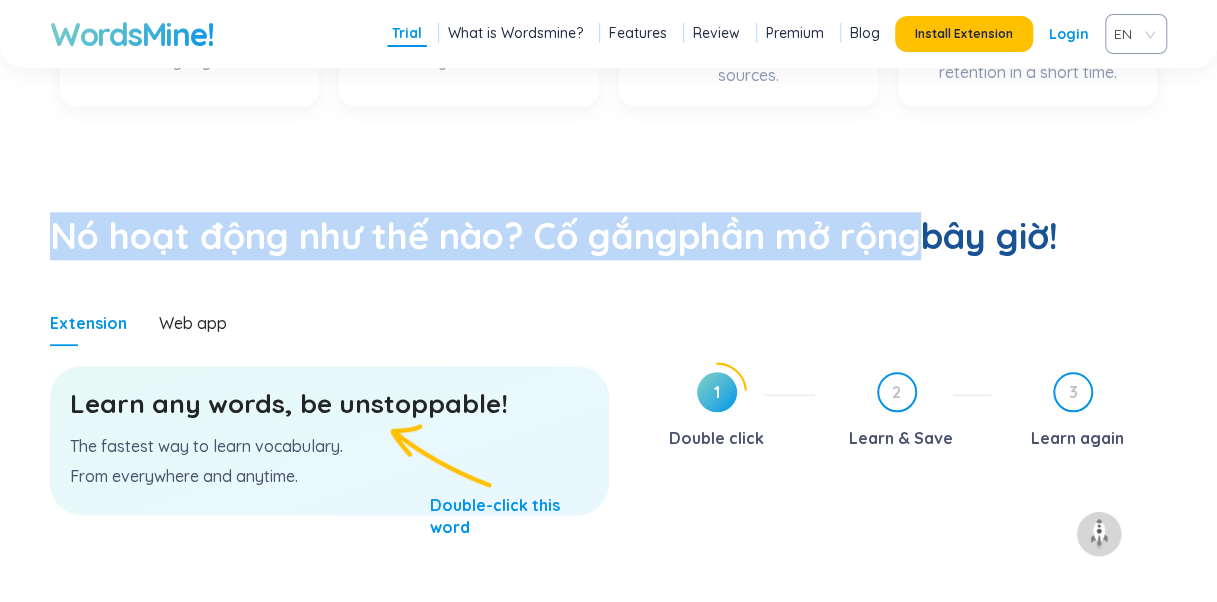 click on "phần mở rộng" at bounding box center (799, 235) 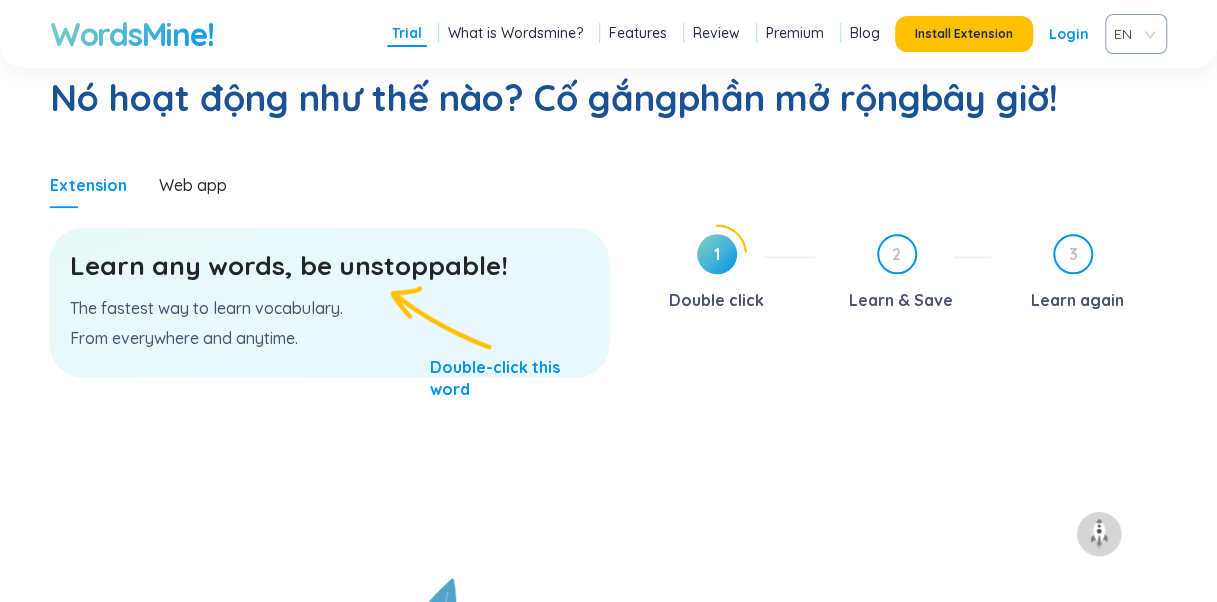 scroll, scrollTop: 800, scrollLeft: 0, axis: vertical 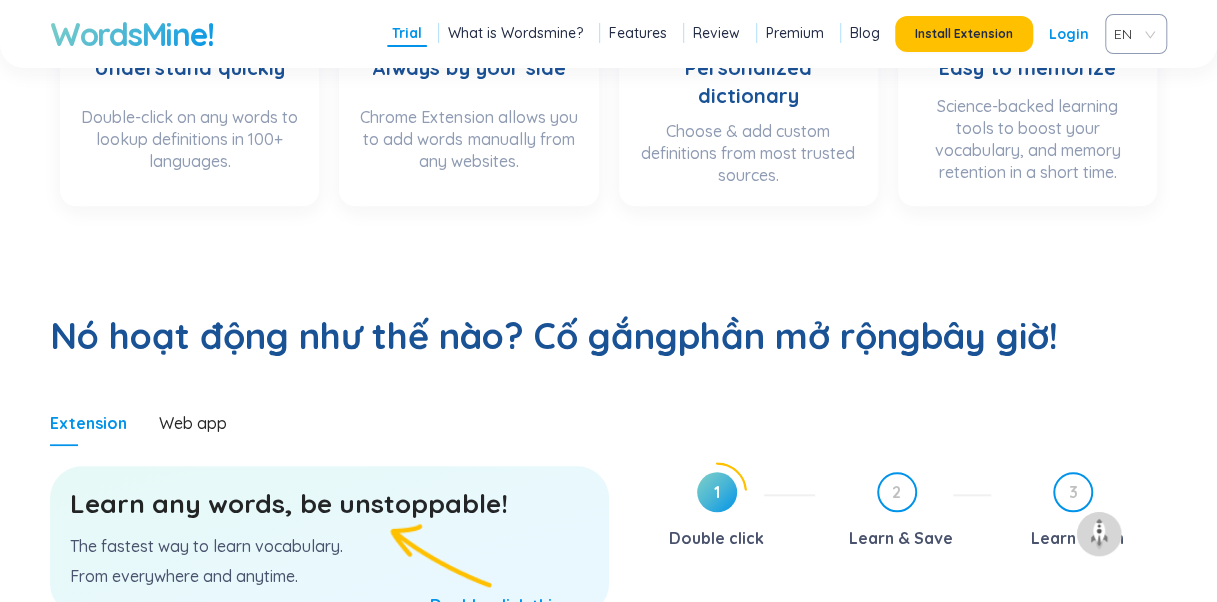 click on "Login" at bounding box center (1069, 34) 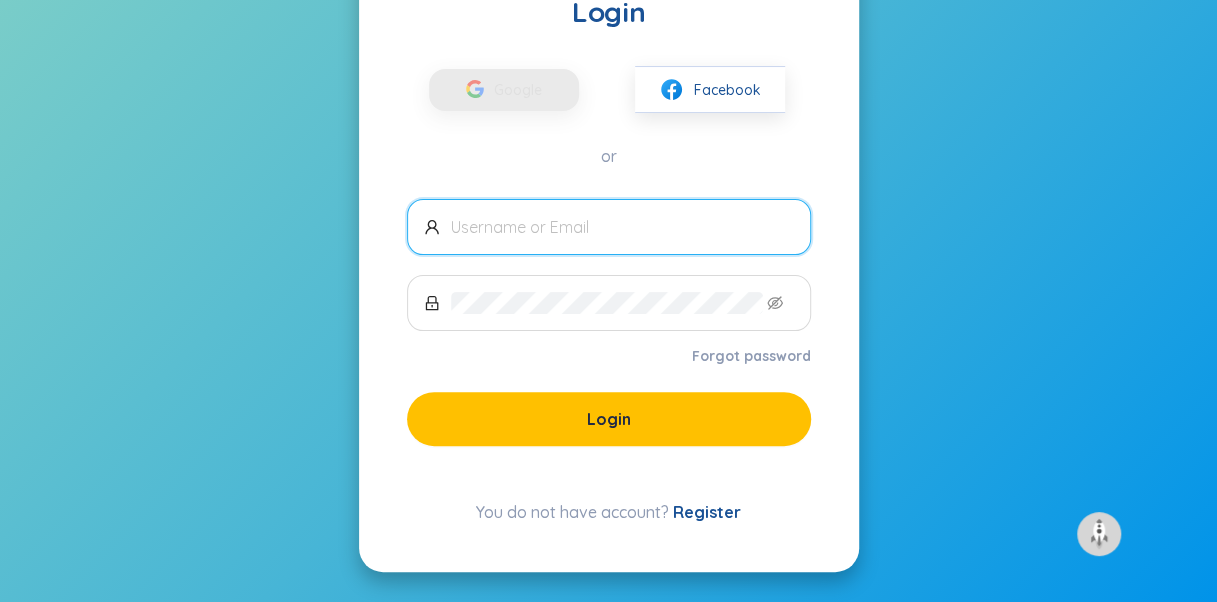scroll, scrollTop: 0, scrollLeft: 0, axis: both 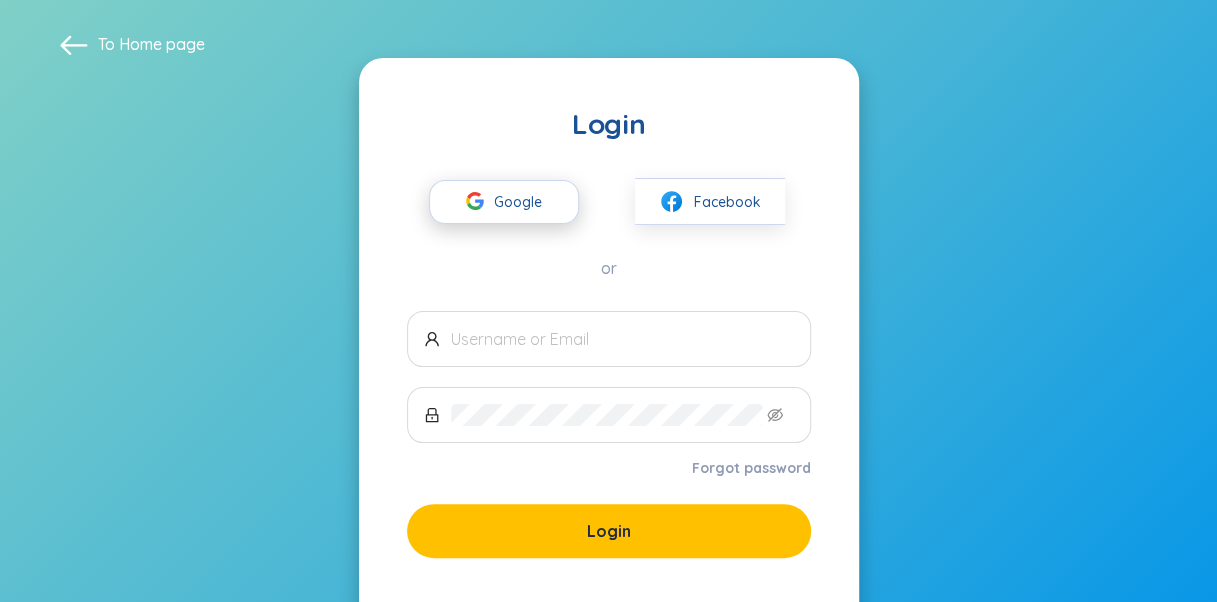 click on "Google" at bounding box center [523, 202] 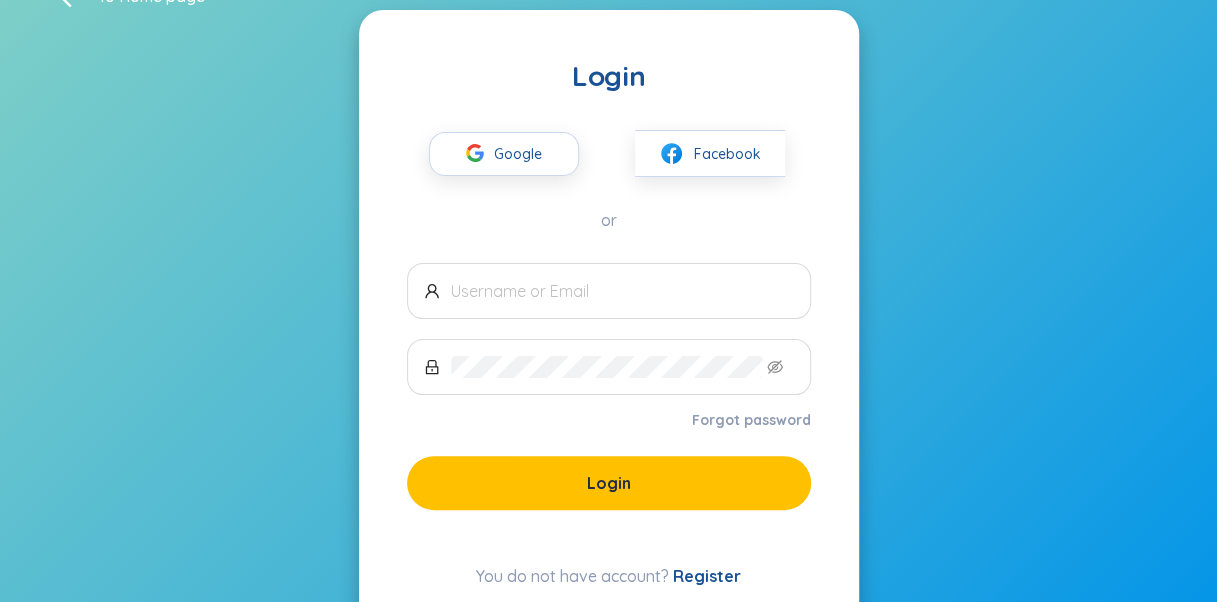 scroll, scrollTop: 0, scrollLeft: 0, axis: both 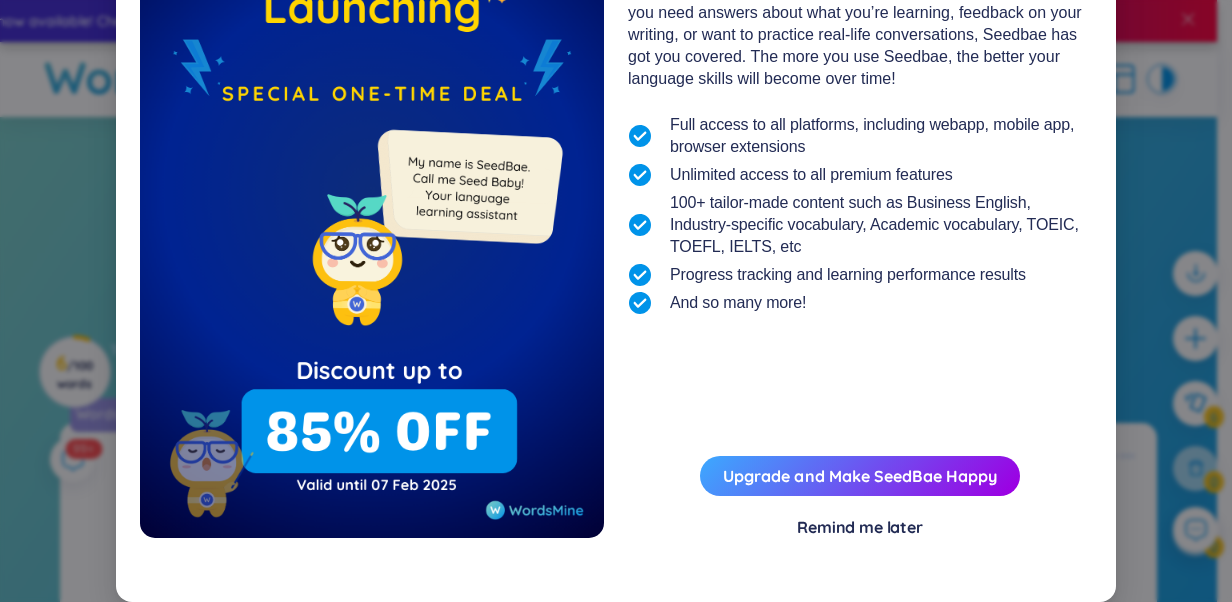 click on "Remind me later" at bounding box center [860, 527] 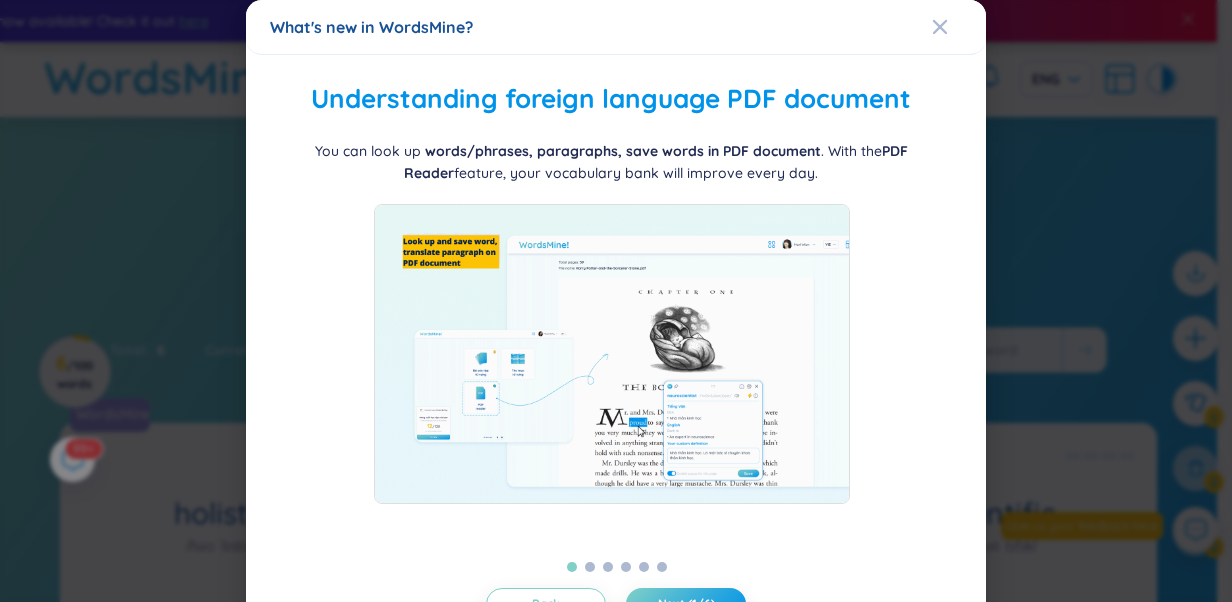 scroll, scrollTop: 51, scrollLeft: 0, axis: vertical 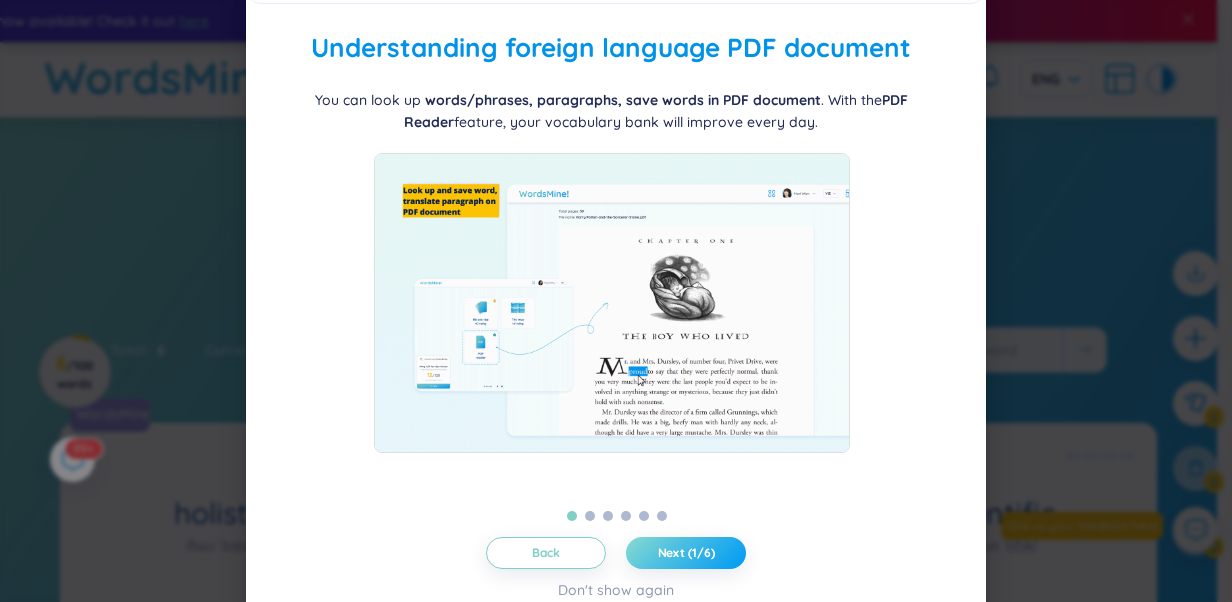 click on "Next (1/6)" at bounding box center [686, 553] 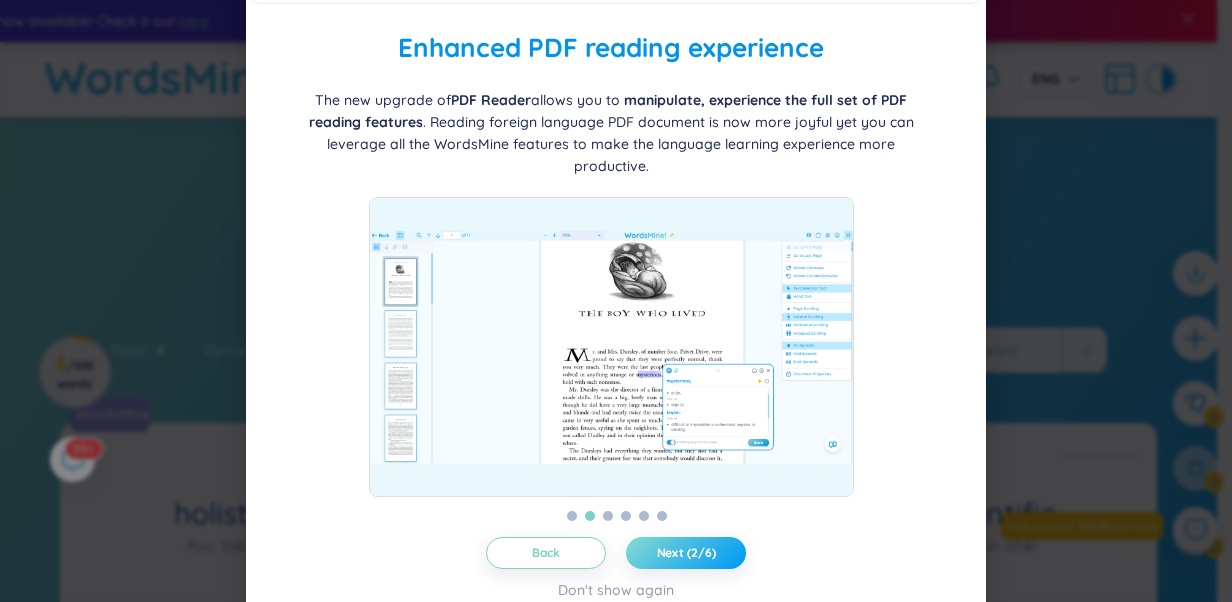 click on "Next (2/6)" at bounding box center [686, 553] 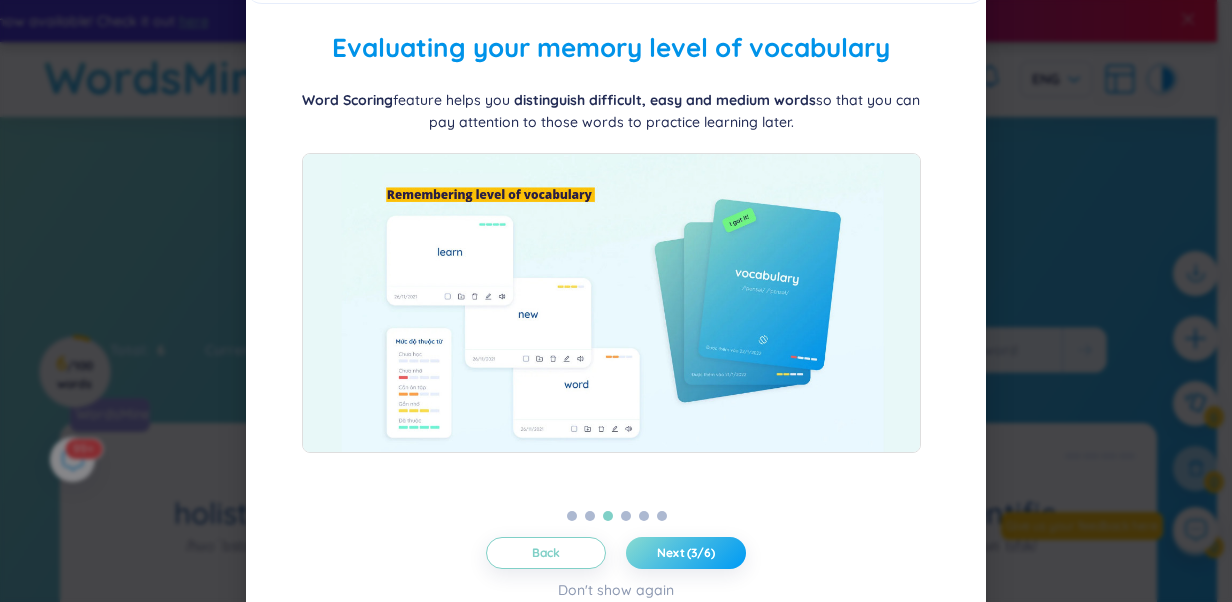 click on "Next (3/6)" at bounding box center [686, 553] 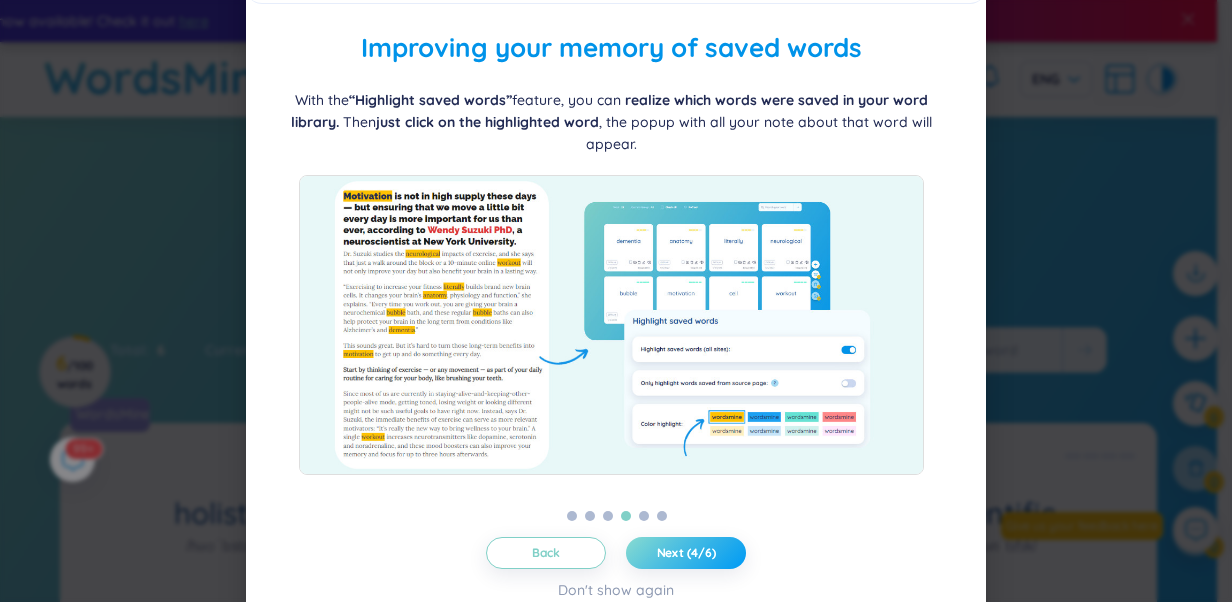 click on "Next (4/6)" at bounding box center [686, 553] 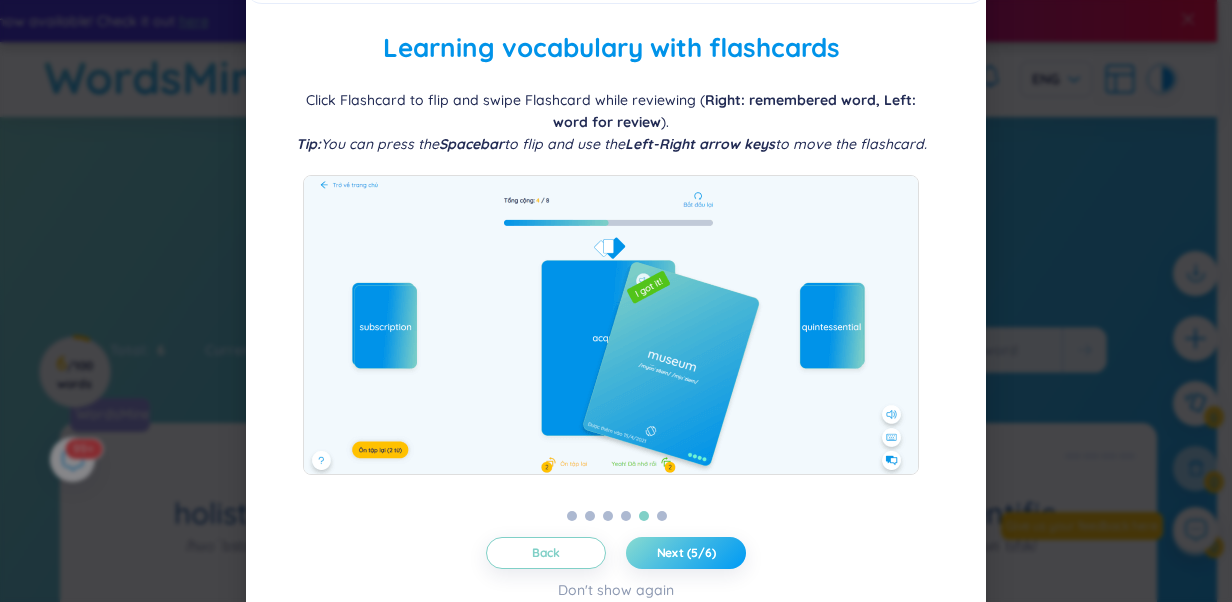 click on "Next (5/6)" at bounding box center [686, 553] 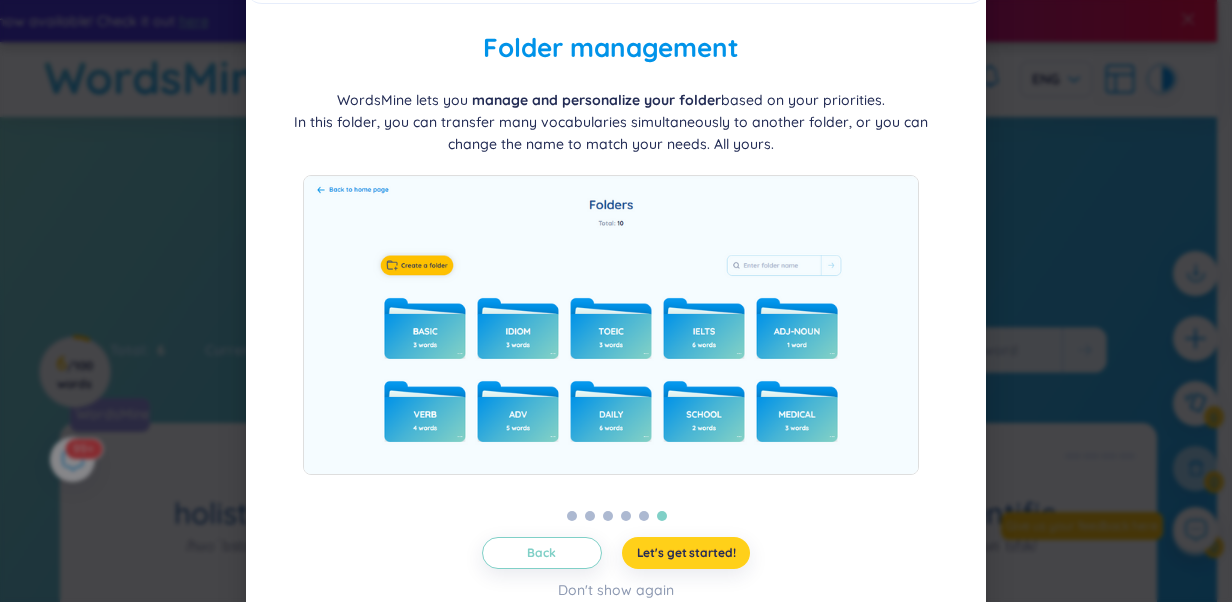 click on "Let's get started!" at bounding box center [686, 553] 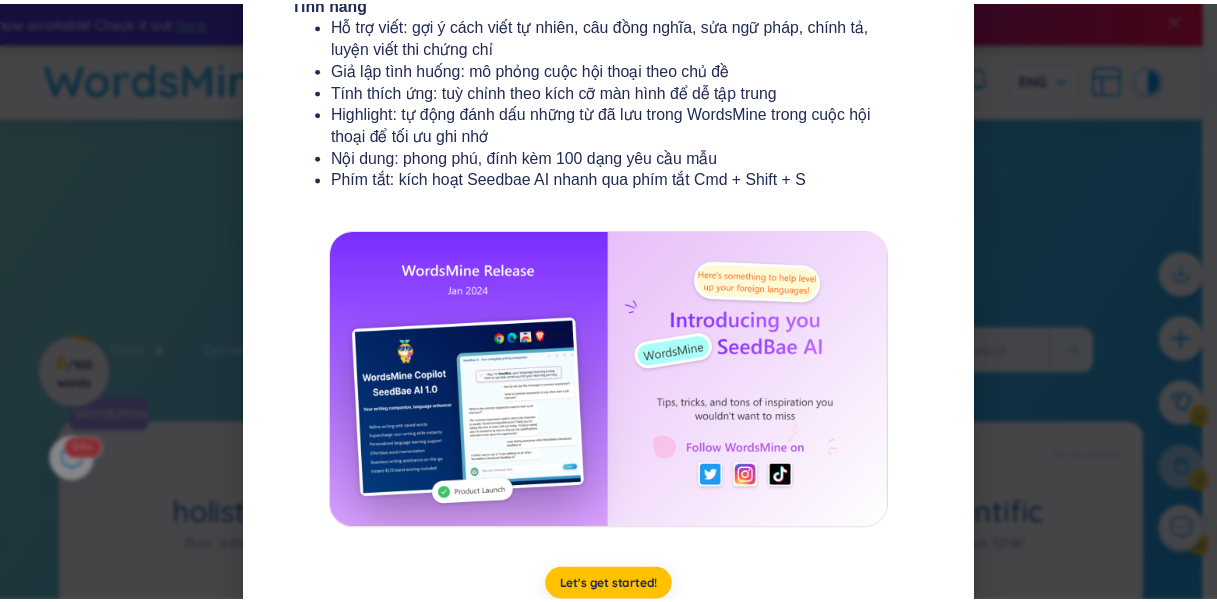 scroll, scrollTop: 407, scrollLeft: 0, axis: vertical 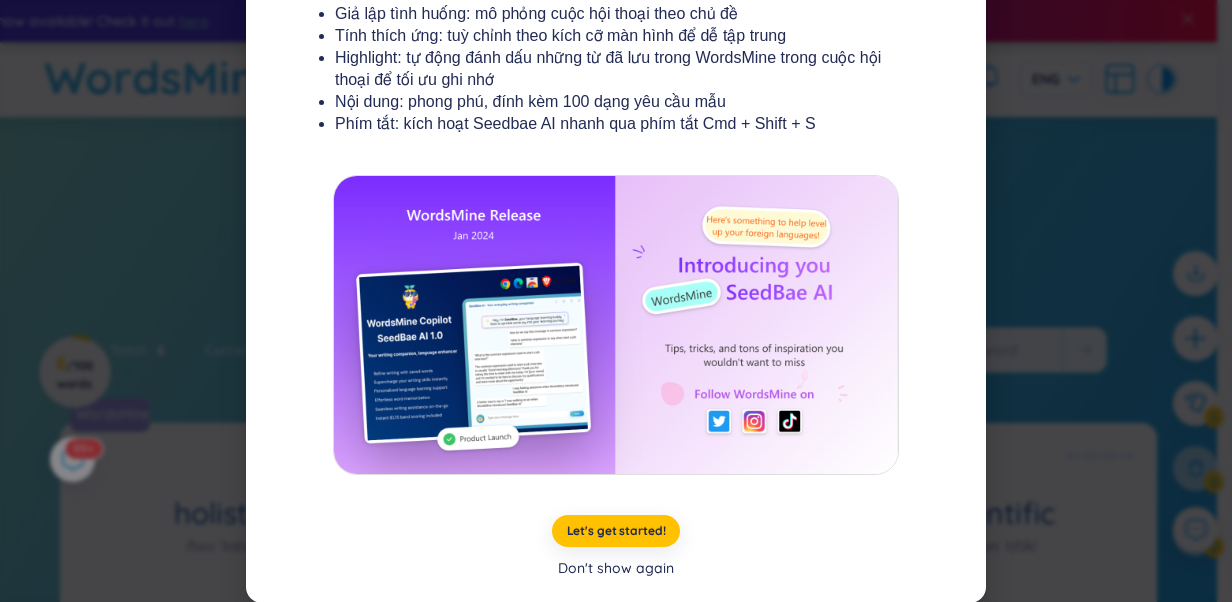 click on "Don't show again" at bounding box center [616, 568] 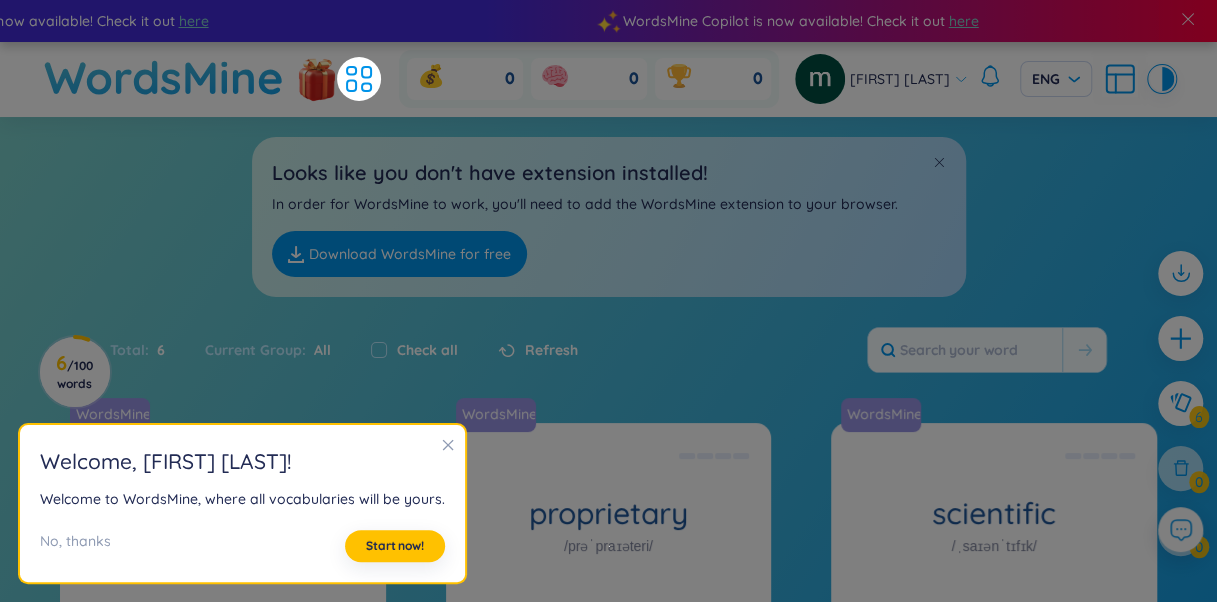 click 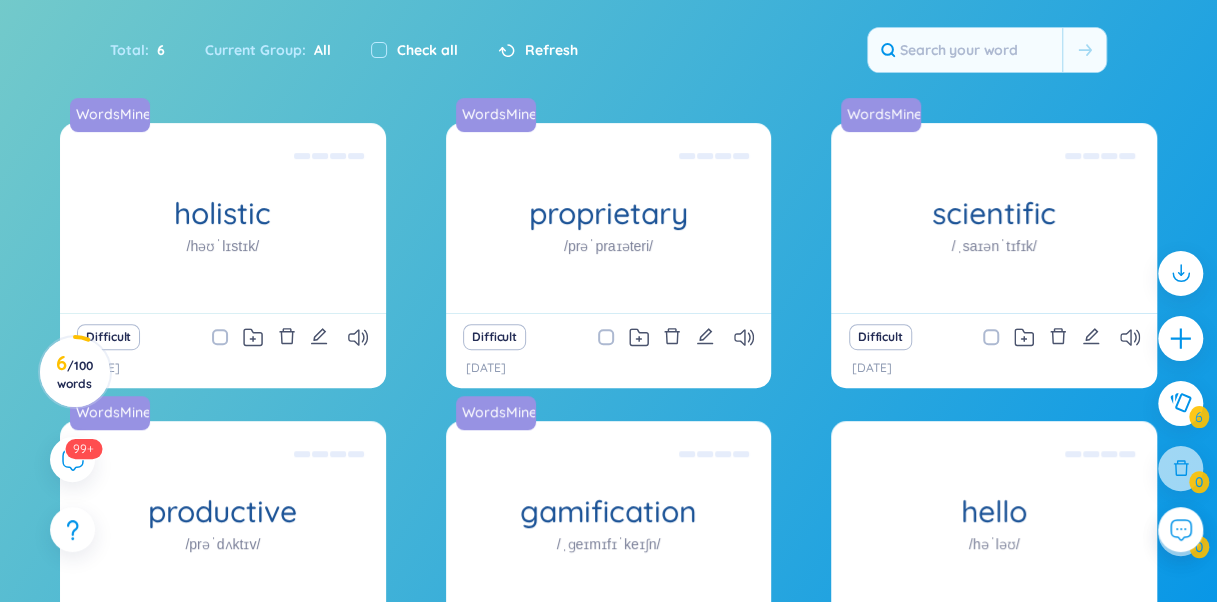 scroll, scrollTop: 0, scrollLeft: 0, axis: both 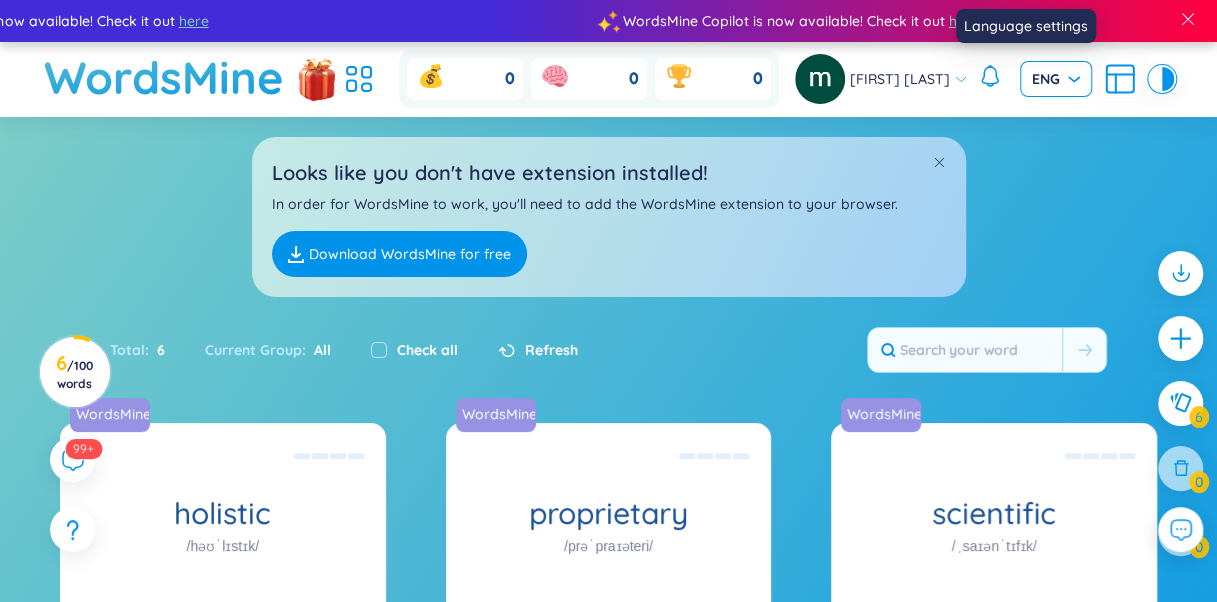 click on "ENG" at bounding box center [1056, 79] 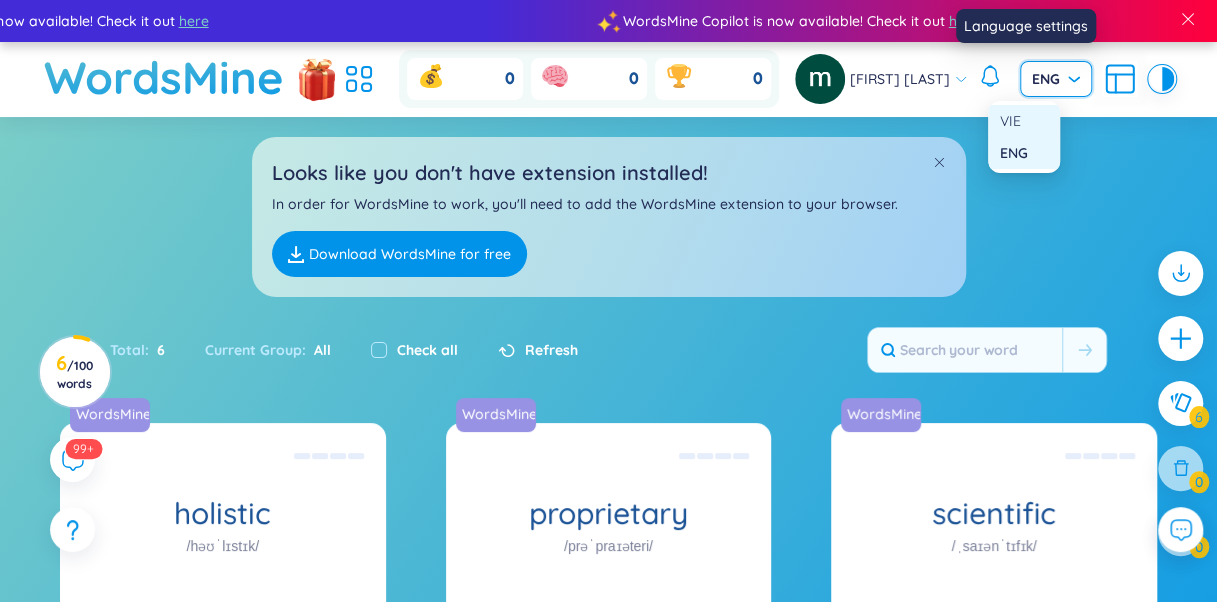 click on "VIE" at bounding box center [1024, 121] 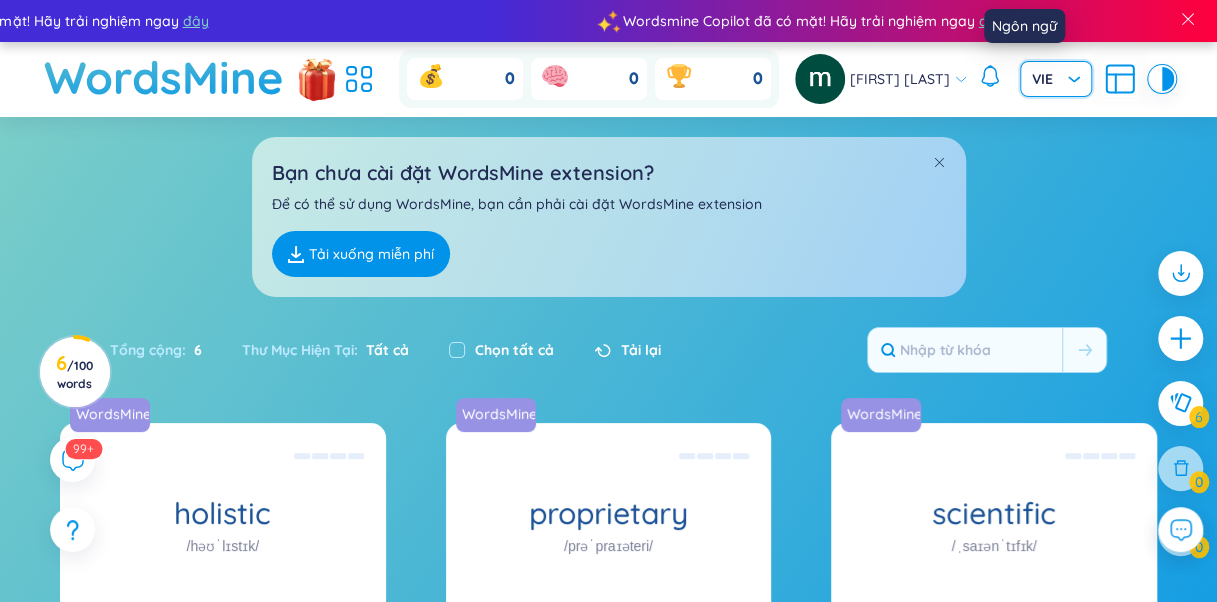 click at bounding box center [1049, 79] 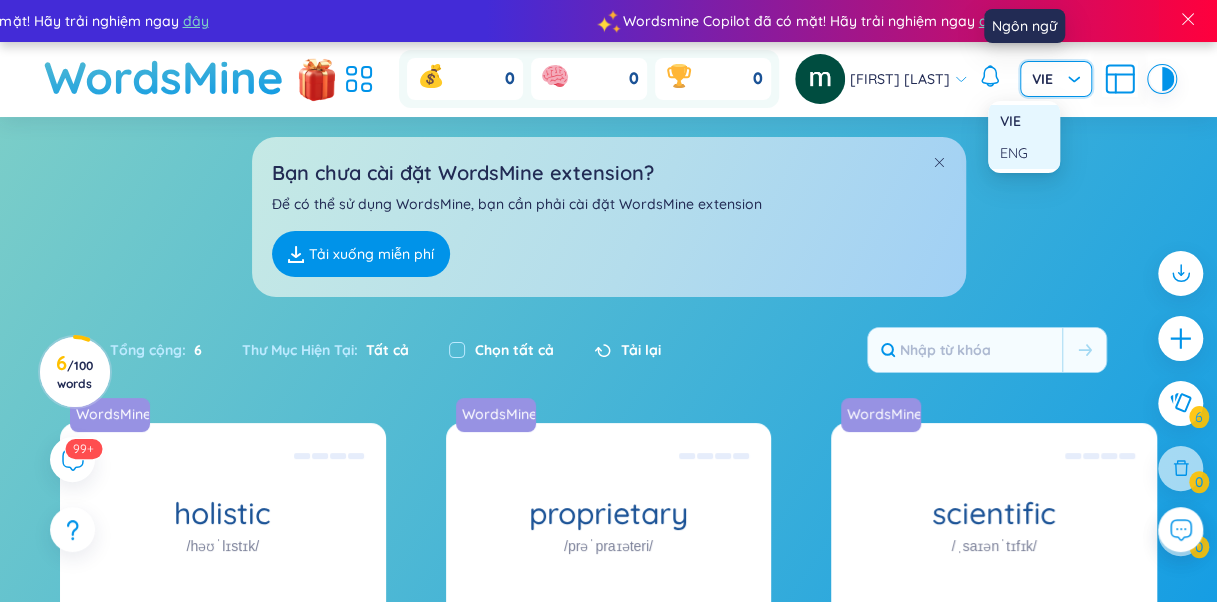 click on "ENG" at bounding box center [1024, 153] 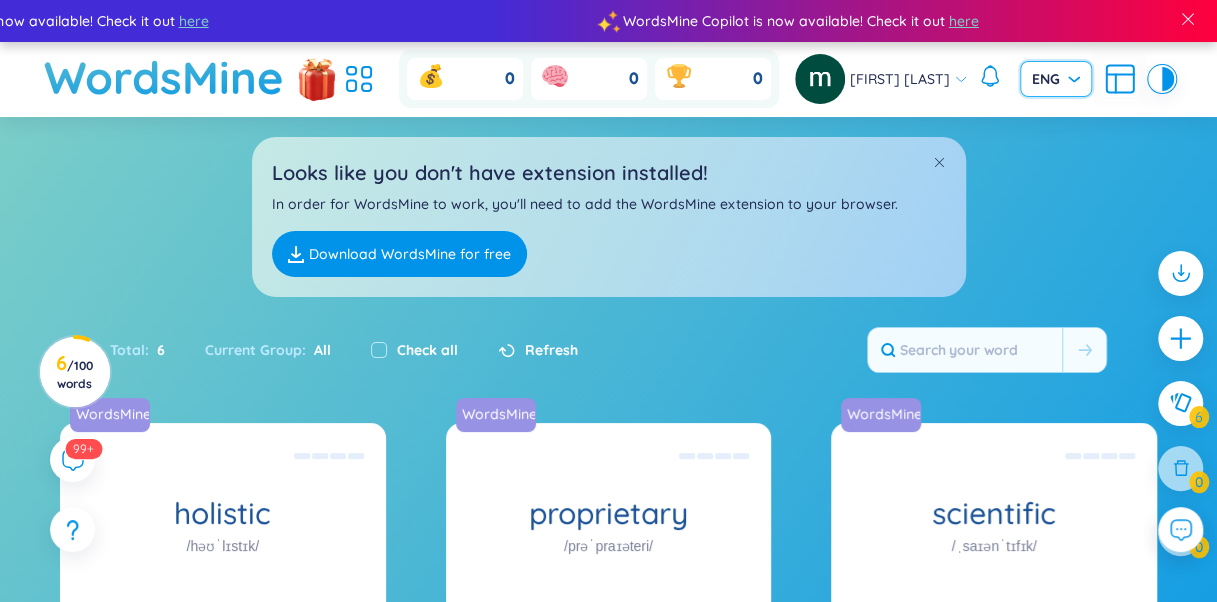 click on "mai lê" at bounding box center [900, 79] 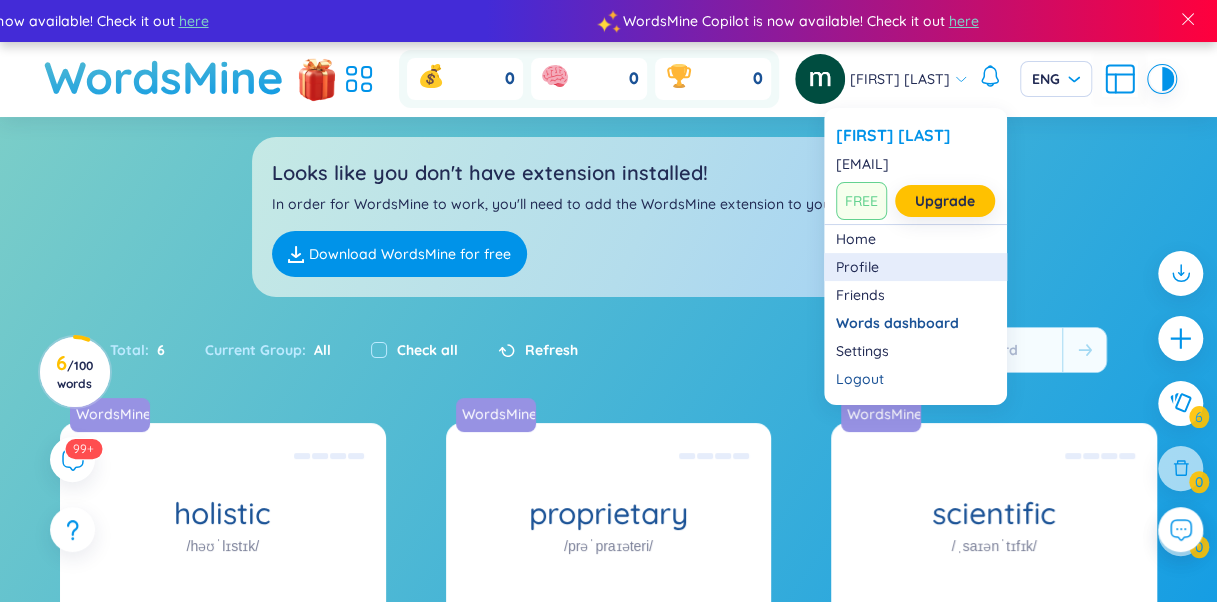 click on "Profile" at bounding box center (915, 267) 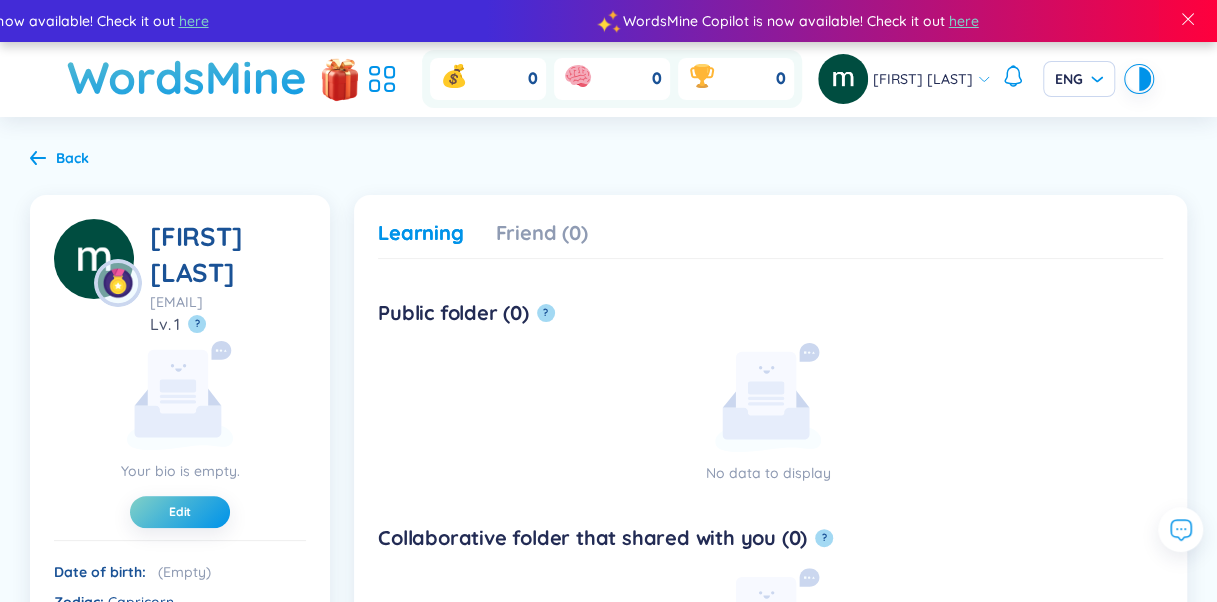 scroll, scrollTop: 100, scrollLeft: 0, axis: vertical 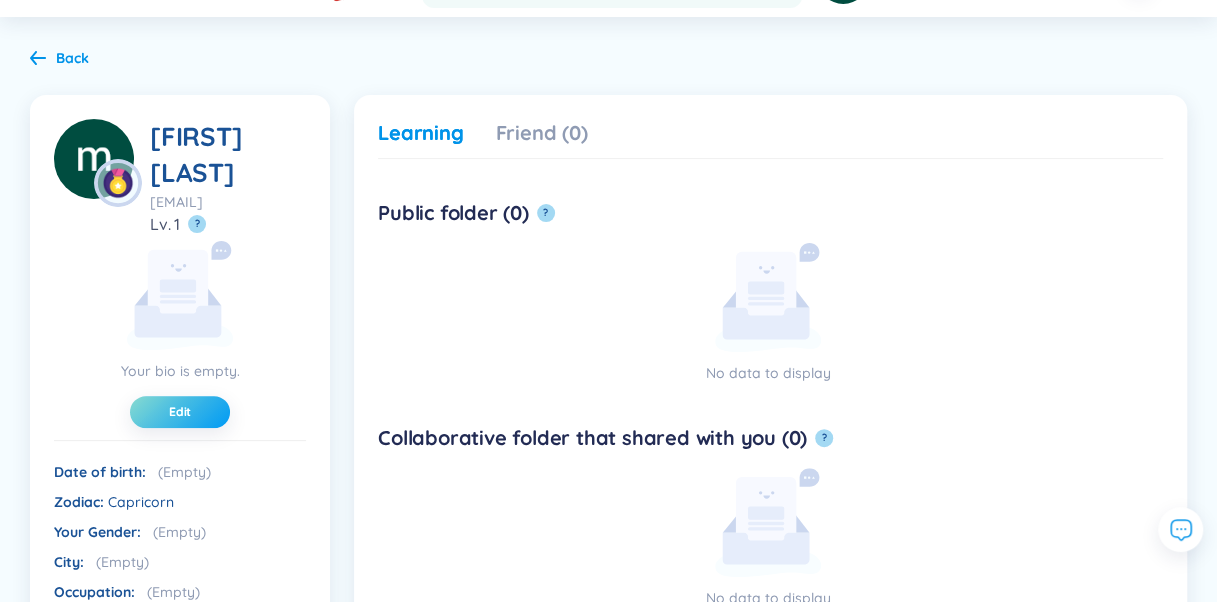 click on "Edit" at bounding box center [180, 412] 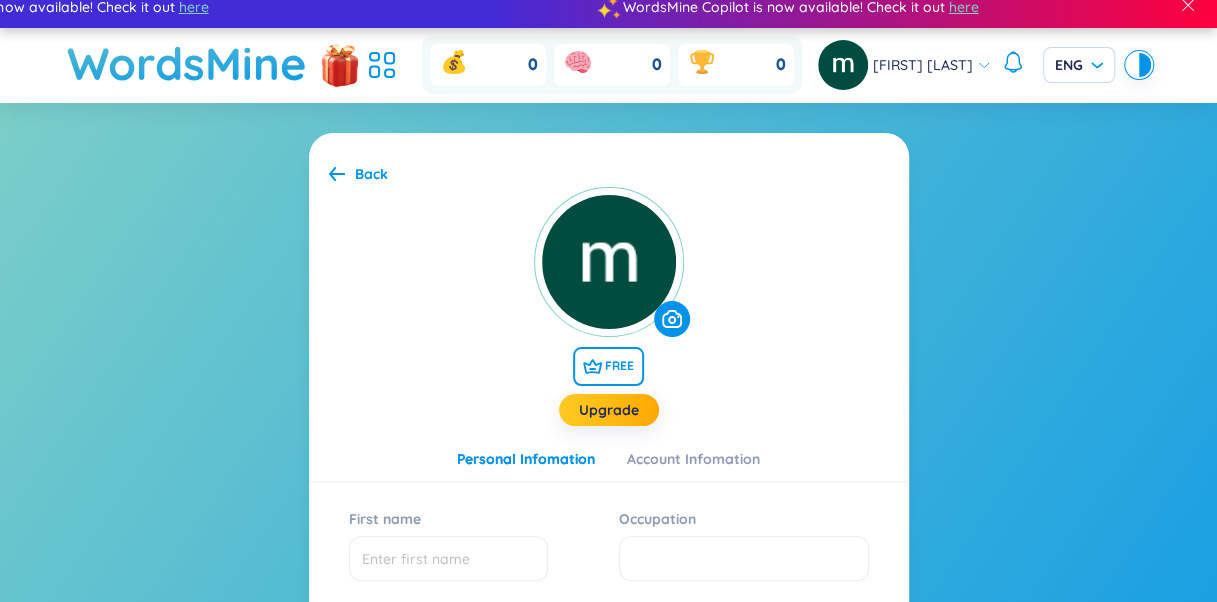 scroll, scrollTop: 0, scrollLeft: 0, axis: both 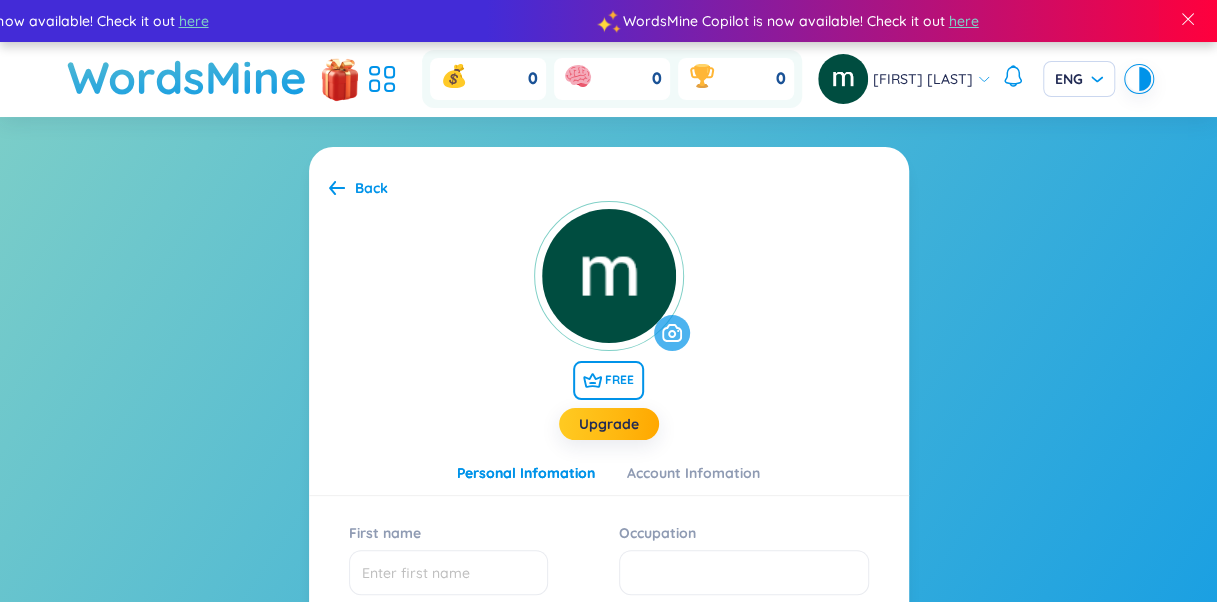 click at bounding box center [672, 333] 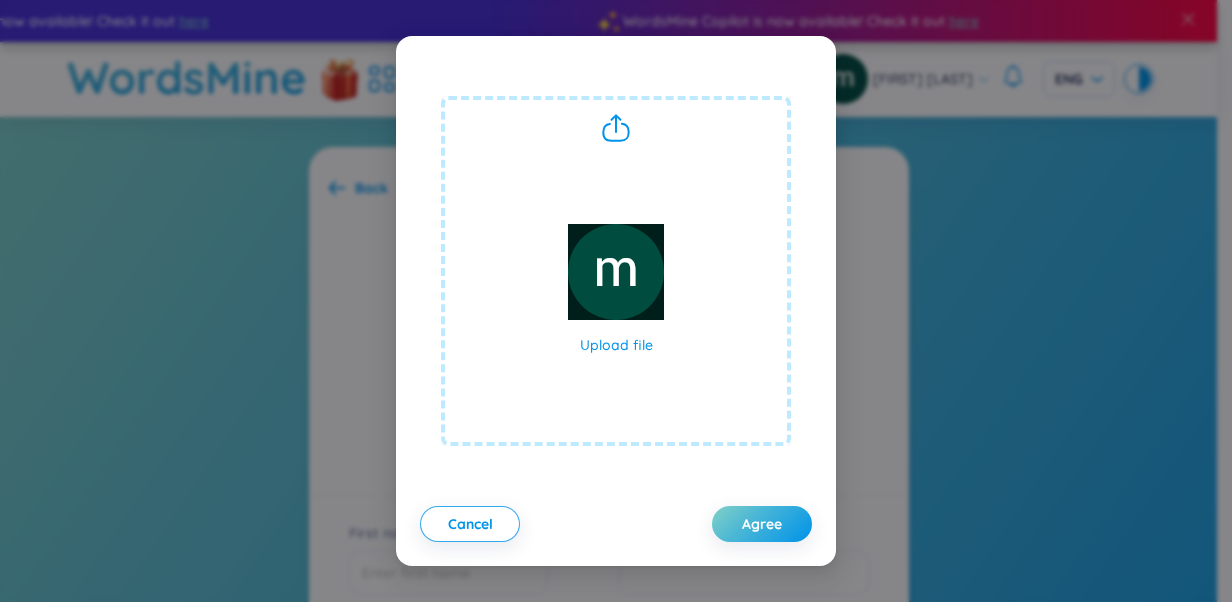 click on "Upload file" at bounding box center [616, 345] 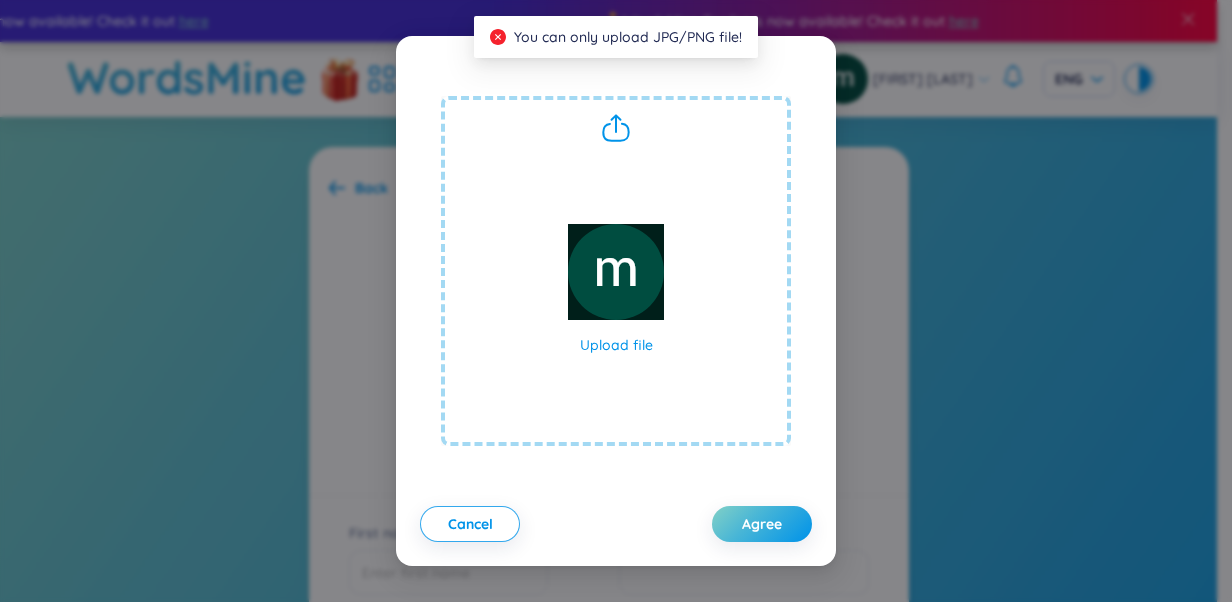 click 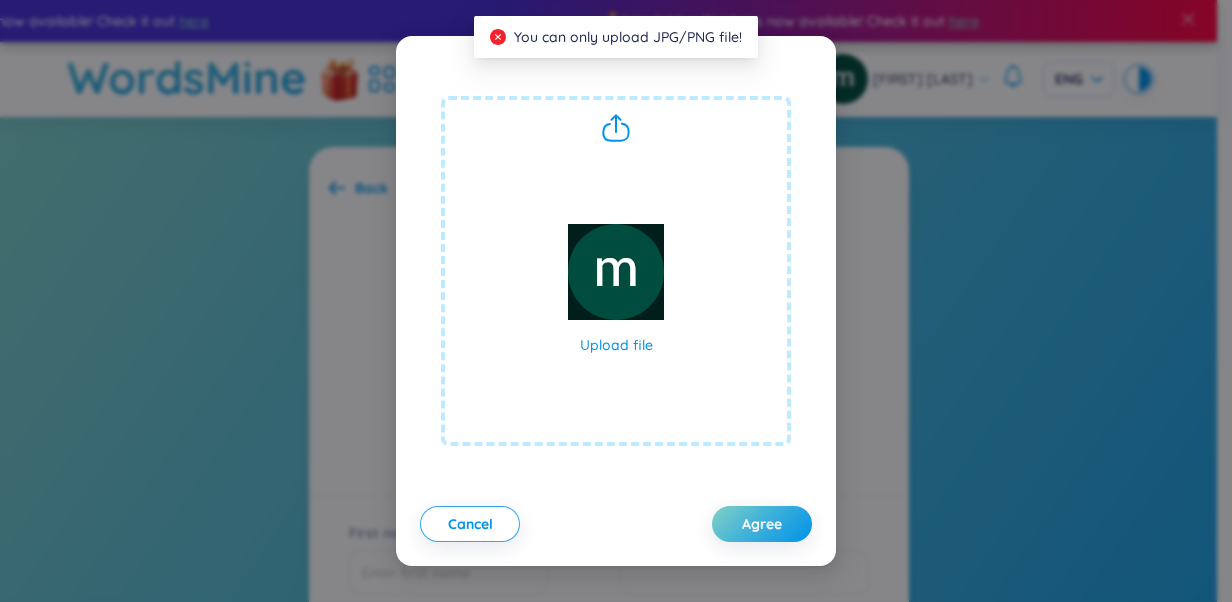 click on "Upload file" at bounding box center [616, 345] 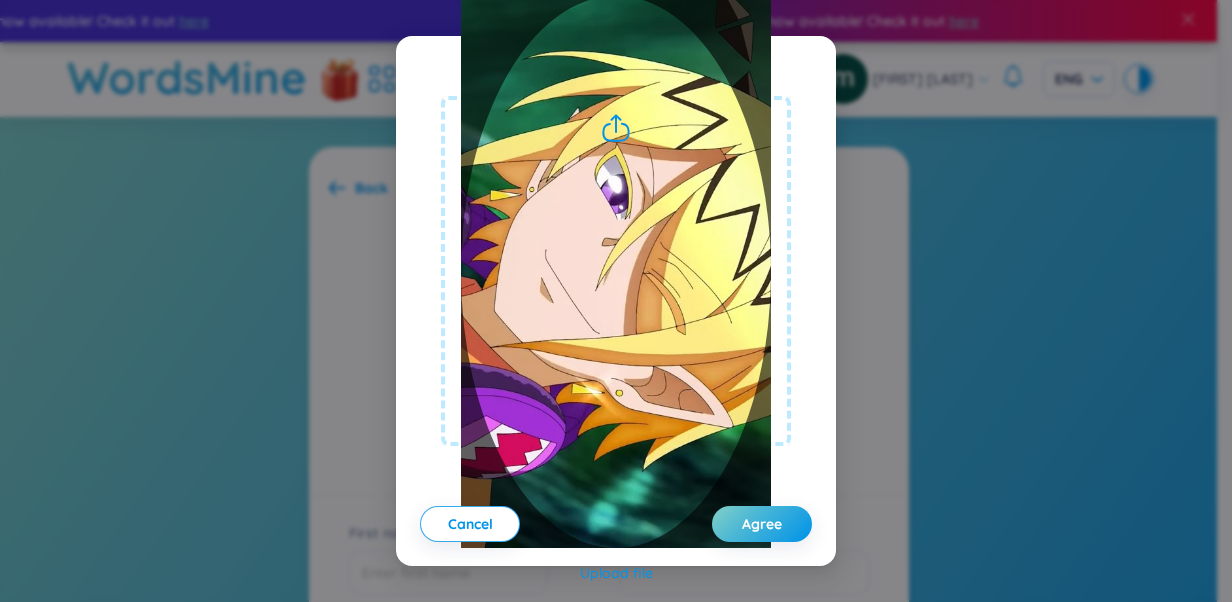 drag, startPoint x: 642, startPoint y: 246, endPoint x: 595, endPoint y: 262, distance: 49.648766 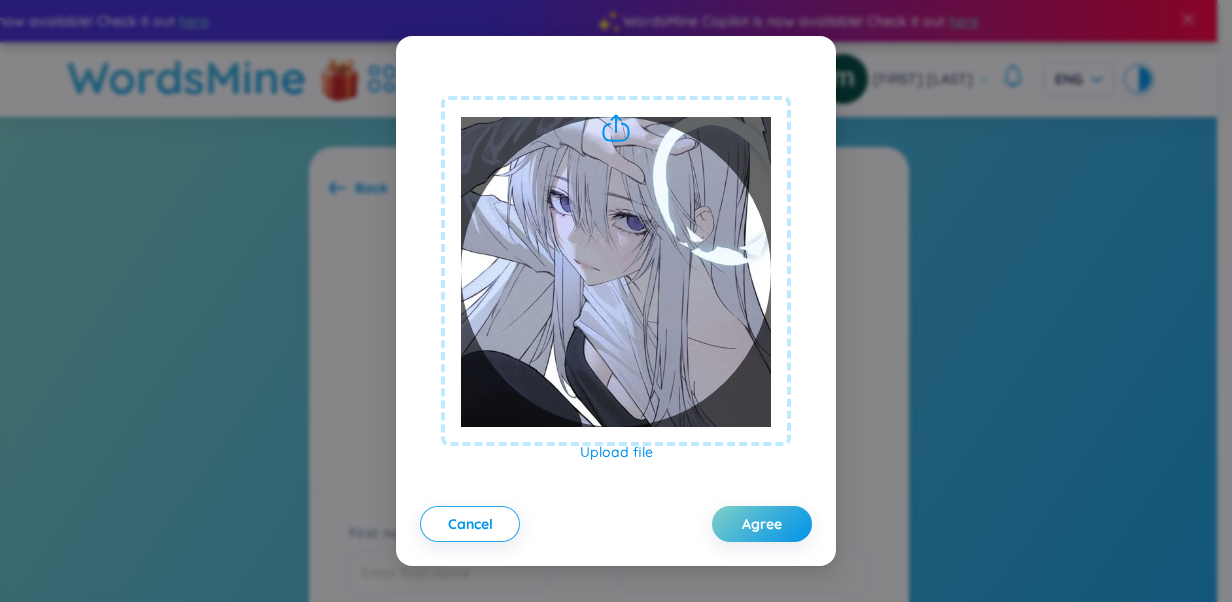drag, startPoint x: 651, startPoint y: 265, endPoint x: 647, endPoint y: 302, distance: 37.215588 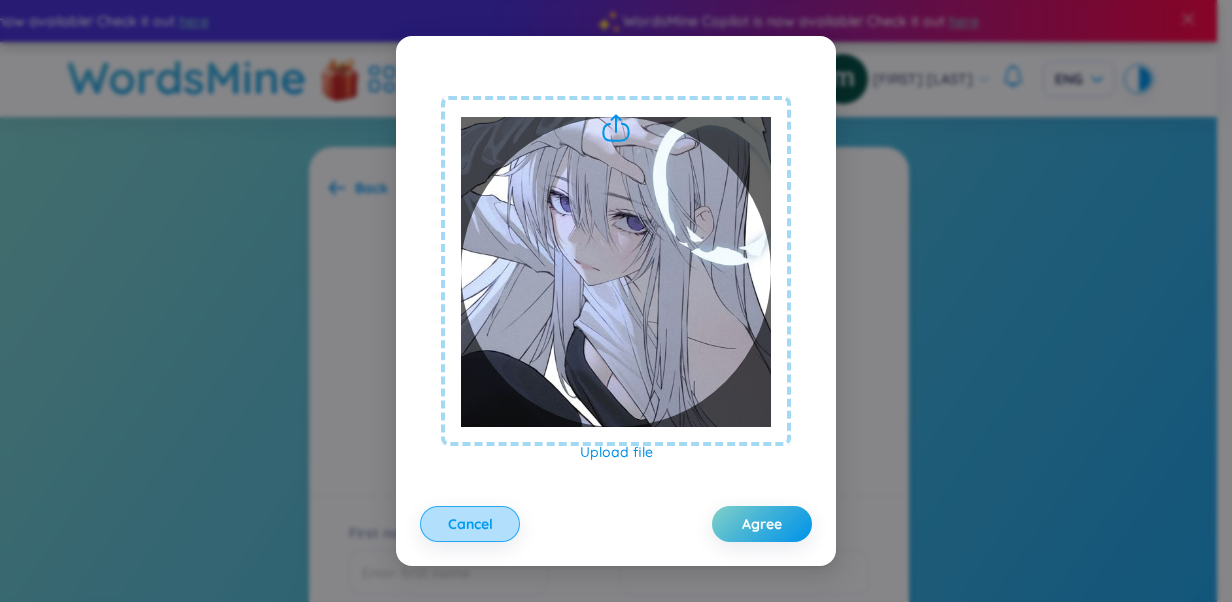 click on "Cancel" at bounding box center [470, 524] 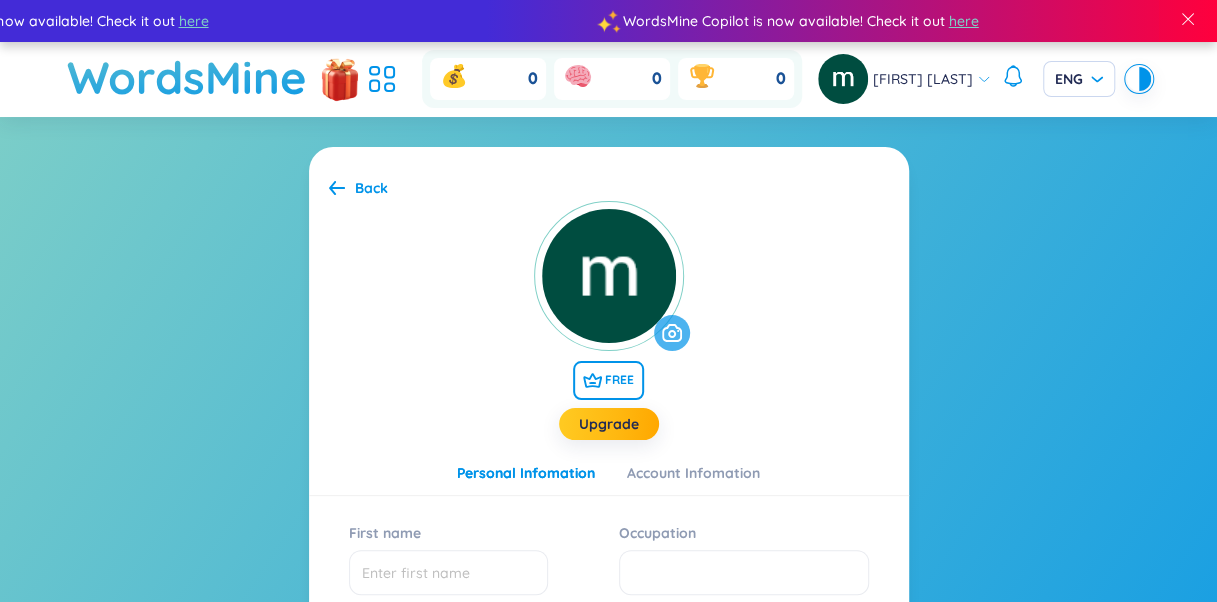 click 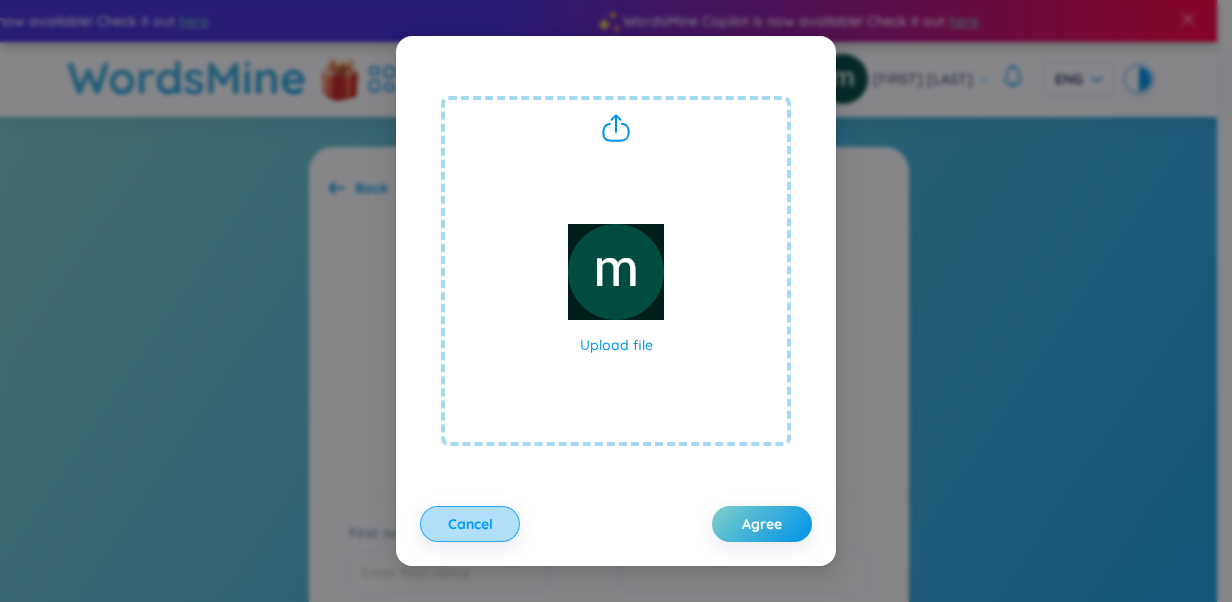 click on "Cancel" at bounding box center [470, 524] 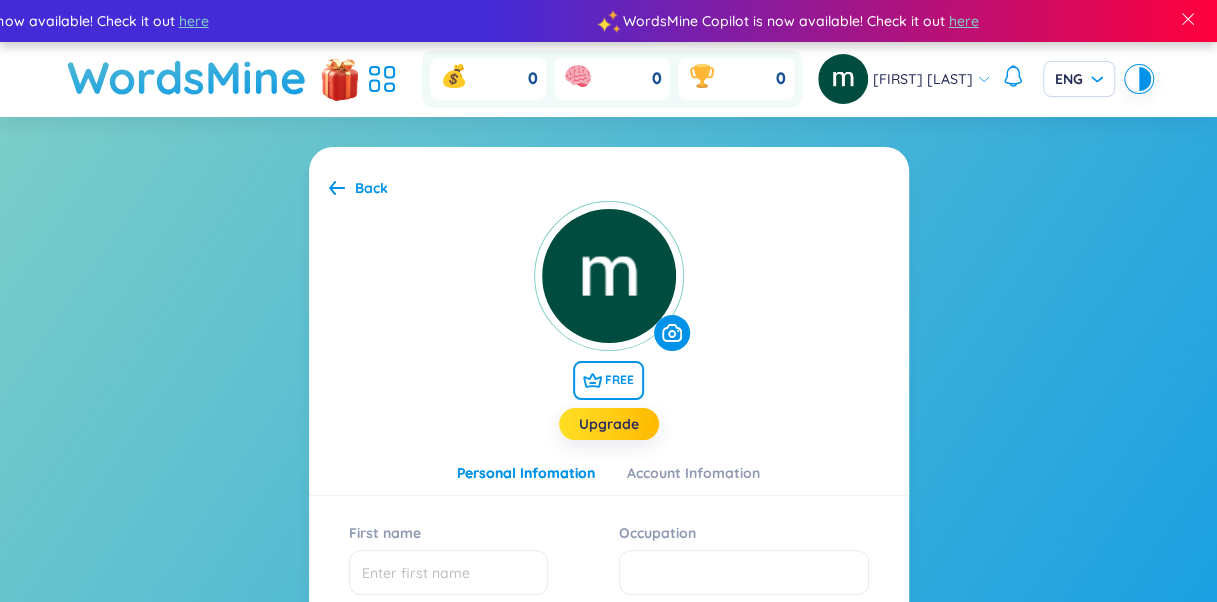 click on "Upgrade" at bounding box center (609, 424) 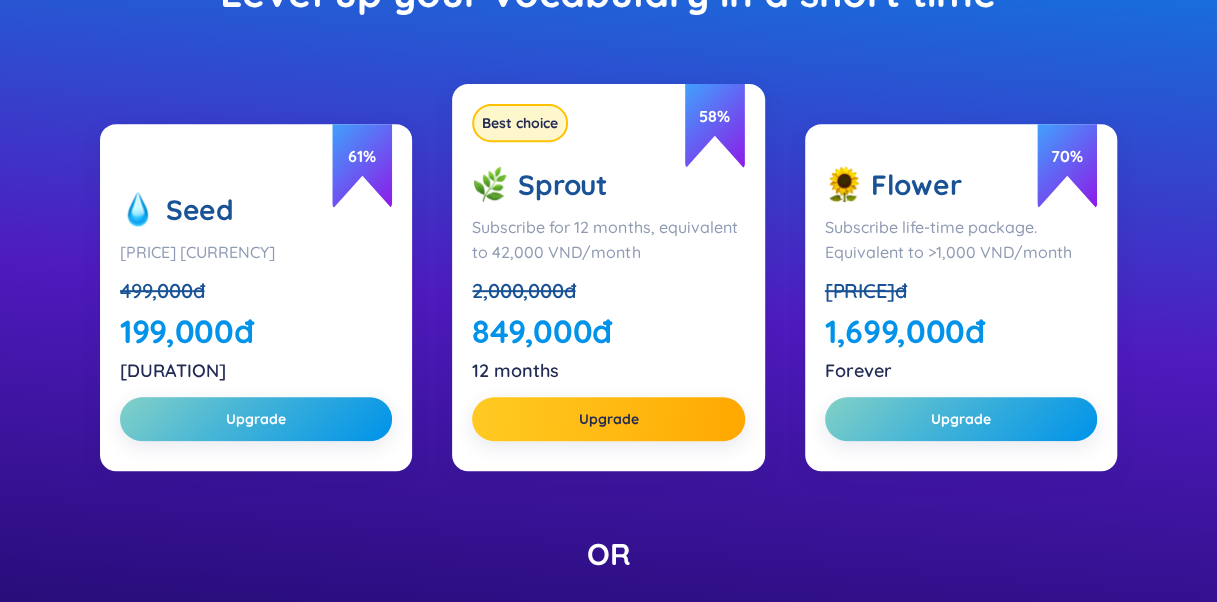 scroll, scrollTop: 400, scrollLeft: 0, axis: vertical 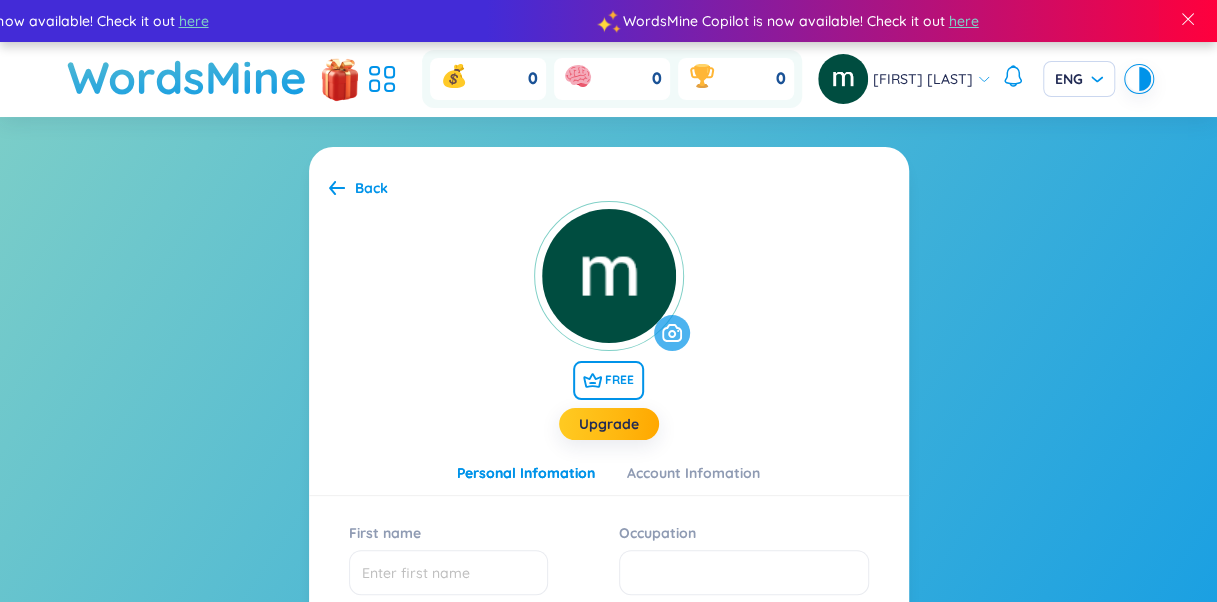 click 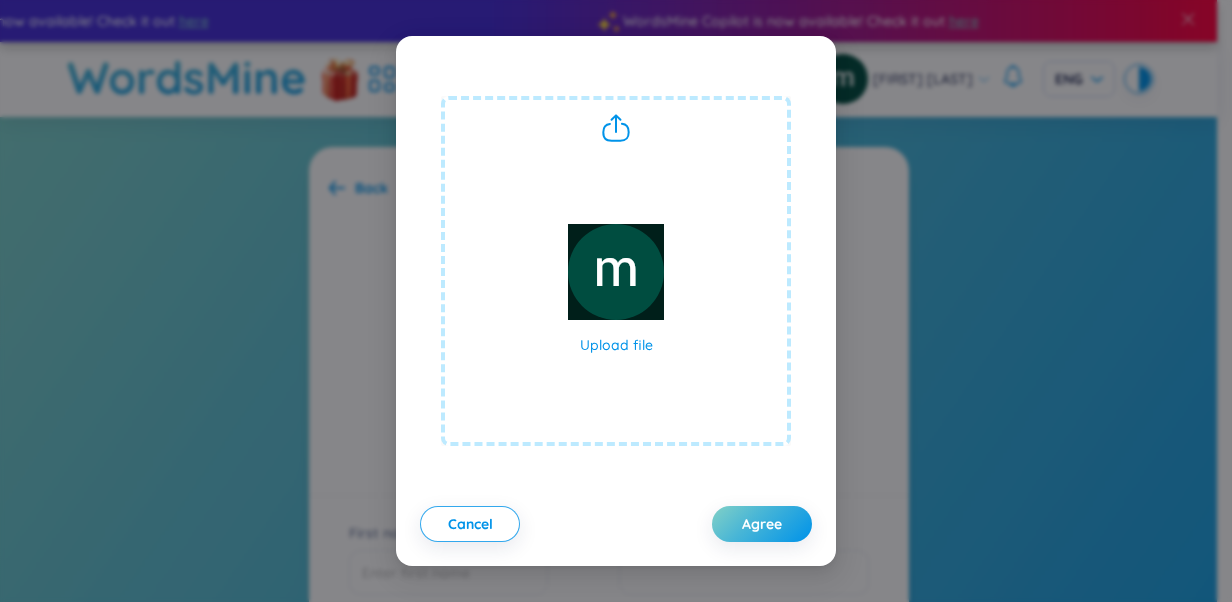 click on "Upload file" at bounding box center (616, 290) 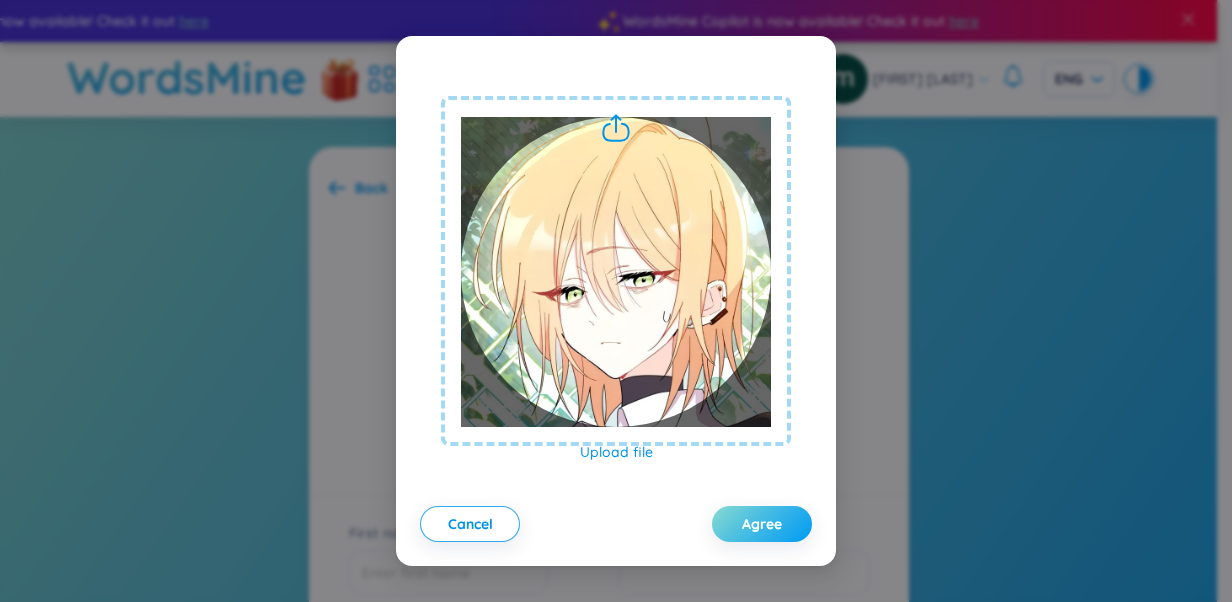 click on "Agree" at bounding box center [762, 524] 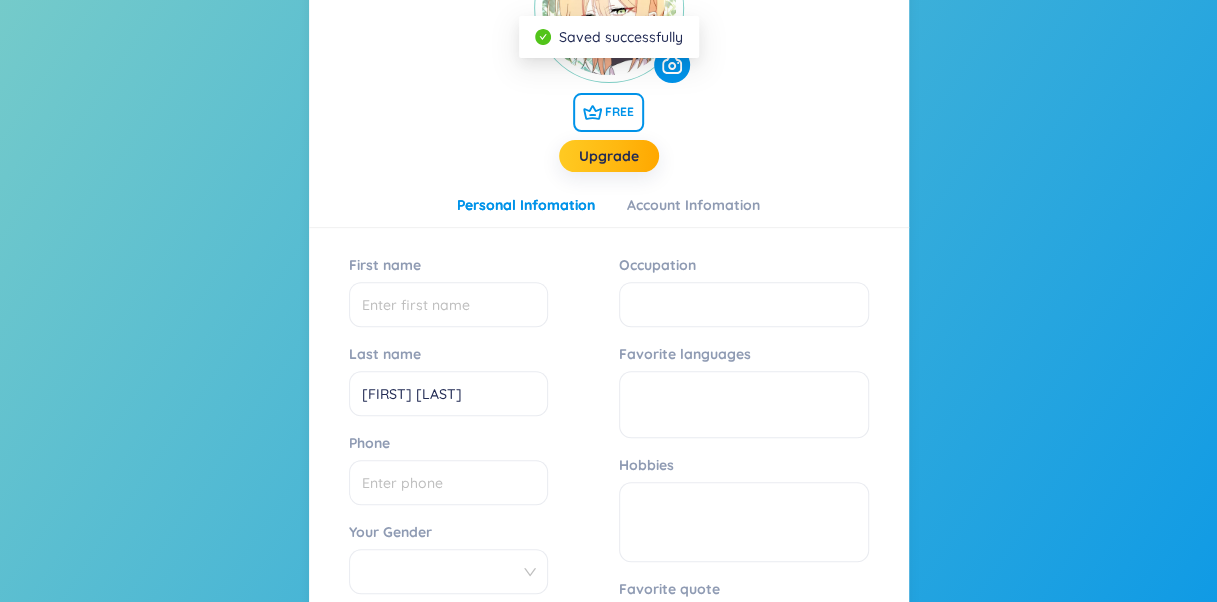 scroll, scrollTop: 300, scrollLeft: 0, axis: vertical 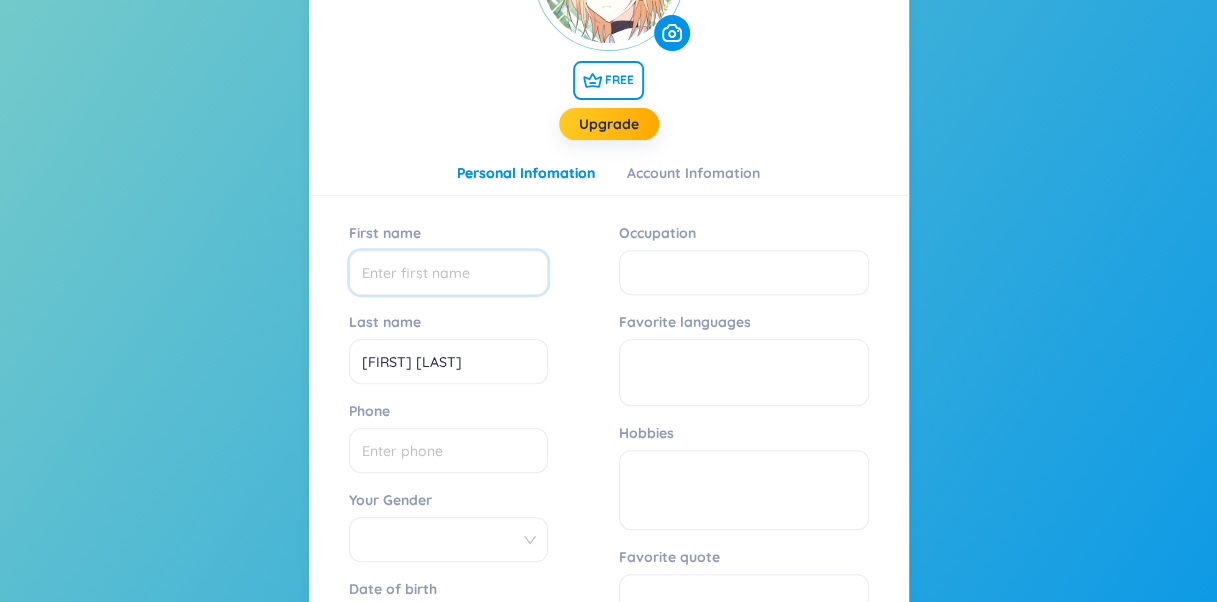 click on "First name" at bounding box center [448, 272] 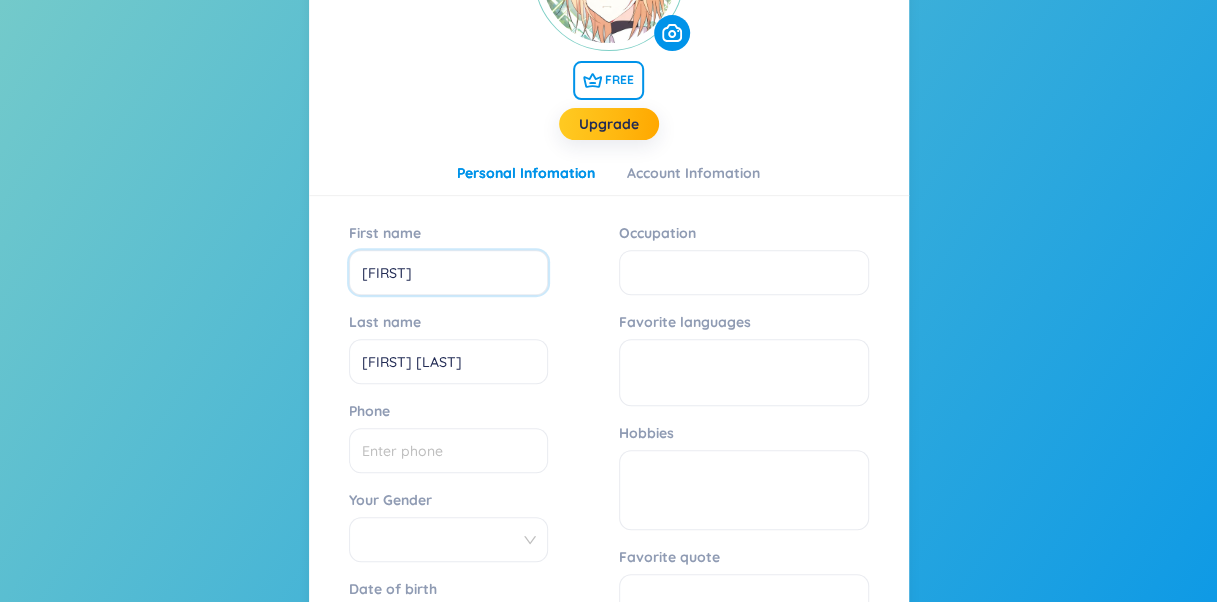 type on "Alice" 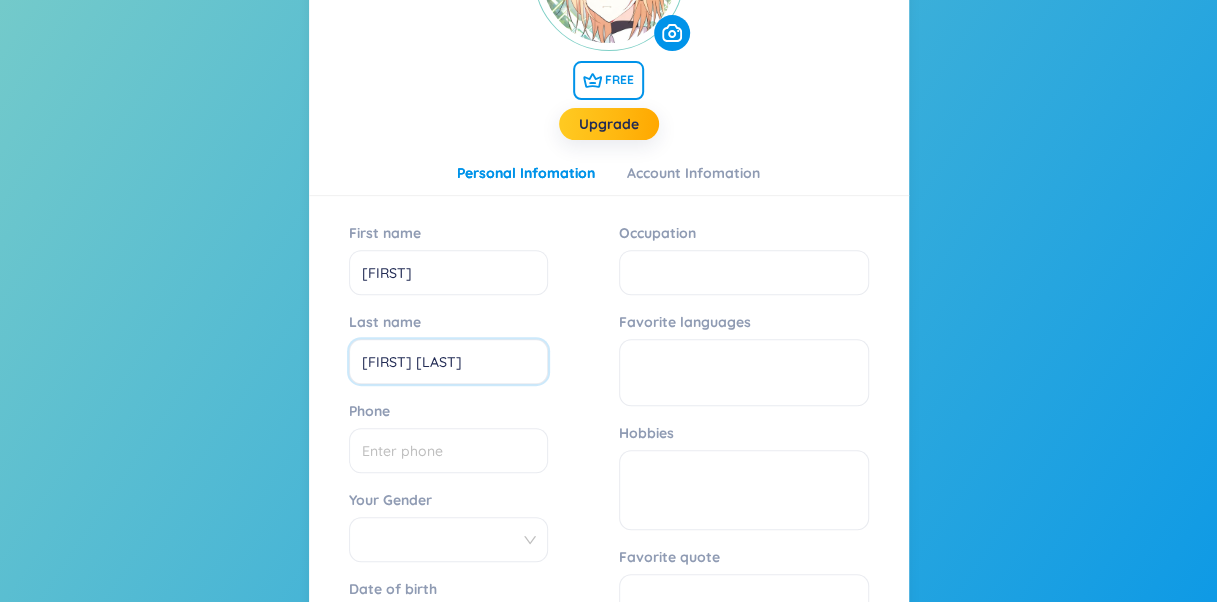 click on "mai lê" at bounding box center (448, 361) 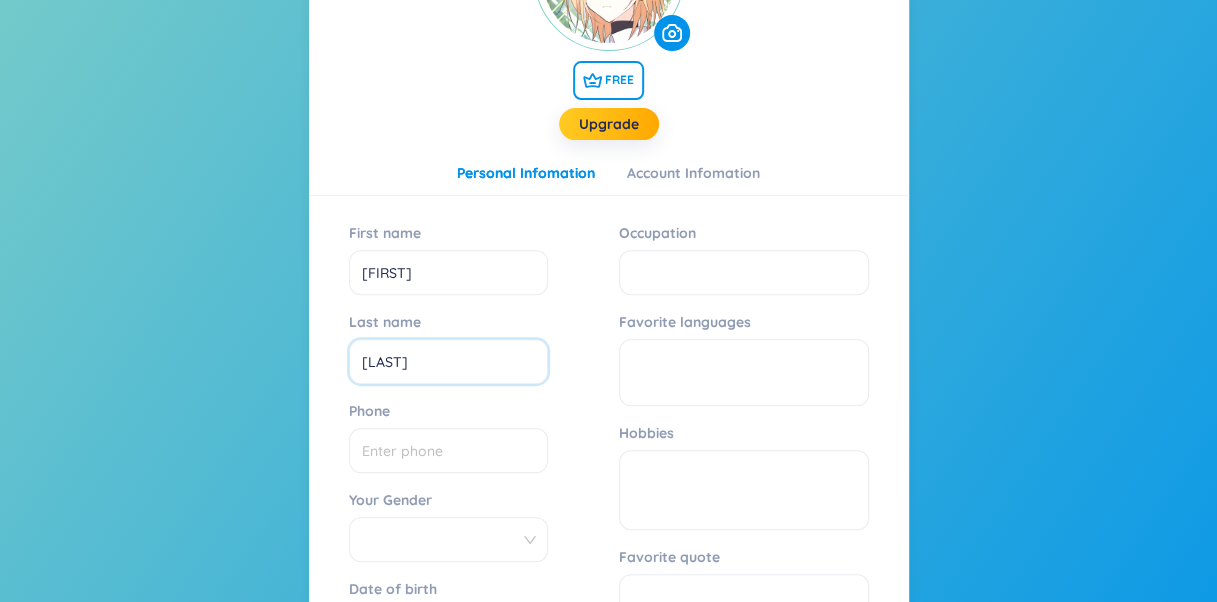 type on "ê" 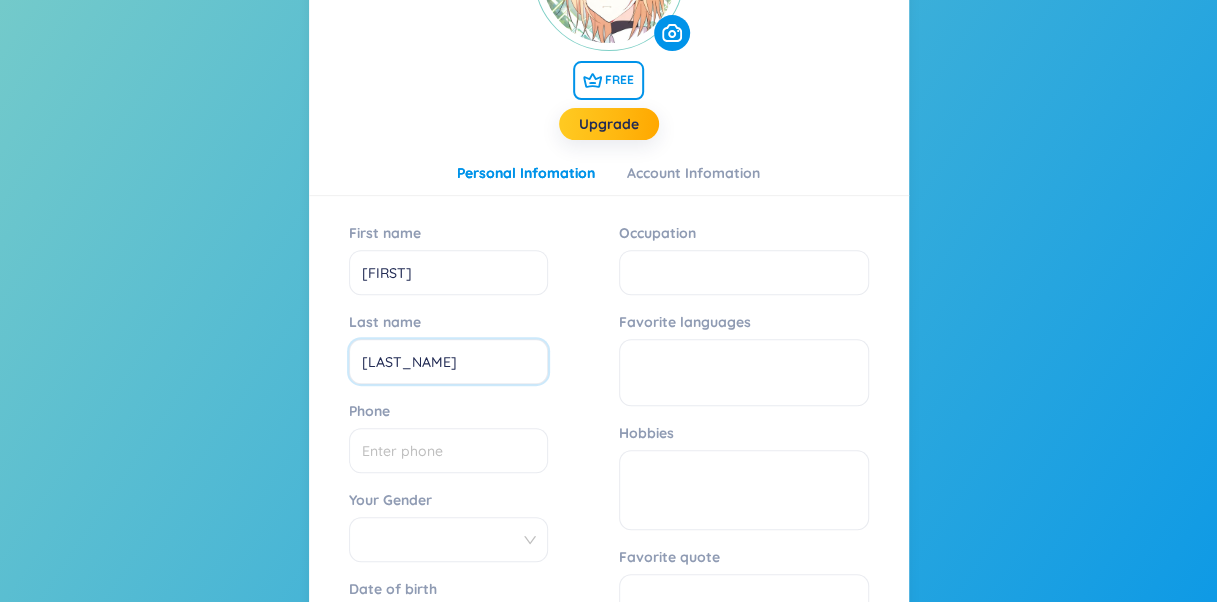 type on "Watson" 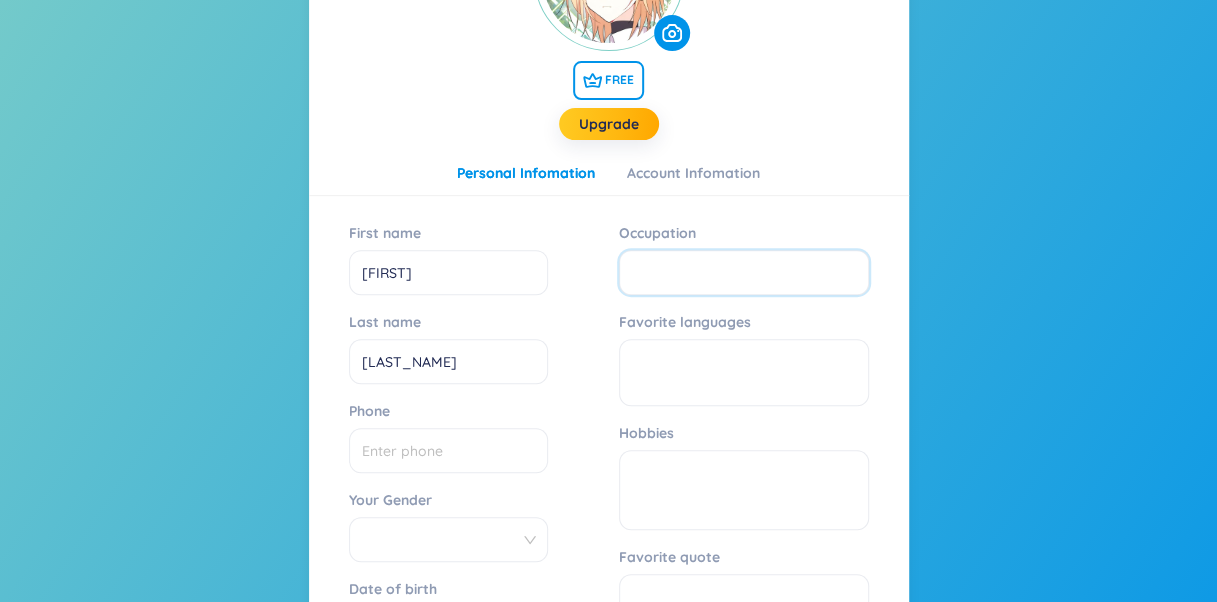 click on "Occupation" at bounding box center [744, 272] 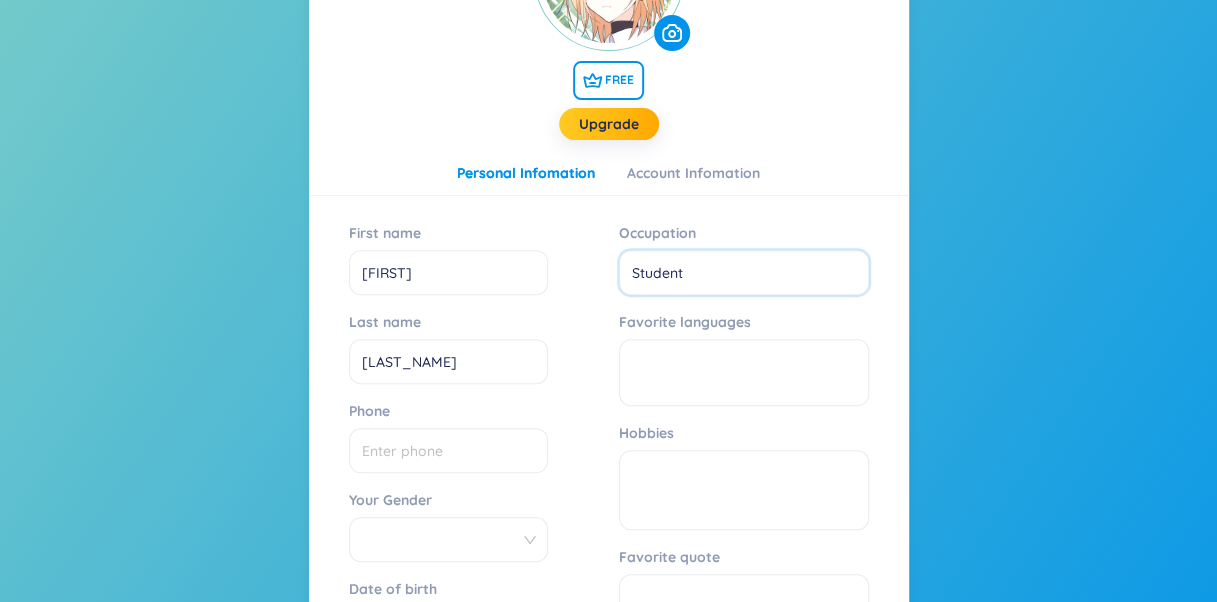click at bounding box center [744, 372] 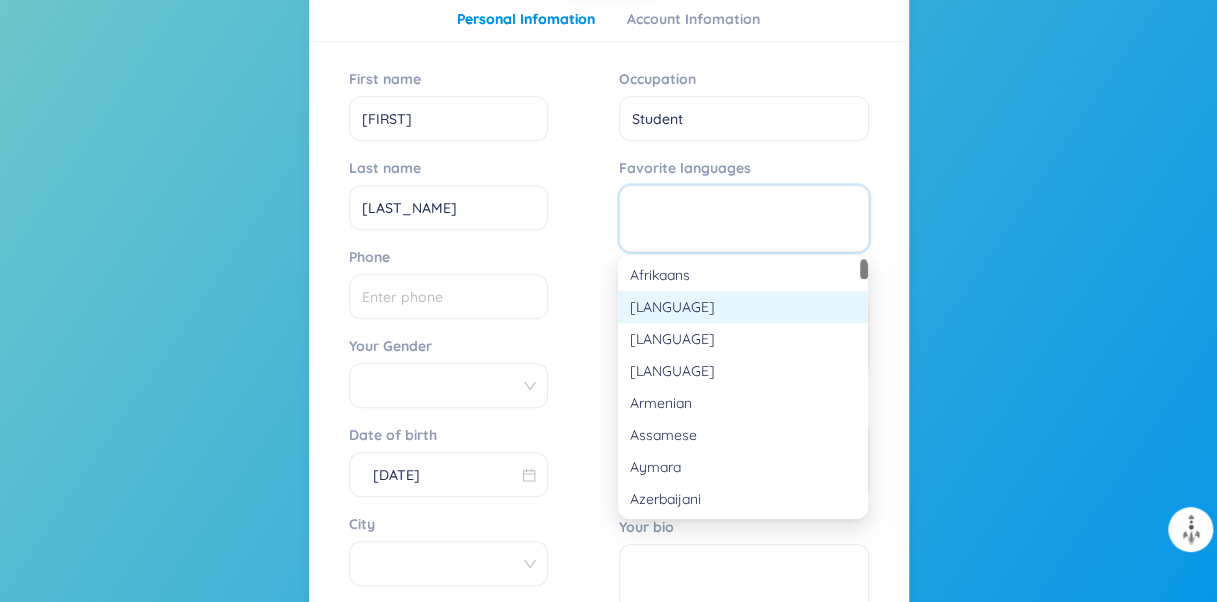 scroll, scrollTop: 500, scrollLeft: 0, axis: vertical 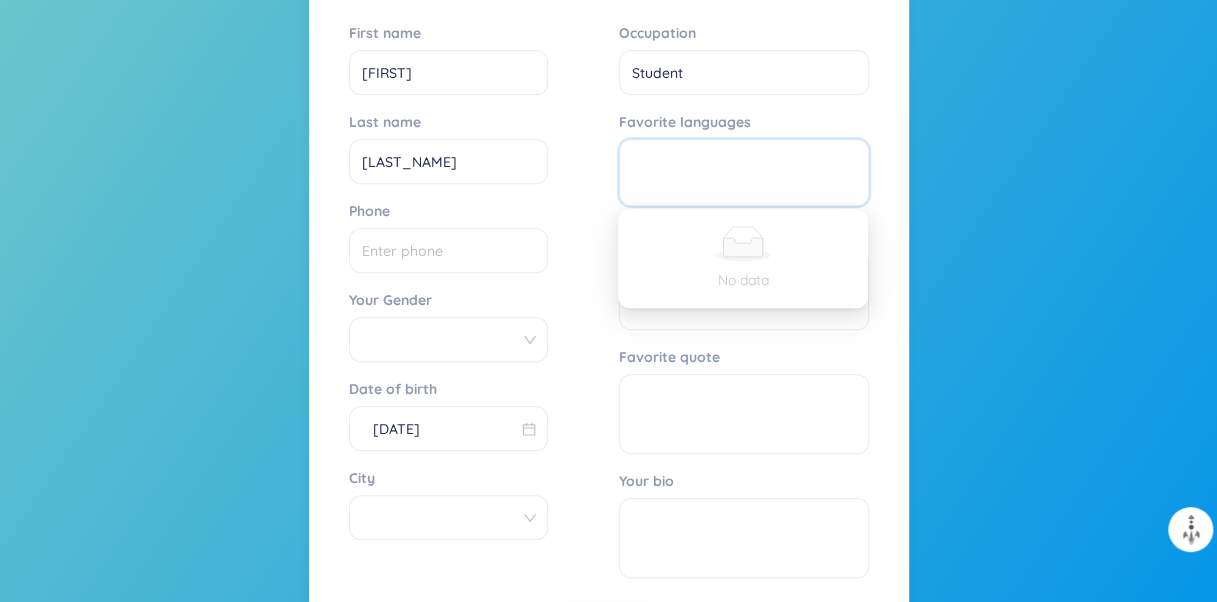 type on "ê" 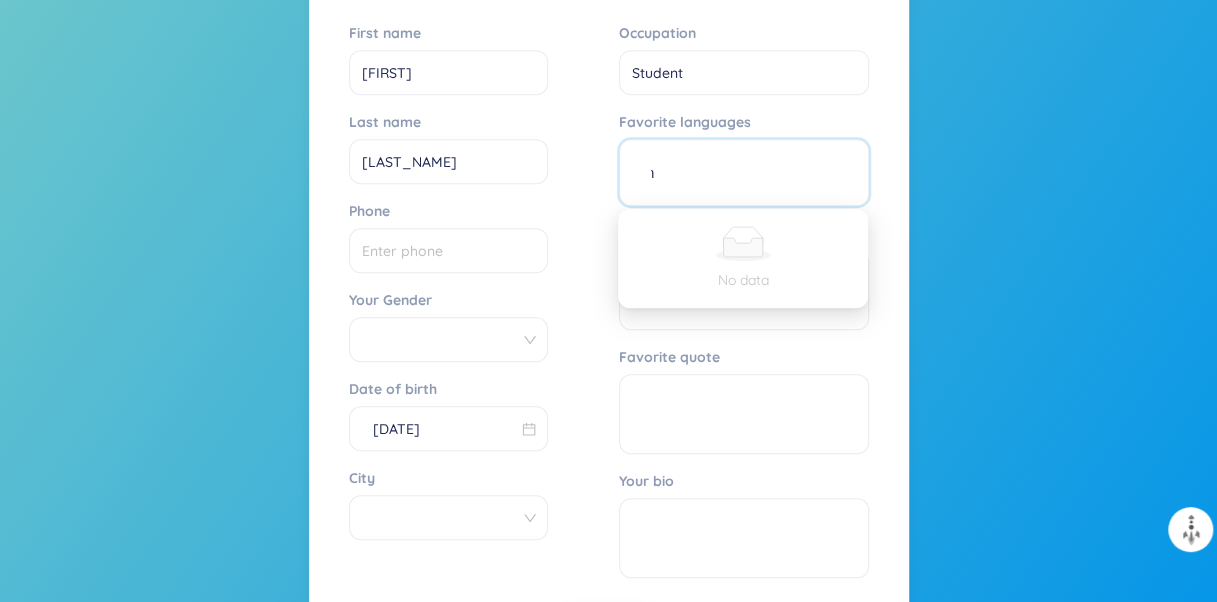 scroll, scrollTop: 0, scrollLeft: 14, axis: horizontal 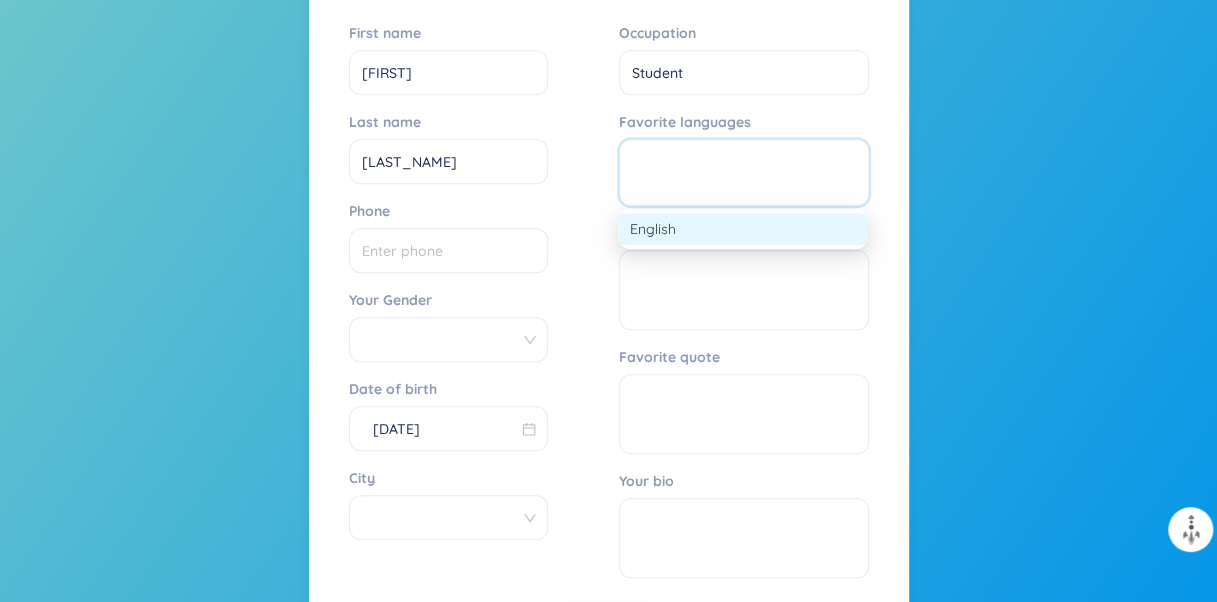 type on "enen" 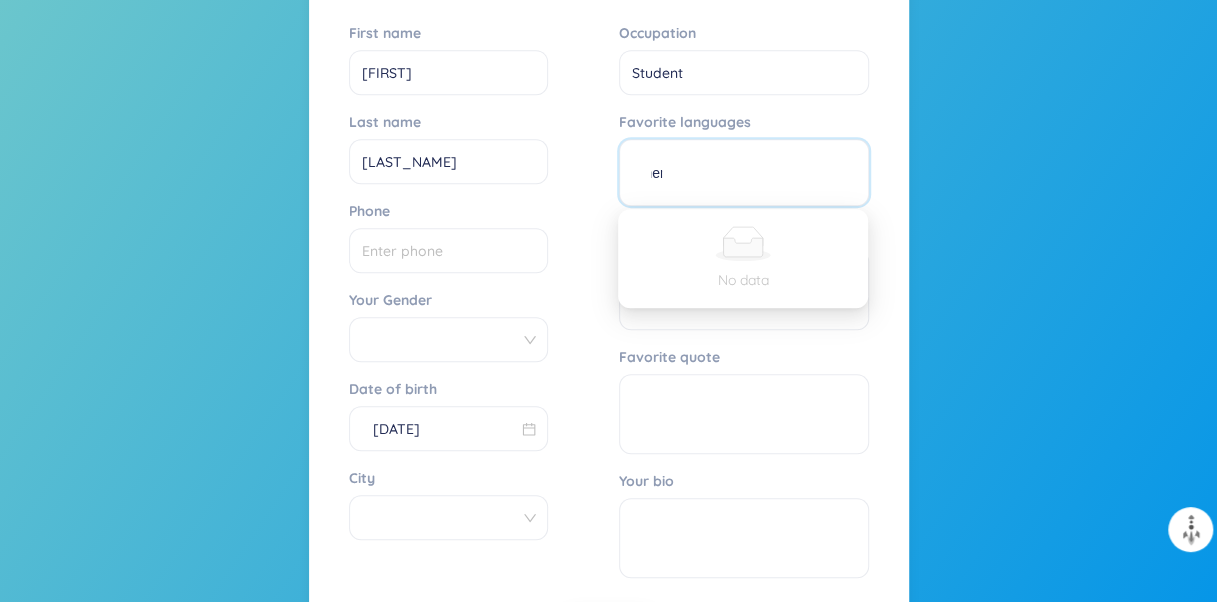 scroll, scrollTop: 0, scrollLeft: 15, axis: horizontal 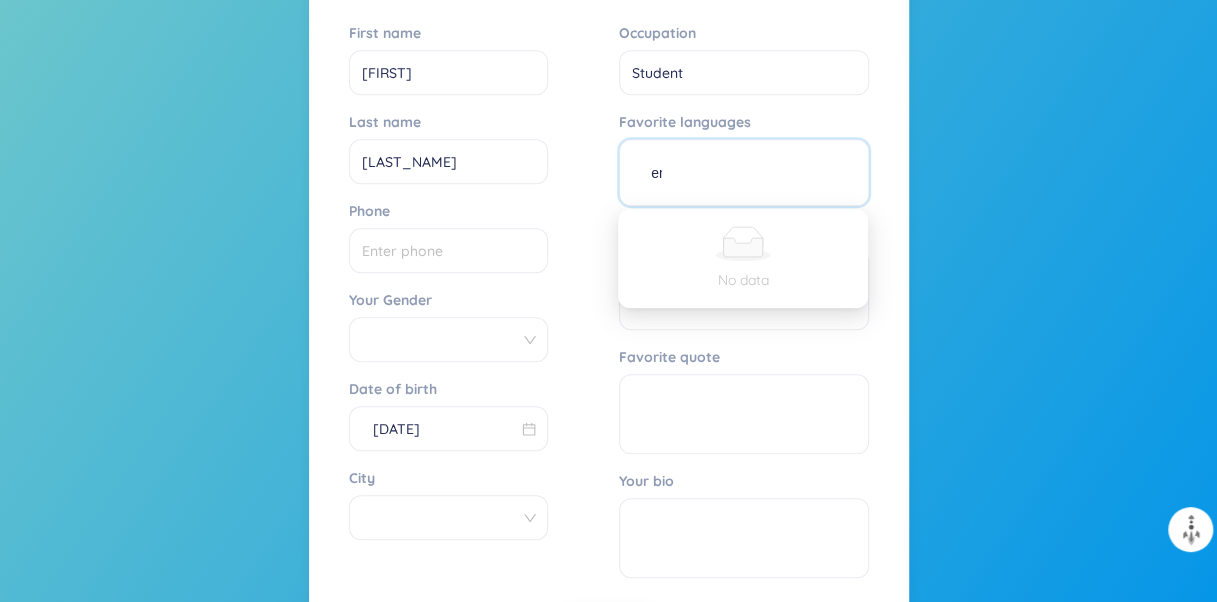type 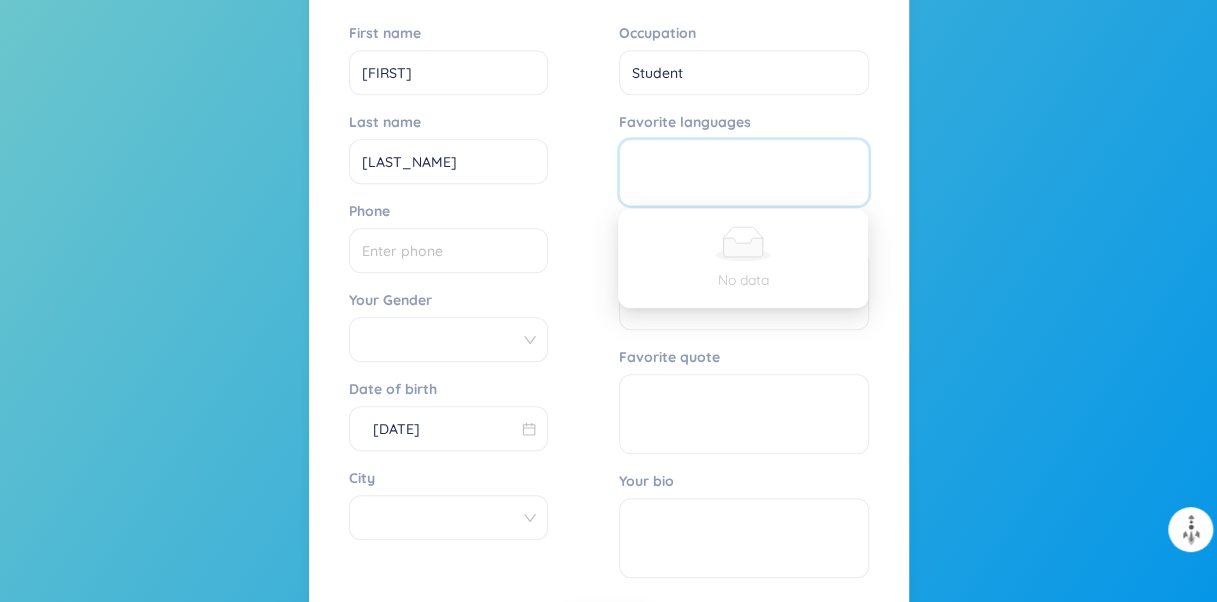 click on "First name Alice Last name Watson Phone Your Gender Date of birth 01/01/0000 City Occupation Student Favorite languages enen   Hobbies Favorite quote Your bio" at bounding box center [609, 302] 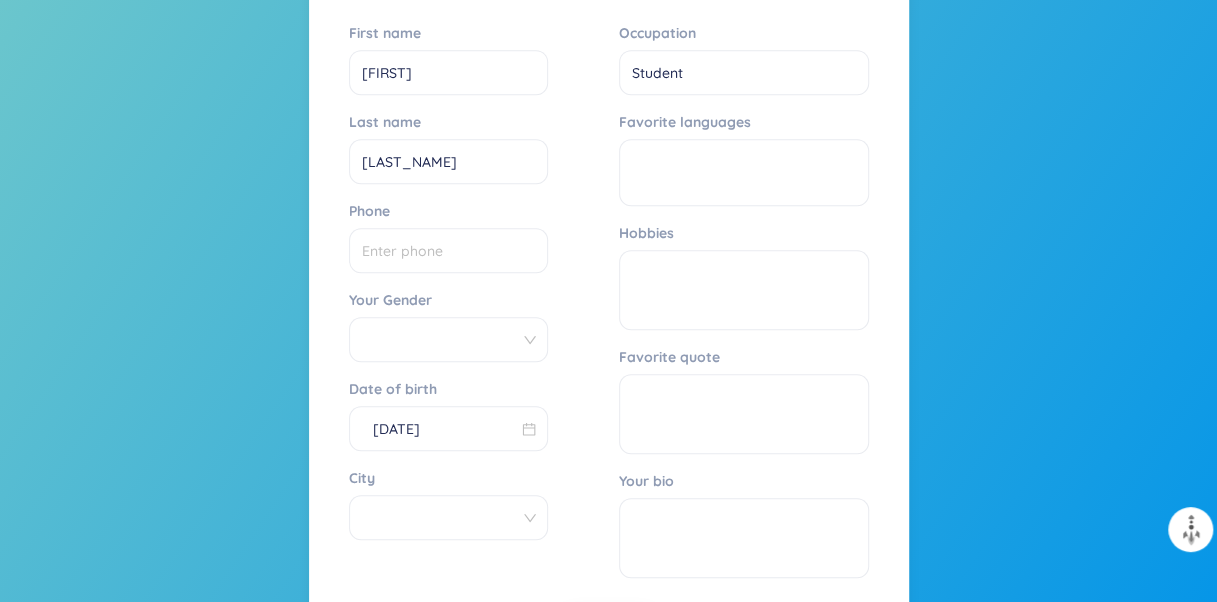 click at bounding box center [744, 172] 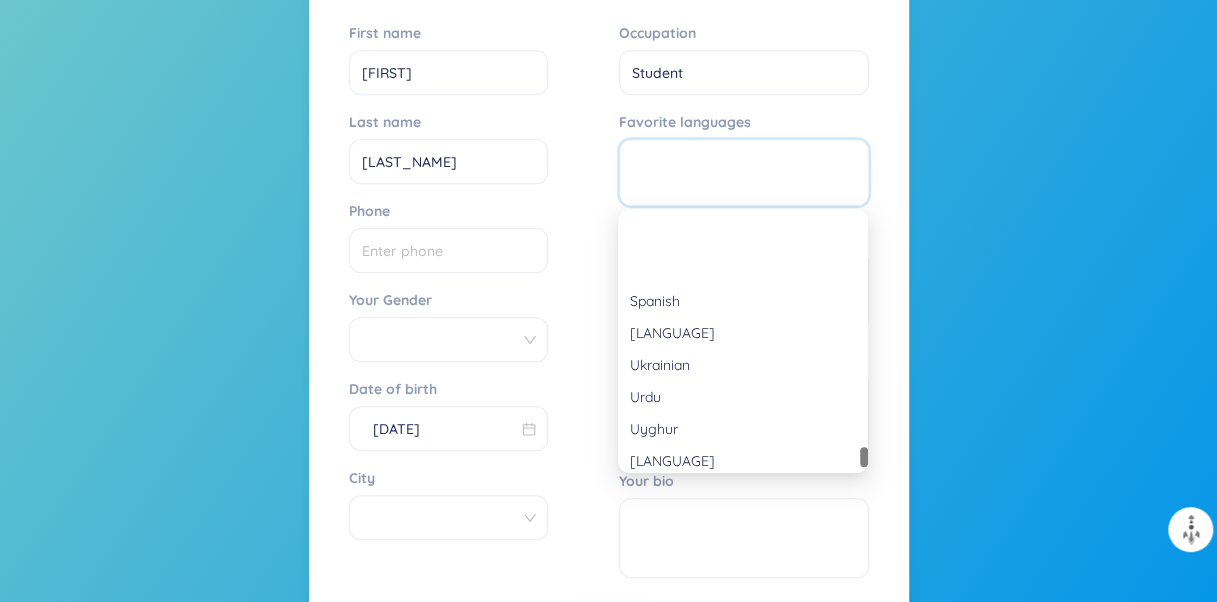 scroll, scrollTop: 3936, scrollLeft: 0, axis: vertical 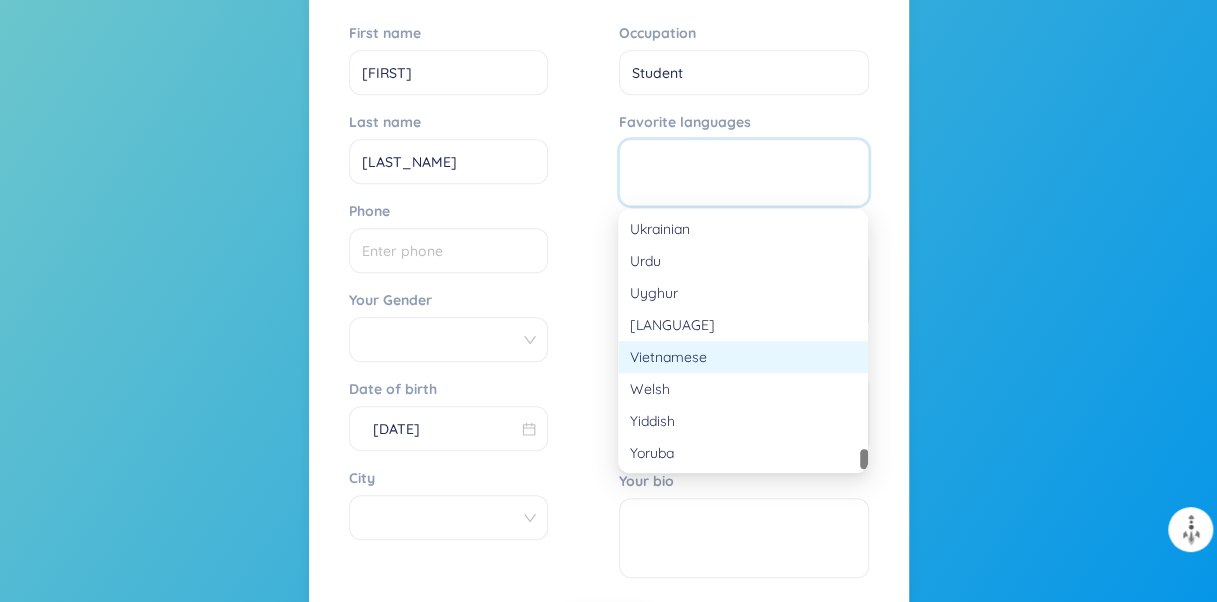click on "Vietnamese" at bounding box center [743, 357] 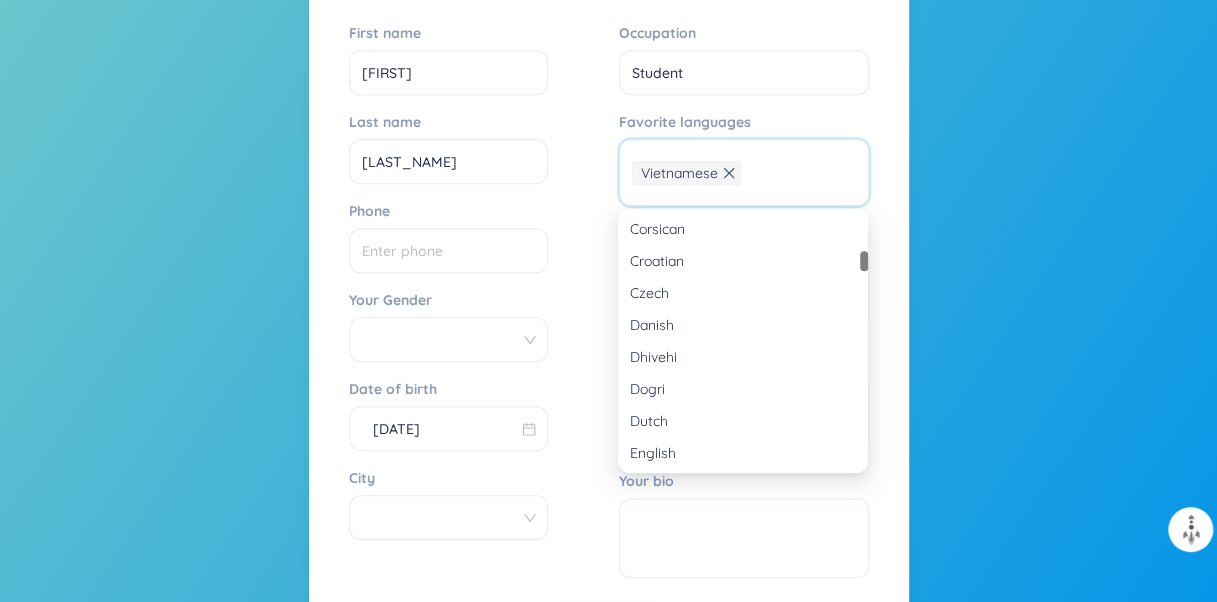 scroll, scrollTop: 836, scrollLeft: 0, axis: vertical 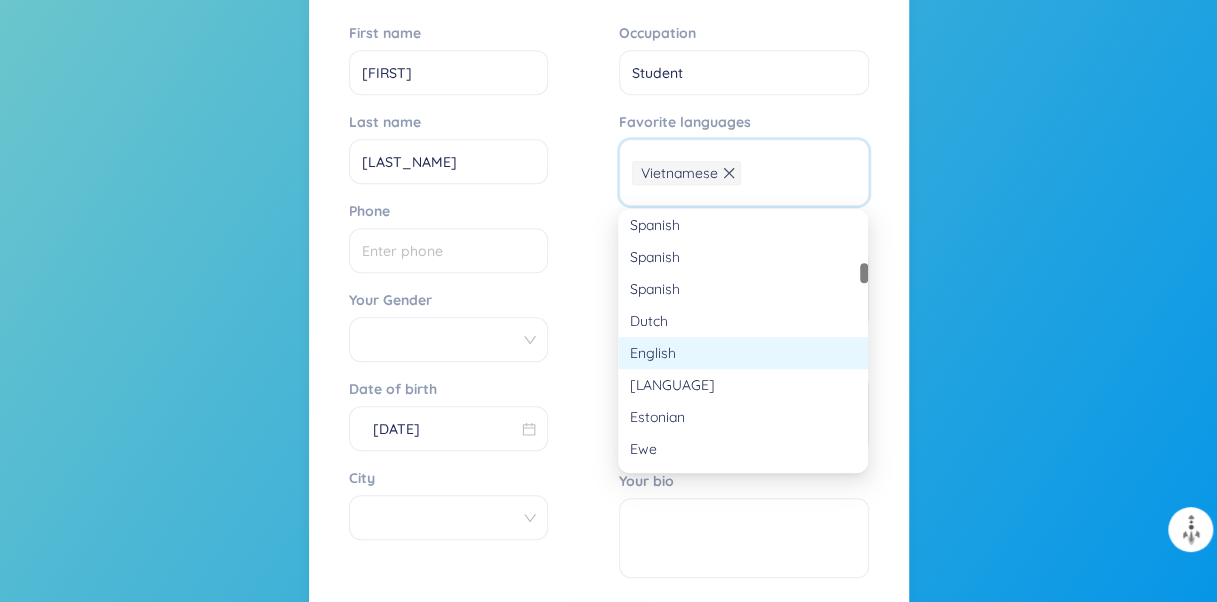 click on "English" at bounding box center [743, 353] 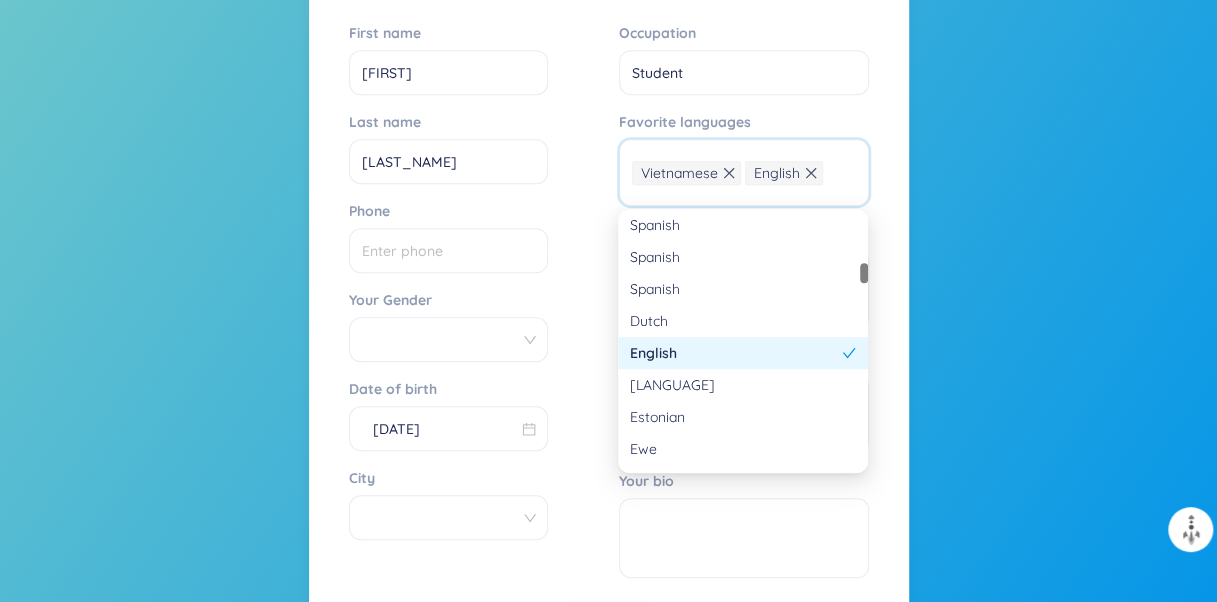 click on "Back   FREE Upgrade Personal Infomation Account Infomation First name Alice Last name Watson Phone Your Gender Date of birth 01/01/0000 City Occupation Student Favorite languages Vietnamese English   Hobbies Favorite quote Your bio Save" at bounding box center [608, 160] 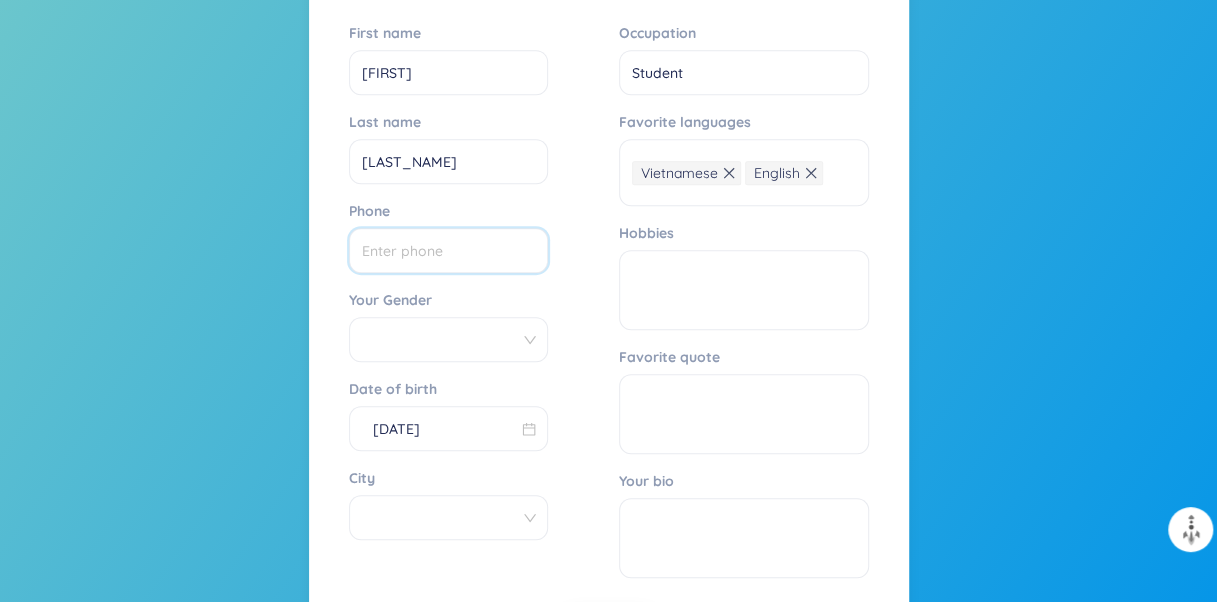 click on "Phone" at bounding box center (448, 250) 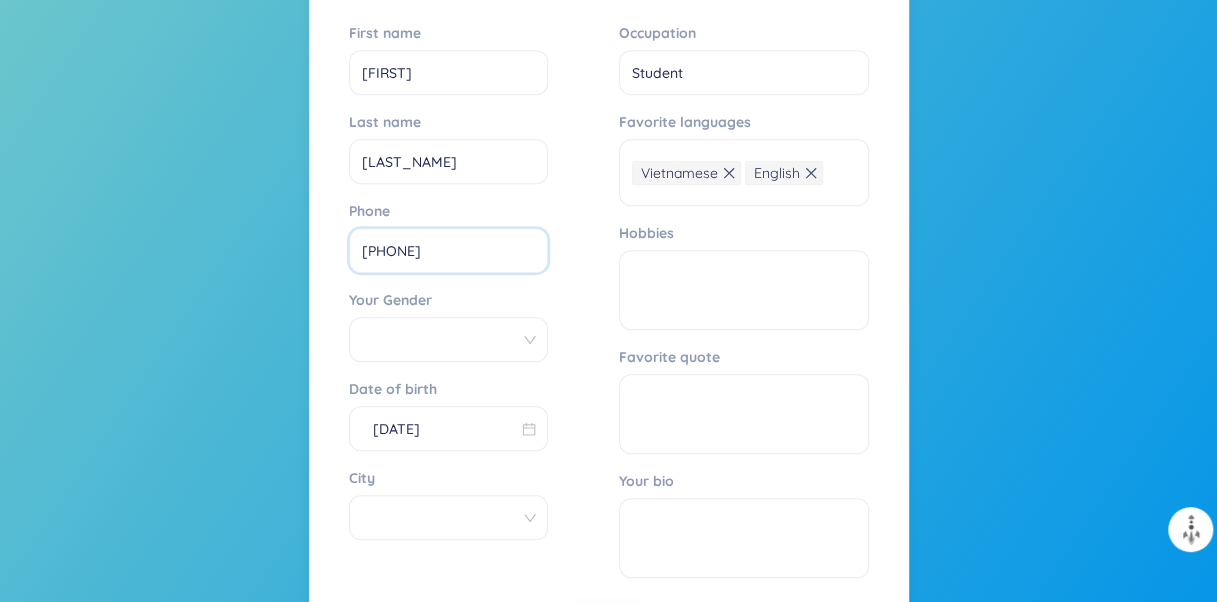 click at bounding box center [448, 340] 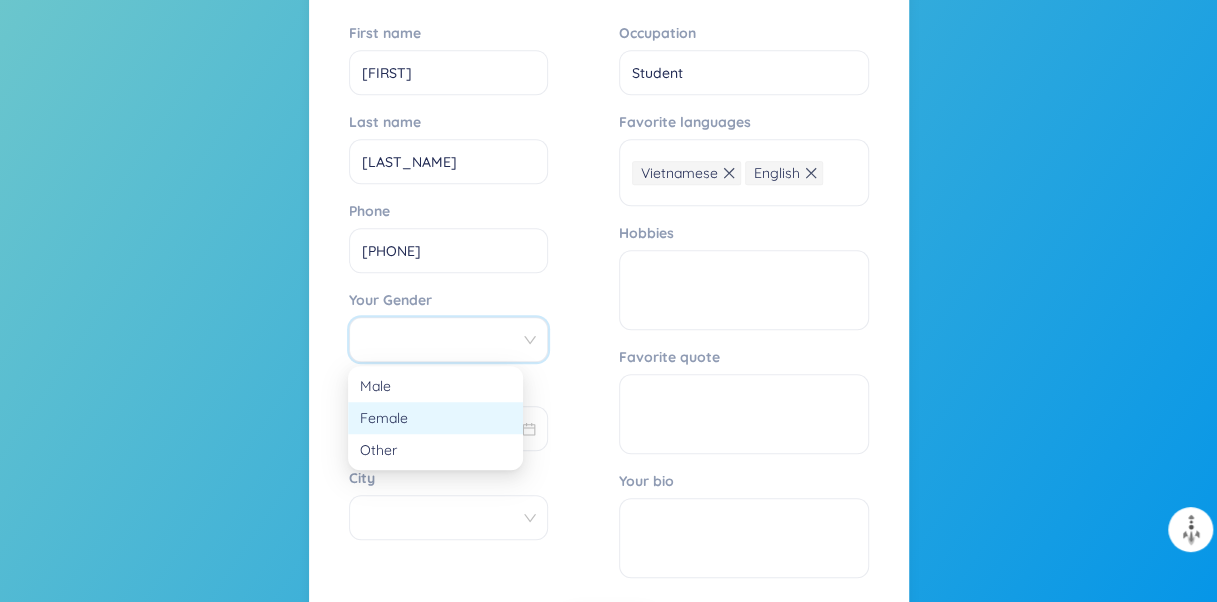click on "Female" at bounding box center (435, 418) 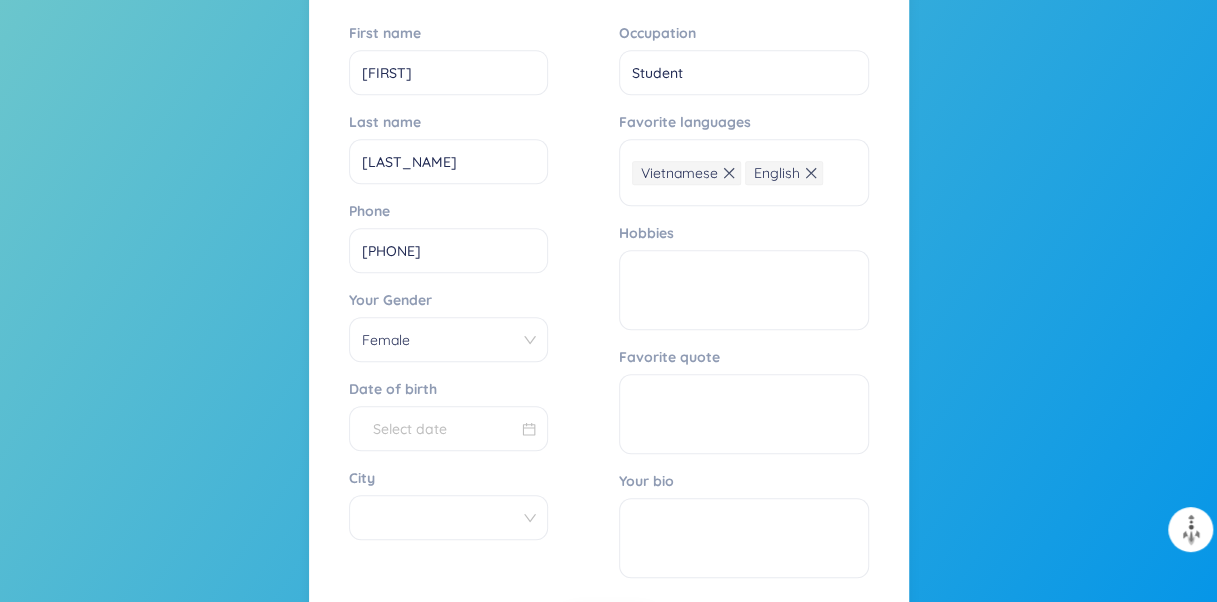 click at bounding box center (448, 428) 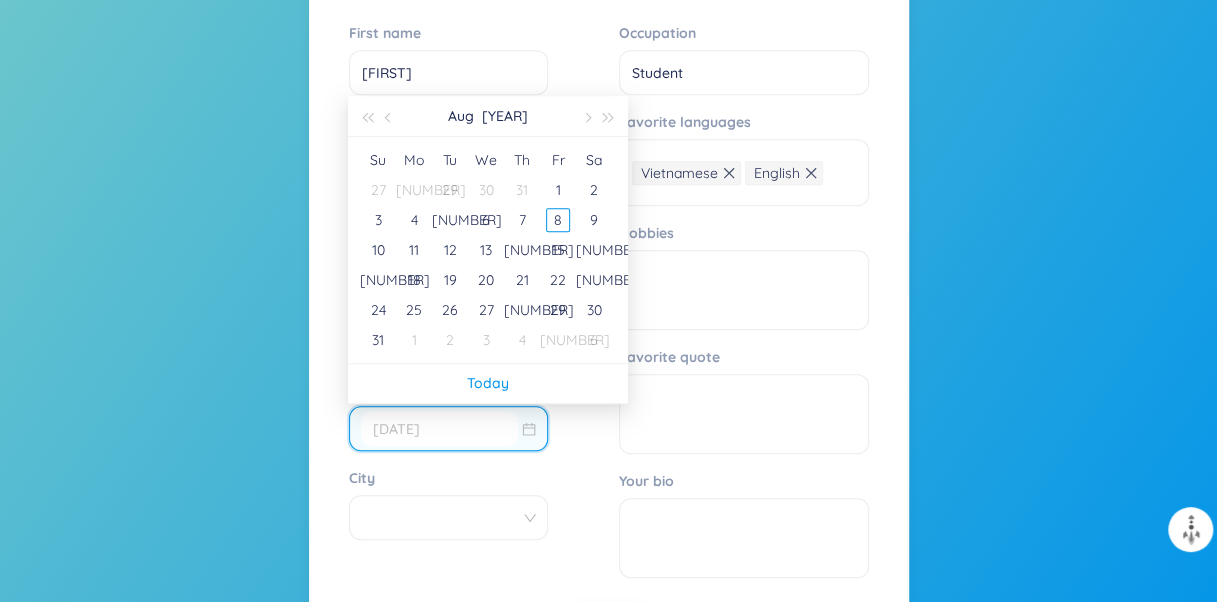 type on "01/08/2025" 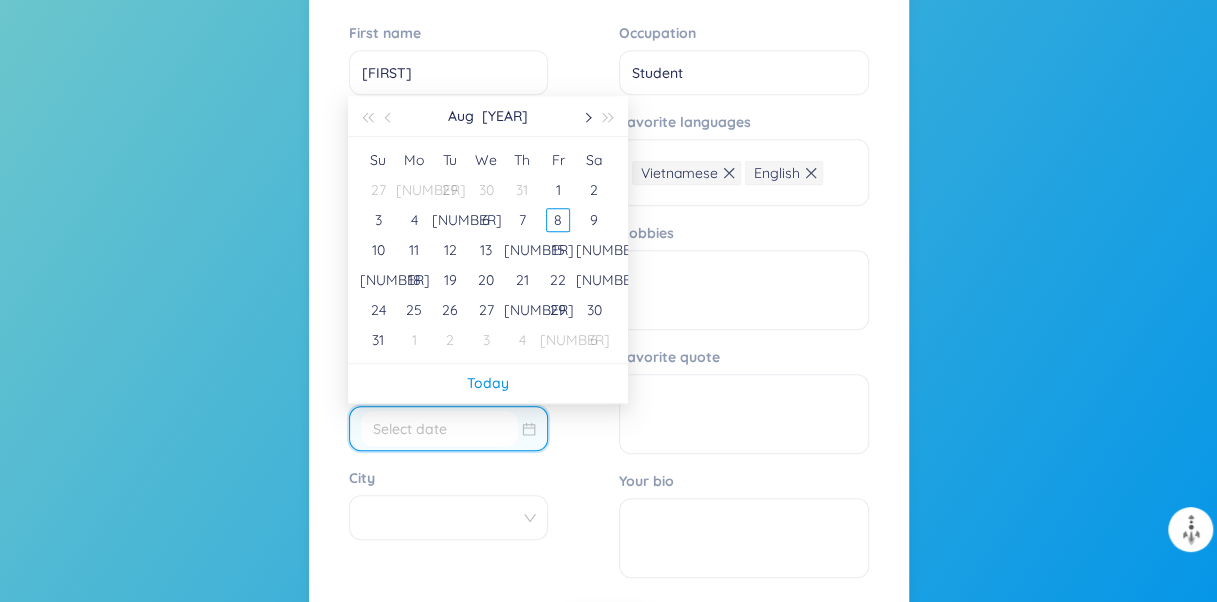 click at bounding box center [586, 118] 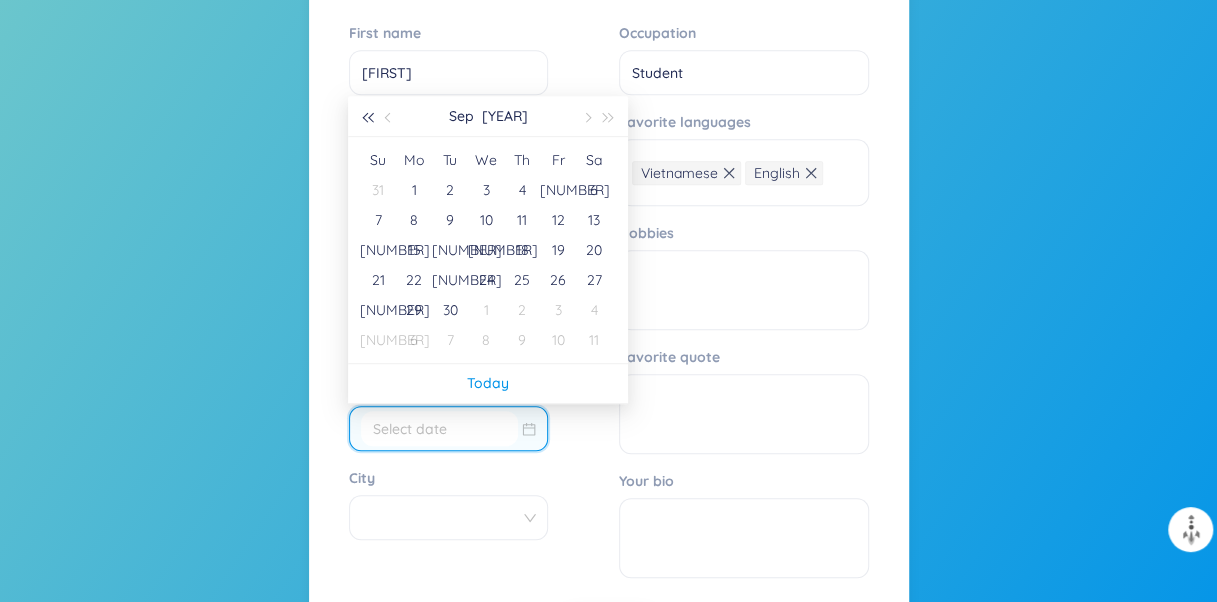 click at bounding box center (367, 118) 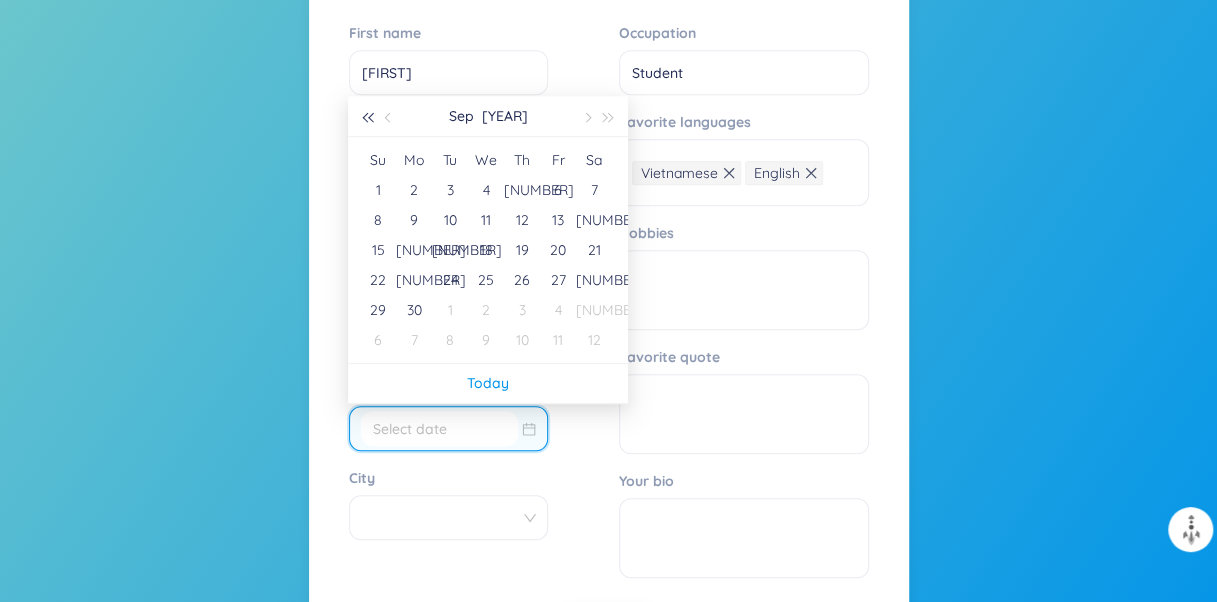 click at bounding box center [367, 118] 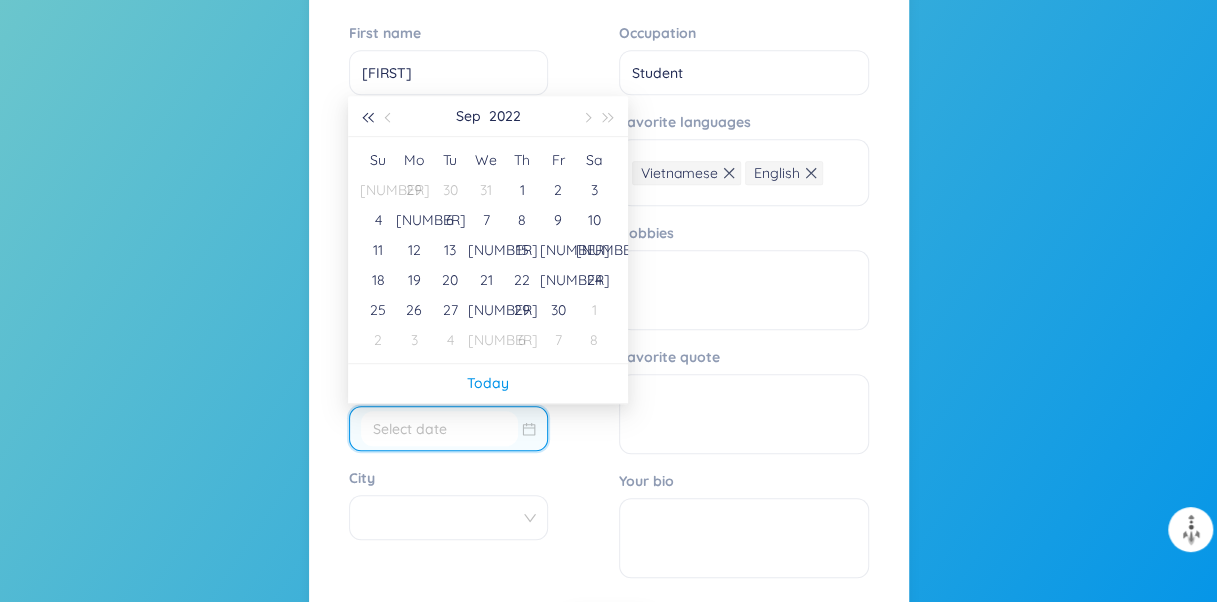 click at bounding box center (367, 118) 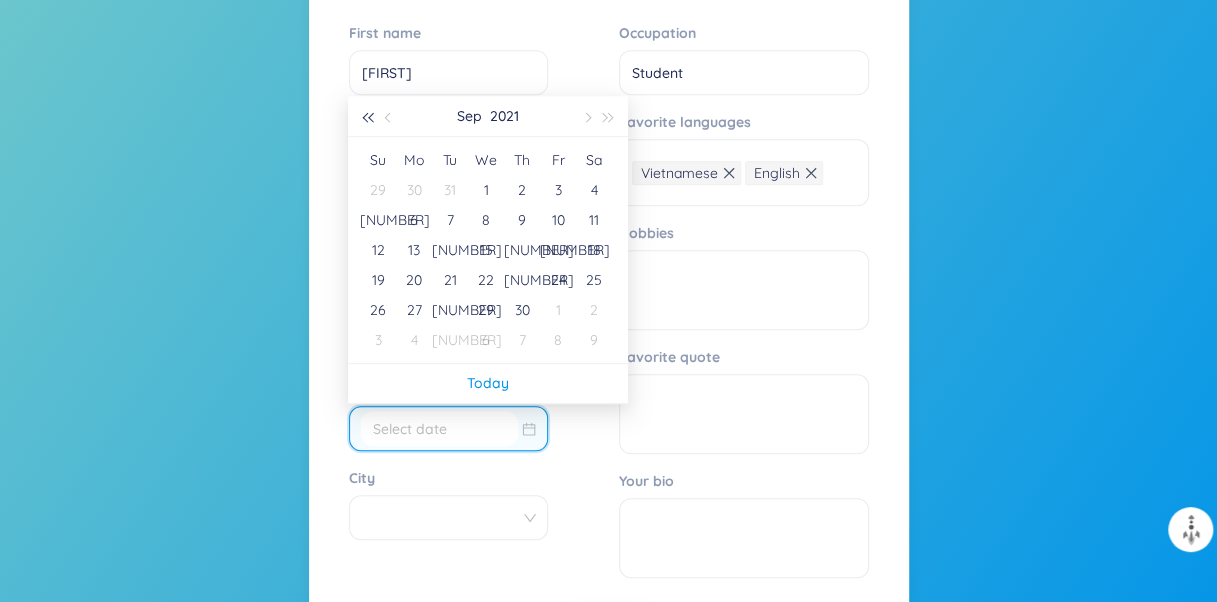 click at bounding box center (367, 118) 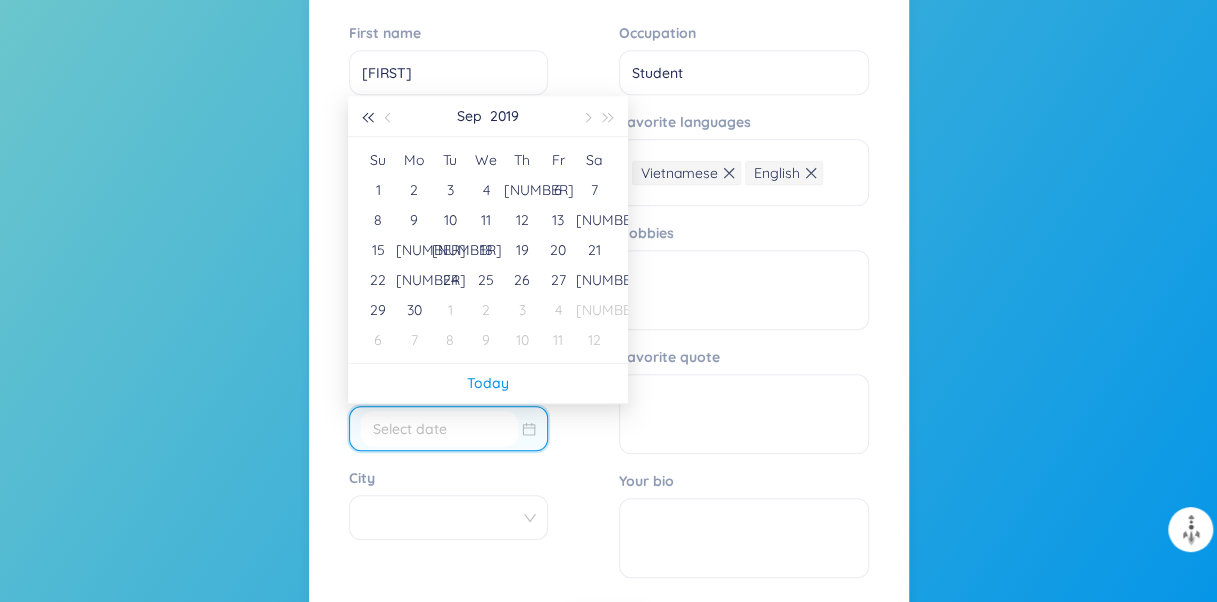 click at bounding box center [367, 118] 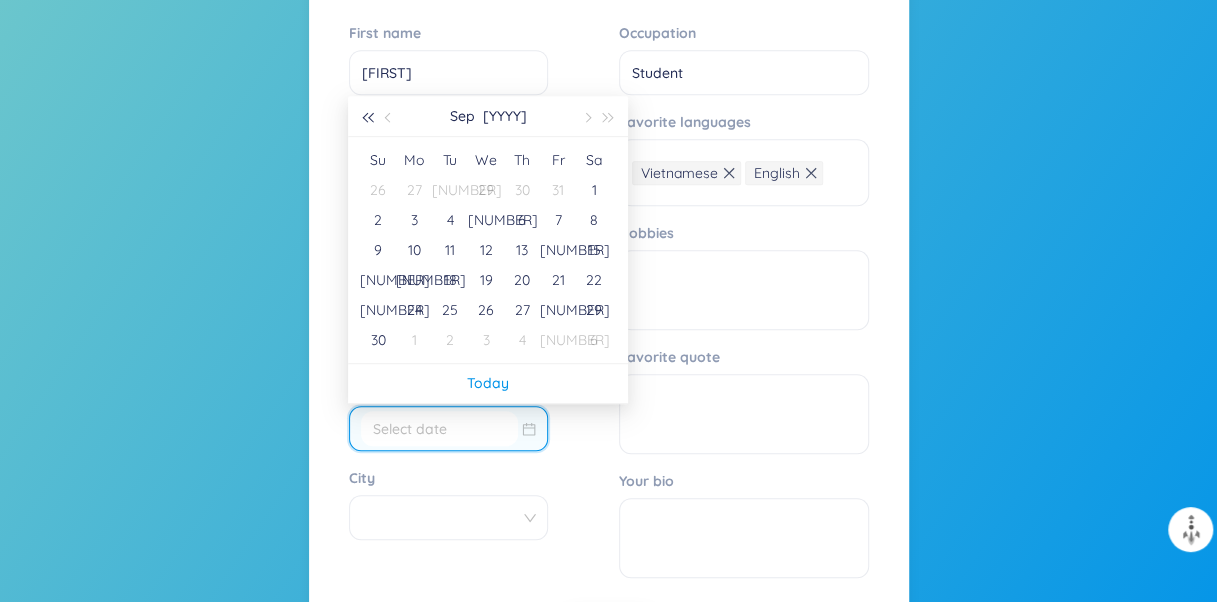 click at bounding box center (367, 118) 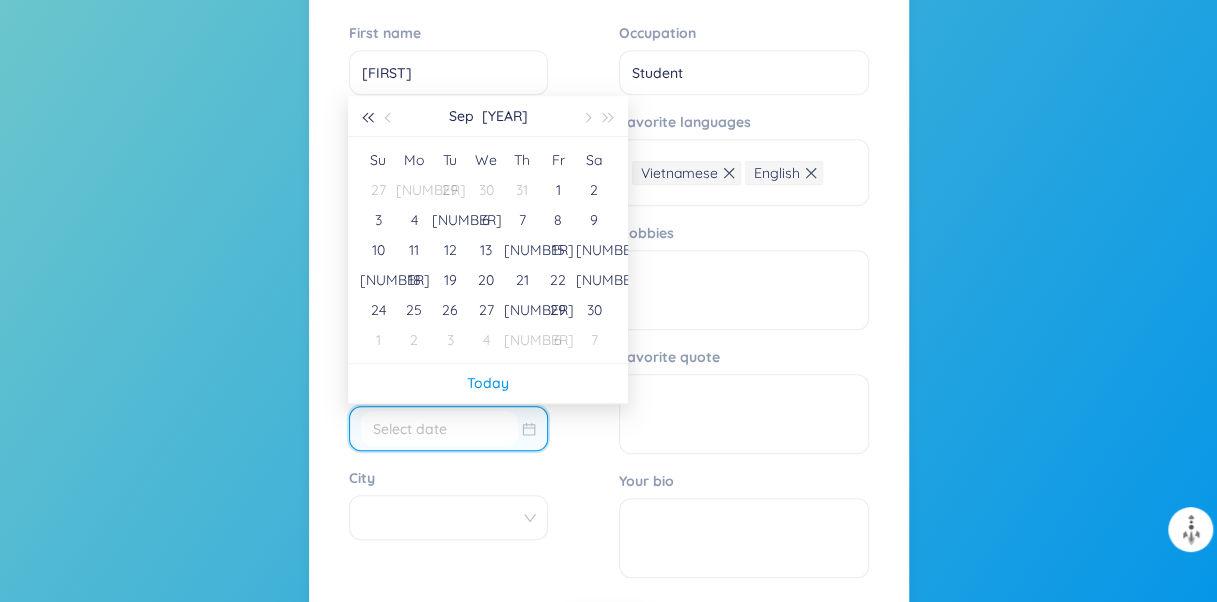 click at bounding box center (367, 118) 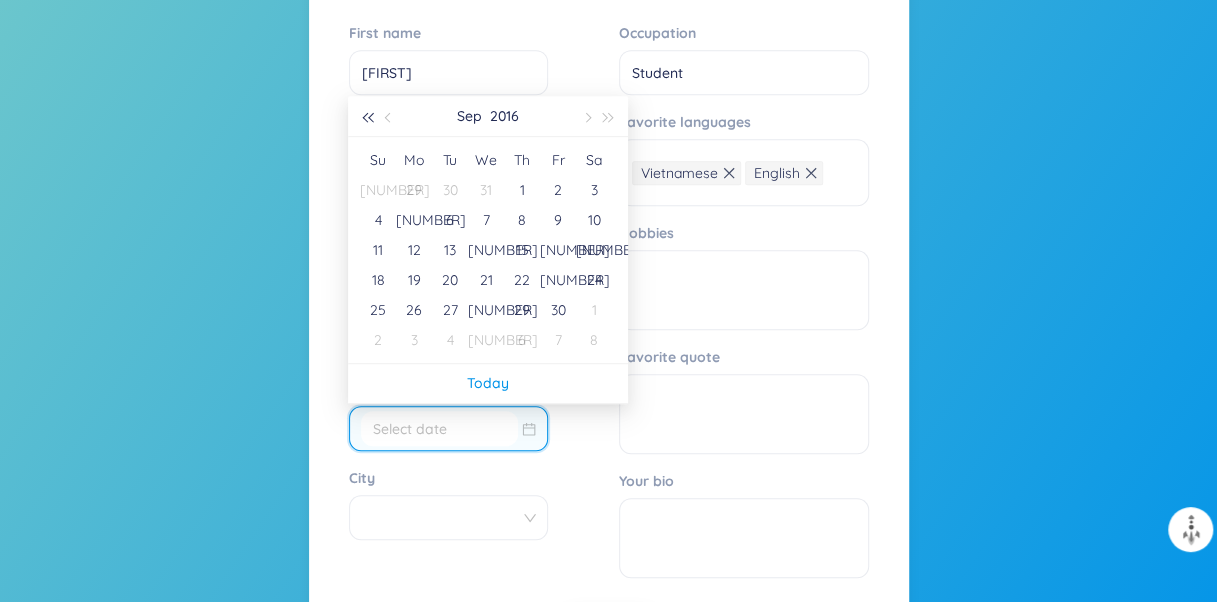 click at bounding box center (367, 118) 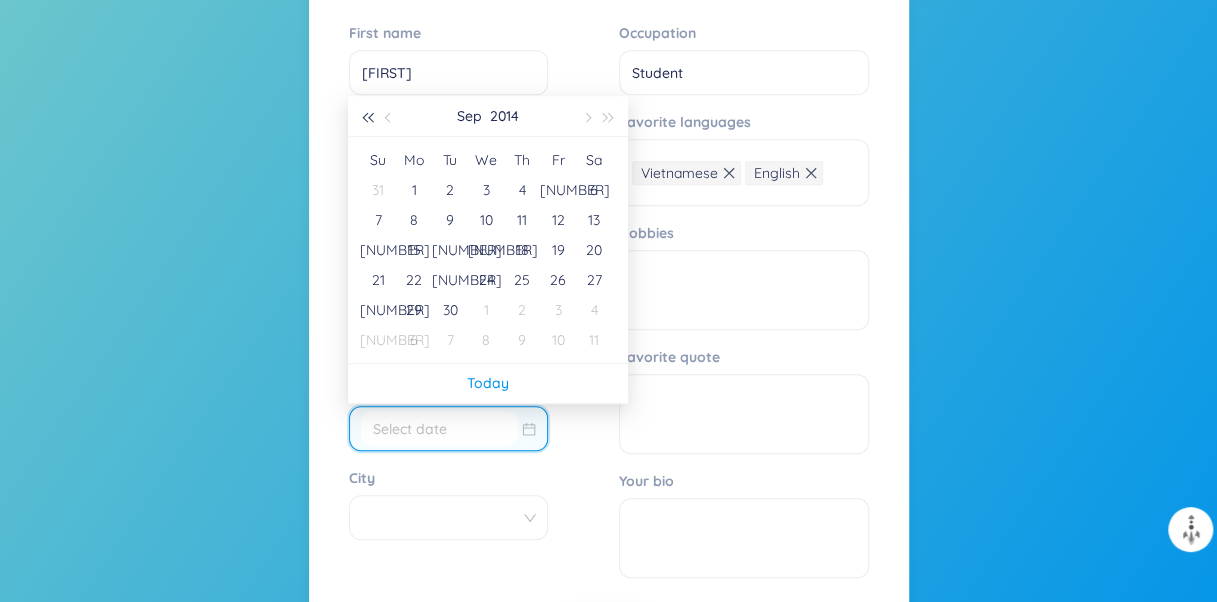click at bounding box center (367, 118) 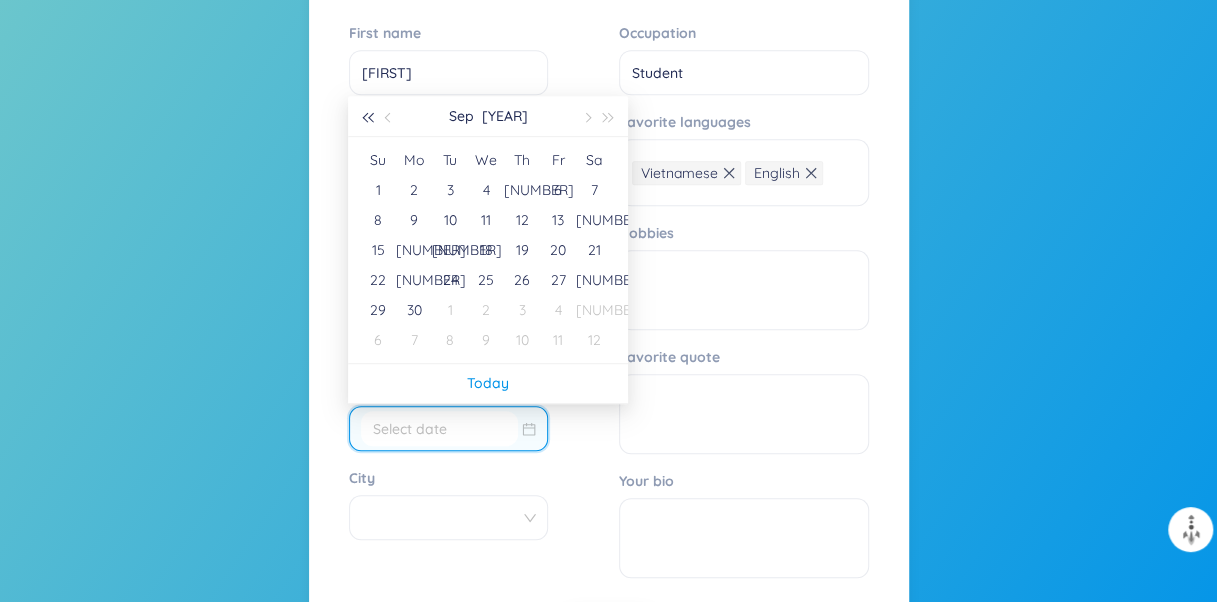 click at bounding box center (367, 118) 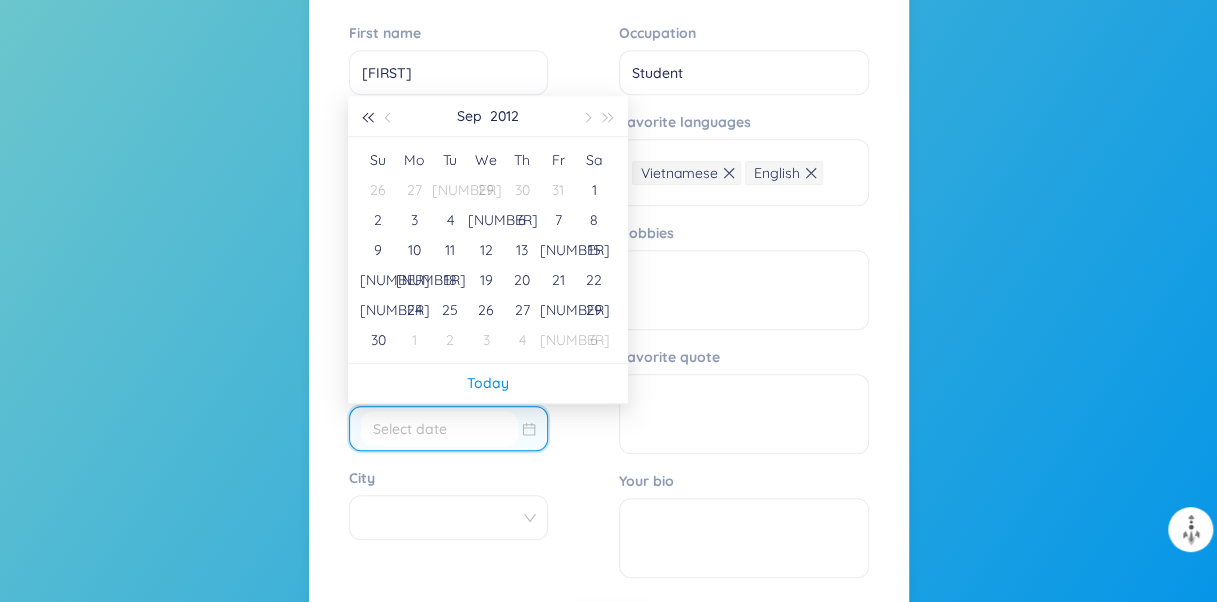 click at bounding box center (367, 118) 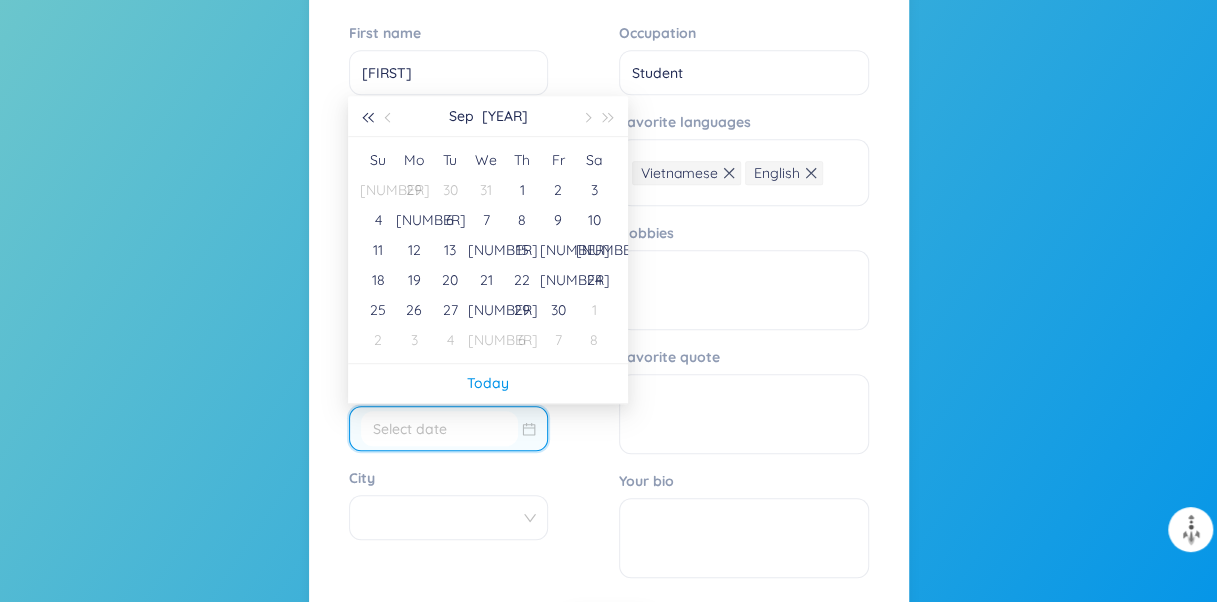 click at bounding box center (367, 118) 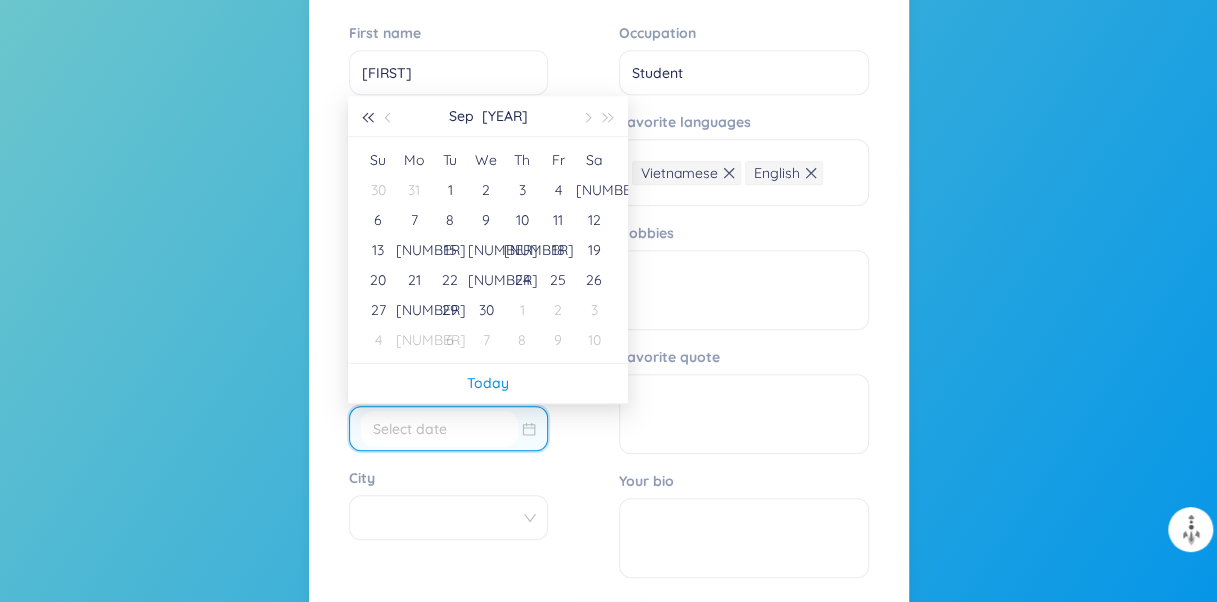 click at bounding box center [367, 118] 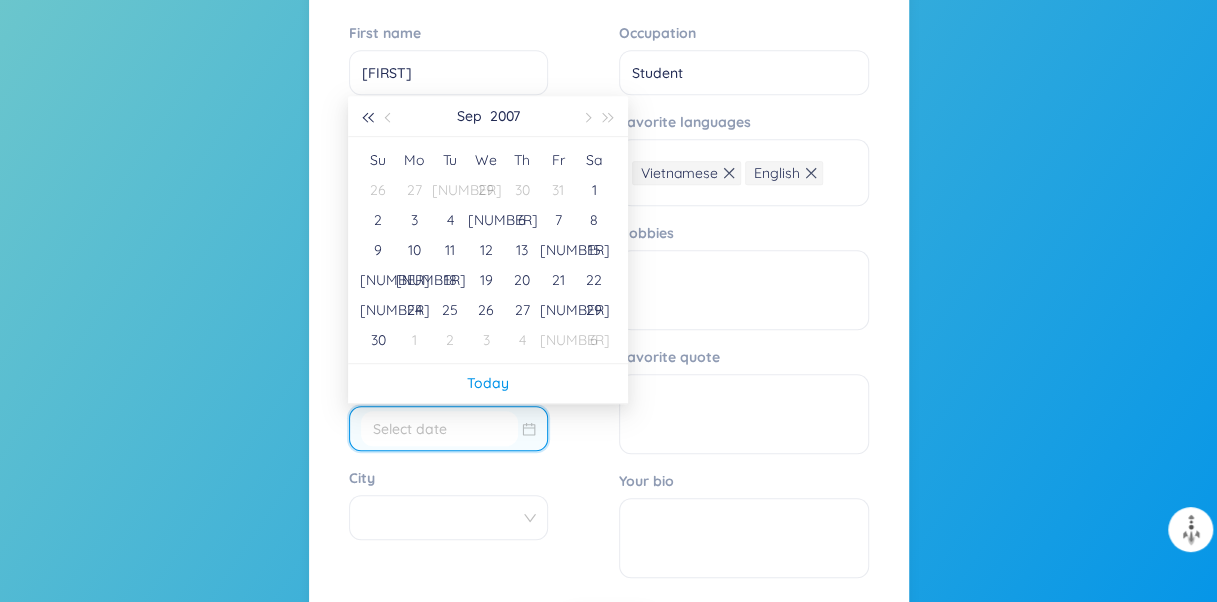 click at bounding box center [367, 118] 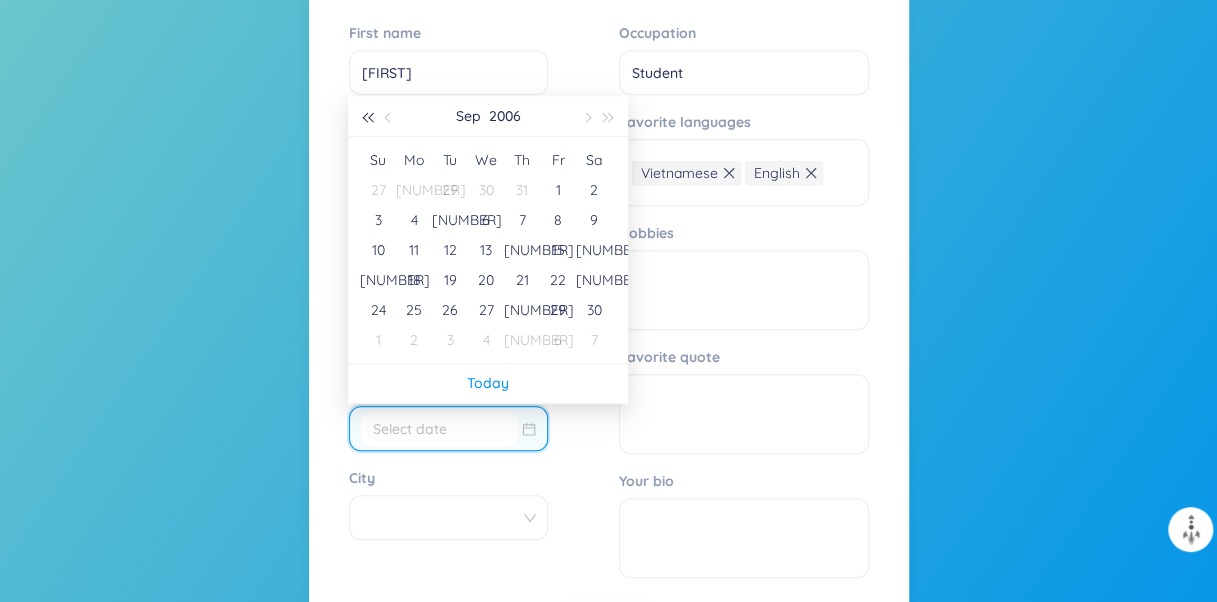 click at bounding box center (367, 118) 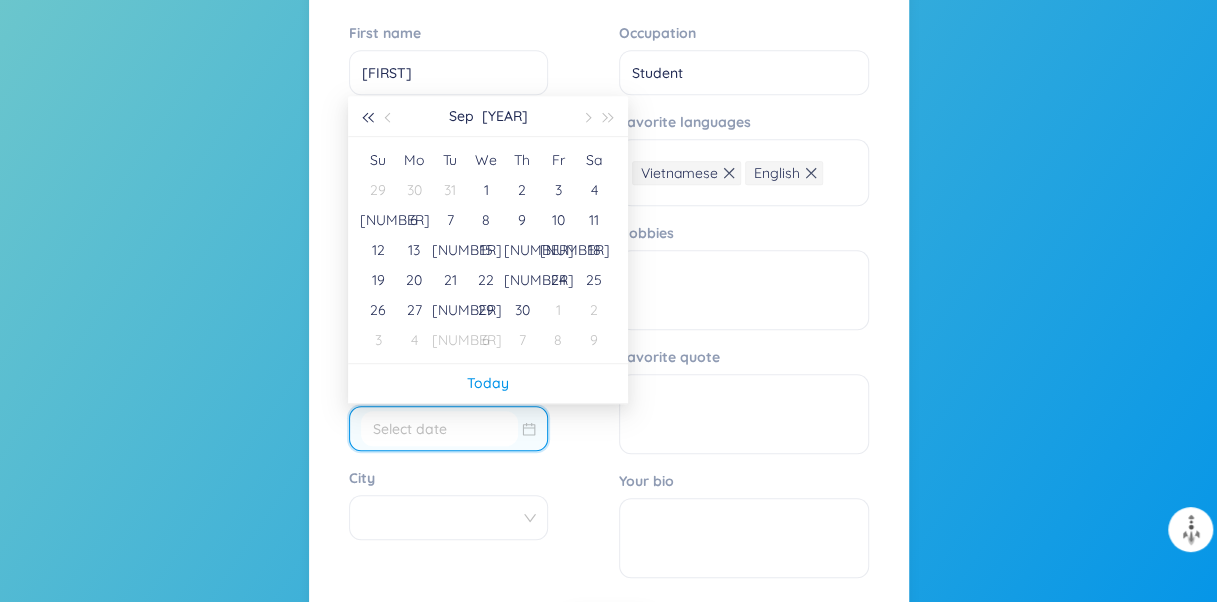 click at bounding box center (367, 118) 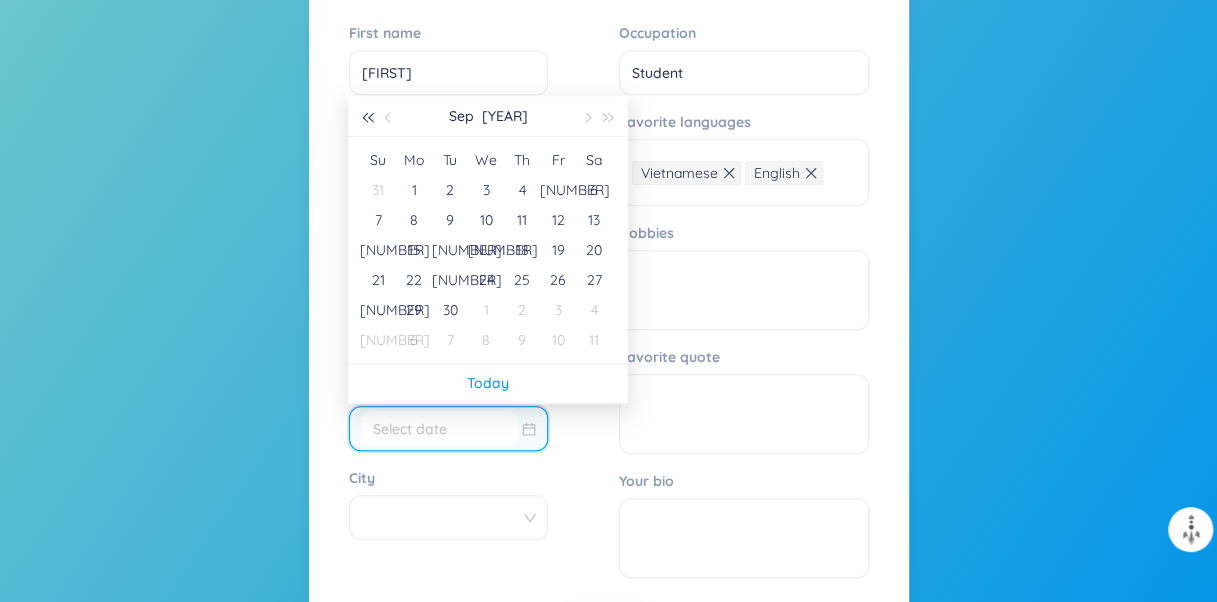 click at bounding box center (367, 118) 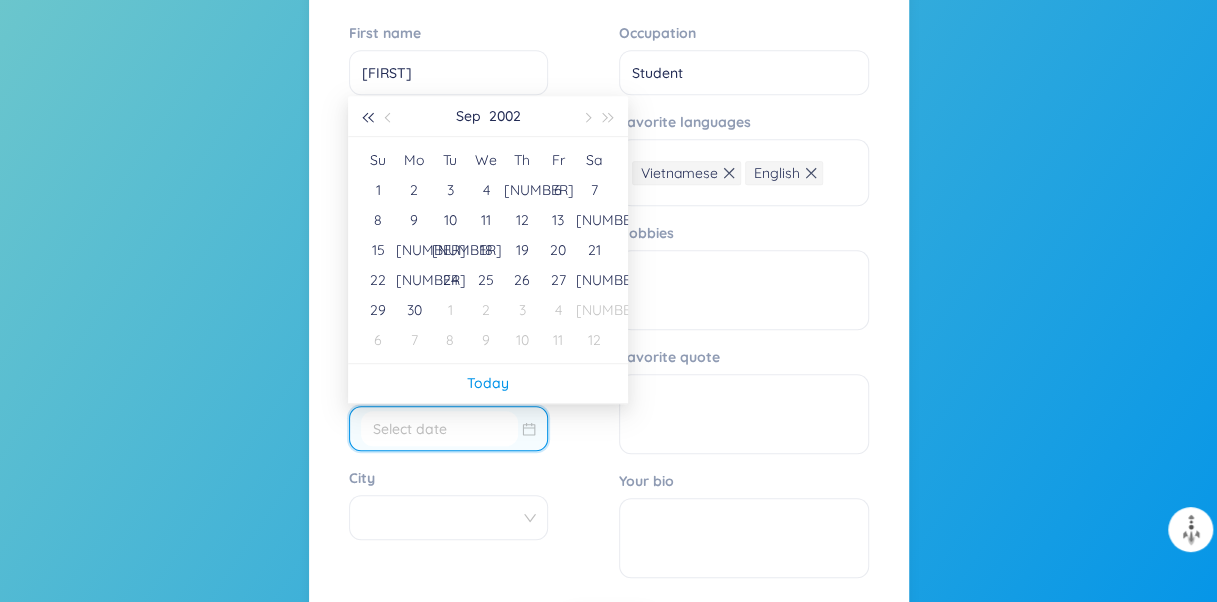 click at bounding box center (367, 118) 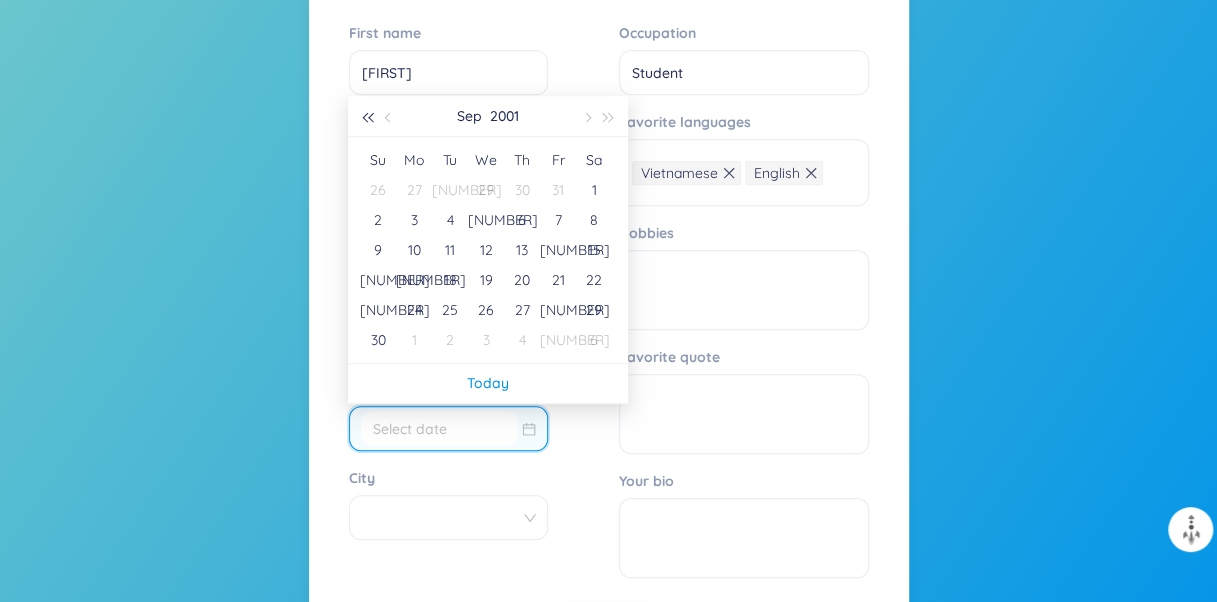 click at bounding box center (367, 118) 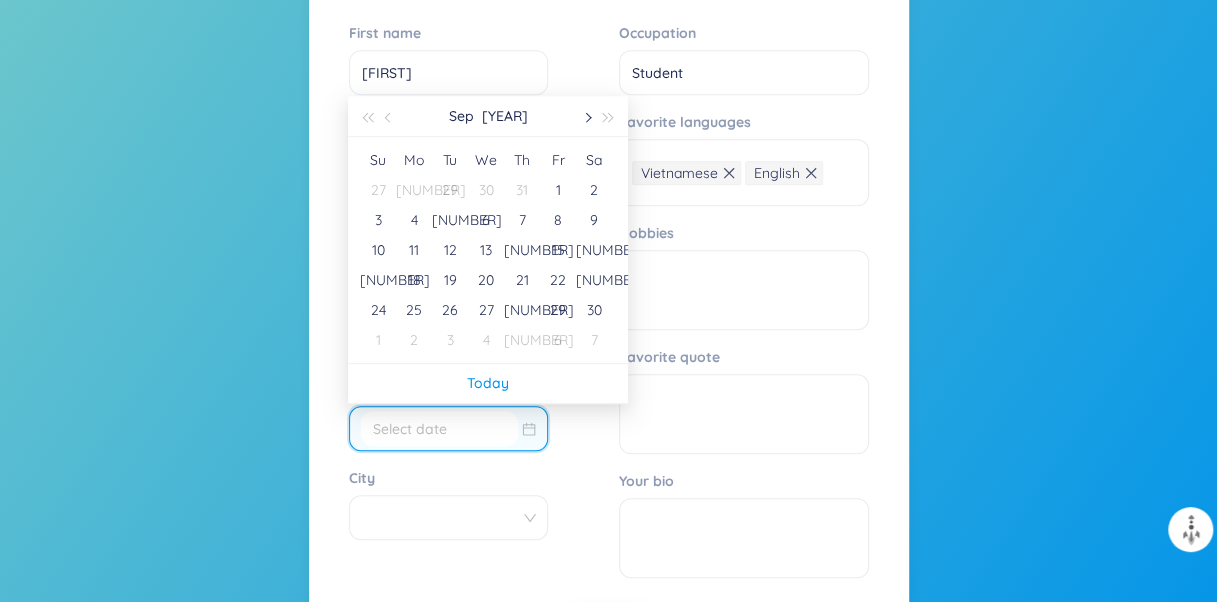 click at bounding box center (586, 116) 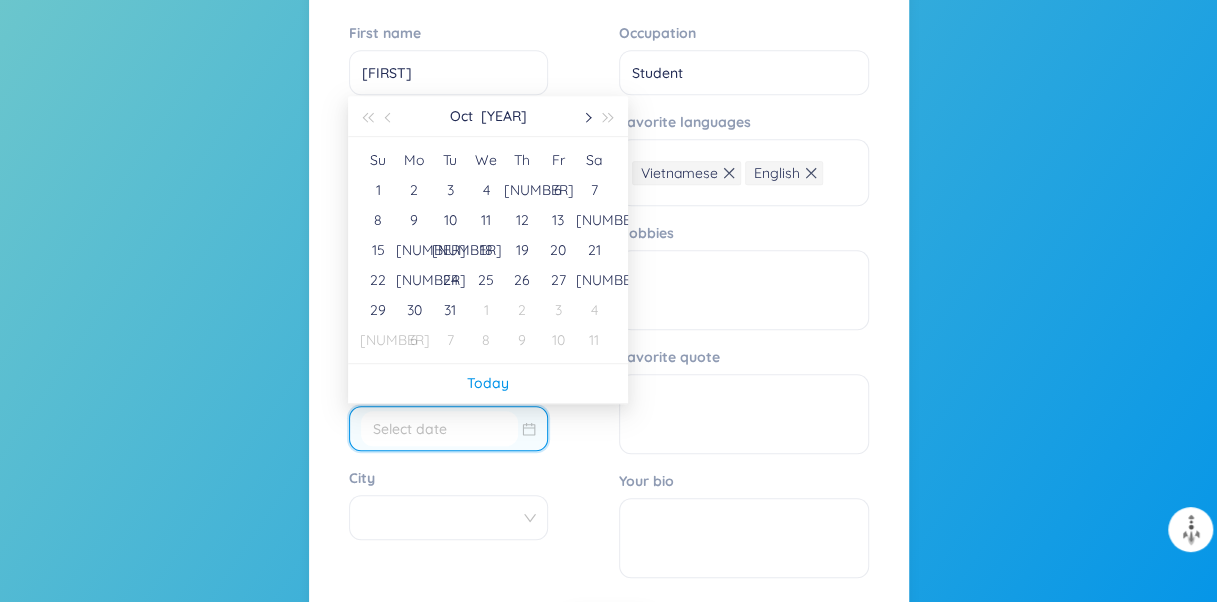 click at bounding box center (586, 116) 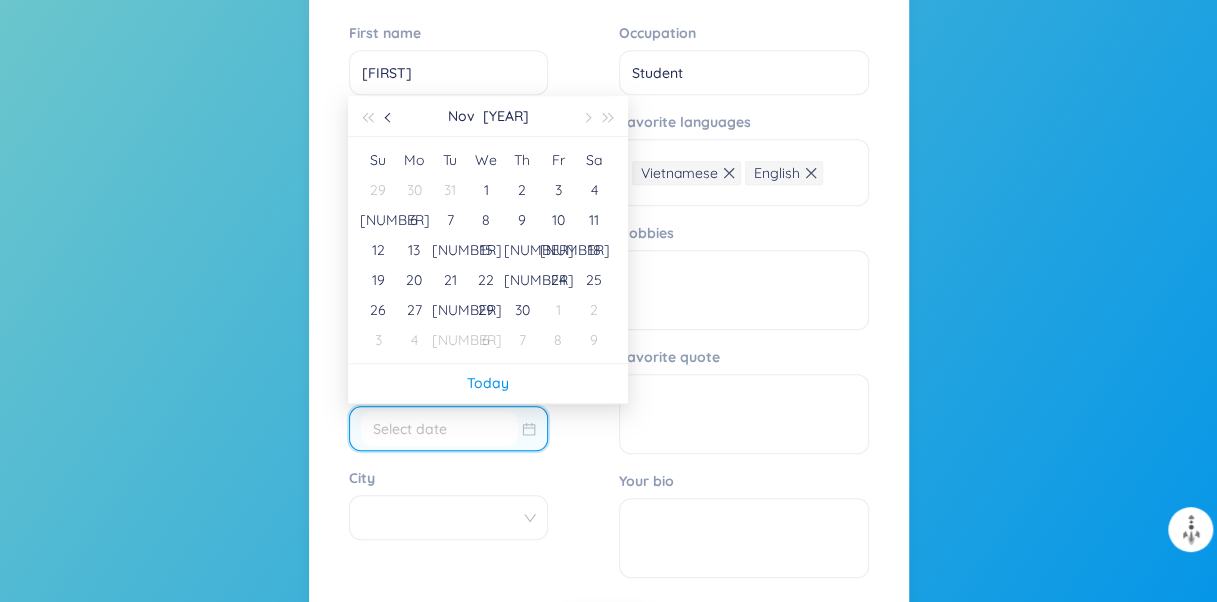 click at bounding box center [389, 116] 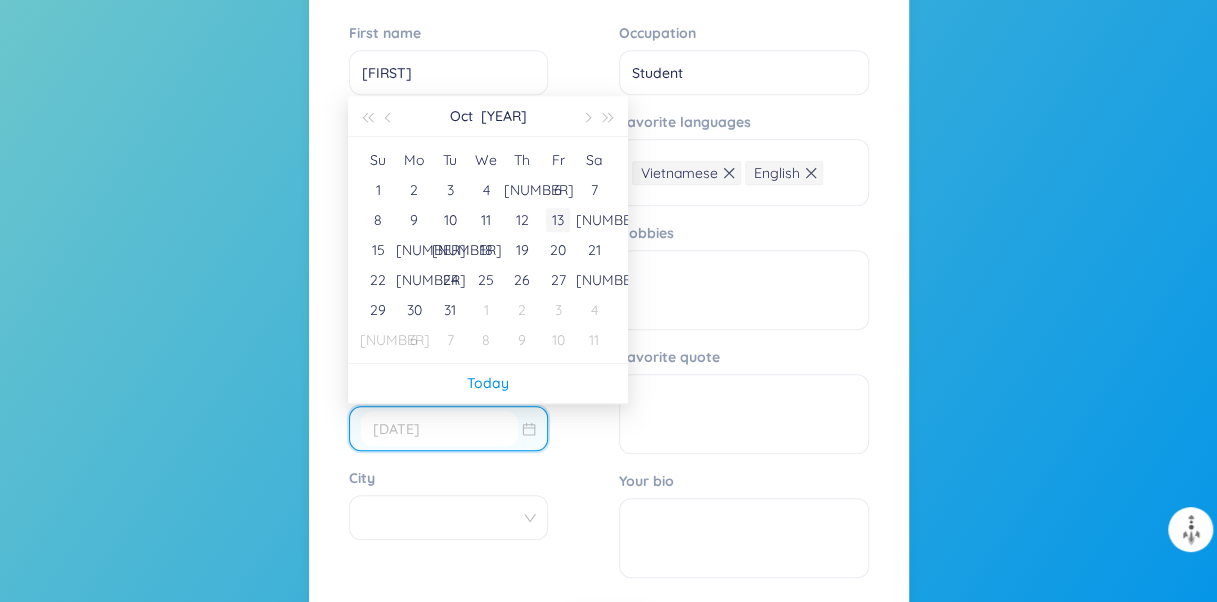 click on "13" at bounding box center (558, 220) 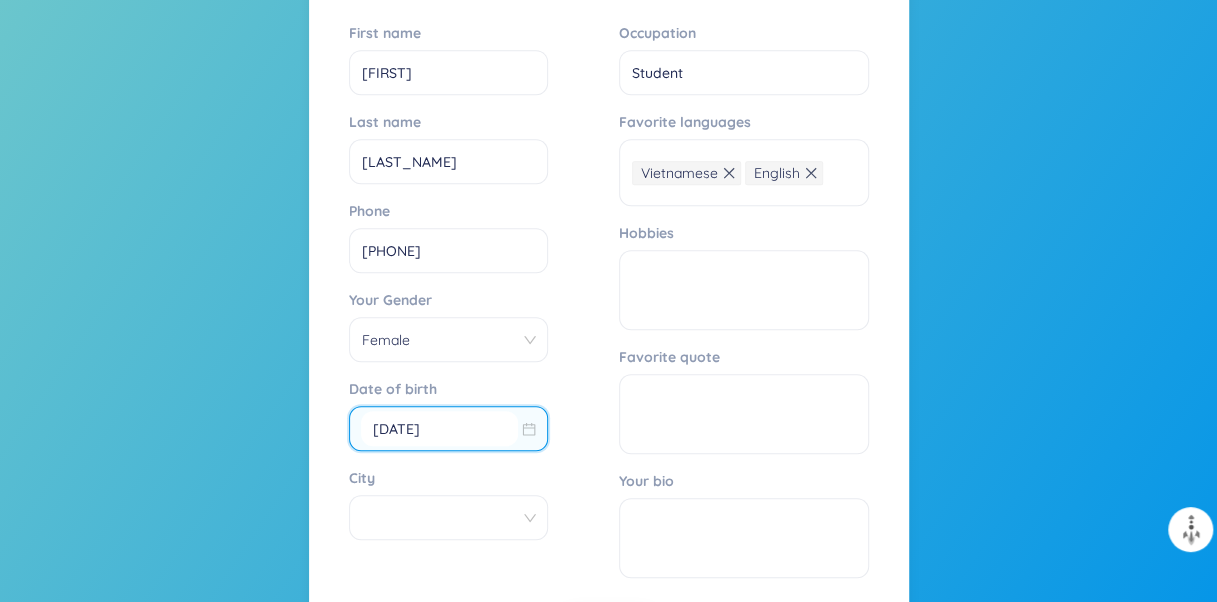 click on "City" at bounding box center (441, 518) 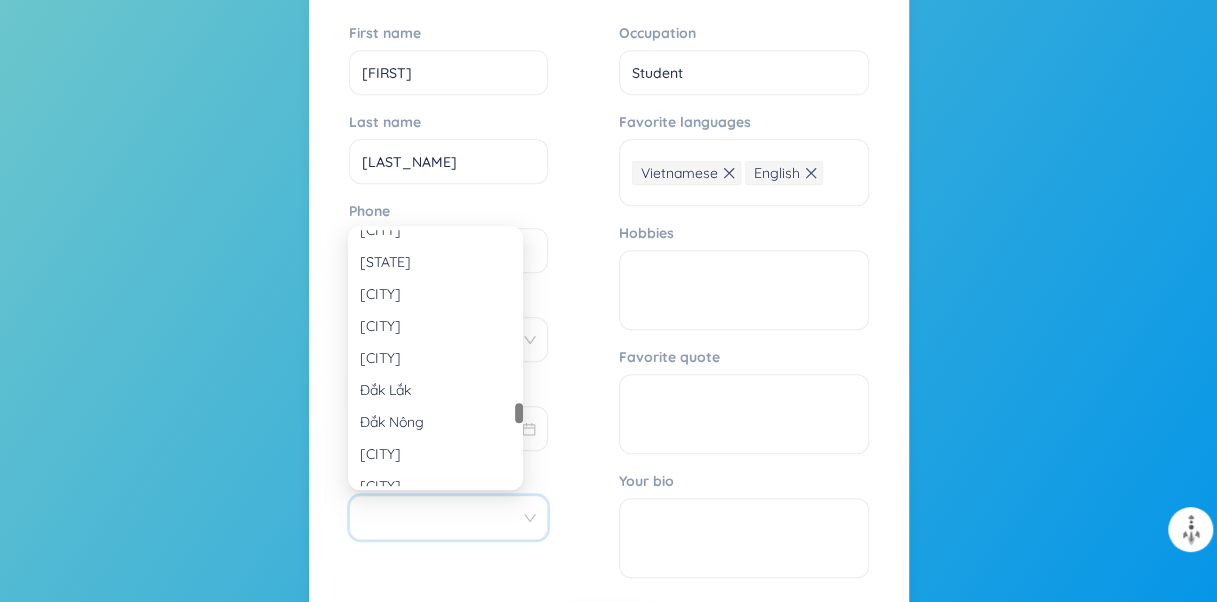 scroll, scrollTop: 1760, scrollLeft: 0, axis: vertical 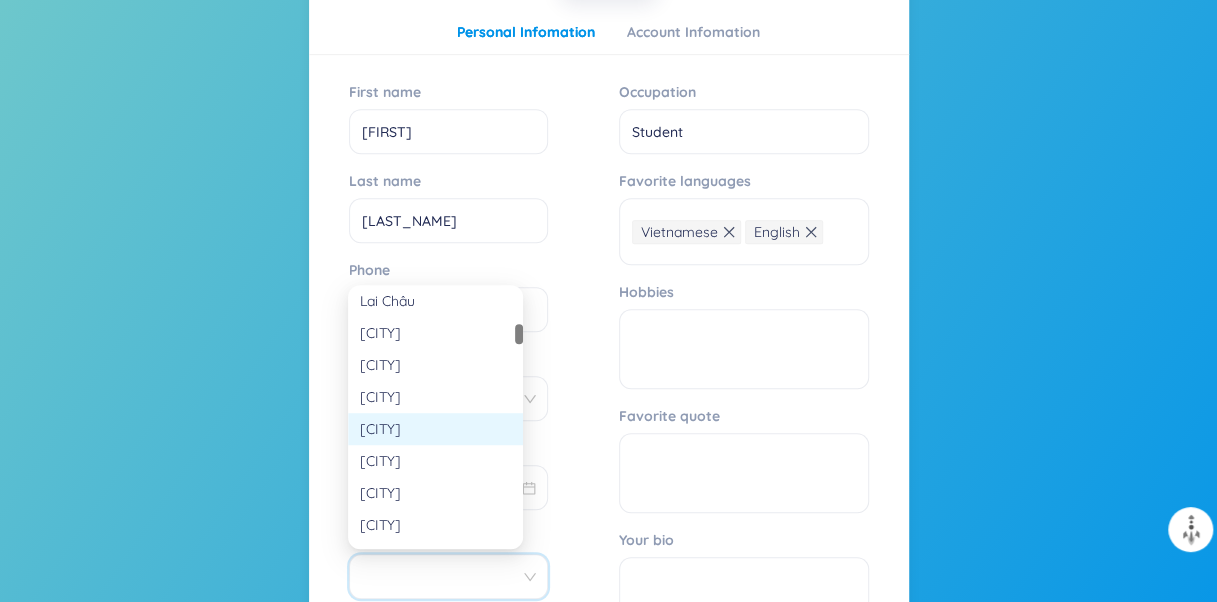 click on "Thái Nguyên" at bounding box center (435, 429) 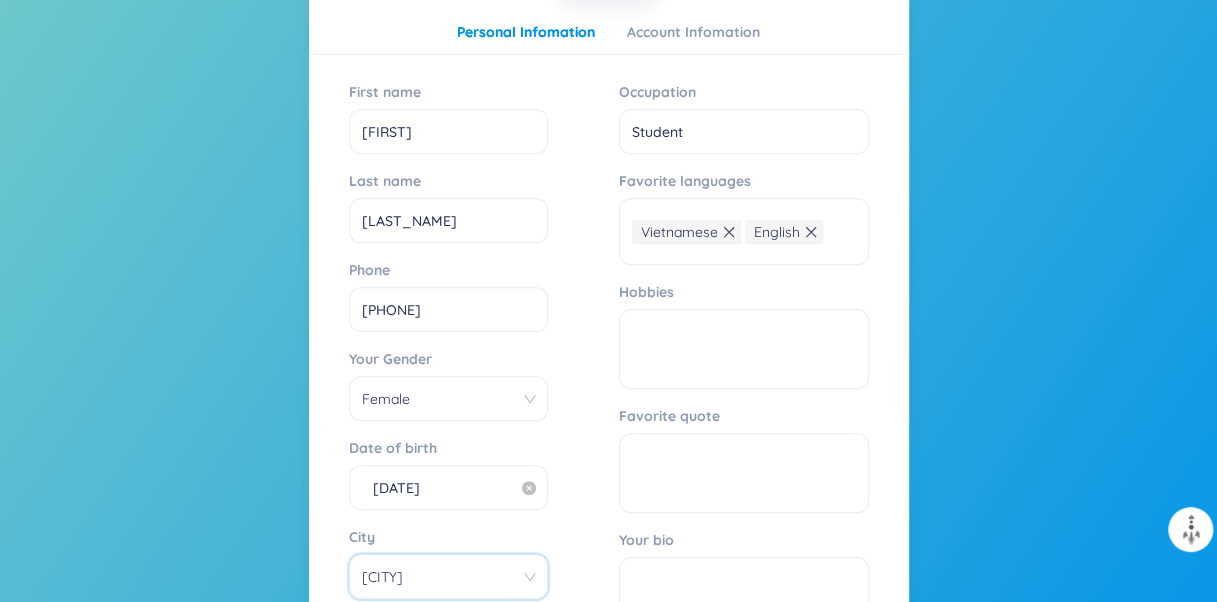 click on "13/10/2000" at bounding box center [439, 487] 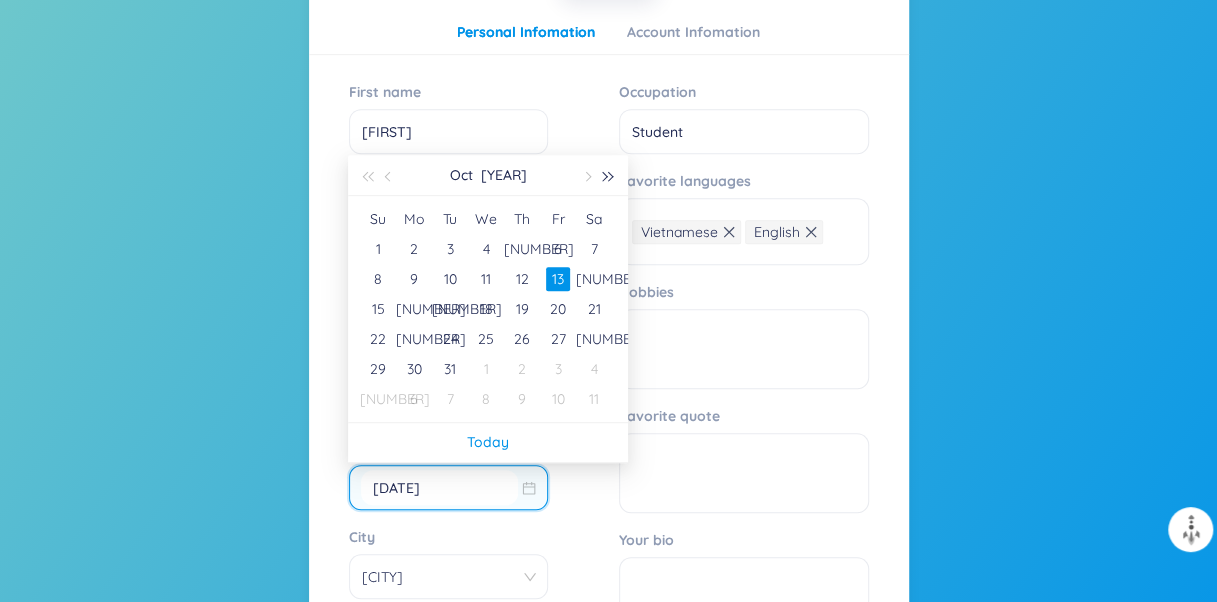 click at bounding box center [609, 176] 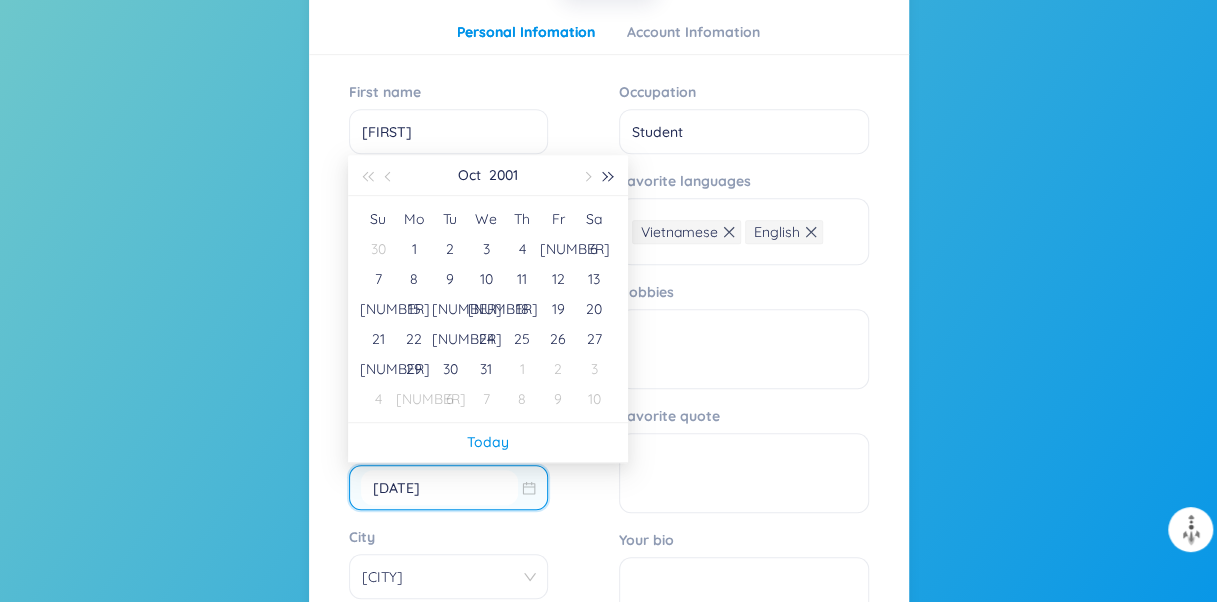 click at bounding box center [609, 176] 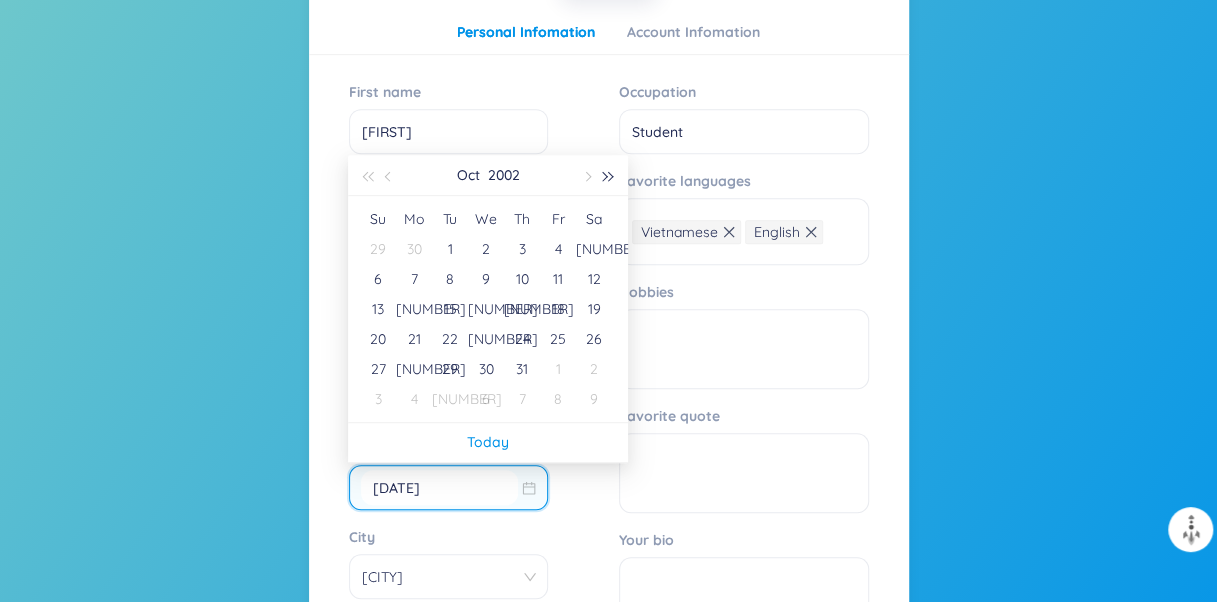 click at bounding box center [609, 176] 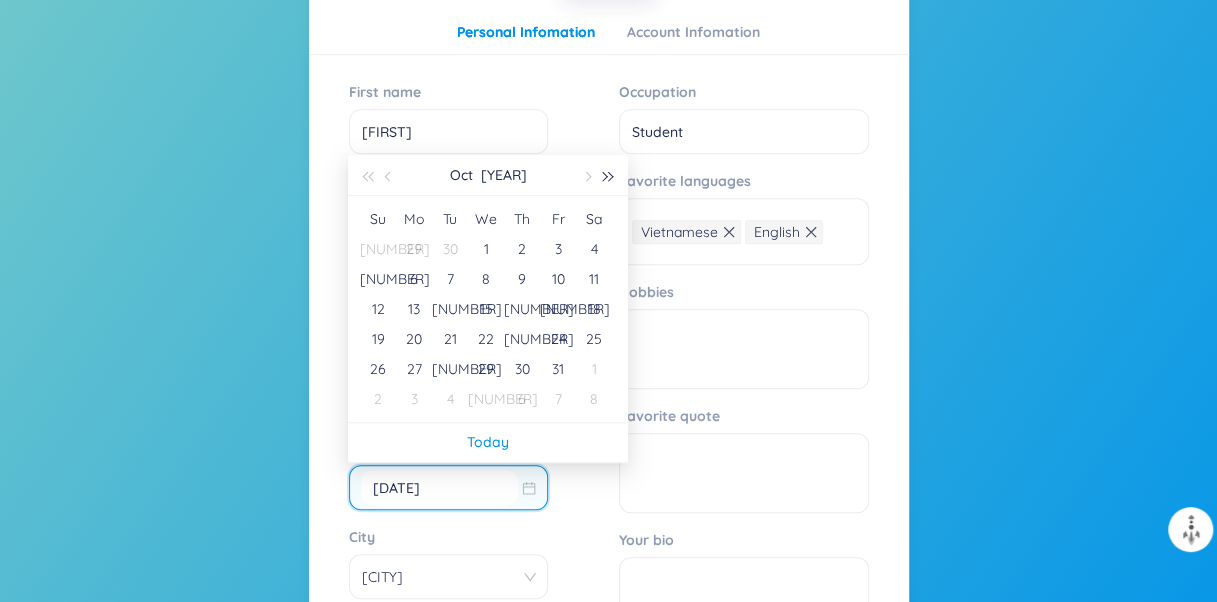 click at bounding box center (609, 176) 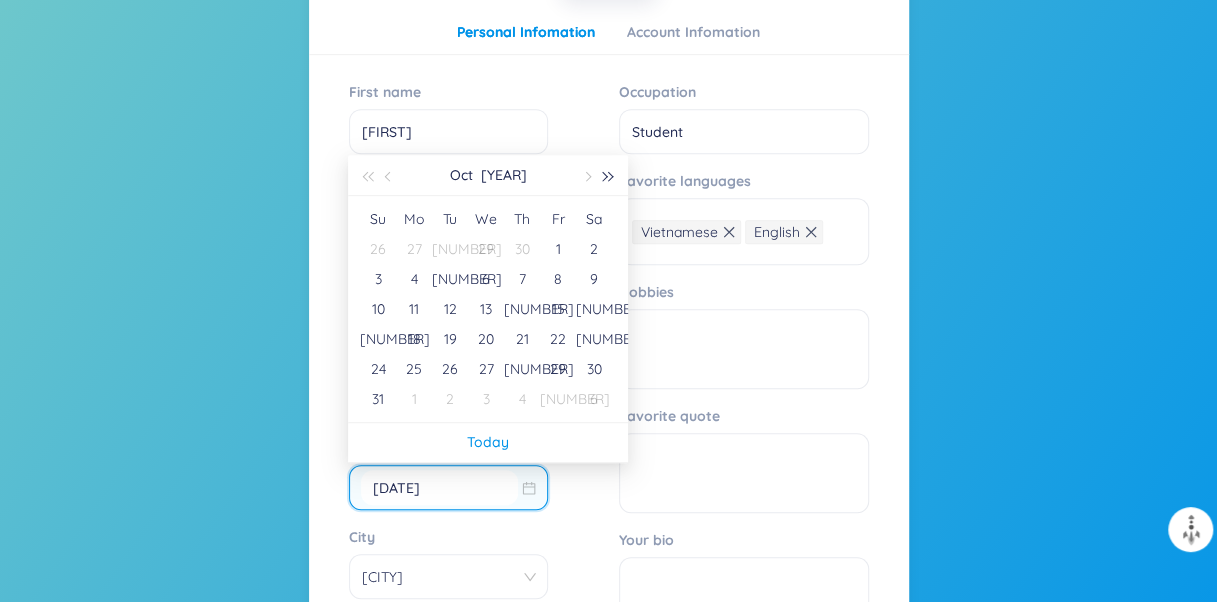click at bounding box center [609, 176] 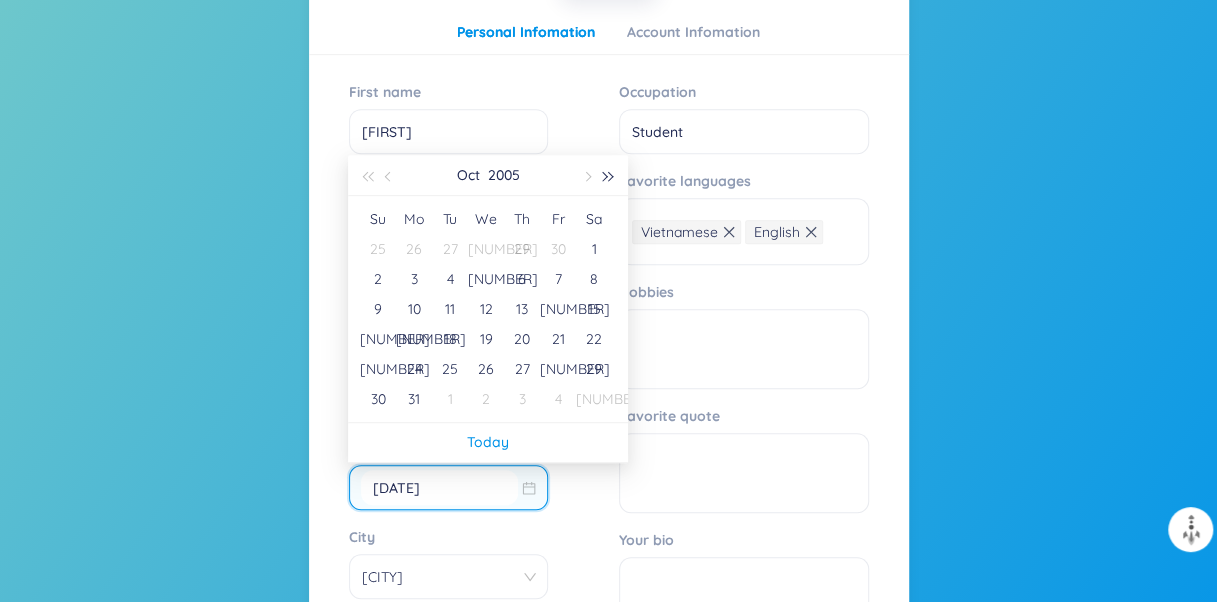 click at bounding box center [609, 176] 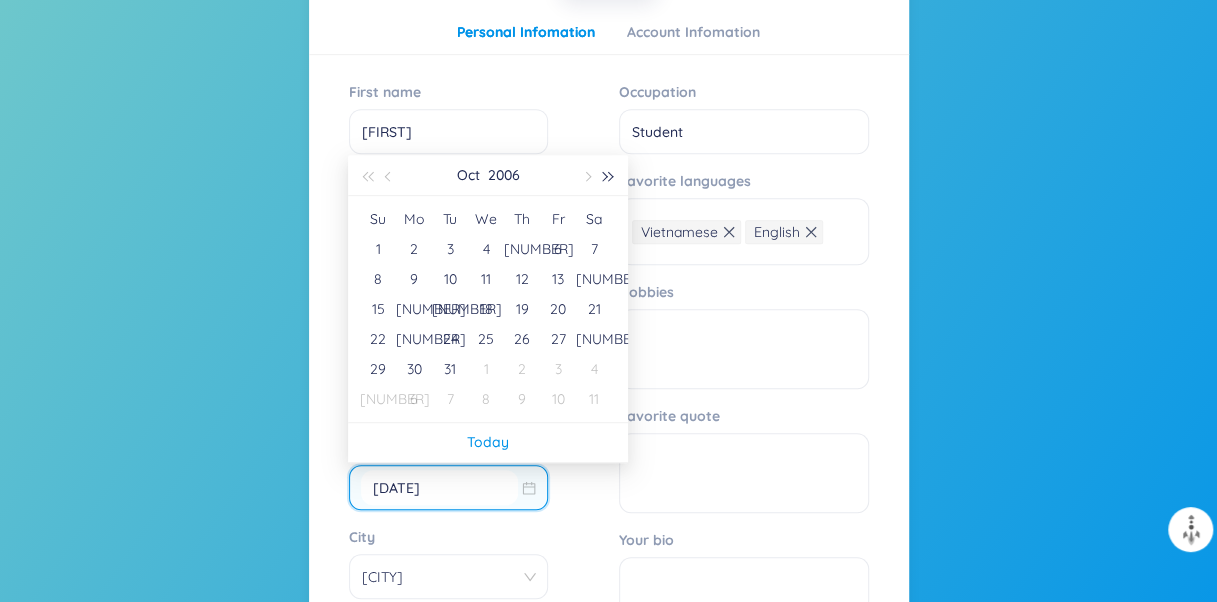 click at bounding box center (609, 176) 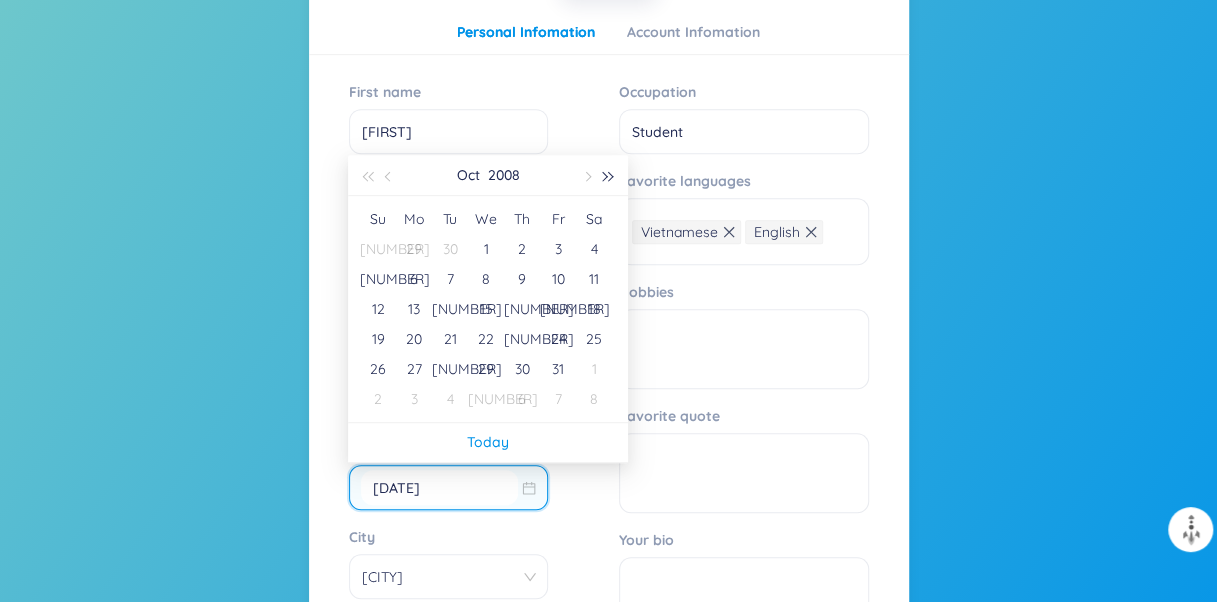 click at bounding box center (609, 176) 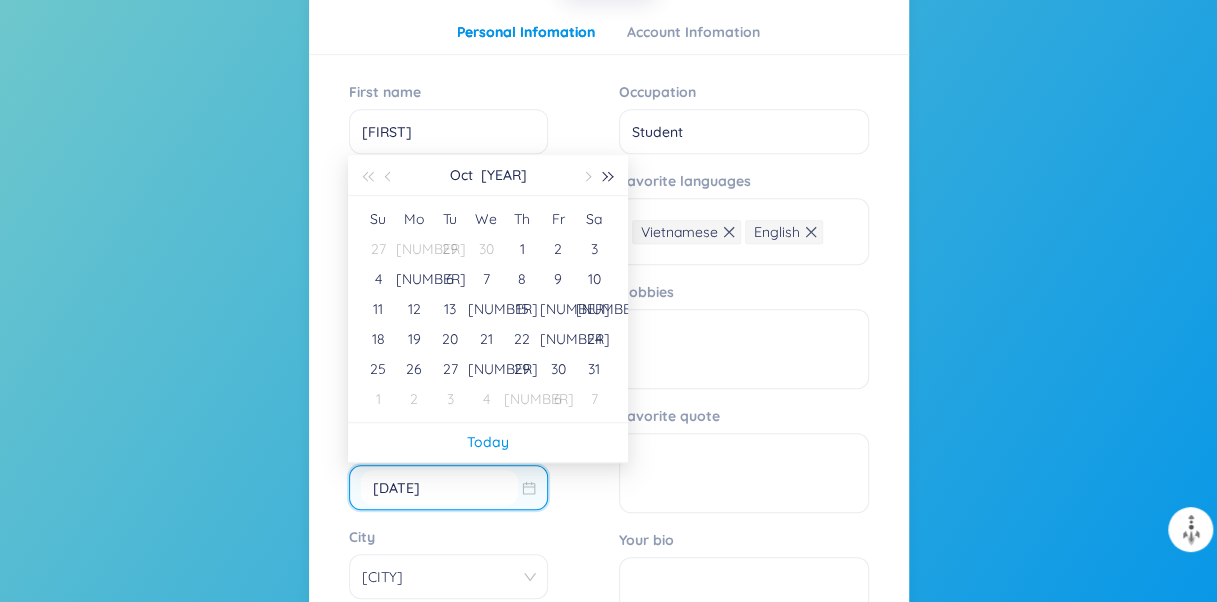 click at bounding box center [609, 176] 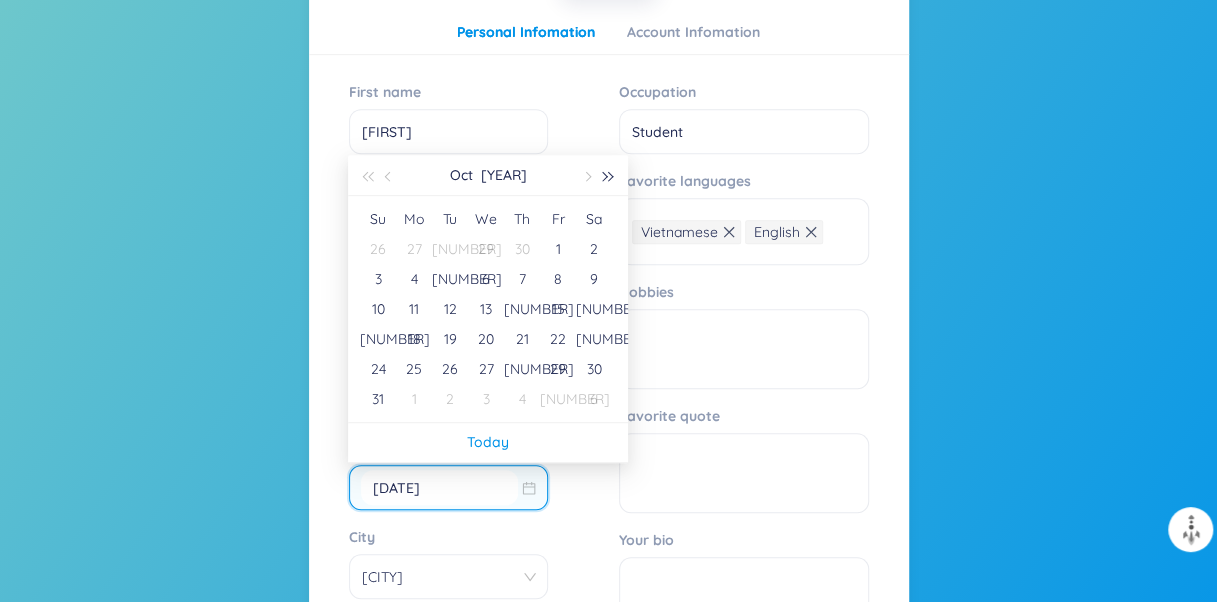 click at bounding box center (609, 176) 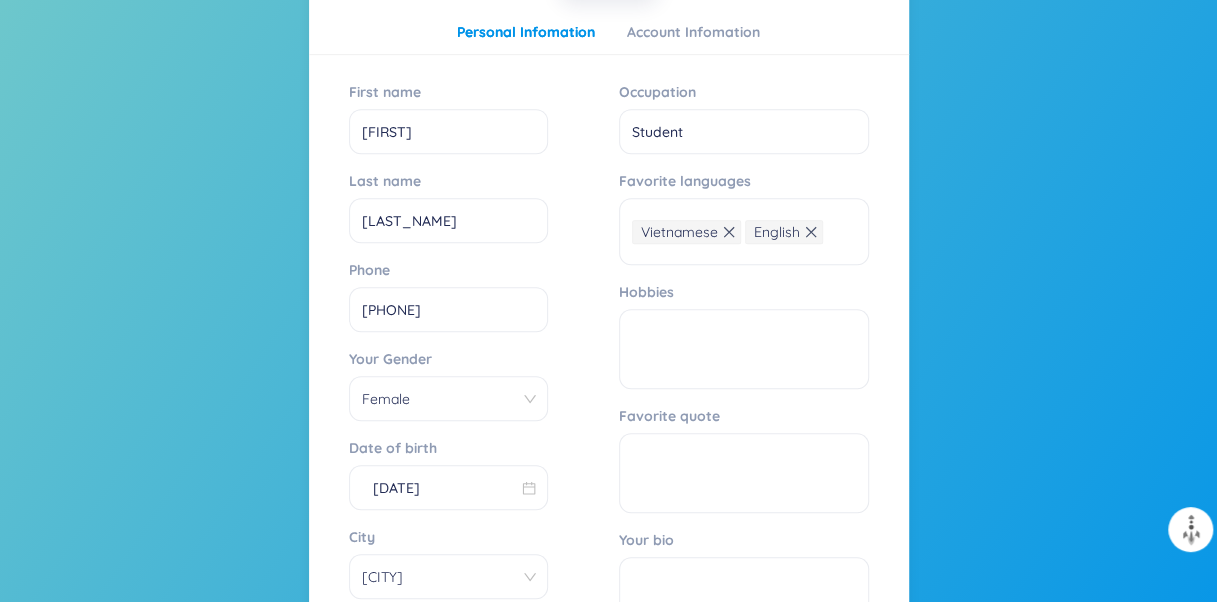 click on "First name Alice Last name Watson Phone 0962514473 Your Gender Female Date of birth 13/10/2000 City Thái Nguyên Occupation Student Favorite languages Vietnamese English   Hobbies Favorite quote Your bio" at bounding box center [609, 361] 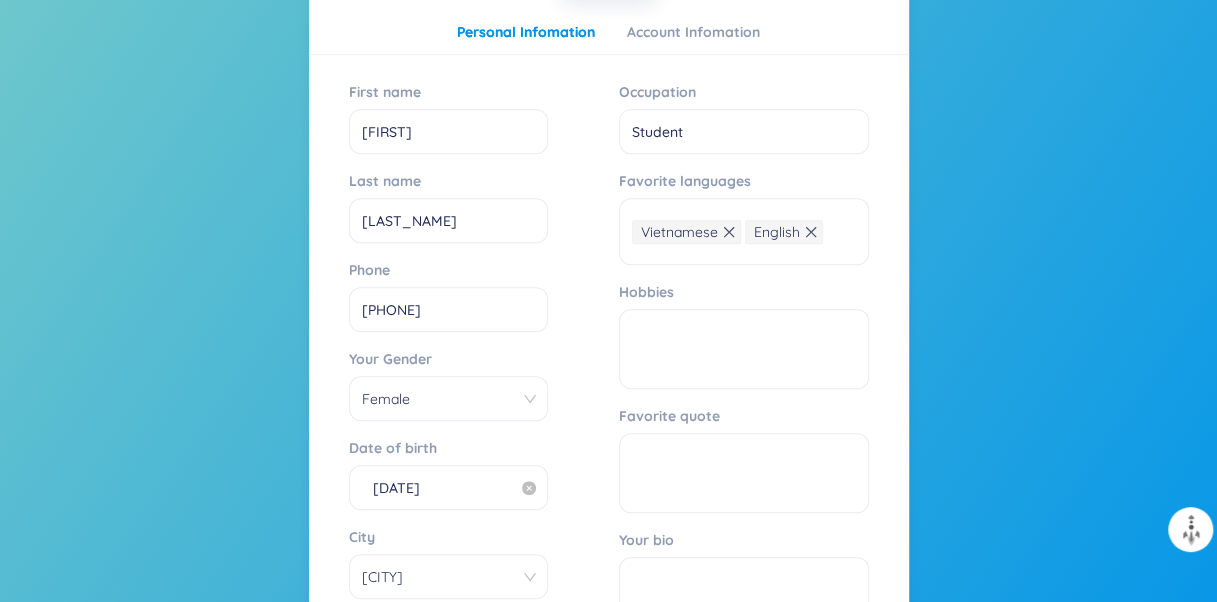 click on "13/10/2000" at bounding box center [439, 487] 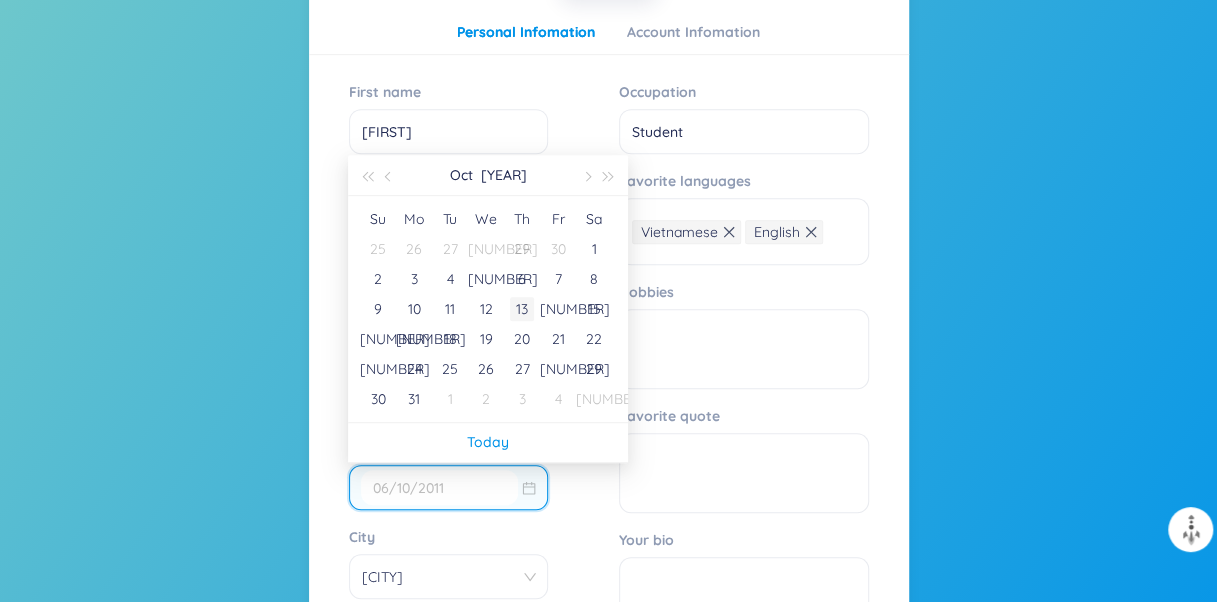type on "13/10/2011" 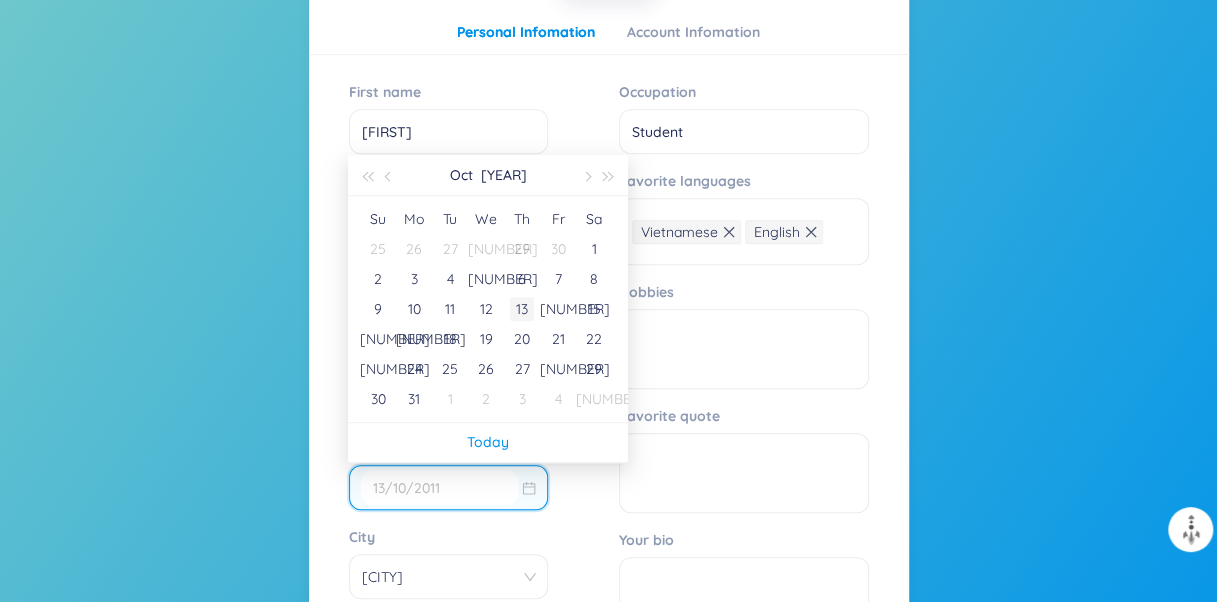 click on "13" at bounding box center [522, 309] 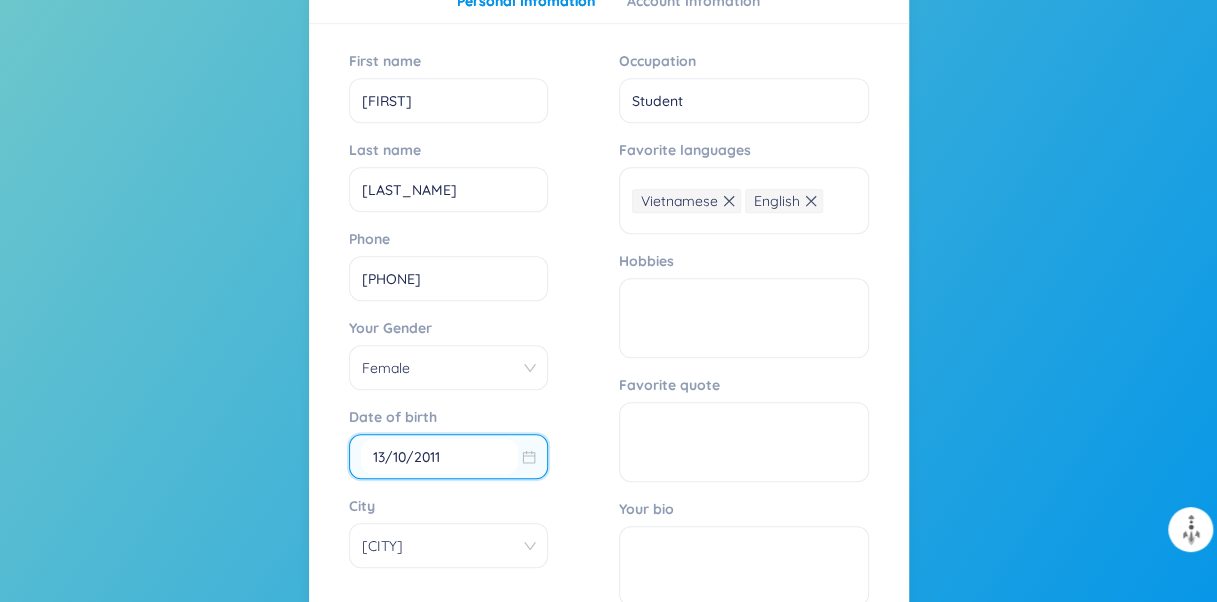 scroll, scrollTop: 441, scrollLeft: 0, axis: vertical 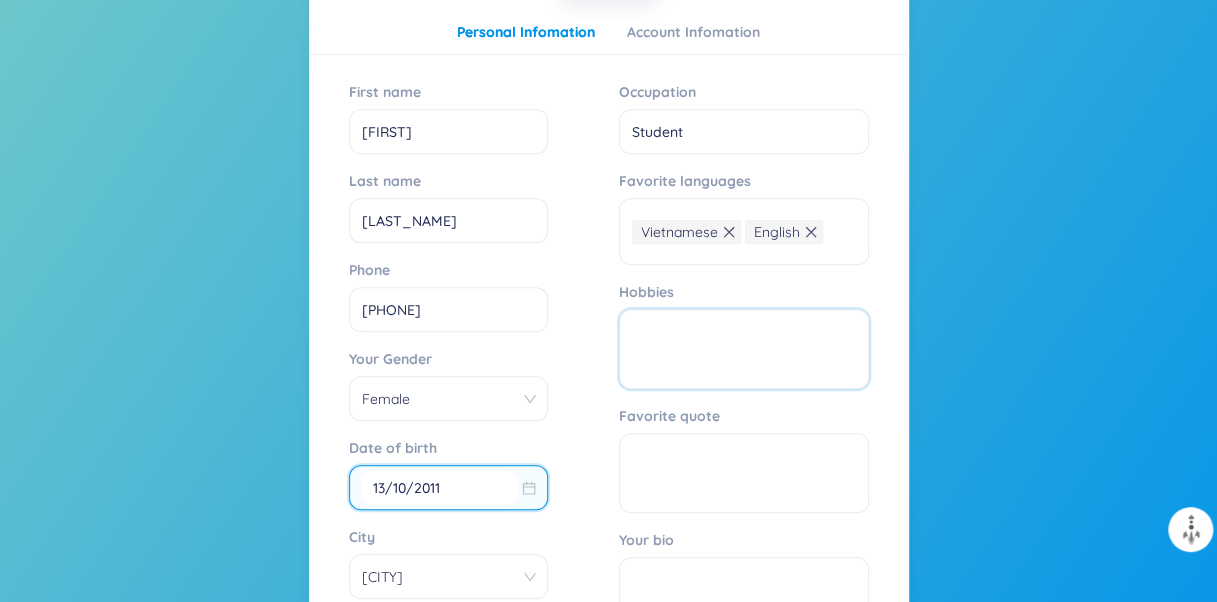 click on "Hobbies" at bounding box center (744, 349) 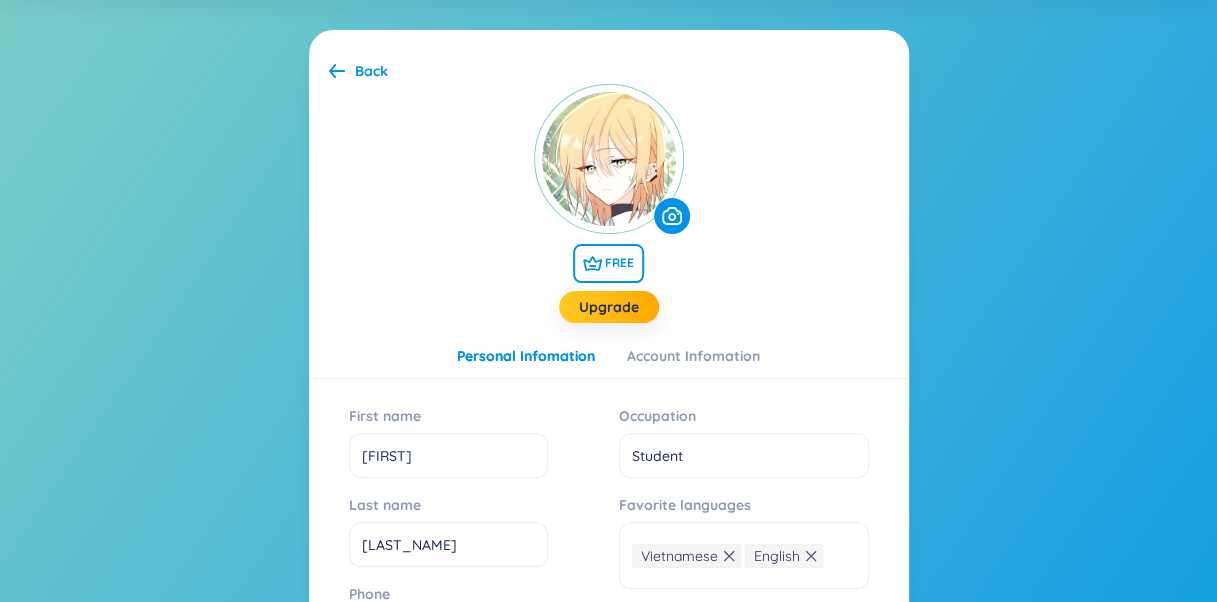 scroll, scrollTop: 0, scrollLeft: 0, axis: both 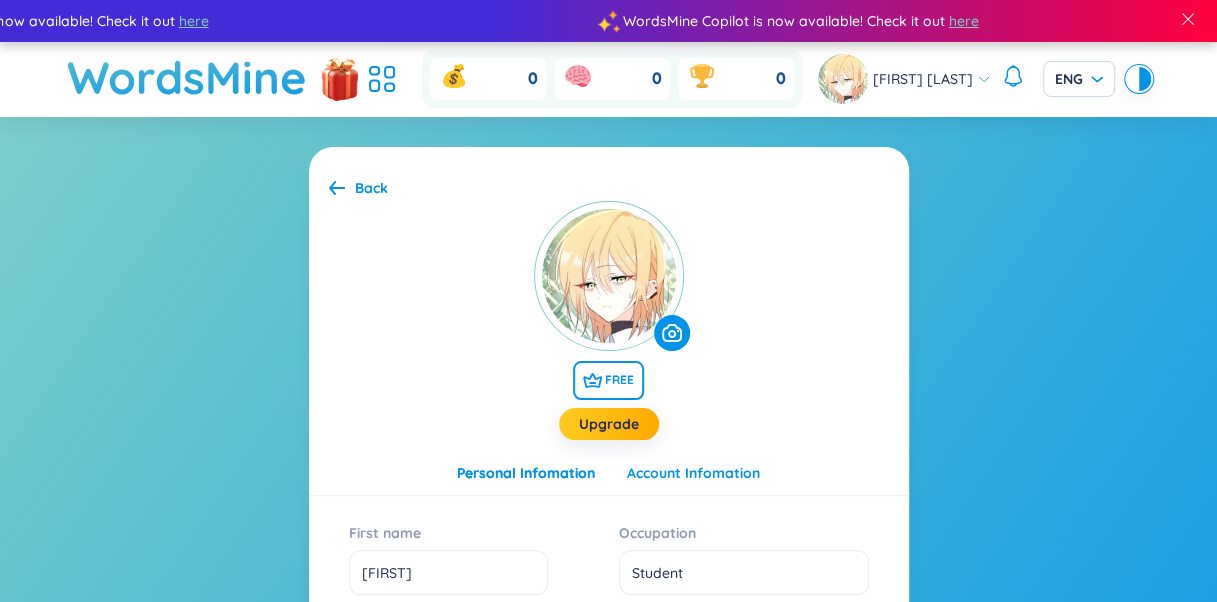 click on "Account Infomation" at bounding box center [693, 473] 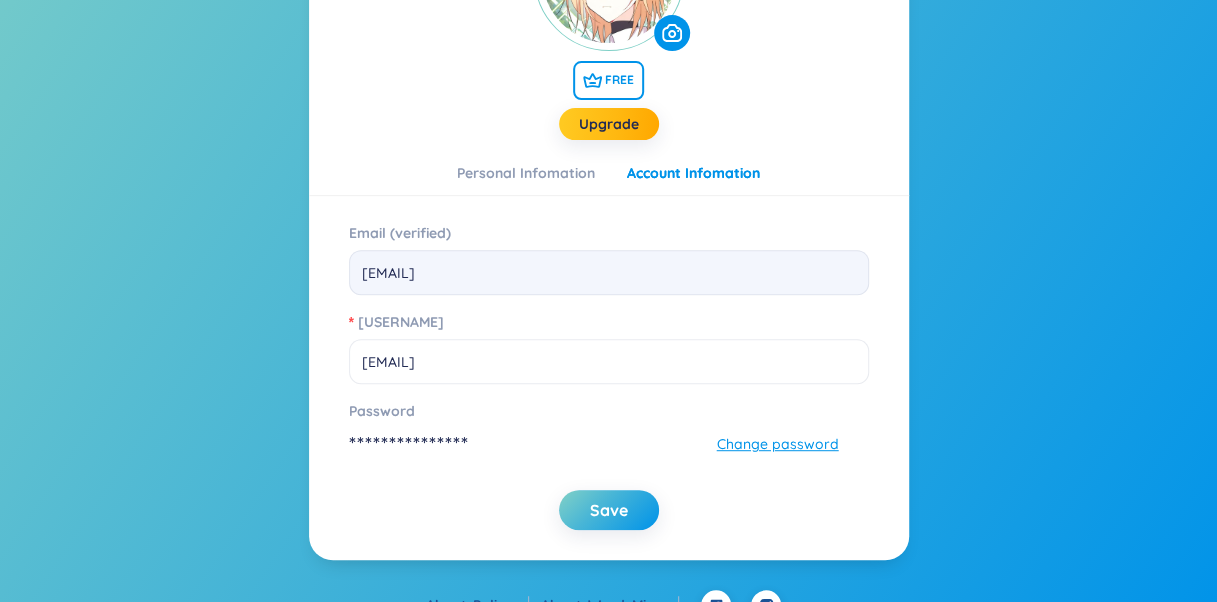 scroll, scrollTop: 328, scrollLeft: 0, axis: vertical 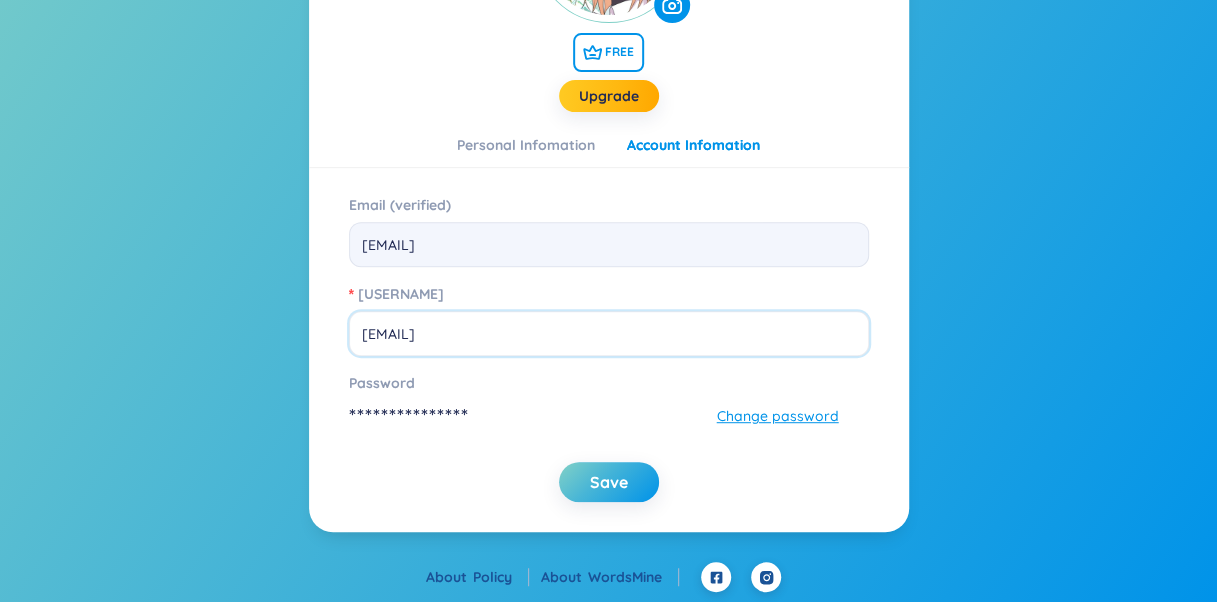 drag, startPoint x: 545, startPoint y: 340, endPoint x: 352, endPoint y: 355, distance: 193.58203 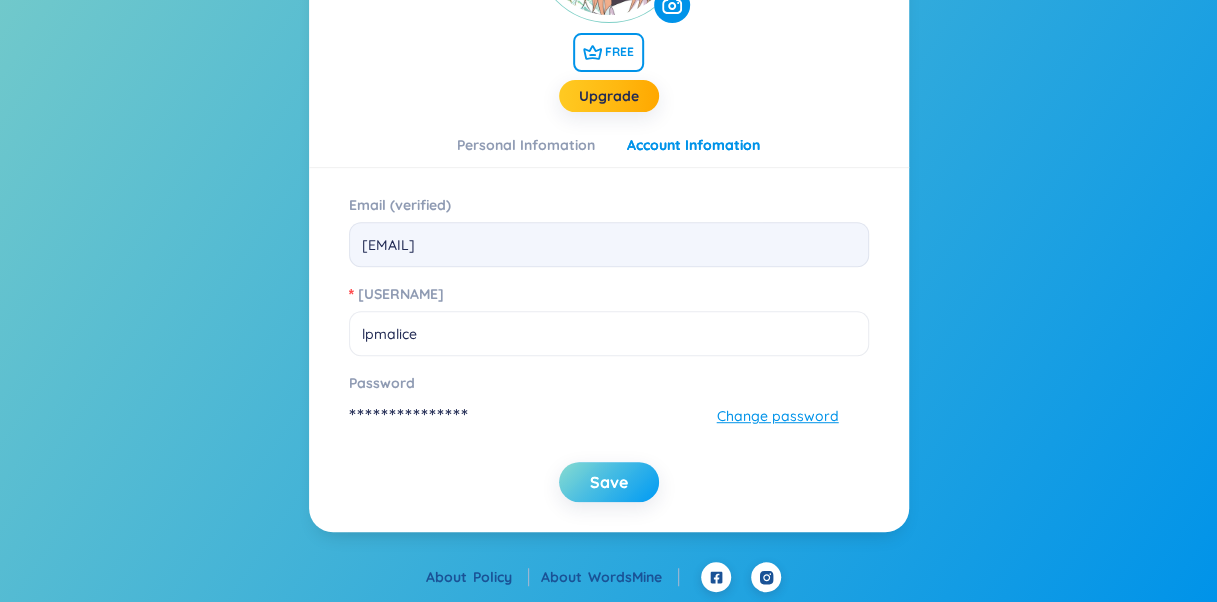 type on "lpmalice" 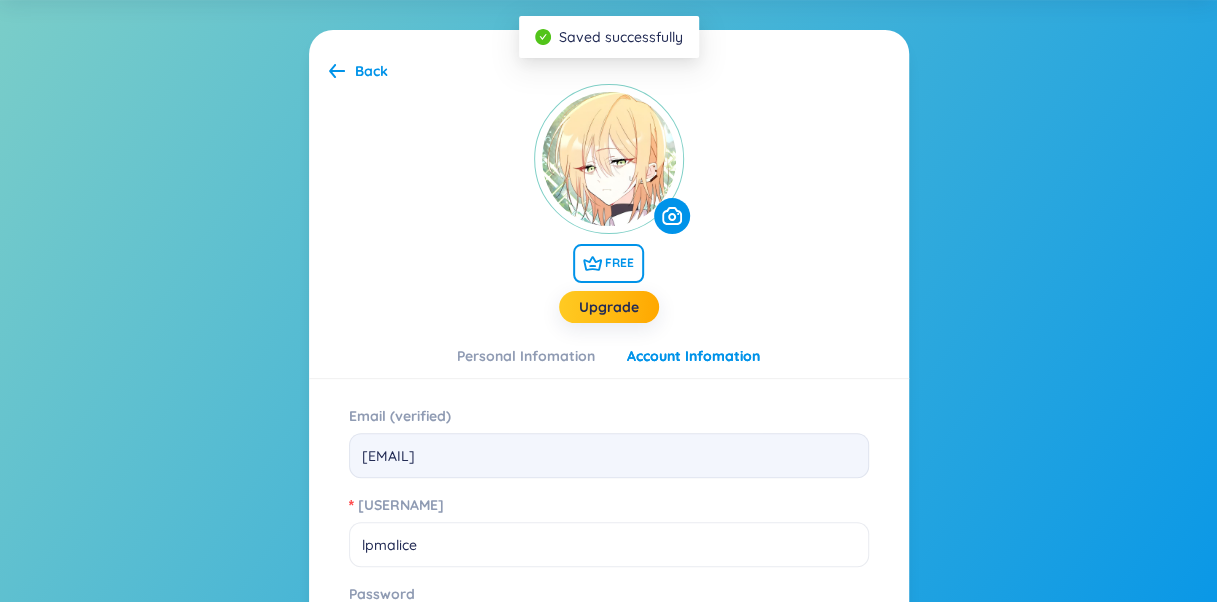 scroll, scrollTop: 0, scrollLeft: 0, axis: both 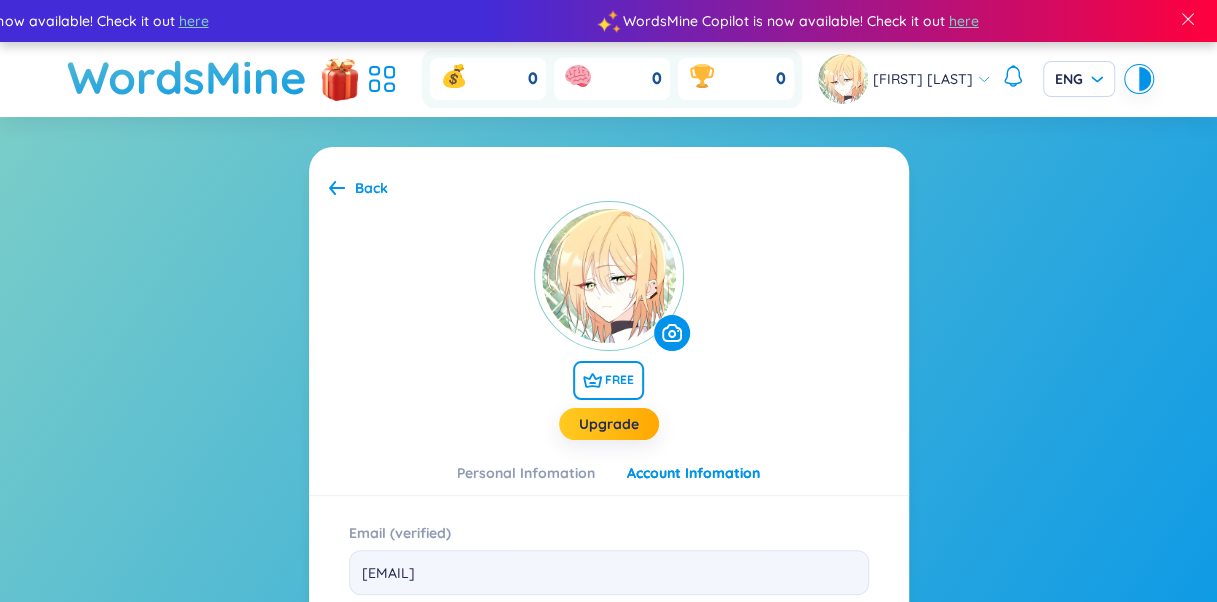 click on "Back" at bounding box center [371, 188] 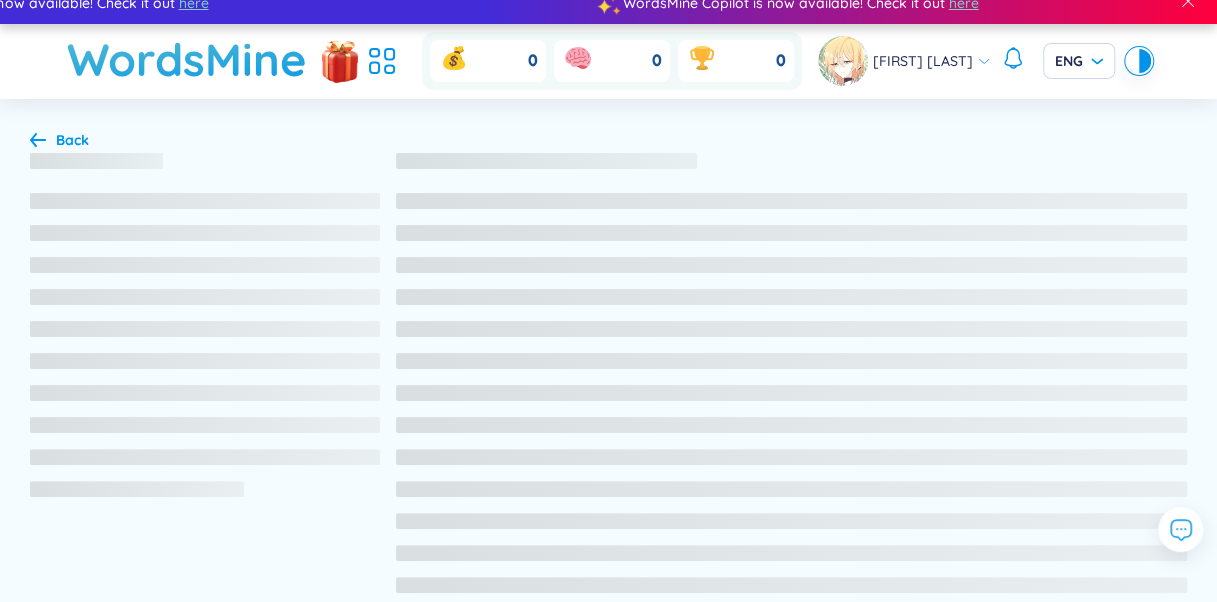 scroll, scrollTop: 0, scrollLeft: 0, axis: both 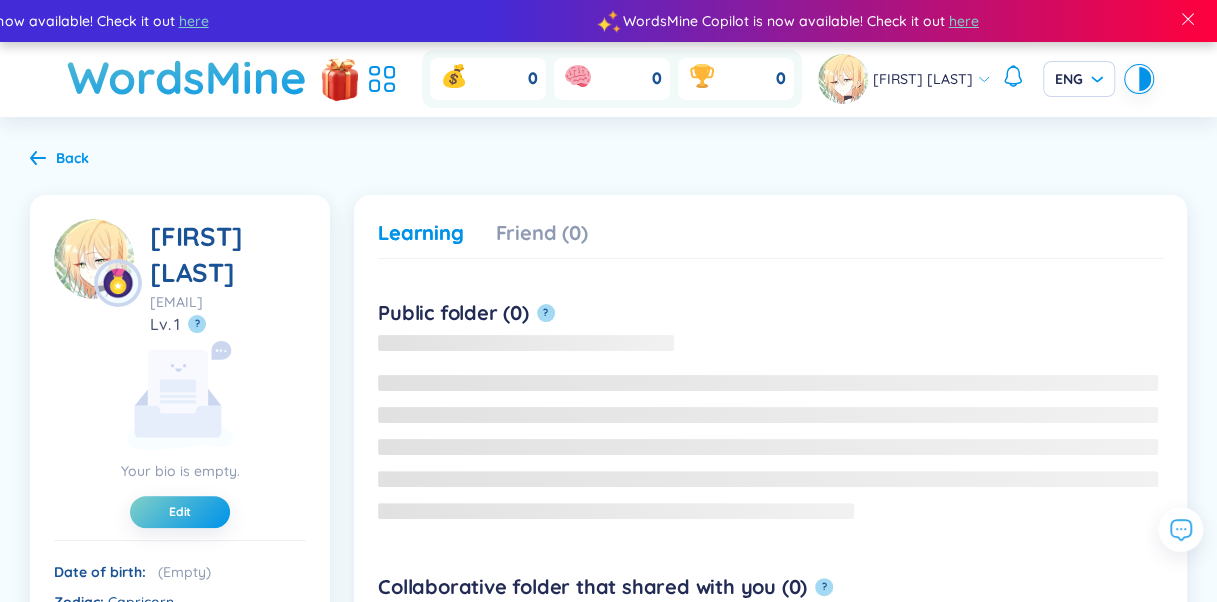 click on "mai lê" at bounding box center (923, 79) 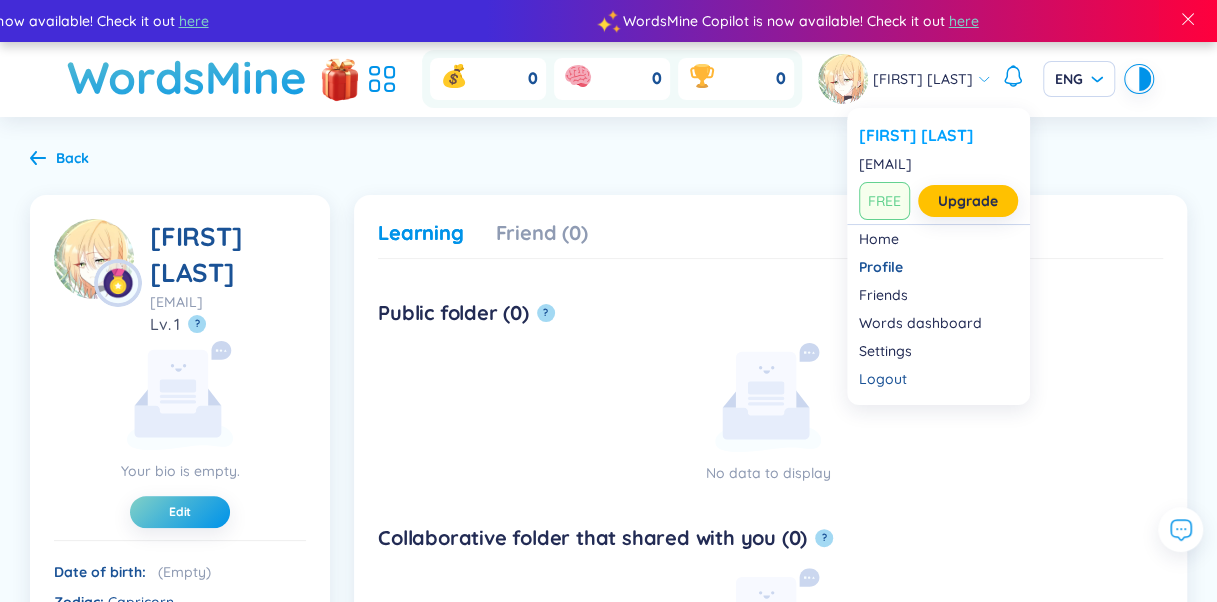 click on "mai lê" at bounding box center (938, 135) 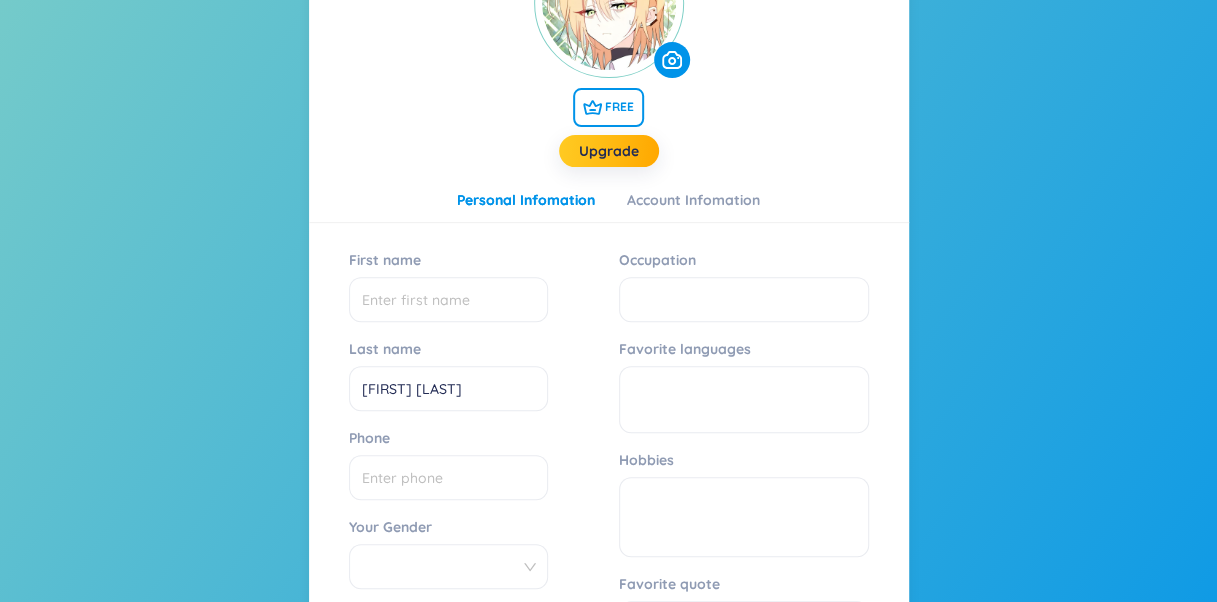 scroll, scrollTop: 300, scrollLeft: 0, axis: vertical 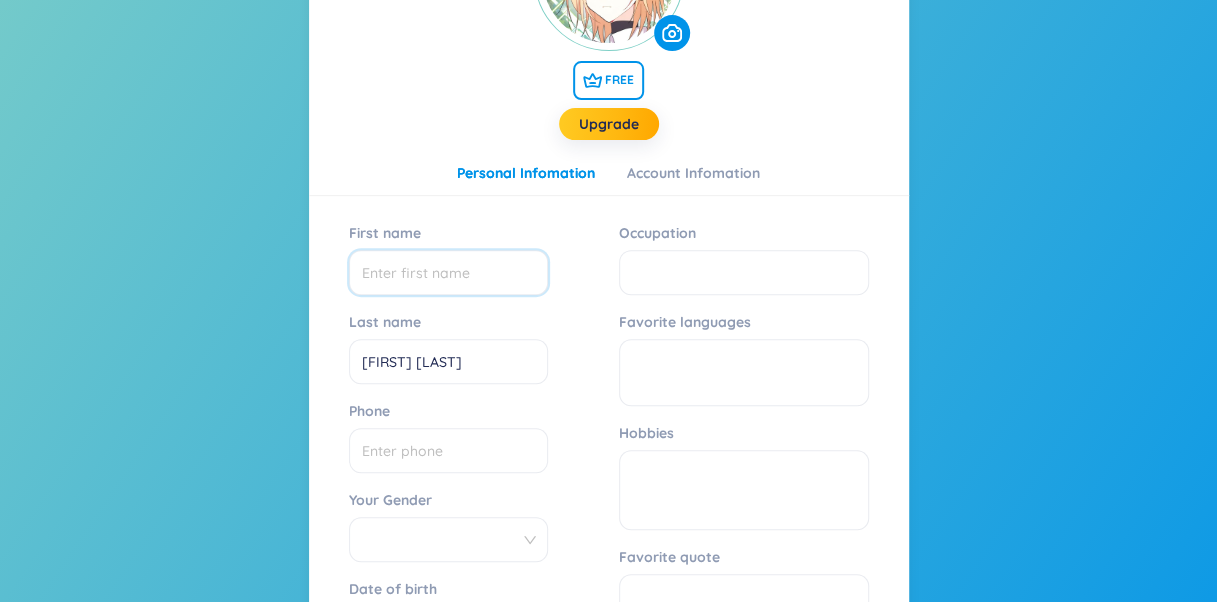 click on "First name" at bounding box center (448, 272) 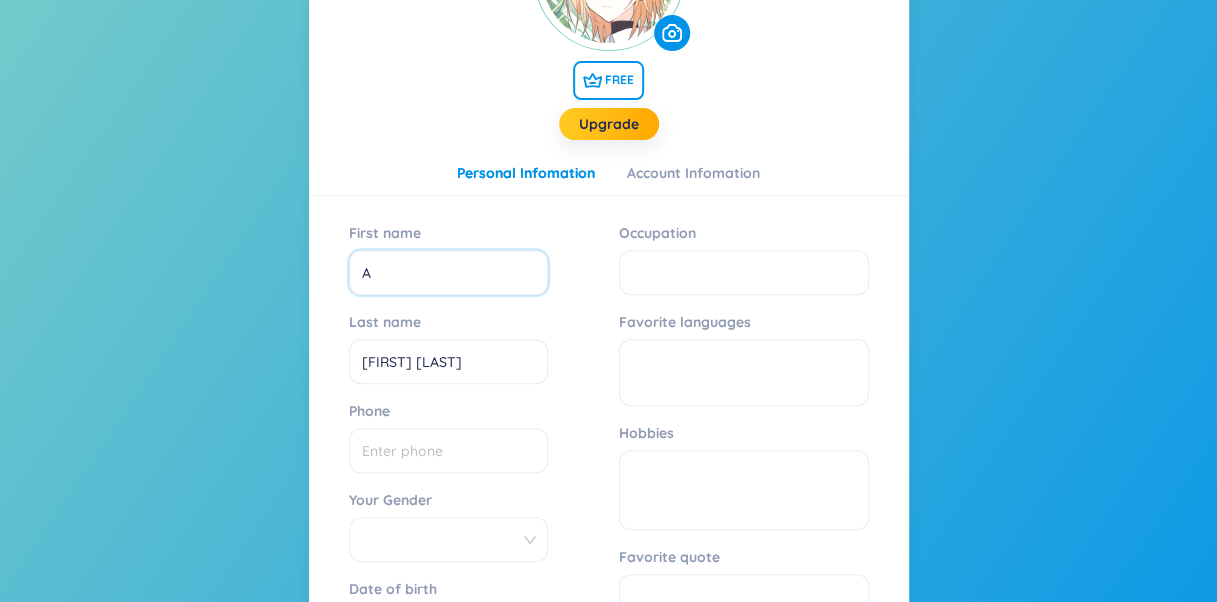 type on "Alice" 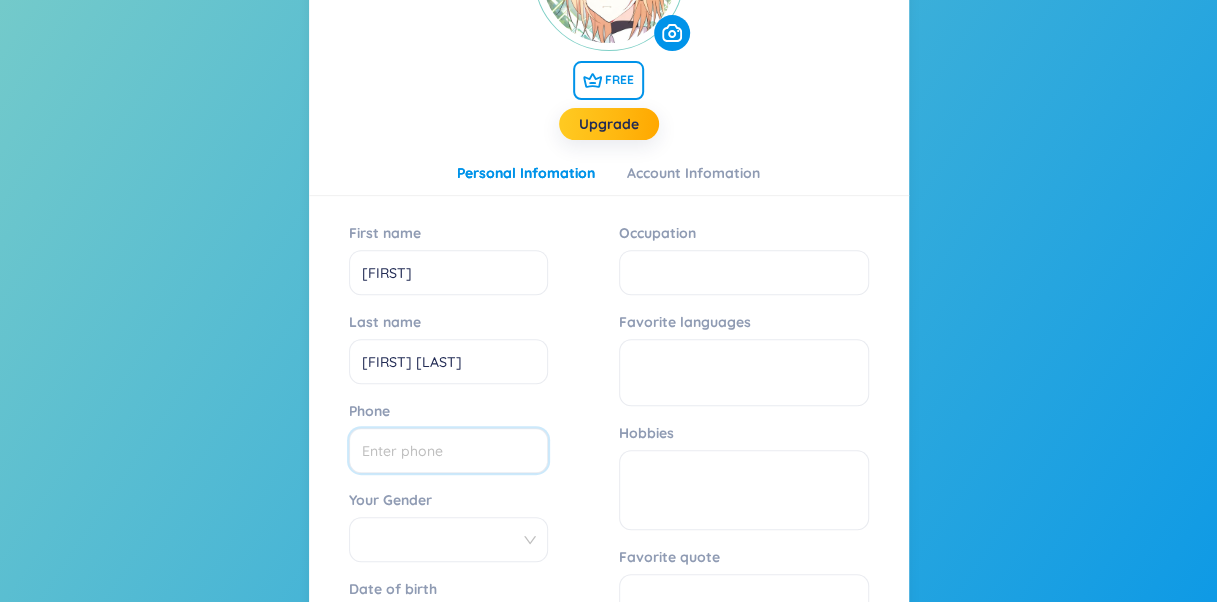 type on "0962514473" 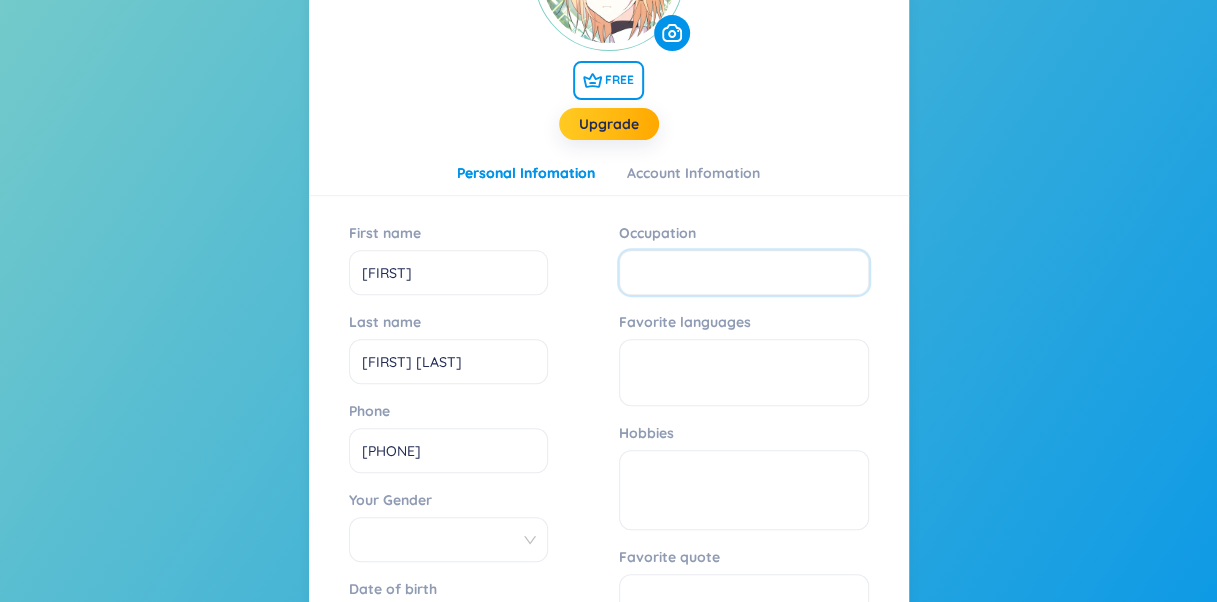 type on "Student" 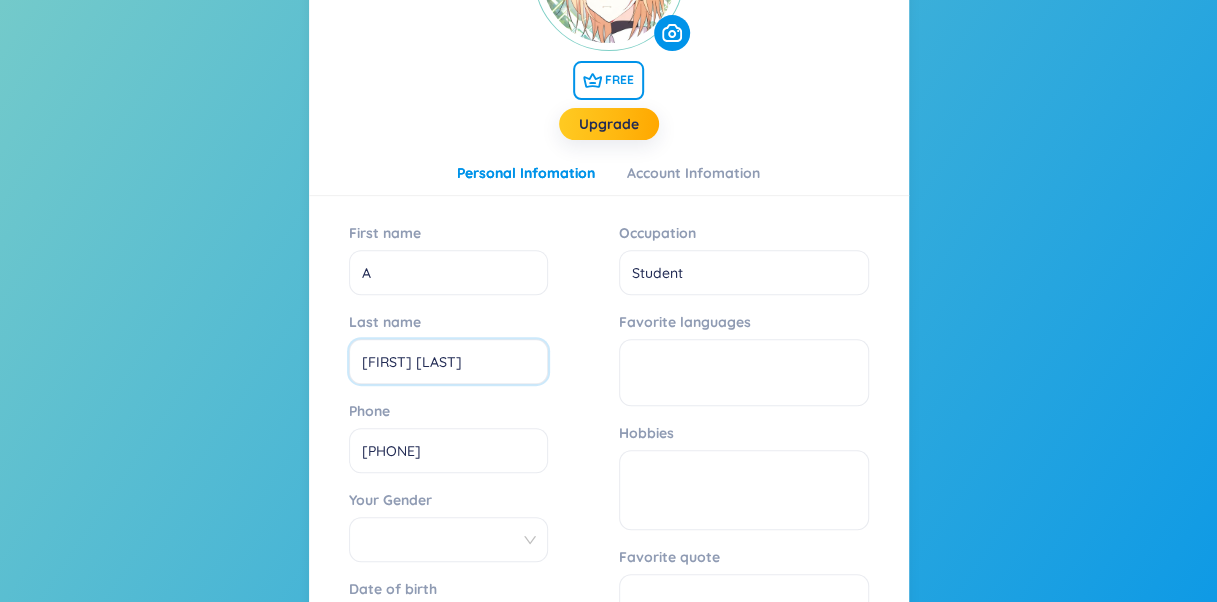 click on "mai lê" at bounding box center (448, 361) 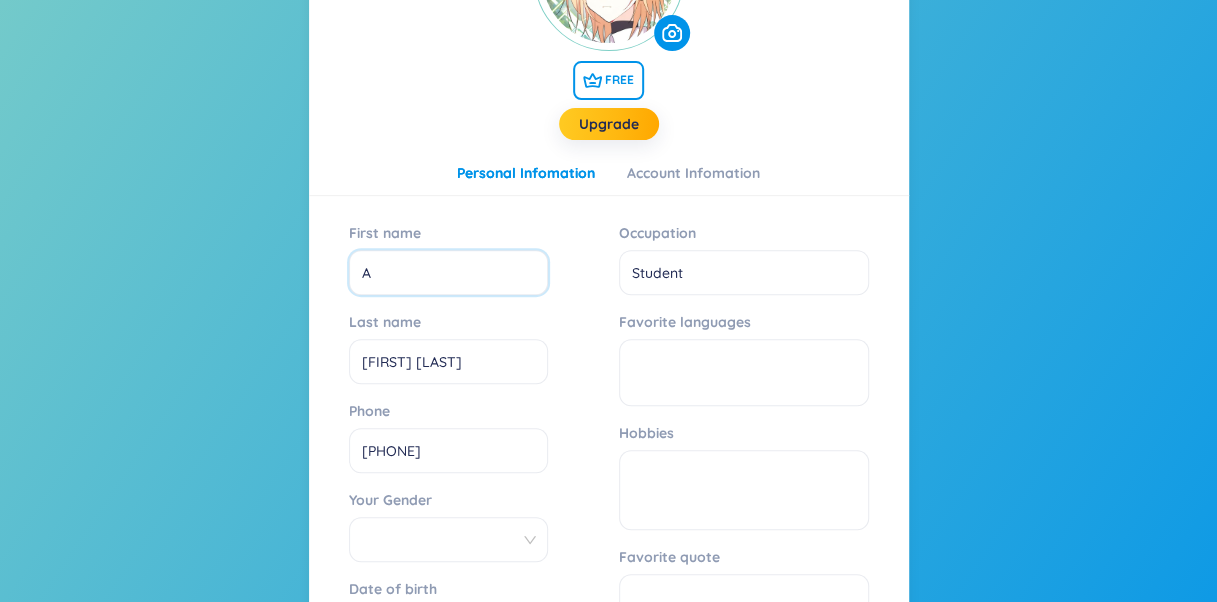click on "A" at bounding box center (448, 272) 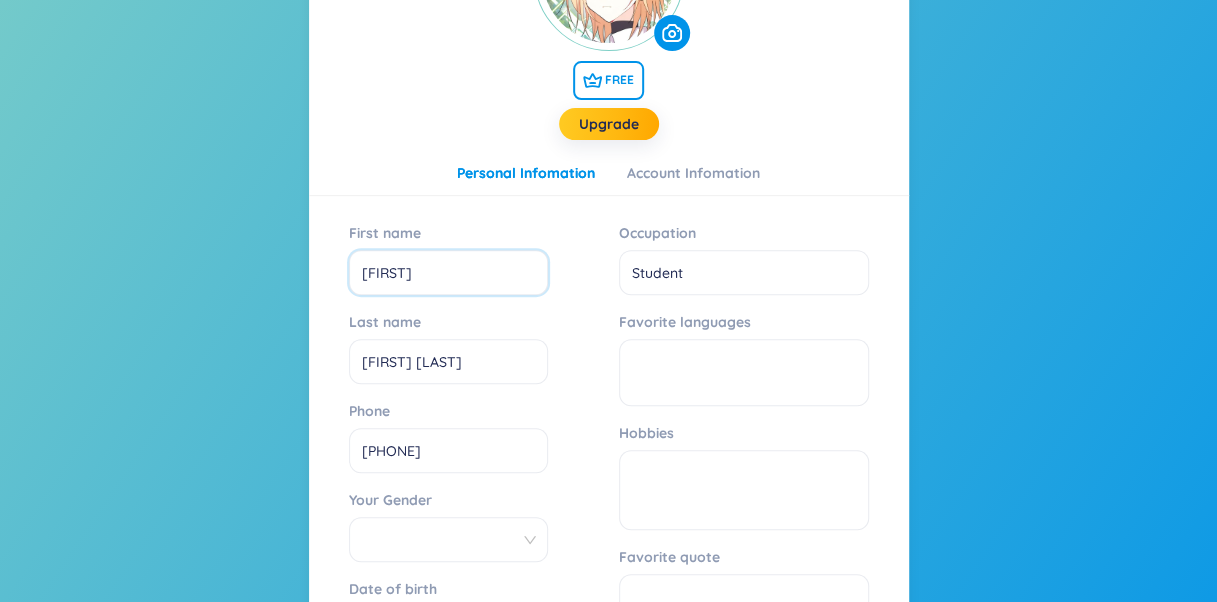 type on "Alice" 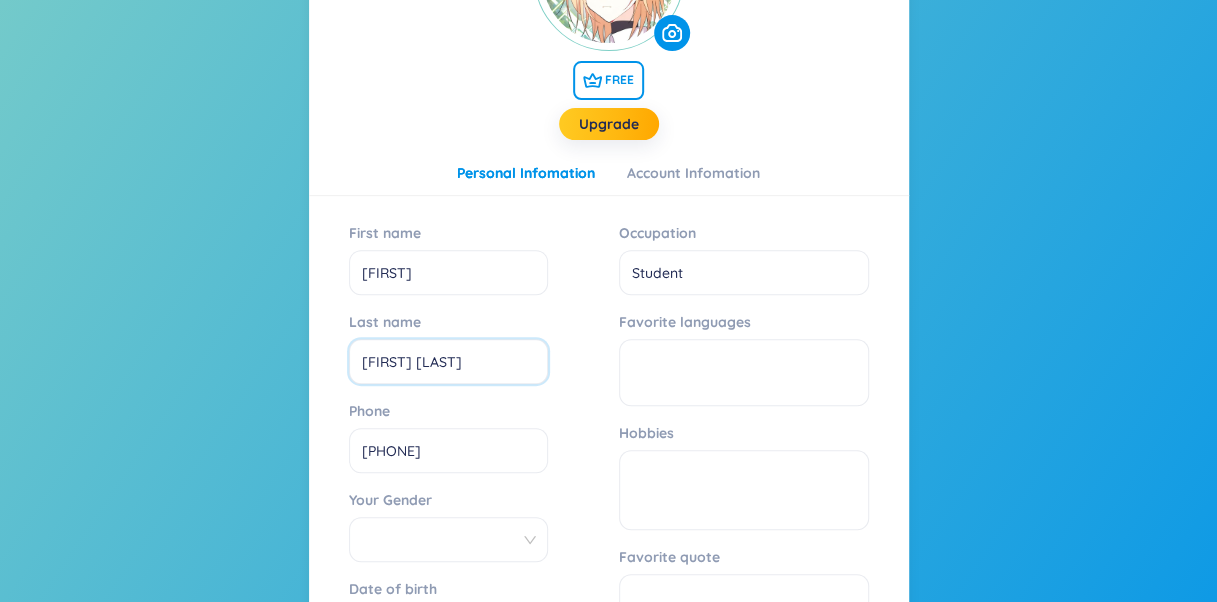 click on "mai lê" at bounding box center [448, 361] 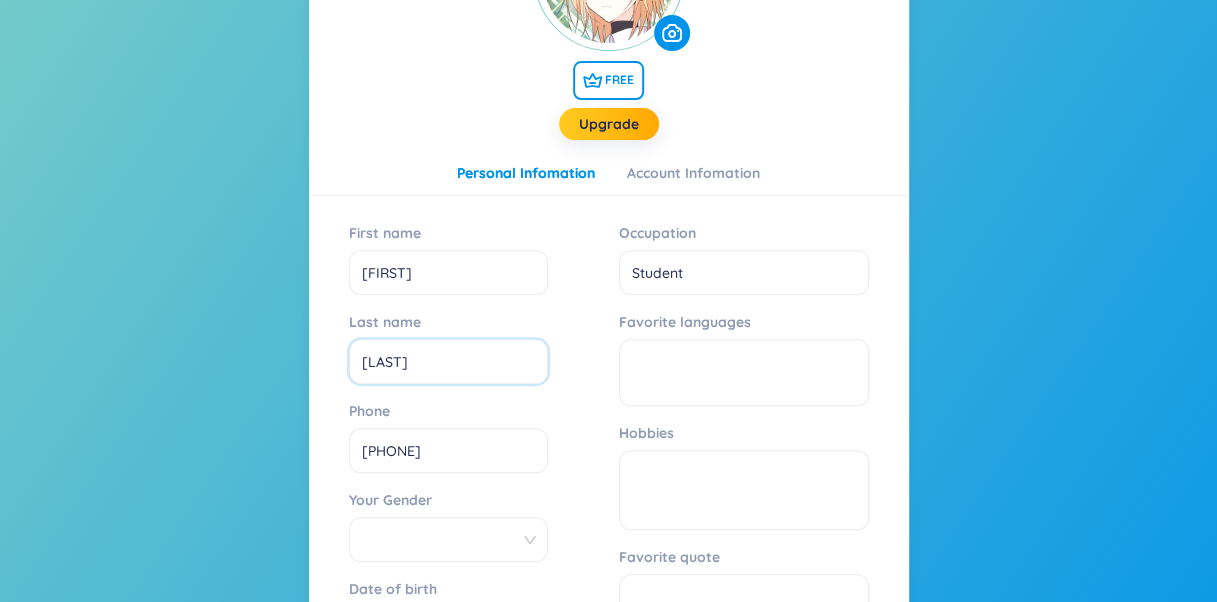 type on "ê" 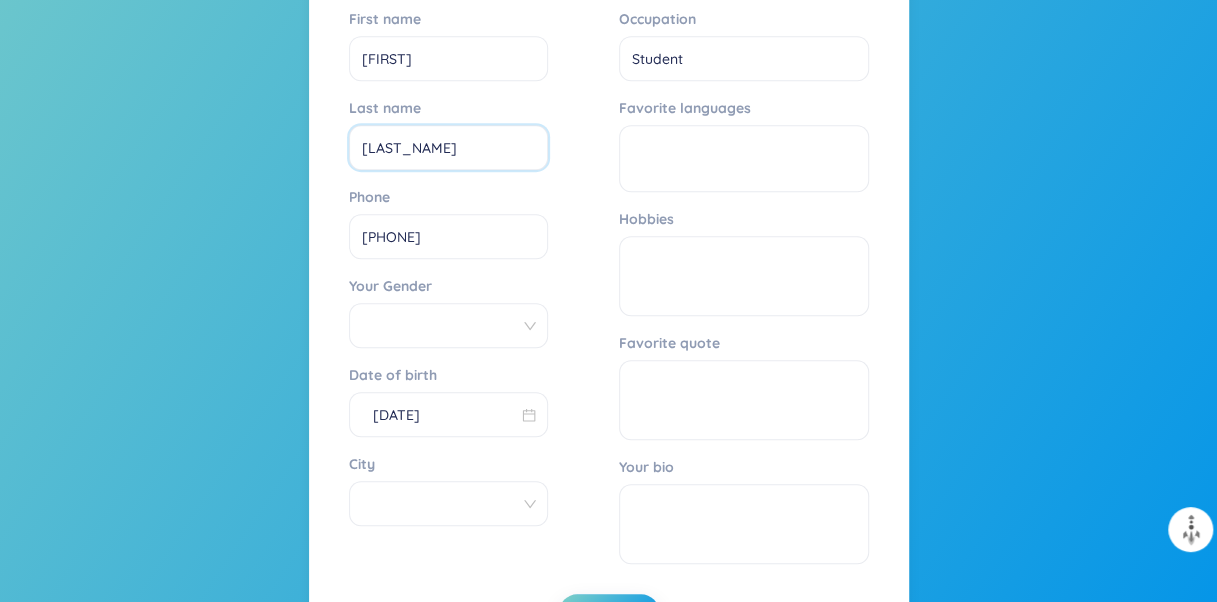 scroll, scrollTop: 600, scrollLeft: 0, axis: vertical 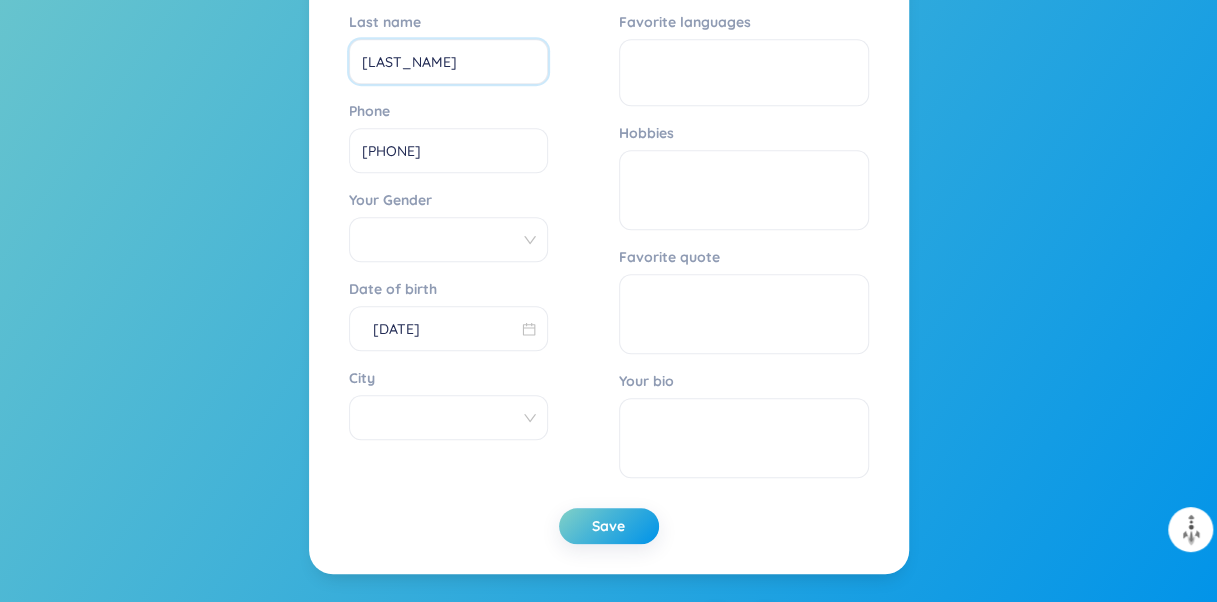click at bounding box center [448, 240] 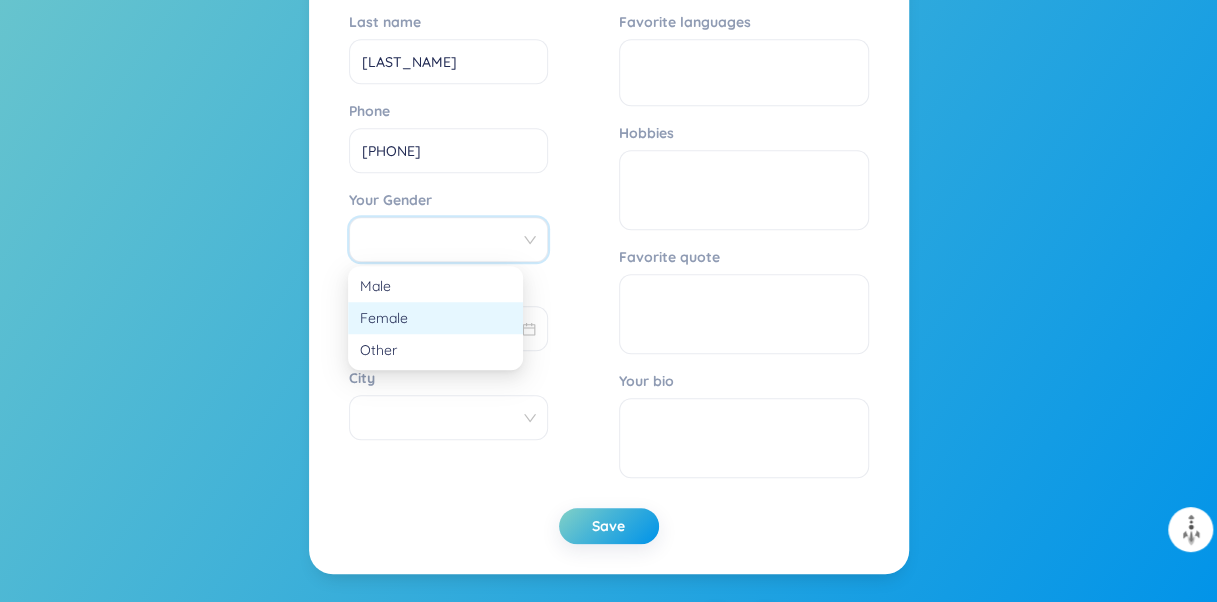 click on "Female" at bounding box center (435, 318) 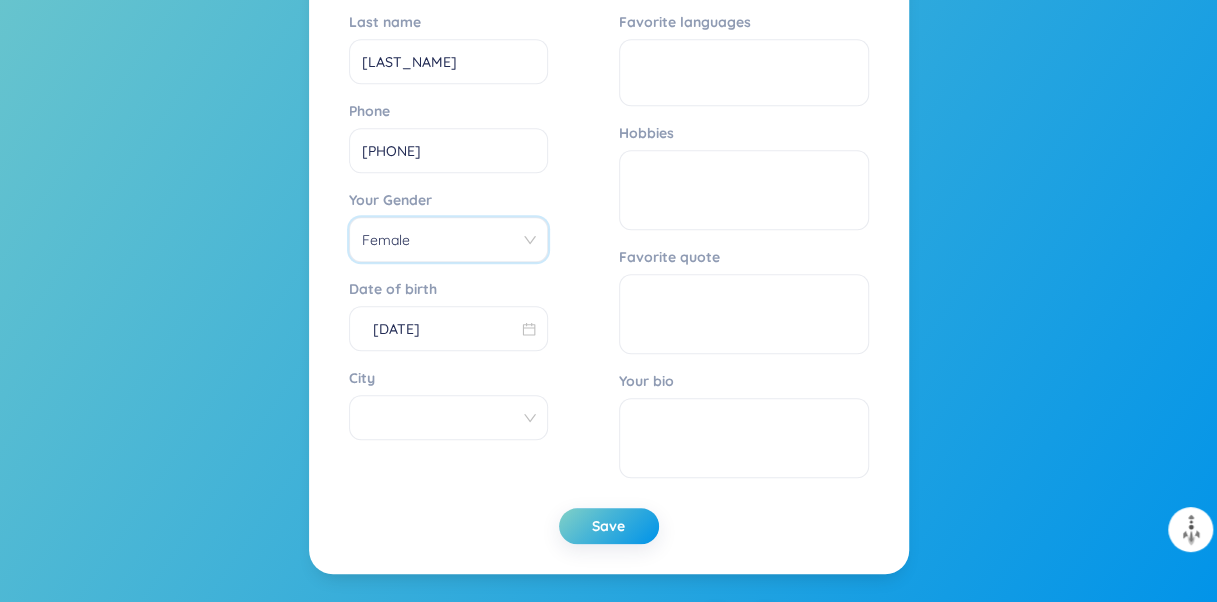 click on "City" at bounding box center [448, 378] 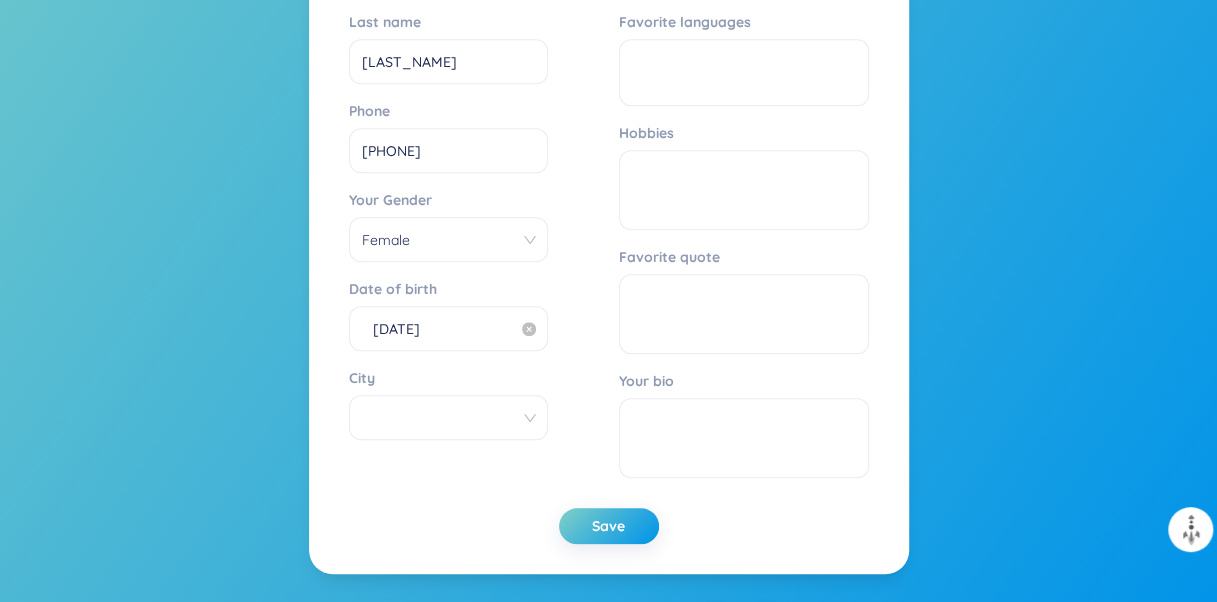 click on "01/01/0000" at bounding box center [439, 328] 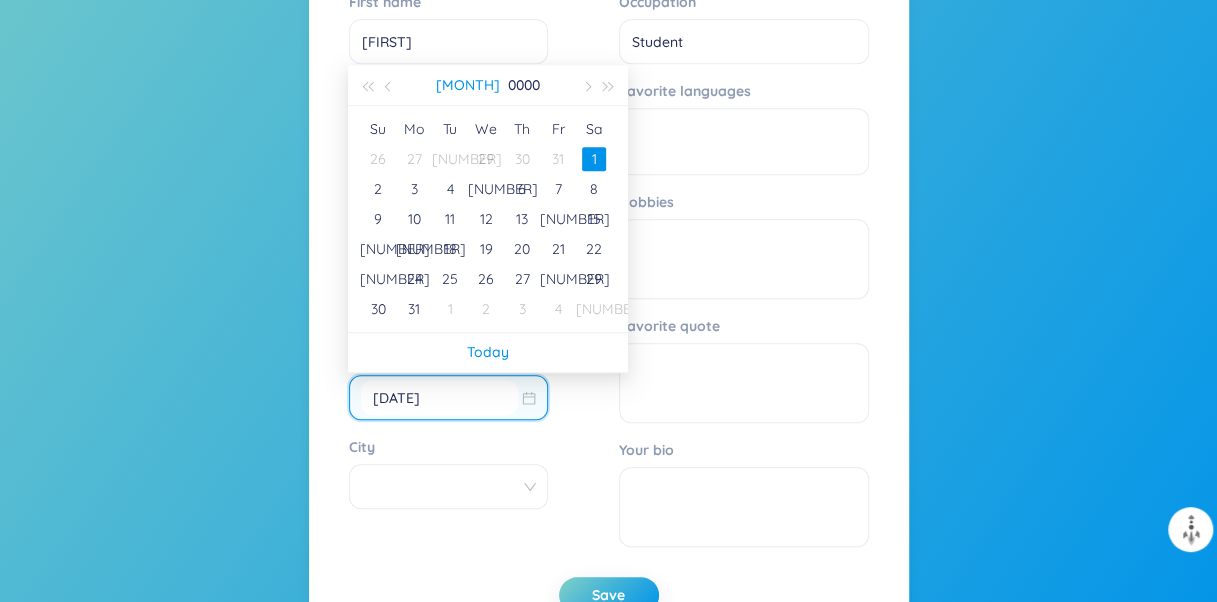 scroll, scrollTop: 500, scrollLeft: 0, axis: vertical 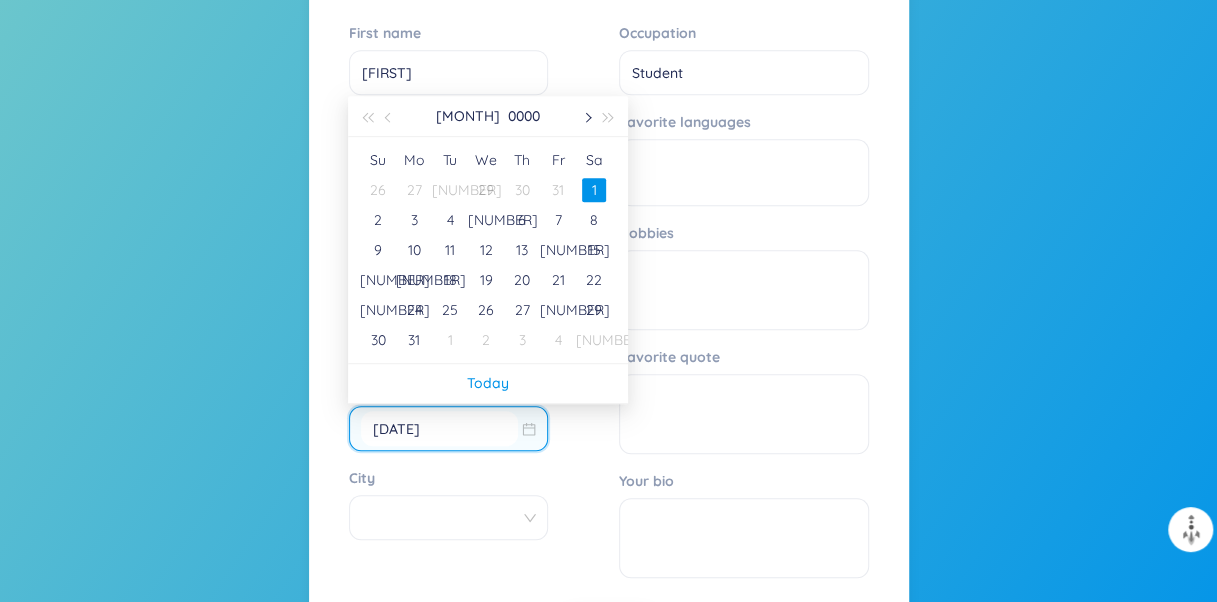 click at bounding box center (586, 116) 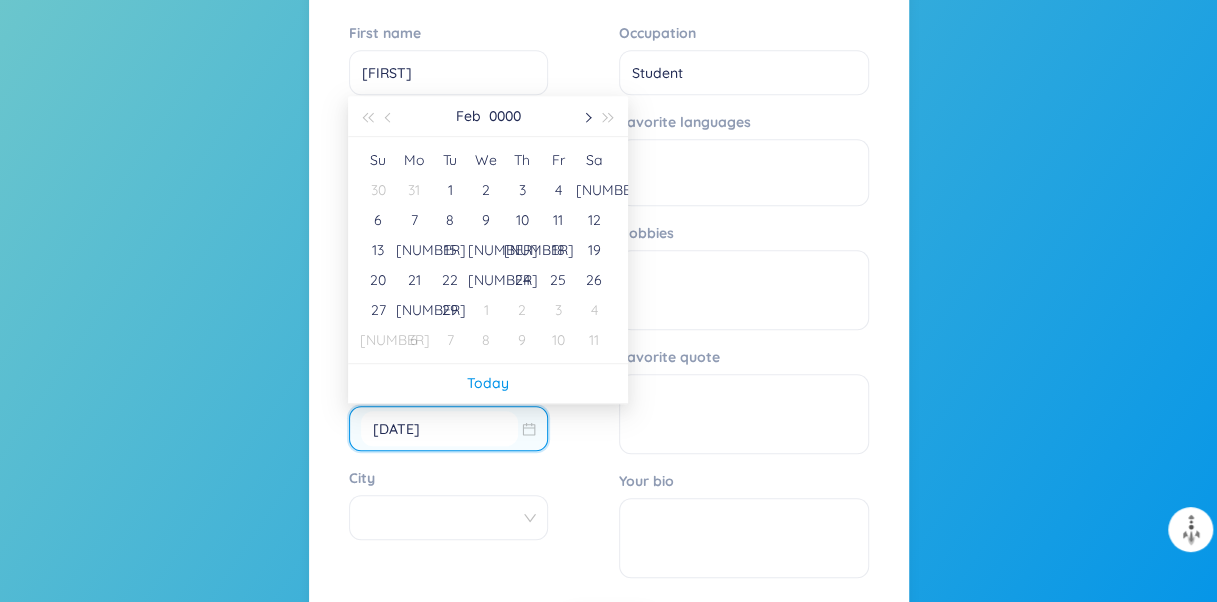click at bounding box center (586, 116) 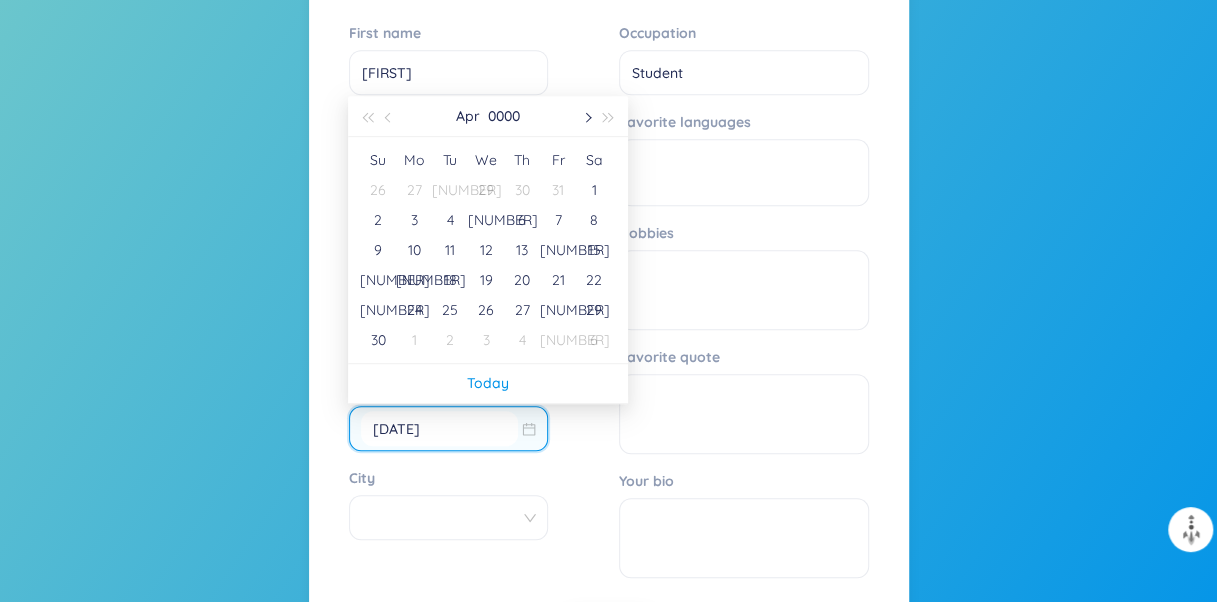 click at bounding box center [586, 116] 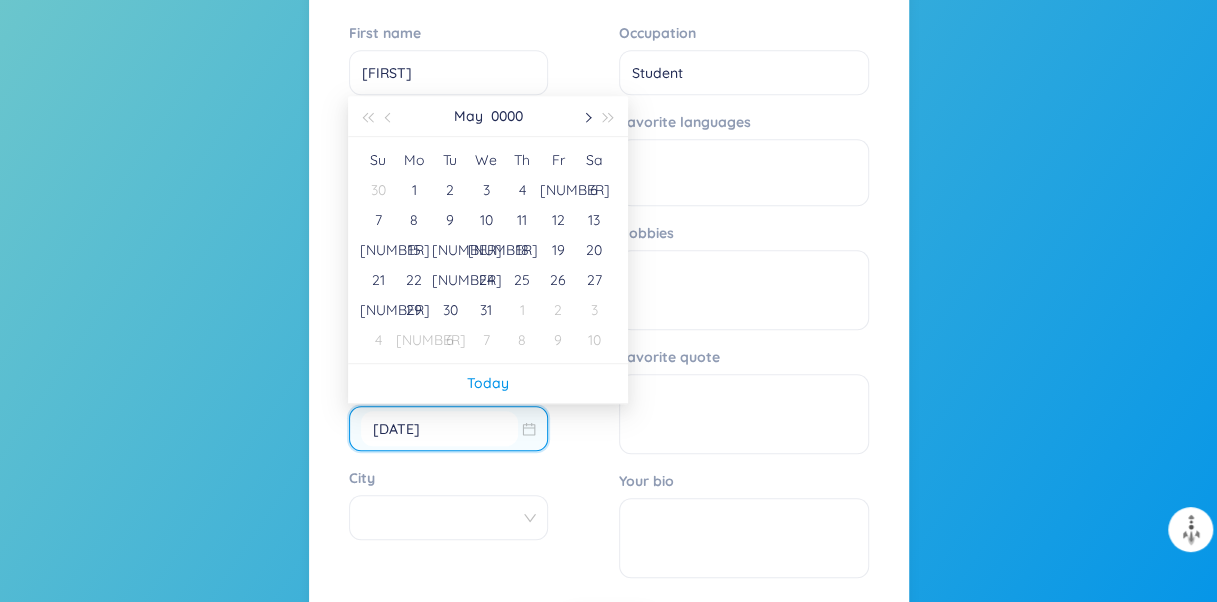 click at bounding box center [586, 116] 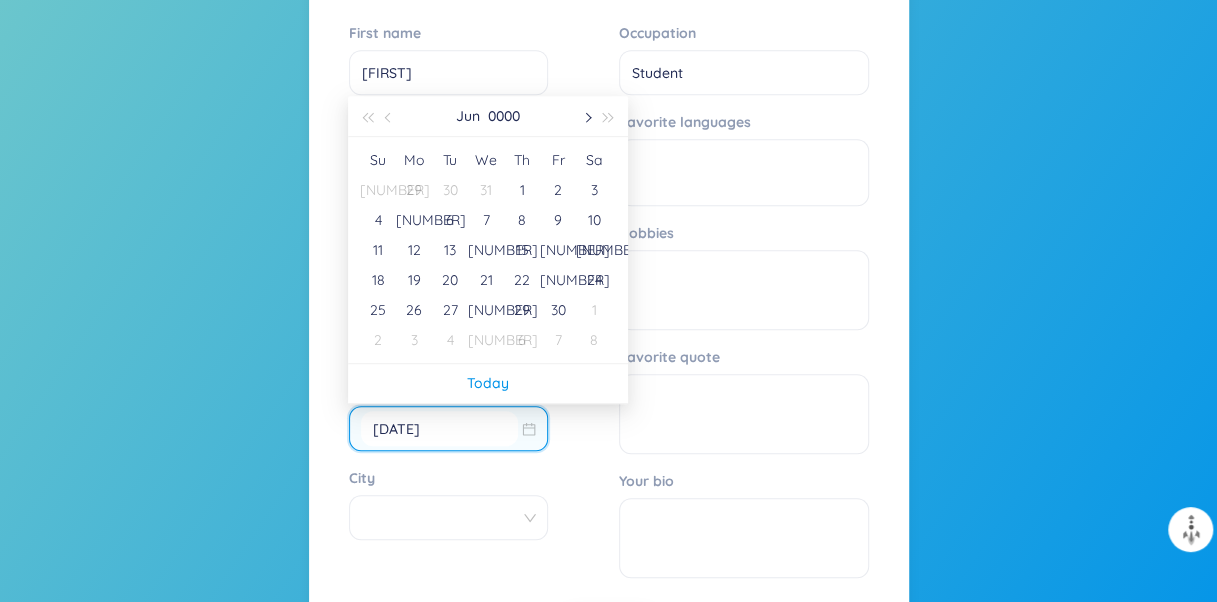 click at bounding box center [586, 116] 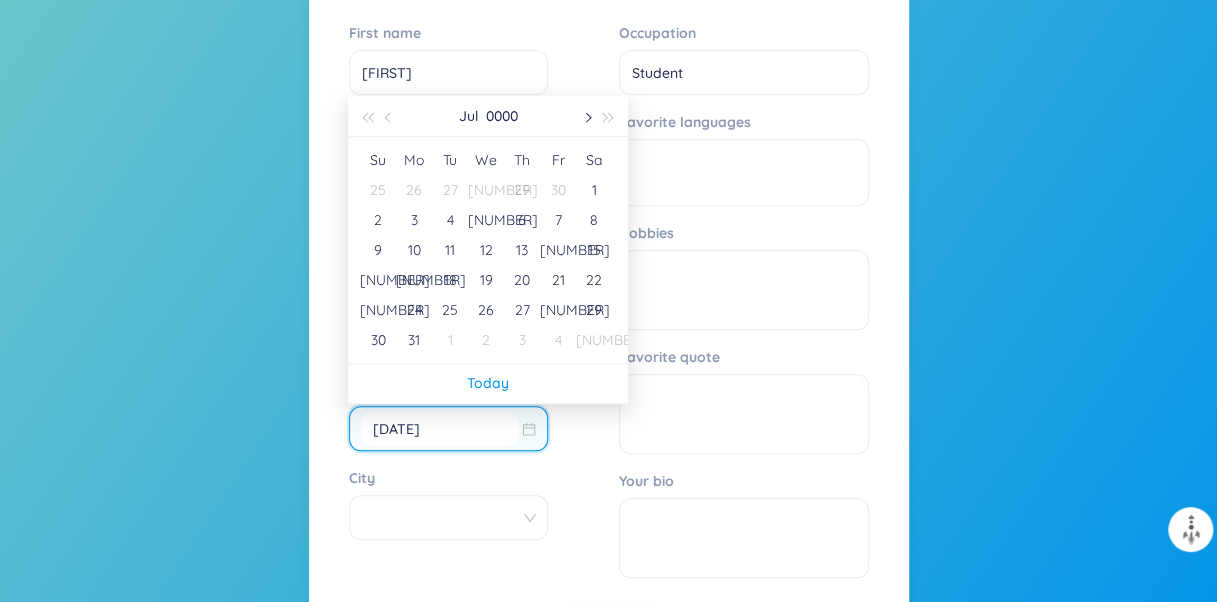 click at bounding box center [586, 116] 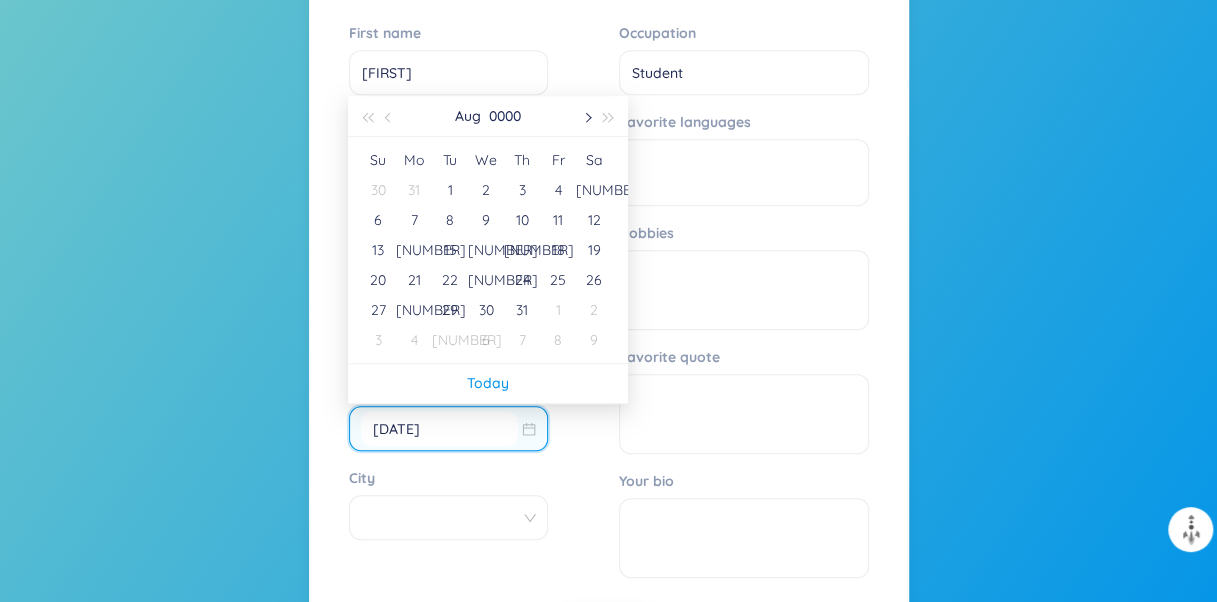 click at bounding box center (586, 116) 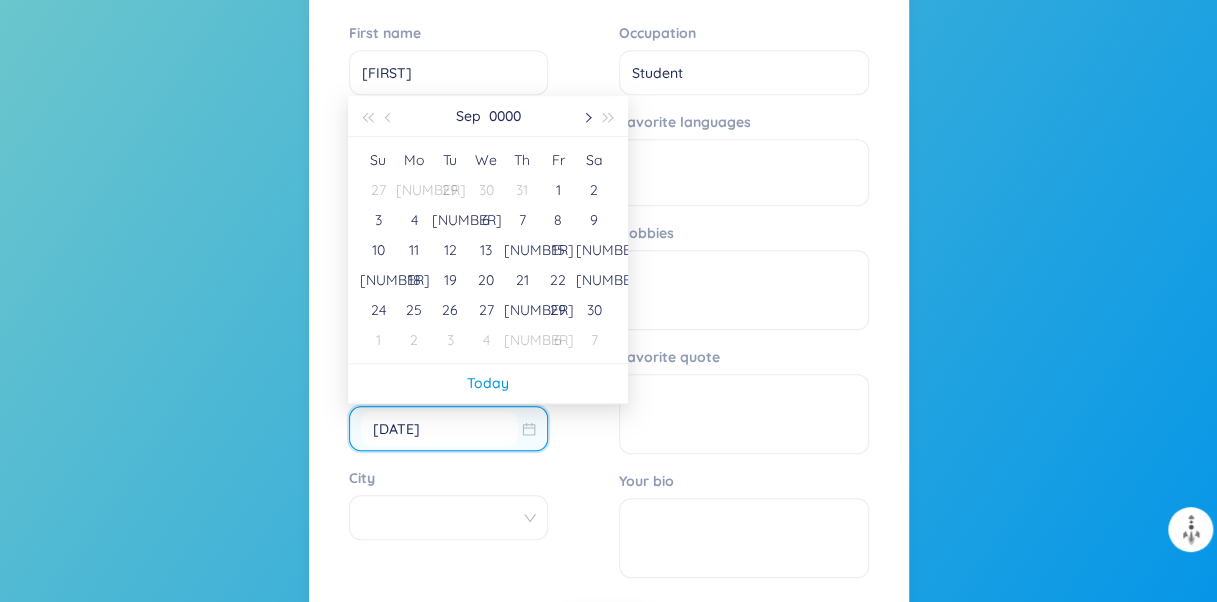 click at bounding box center (586, 116) 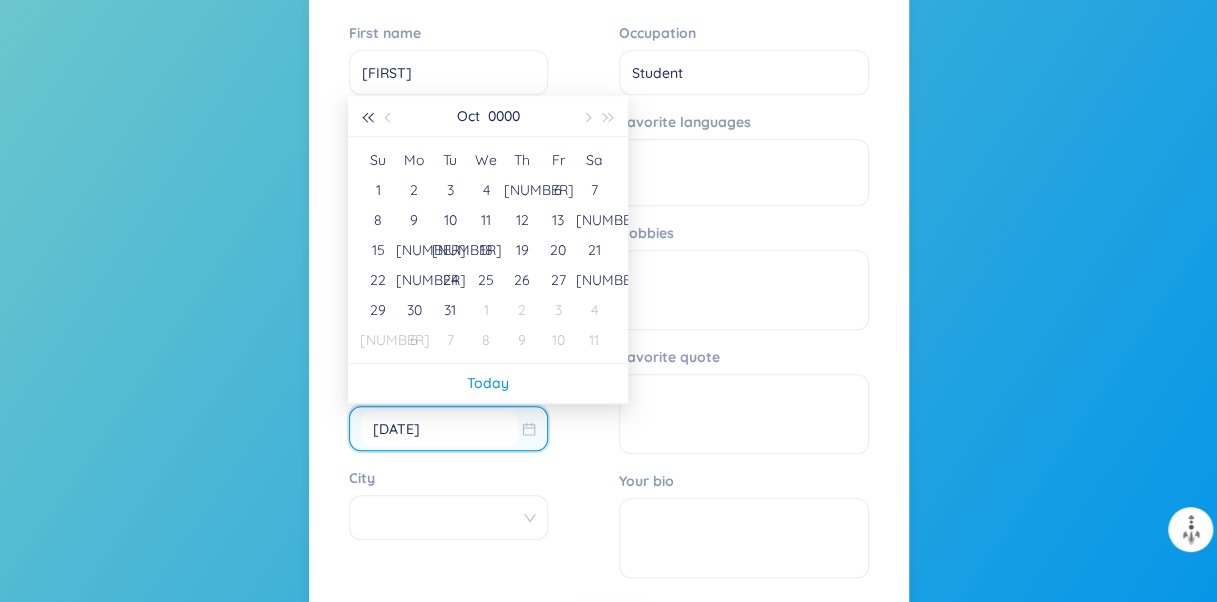click at bounding box center (367, 118) 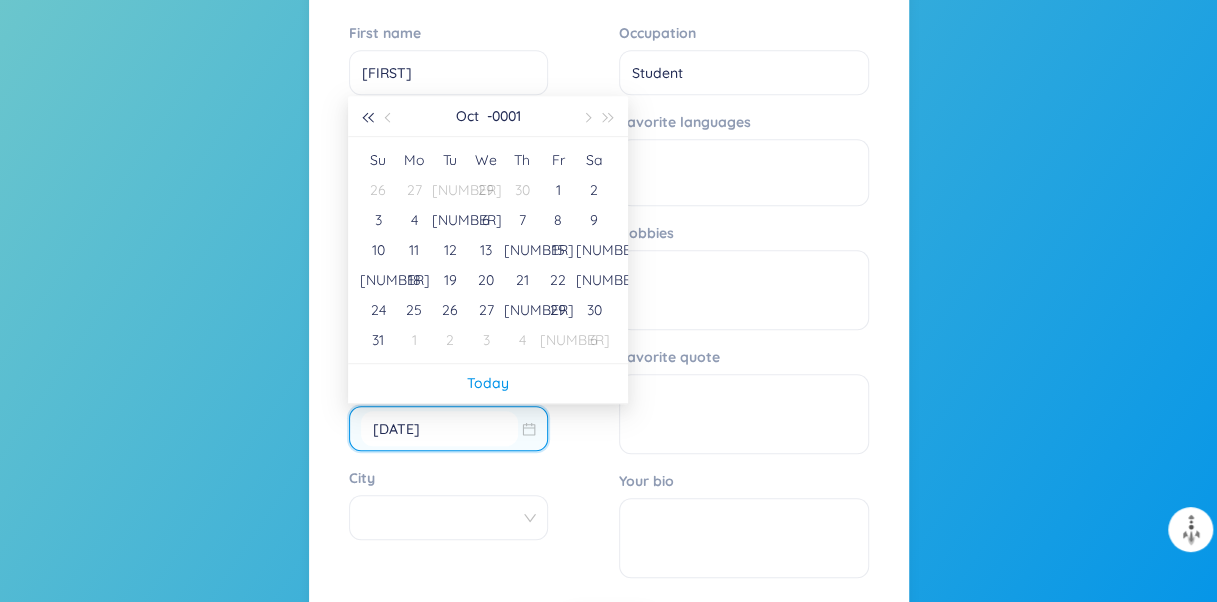 click at bounding box center (367, 118) 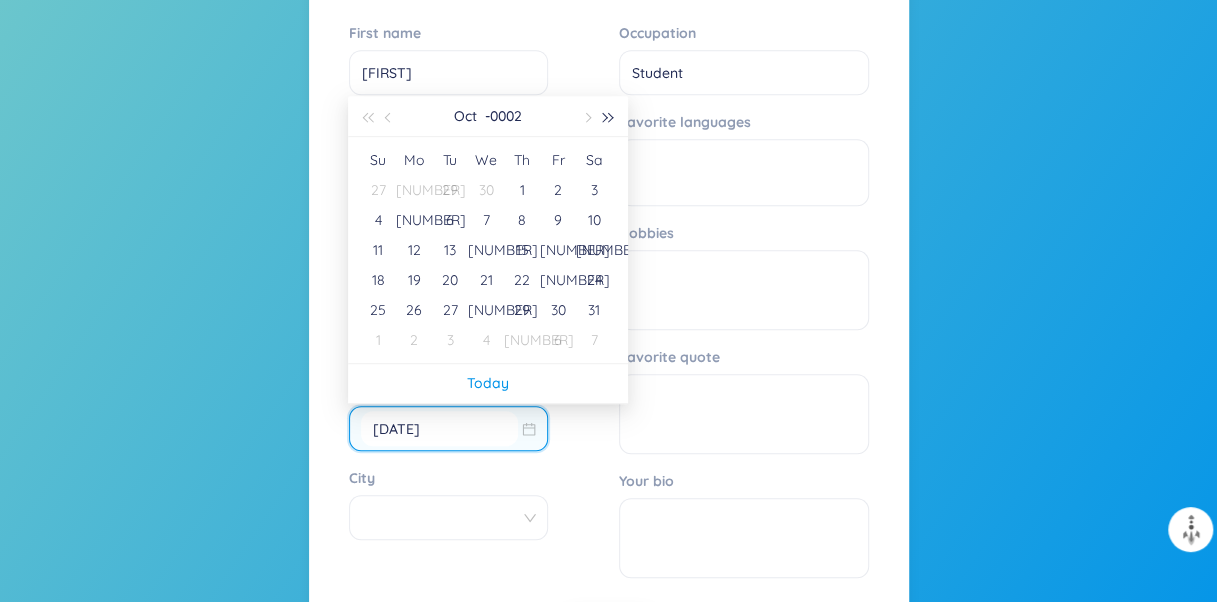click at bounding box center [609, 118] 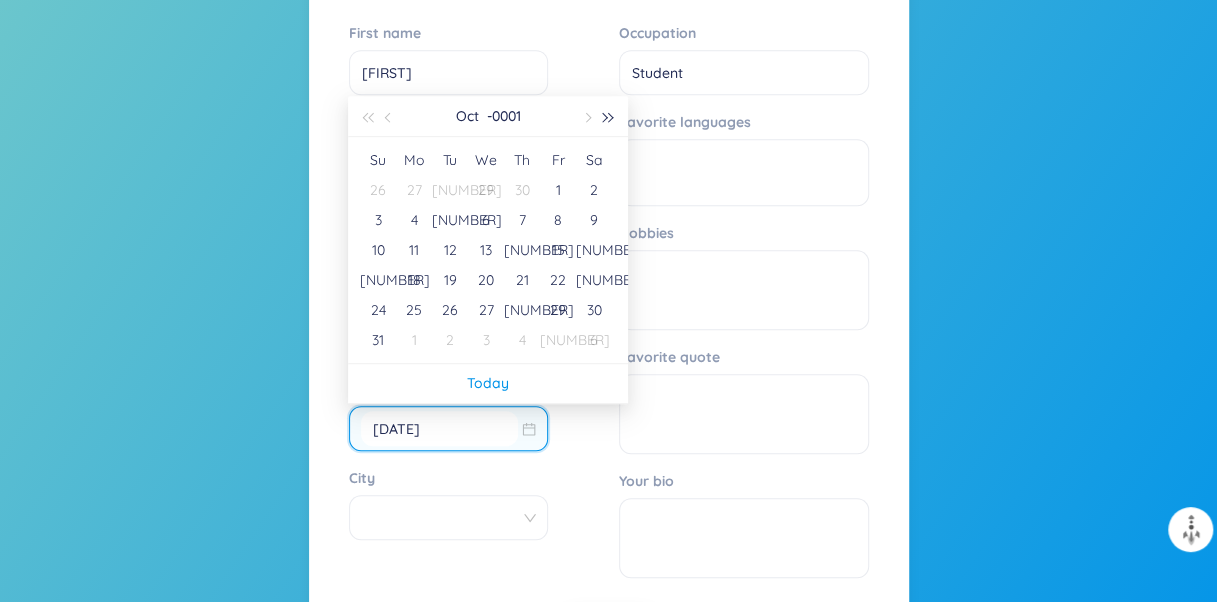 click at bounding box center (609, 118) 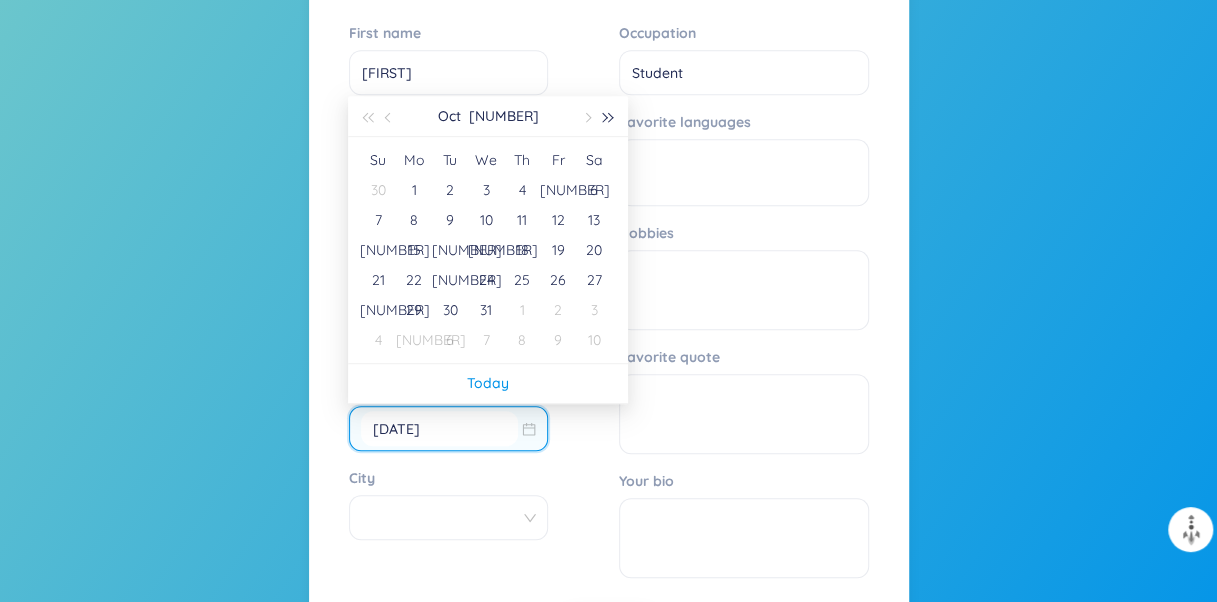 click at bounding box center [609, 118] 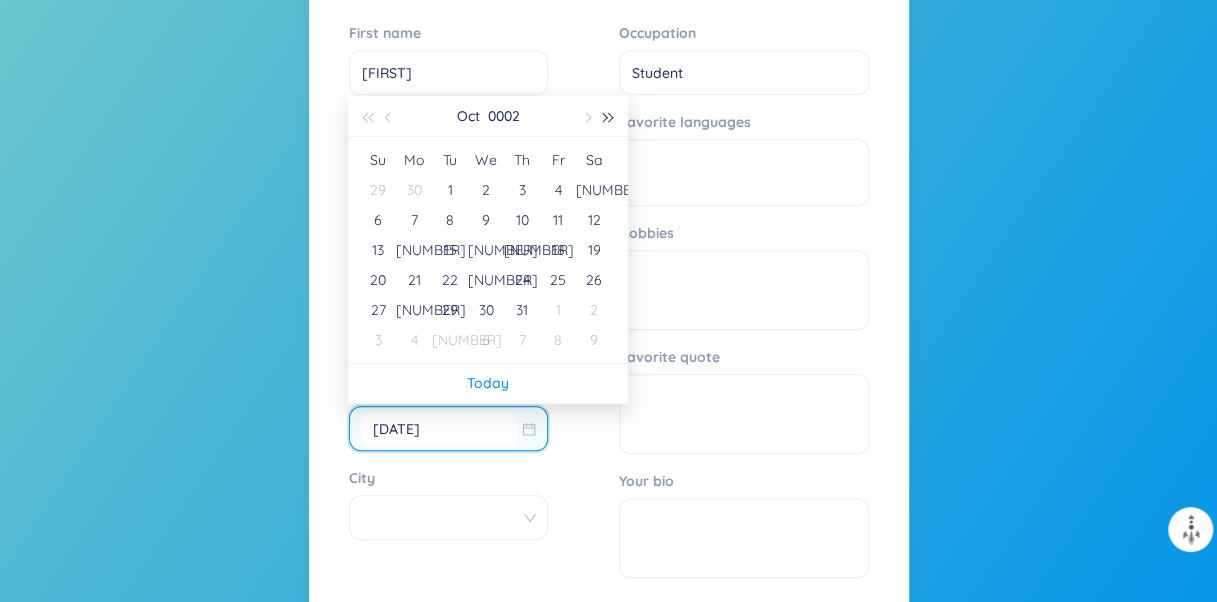 click at bounding box center [609, 118] 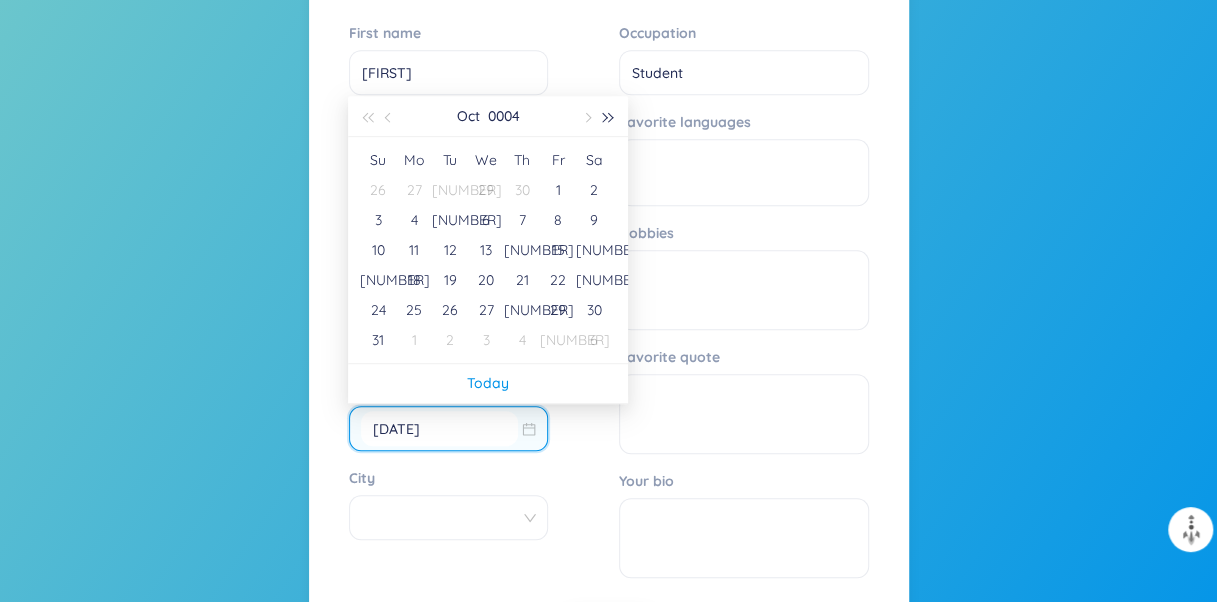 click at bounding box center (609, 118) 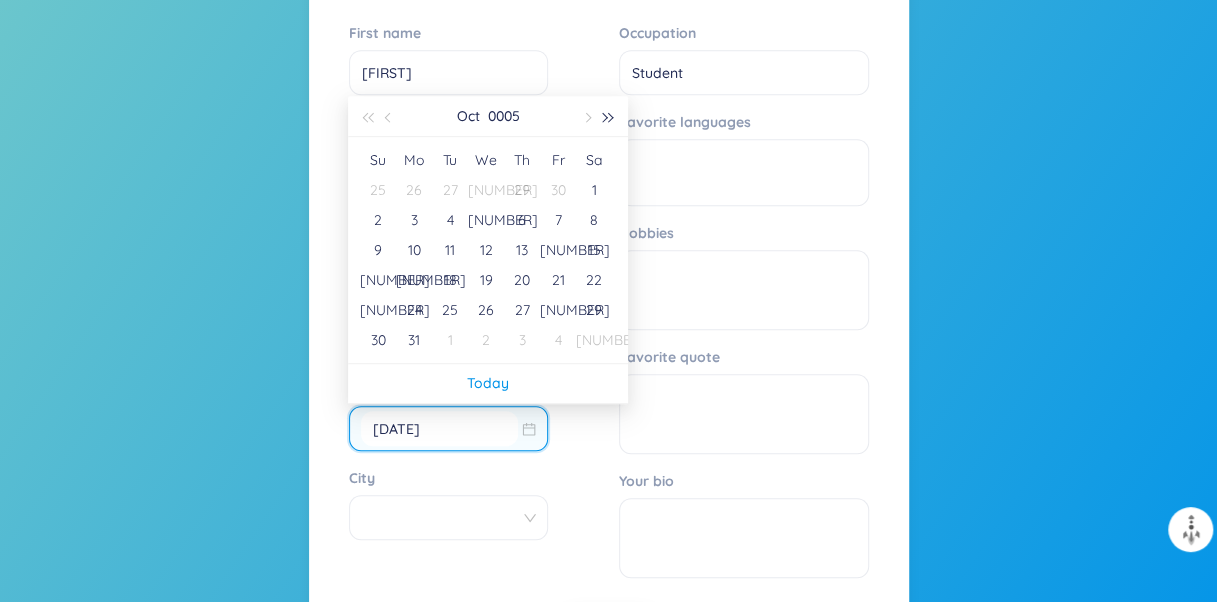 click at bounding box center (609, 118) 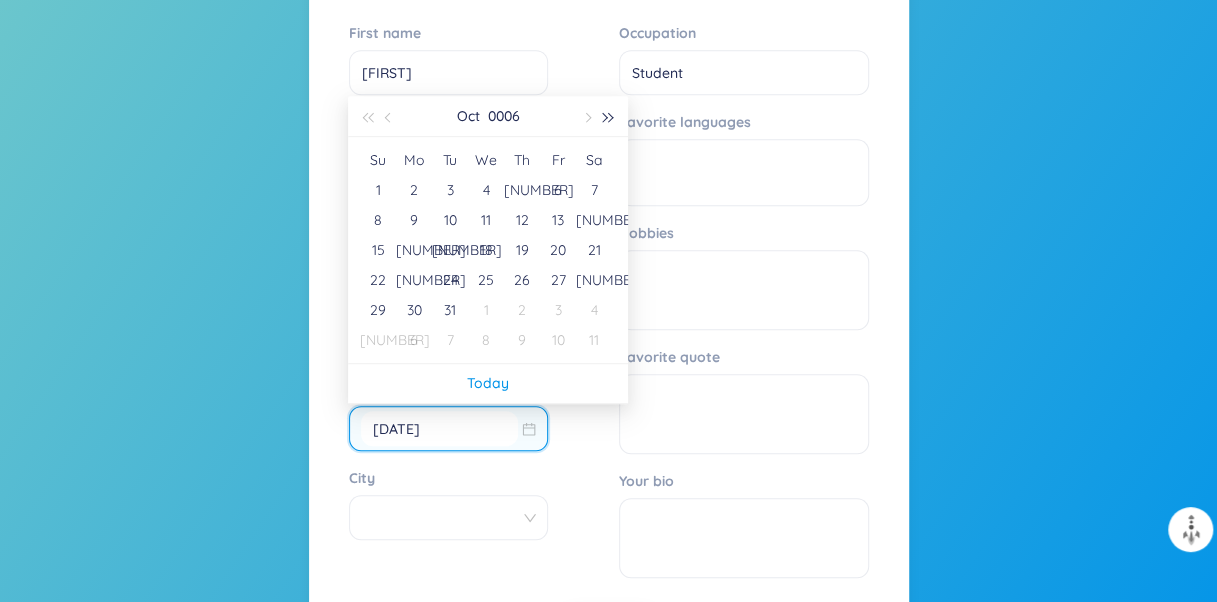 click at bounding box center [609, 118] 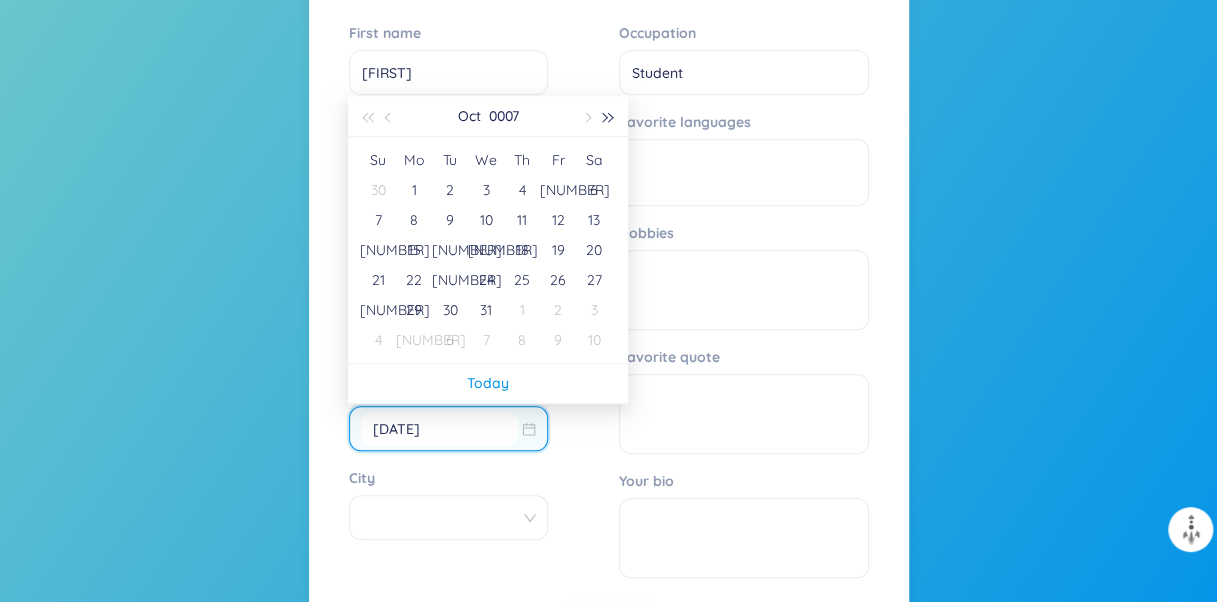 click at bounding box center (609, 118) 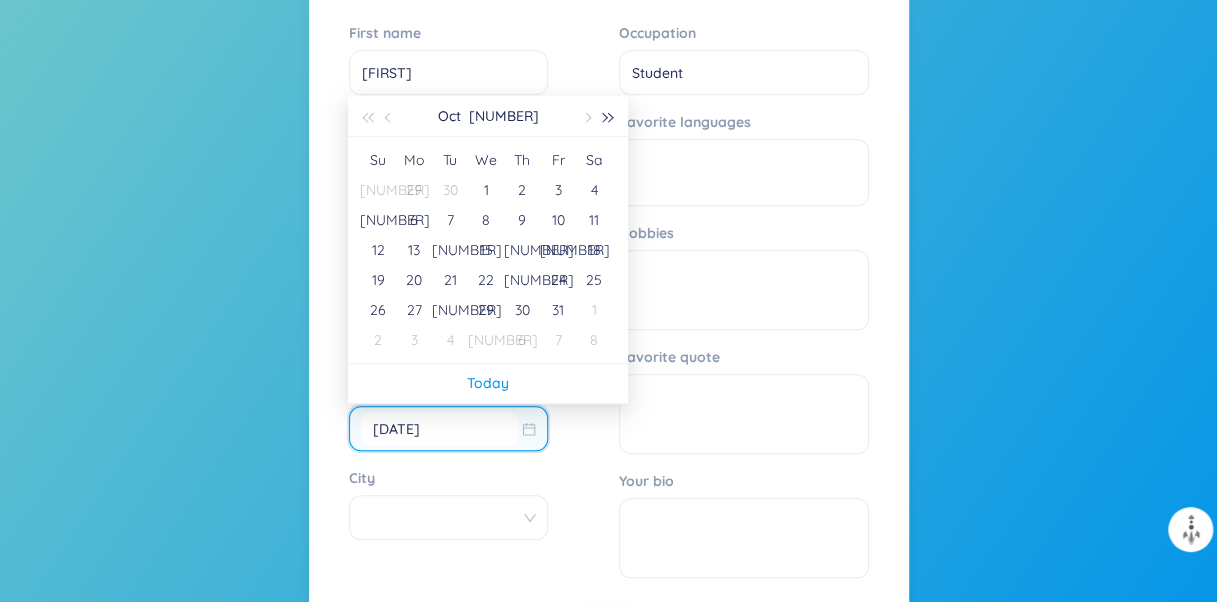 click at bounding box center (609, 118) 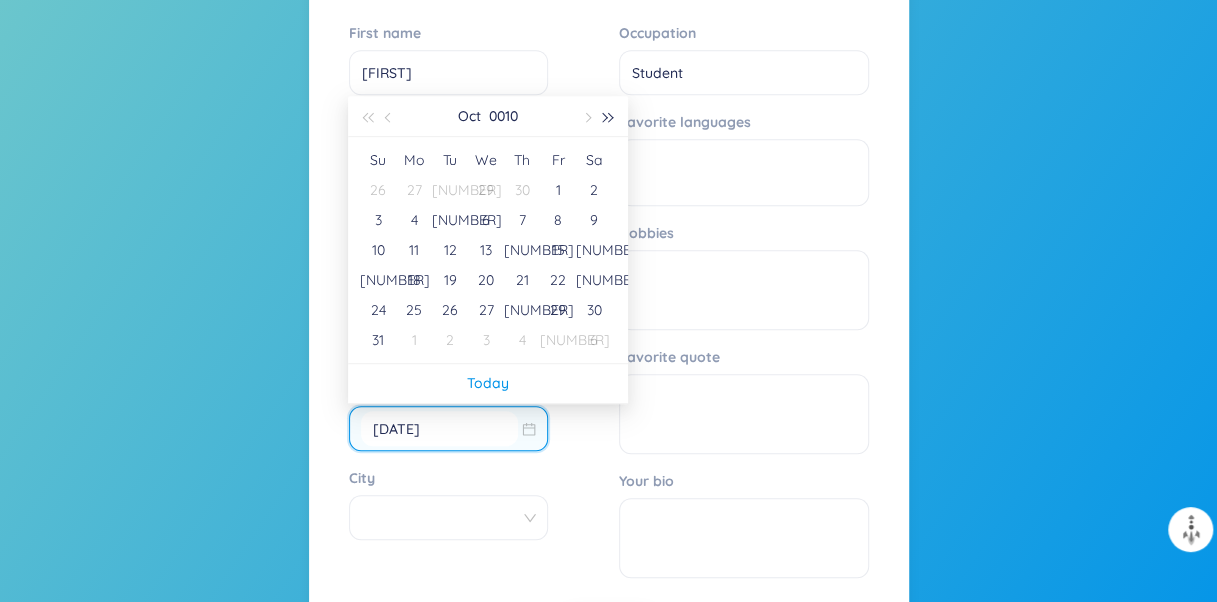 click at bounding box center (609, 118) 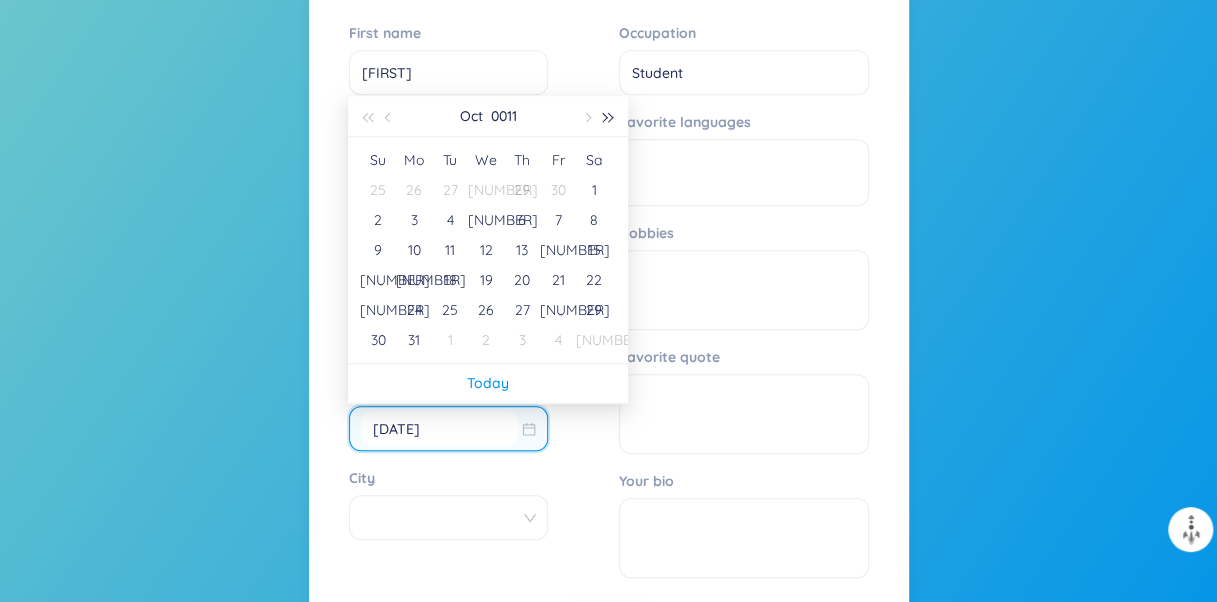 click at bounding box center (609, 118) 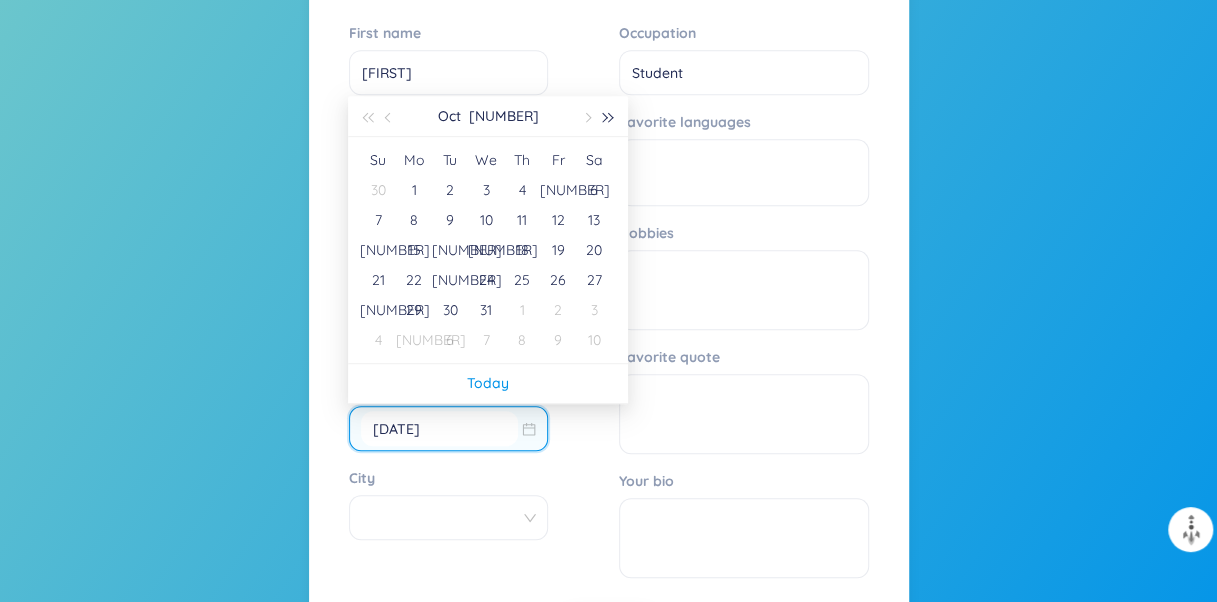 click at bounding box center [609, 118] 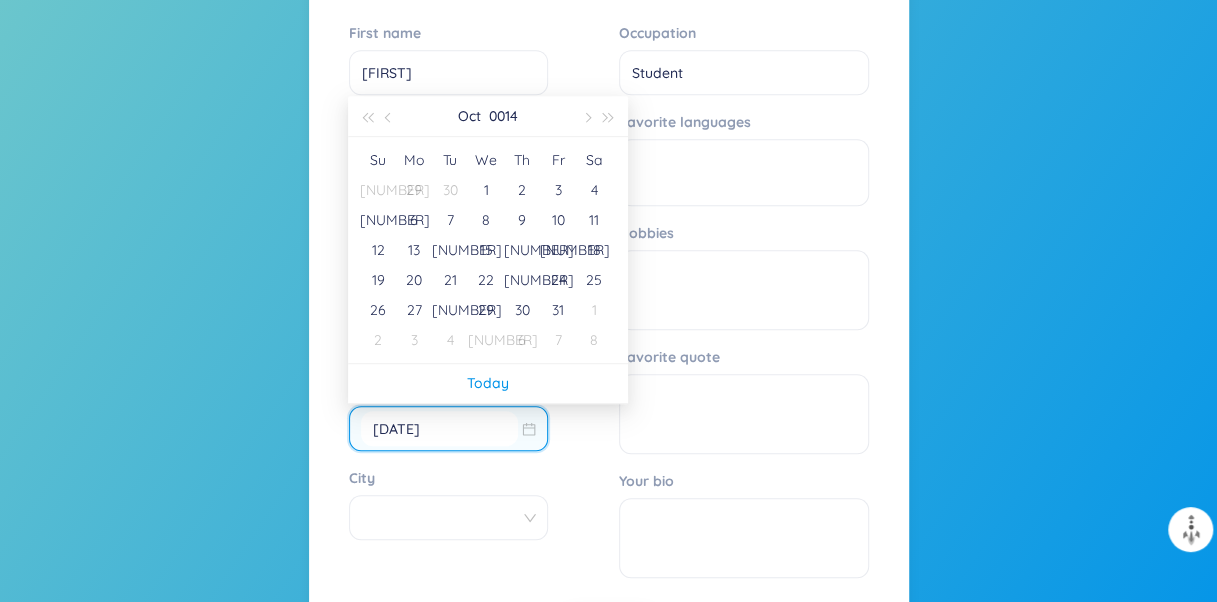 click on "Oct 0014" at bounding box center [488, 116] 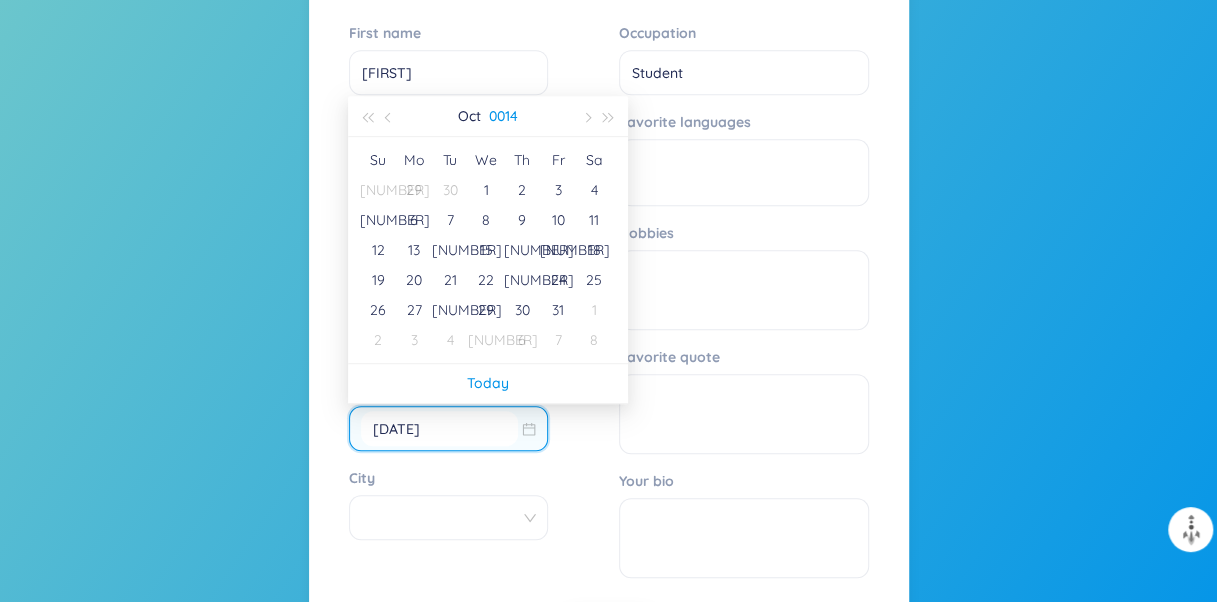 click on "0014" at bounding box center [503, 116] 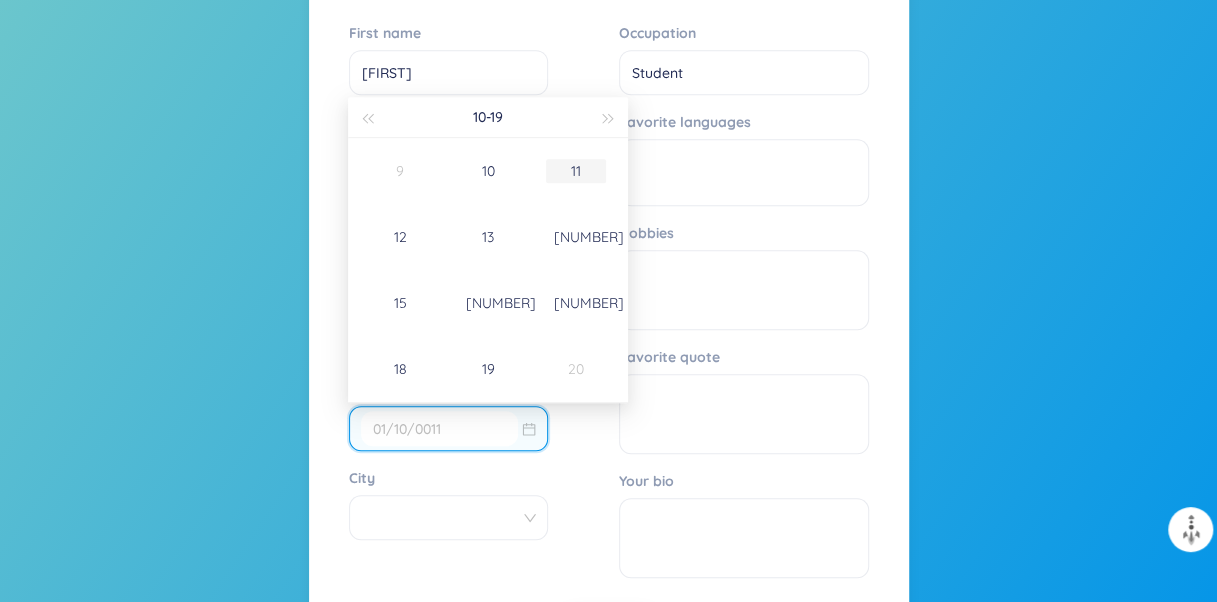 click on "11" at bounding box center (576, 171) 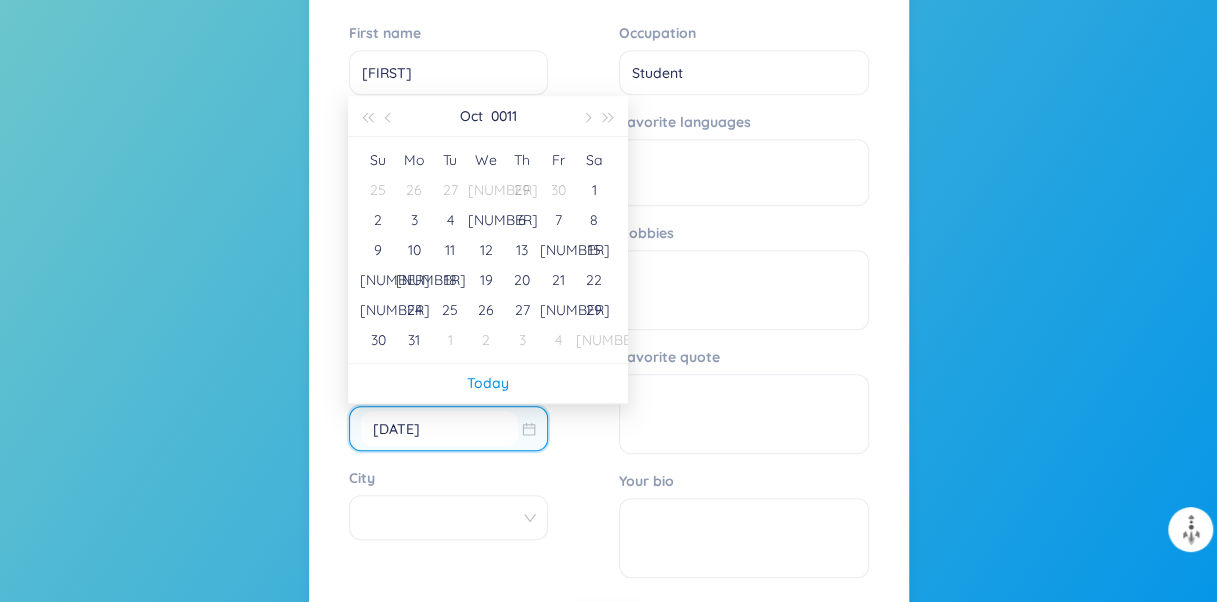 click on "Oct 0011" at bounding box center (488, 116) 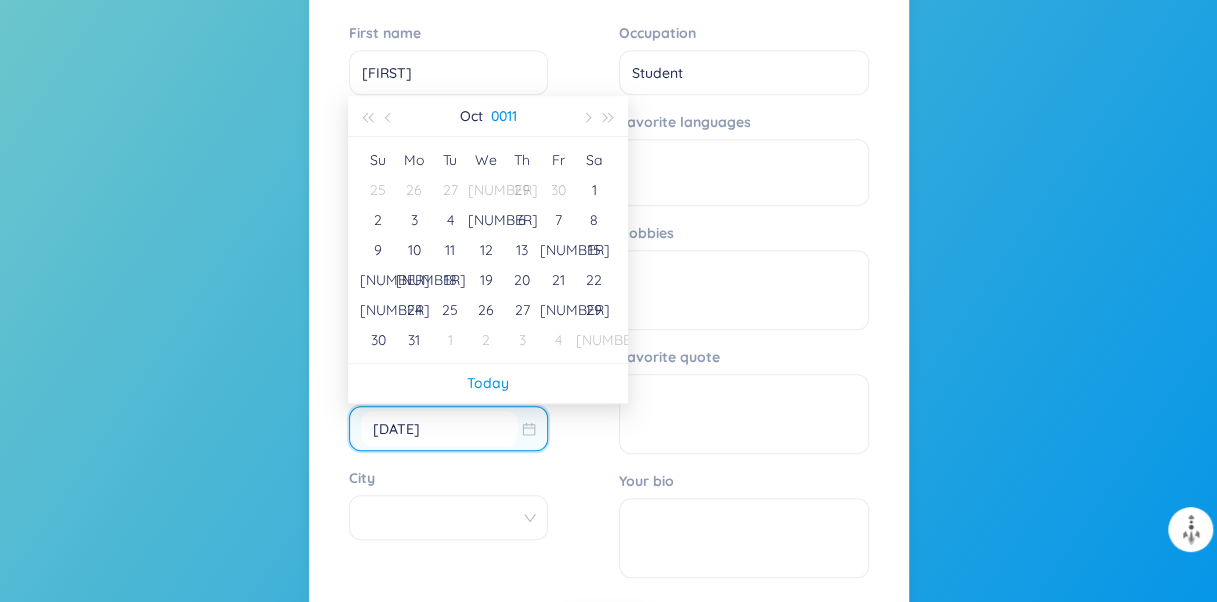 click on "0011" at bounding box center [504, 116] 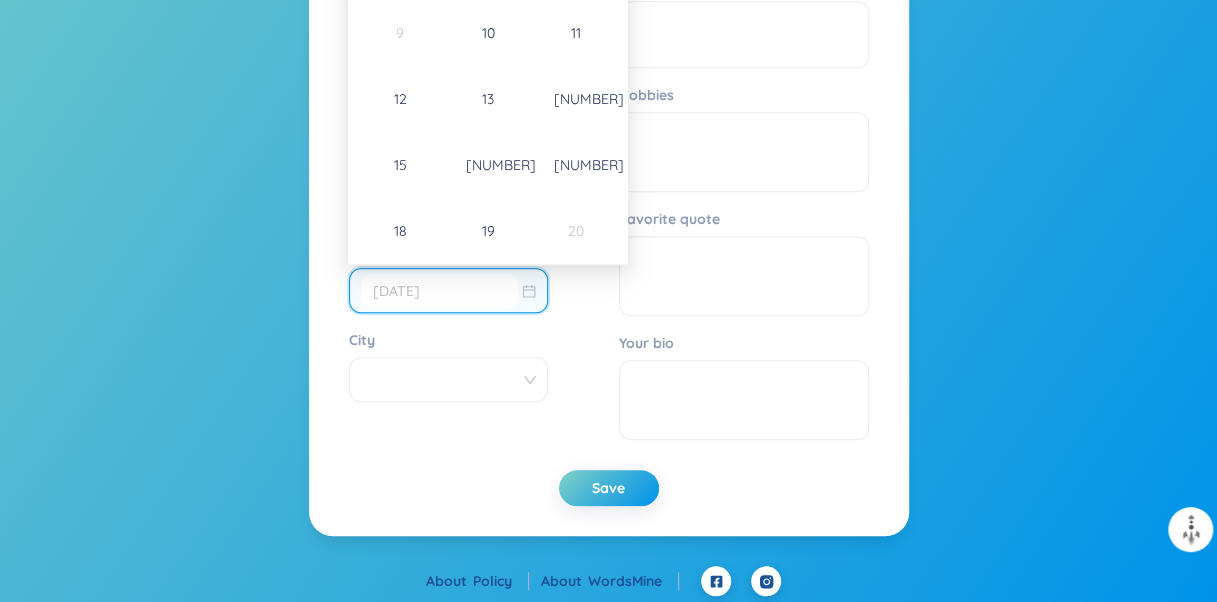 scroll, scrollTop: 641, scrollLeft: 0, axis: vertical 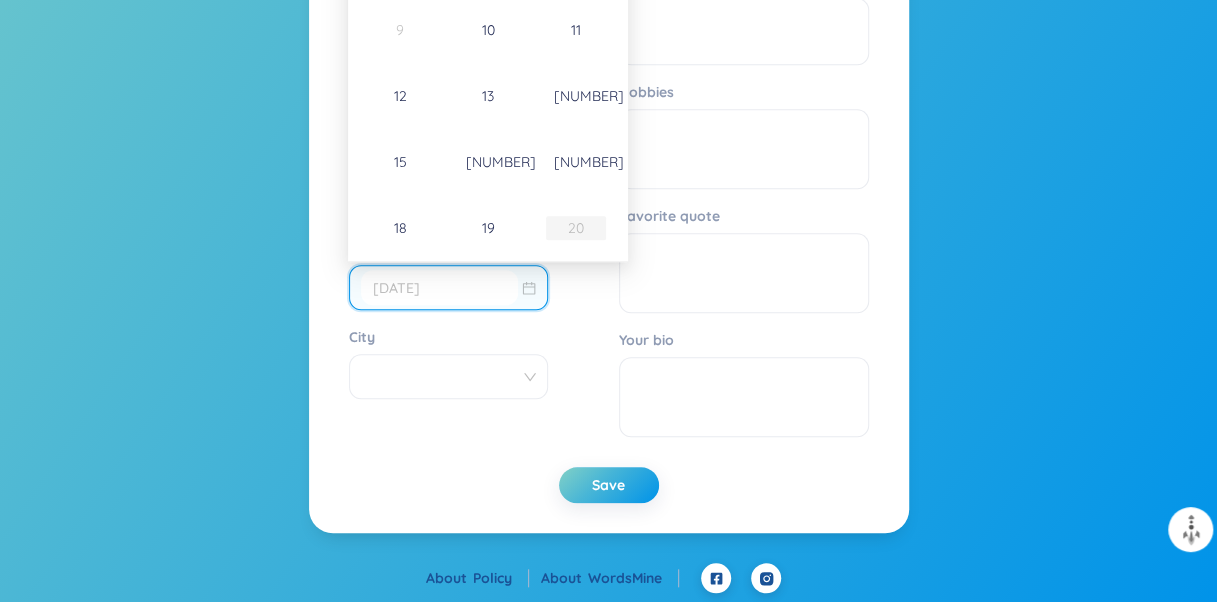 click on "20" at bounding box center (576, 228) 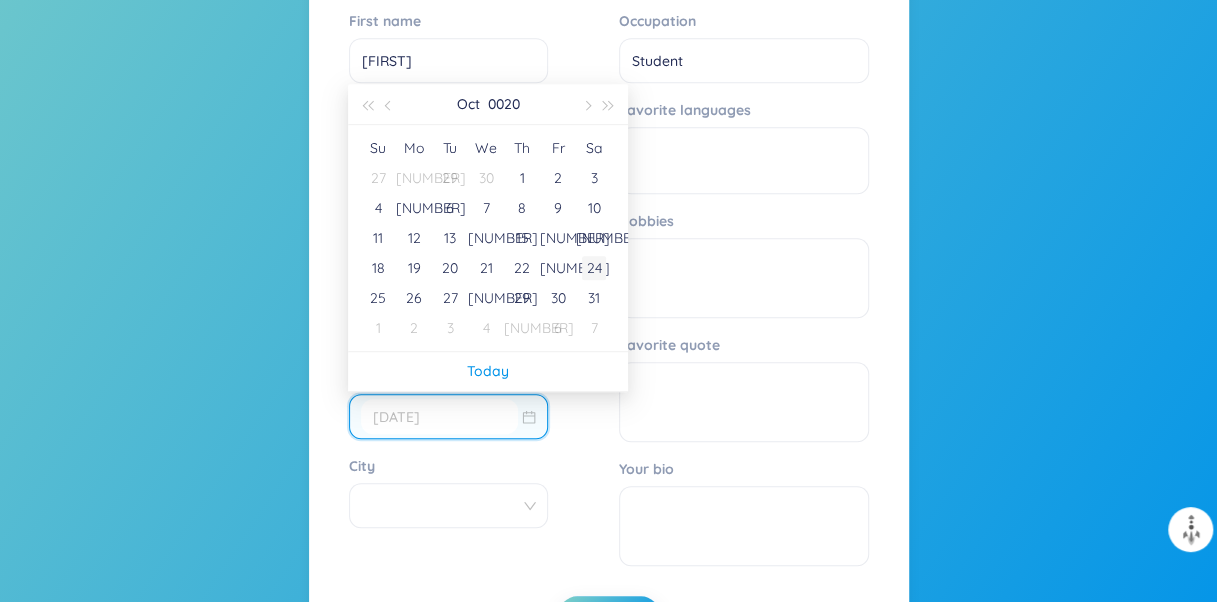 scroll, scrollTop: 441, scrollLeft: 0, axis: vertical 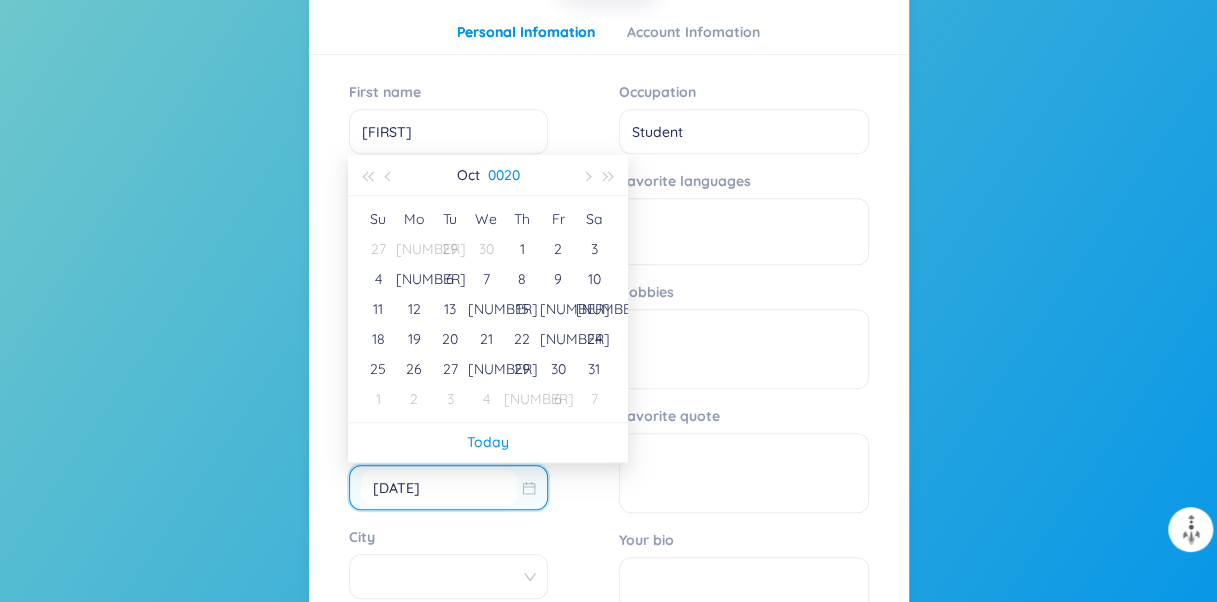 click on "0020" at bounding box center [504, 175] 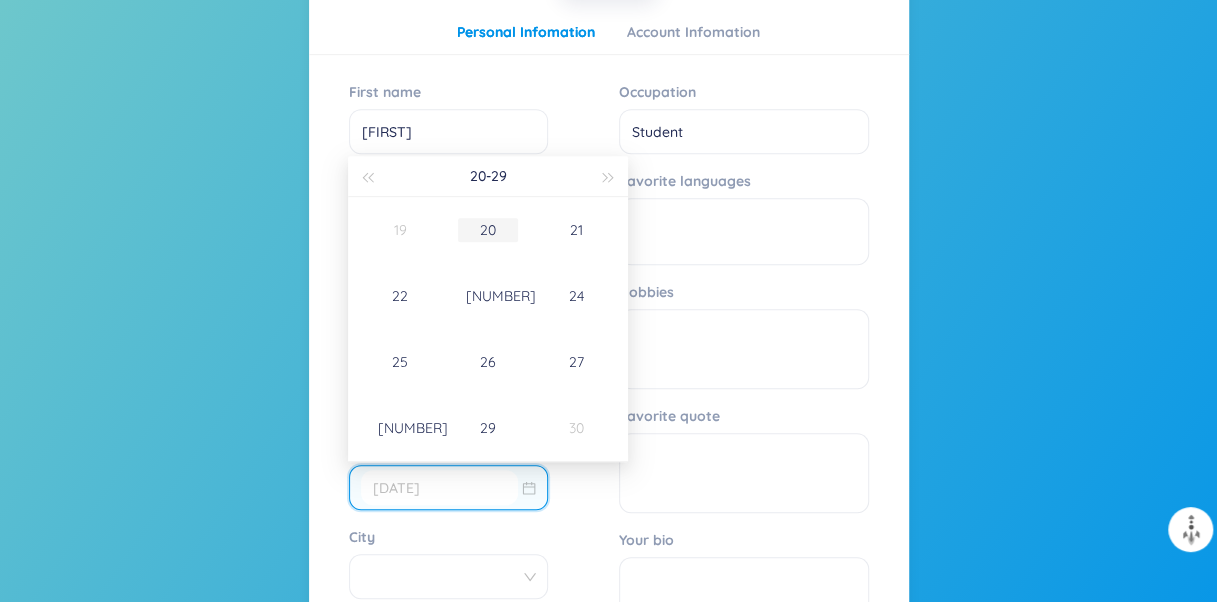 click on "20" at bounding box center (488, 230) 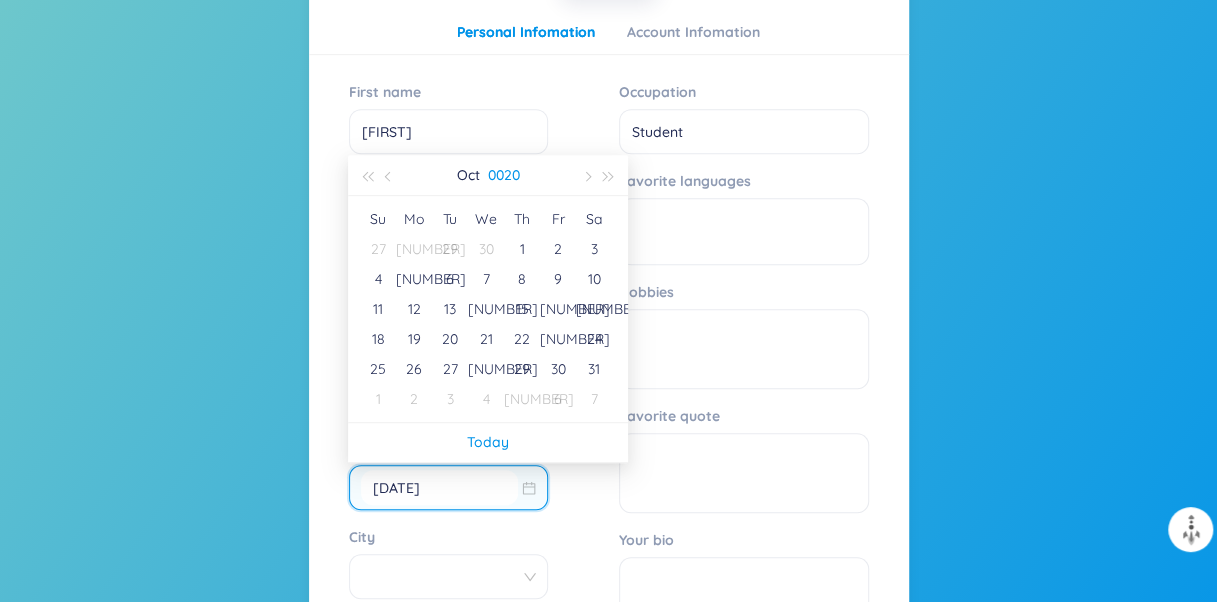 click on "0020" at bounding box center [504, 175] 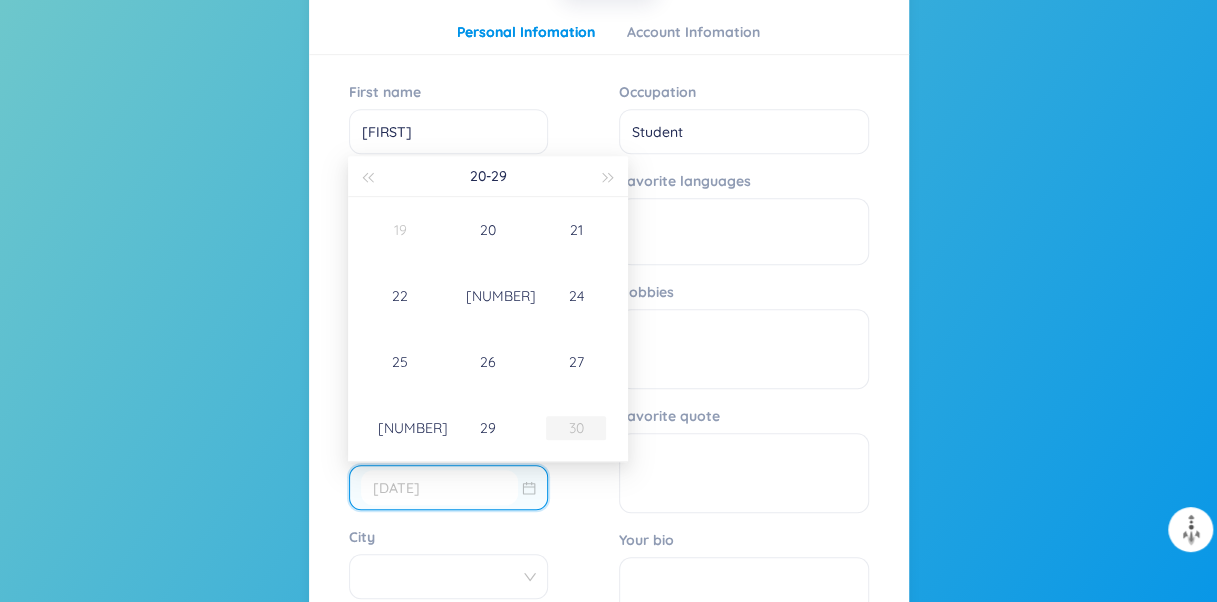 click on "30" at bounding box center (576, 428) 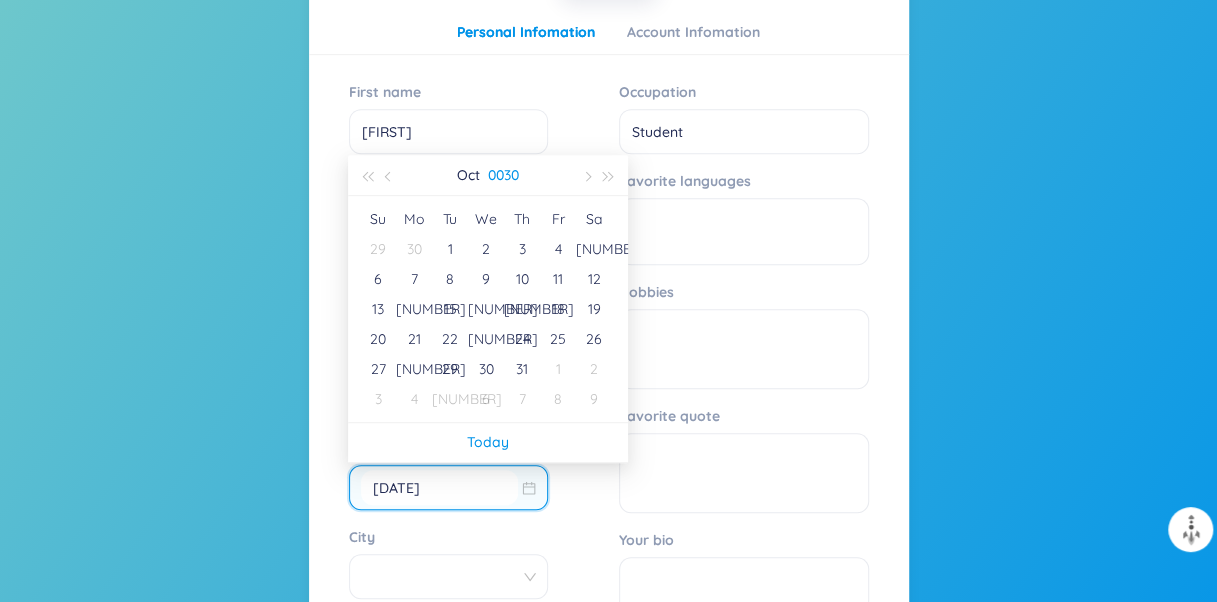 click on "0030" at bounding box center [503, 175] 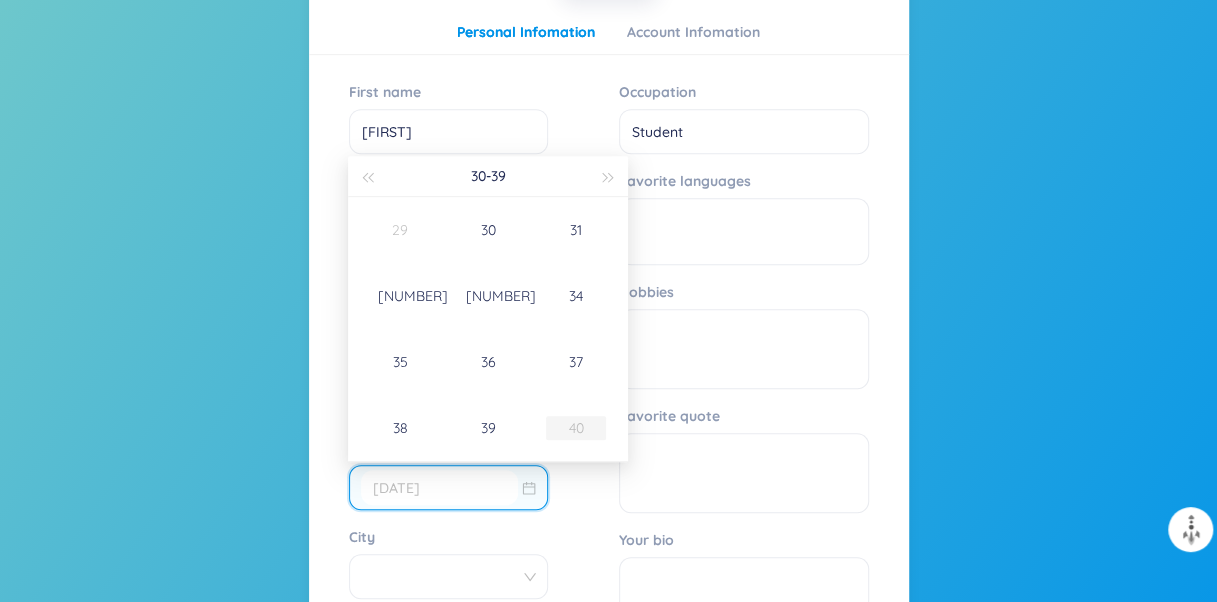 click on "40" at bounding box center (576, 428) 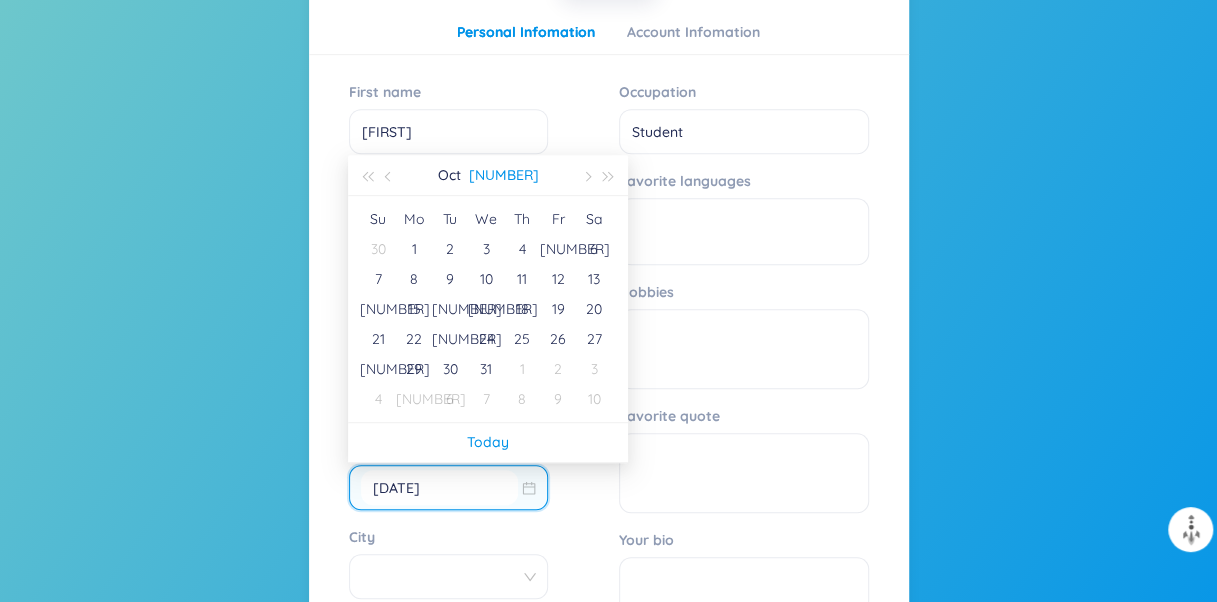 click on "0040" at bounding box center [504, 175] 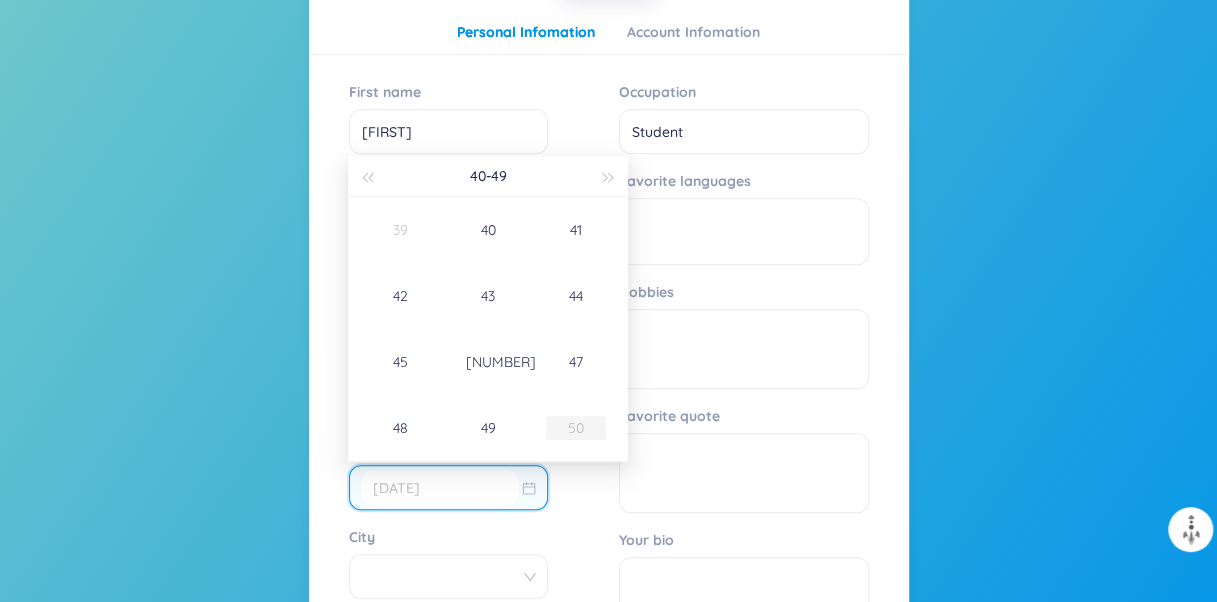 click on "50" at bounding box center (576, 428) 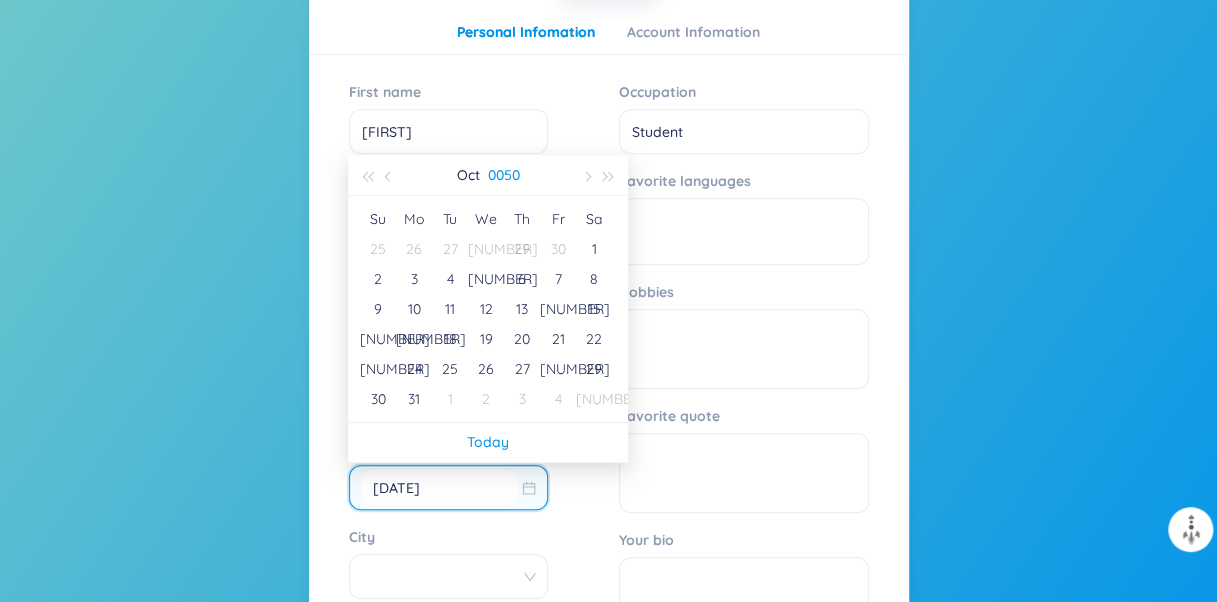 click on "0050" at bounding box center [504, 175] 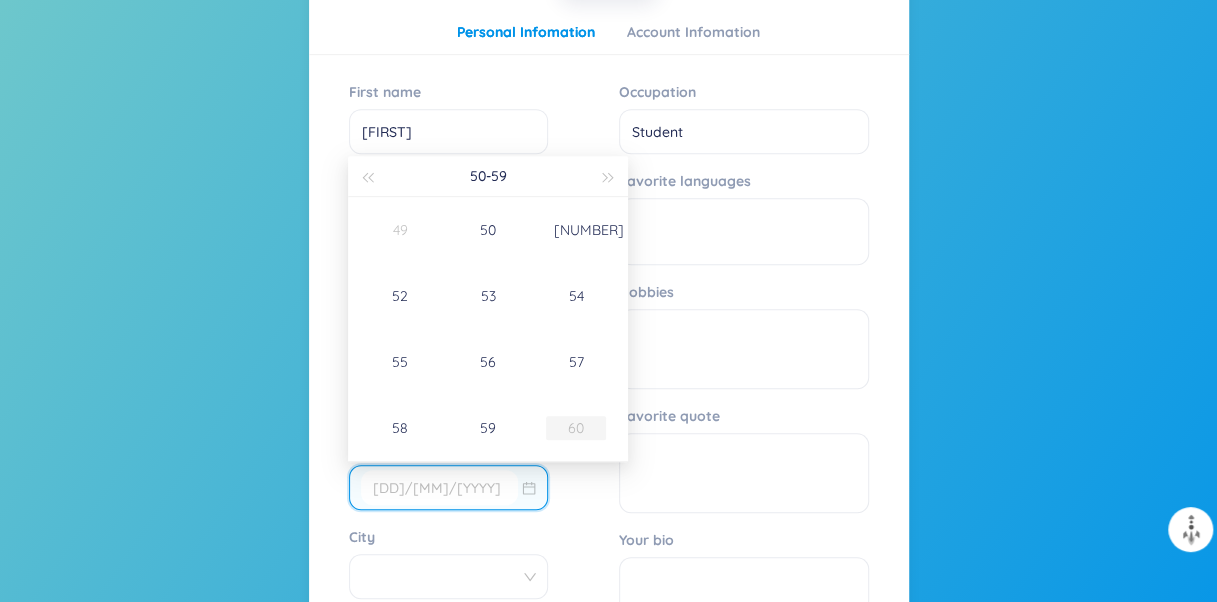 click on "60" at bounding box center [576, 428] 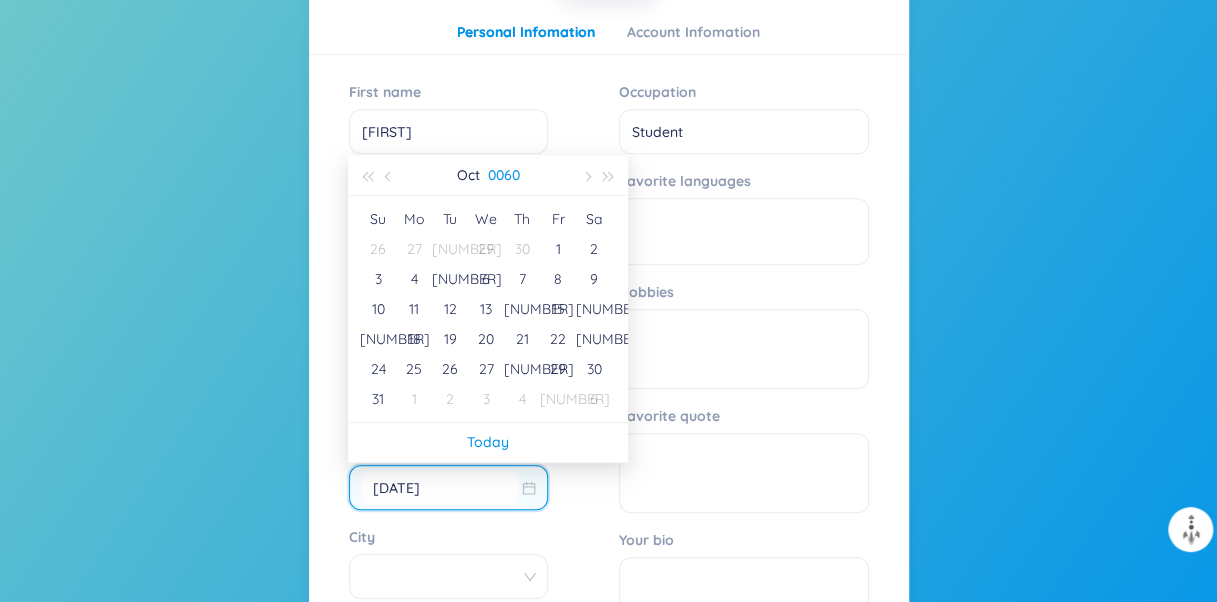 click on "0060" at bounding box center (504, 175) 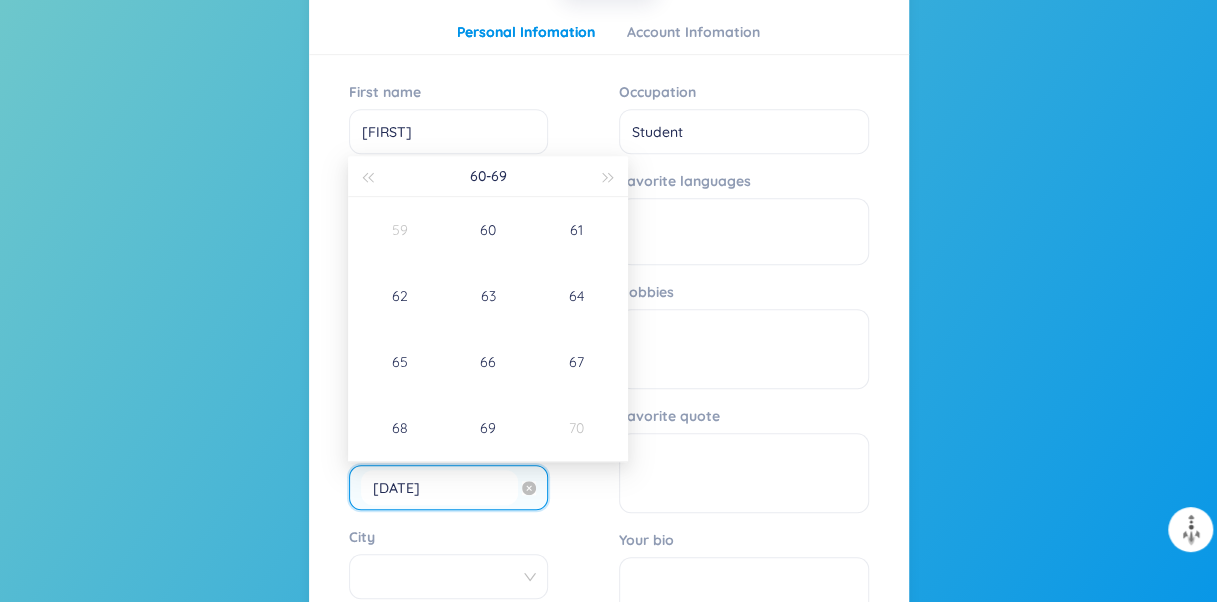 click on "01/01/0000" at bounding box center [439, 487] 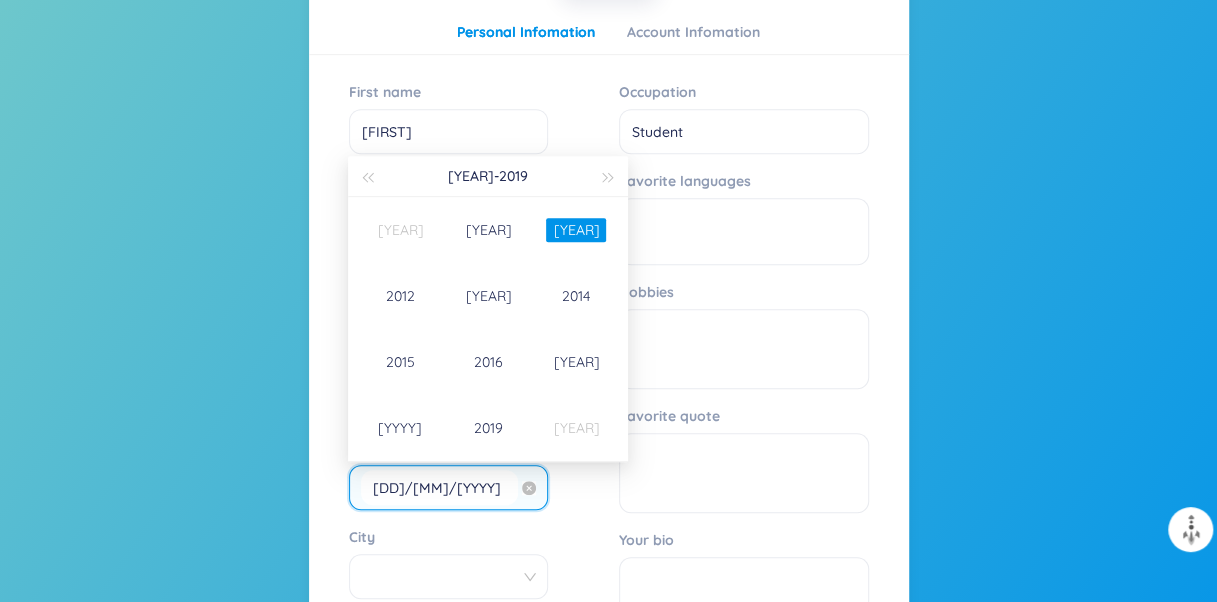 click on "01/01/2011" at bounding box center [439, 487] 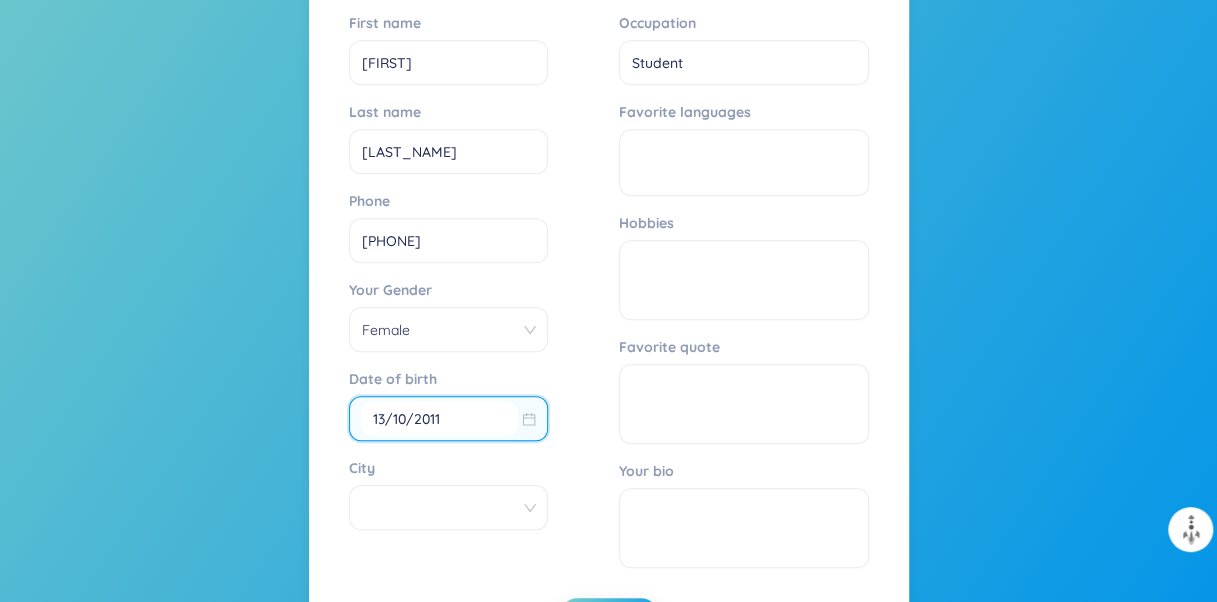 scroll, scrollTop: 541, scrollLeft: 0, axis: vertical 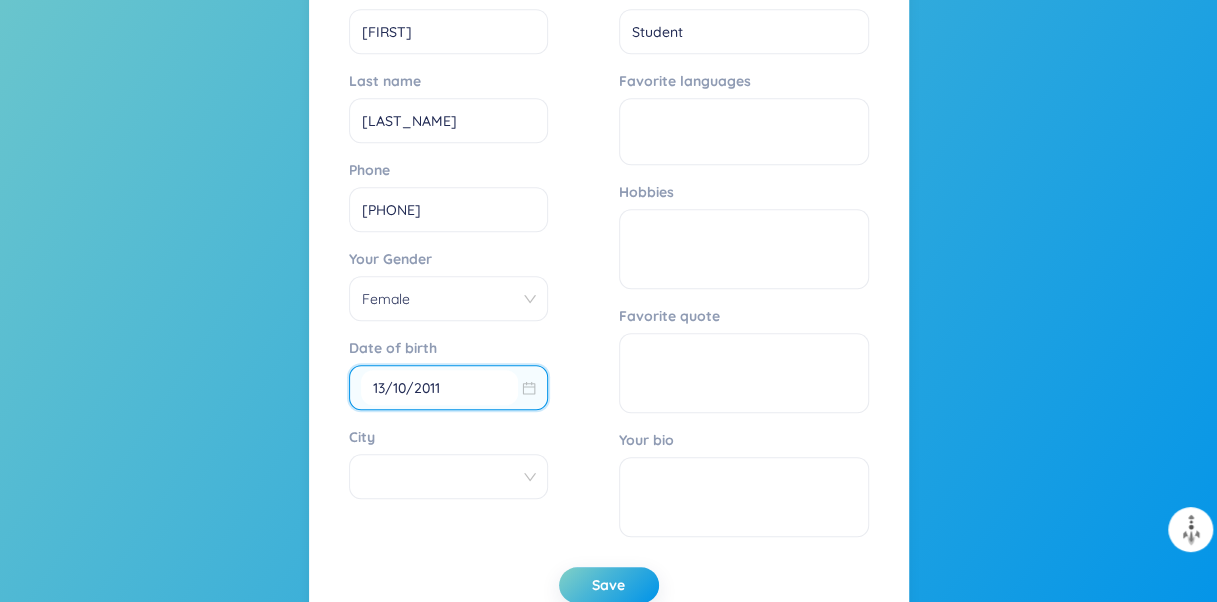 click at bounding box center (448, 476) 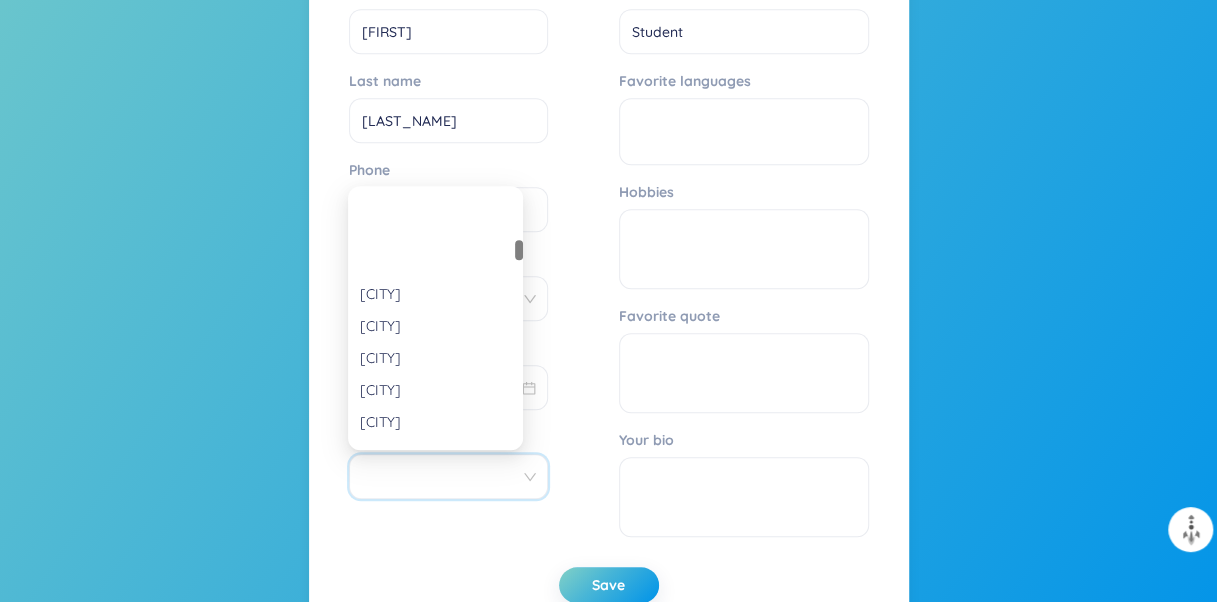 scroll, scrollTop: 300, scrollLeft: 0, axis: vertical 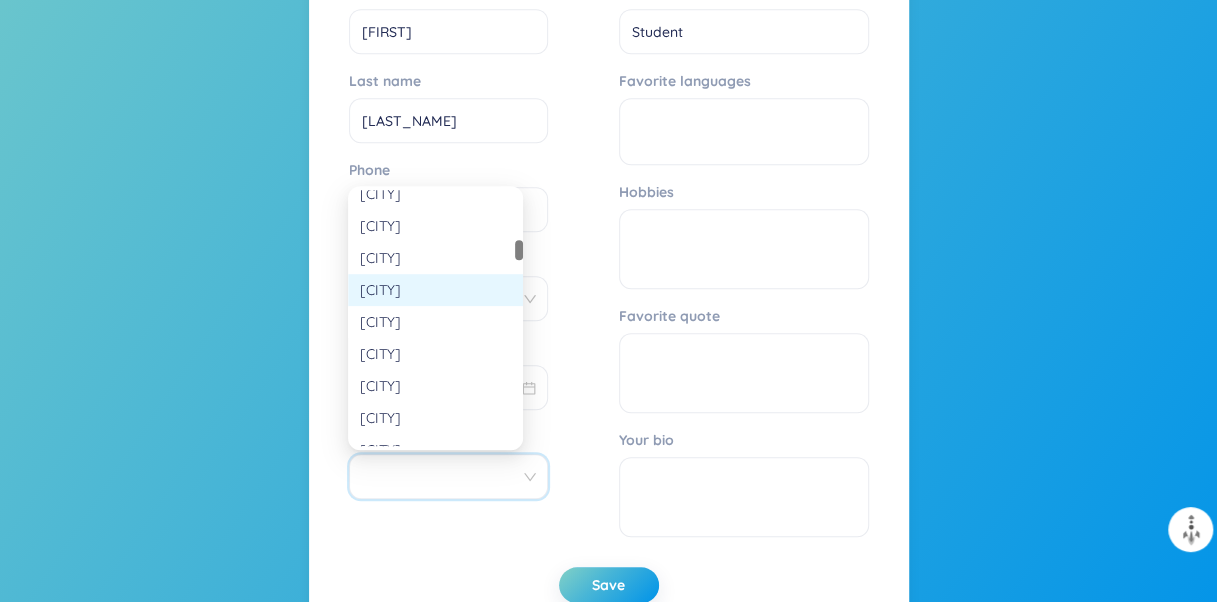 click on "Thái Nguyên" at bounding box center [435, 290] 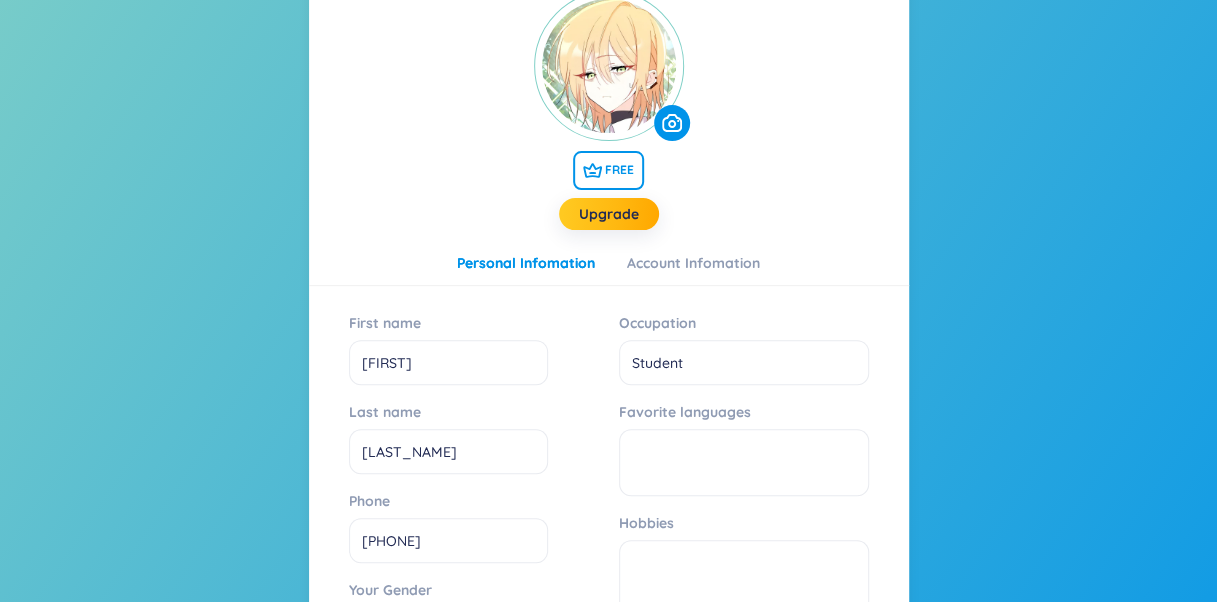 scroll, scrollTop: 241, scrollLeft: 0, axis: vertical 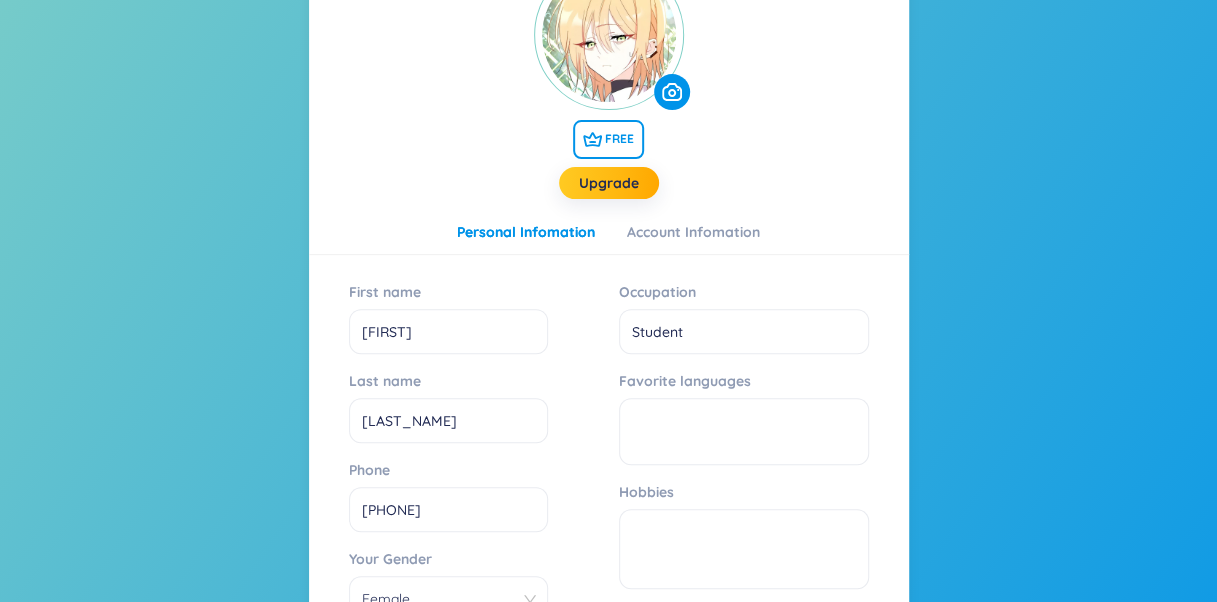 click at bounding box center (744, 431) 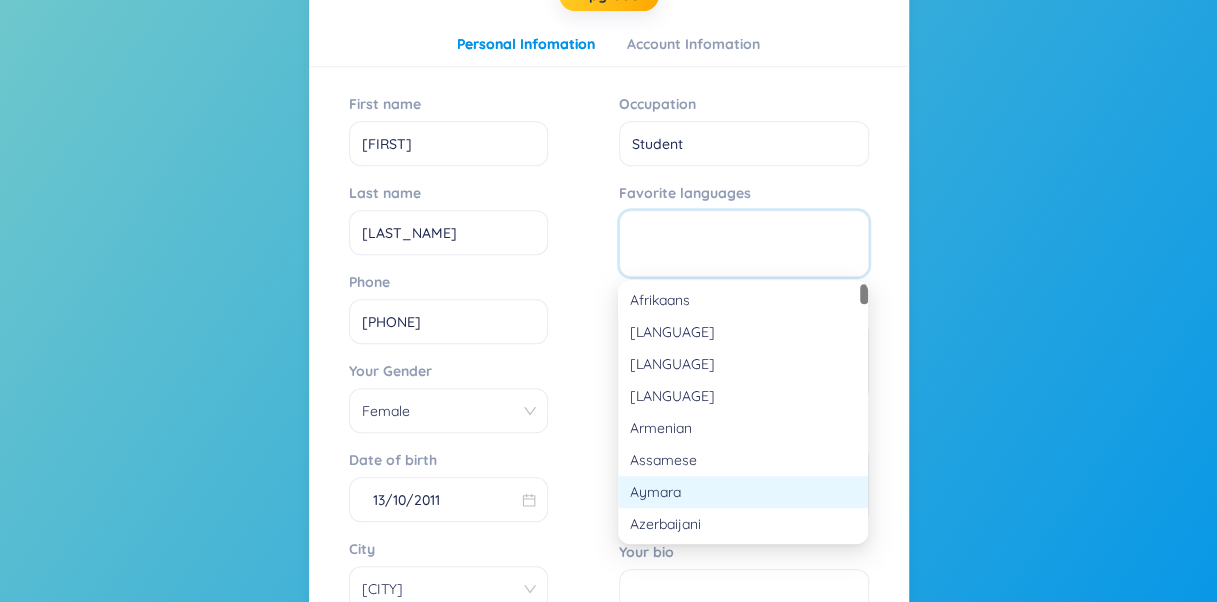 scroll, scrollTop: 441, scrollLeft: 0, axis: vertical 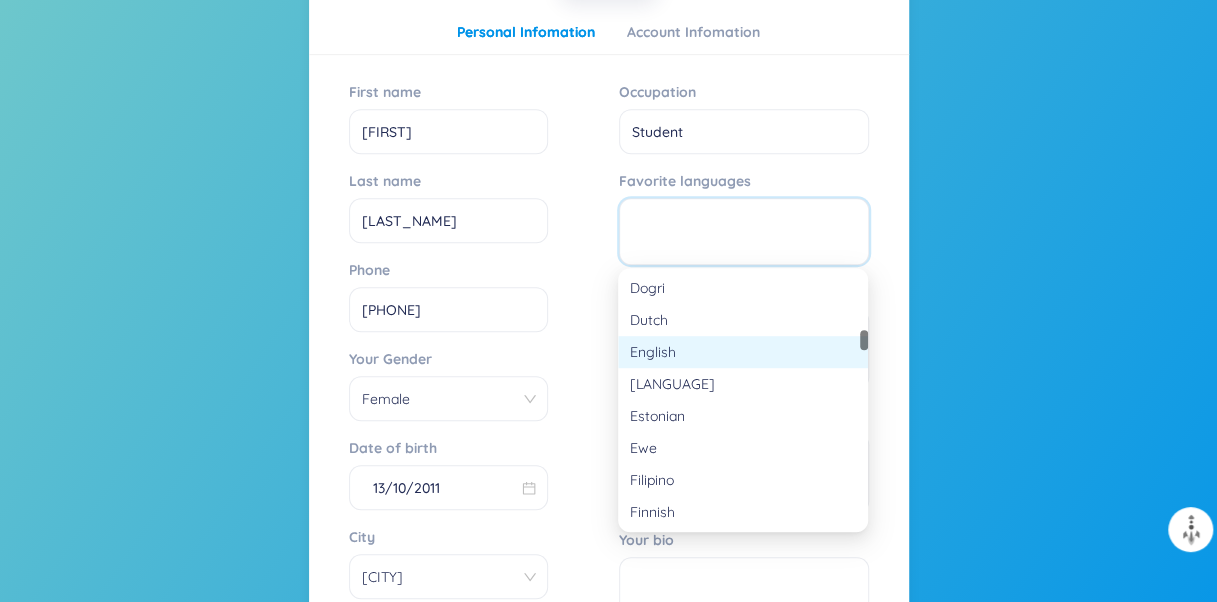 click on "English" at bounding box center [743, 352] 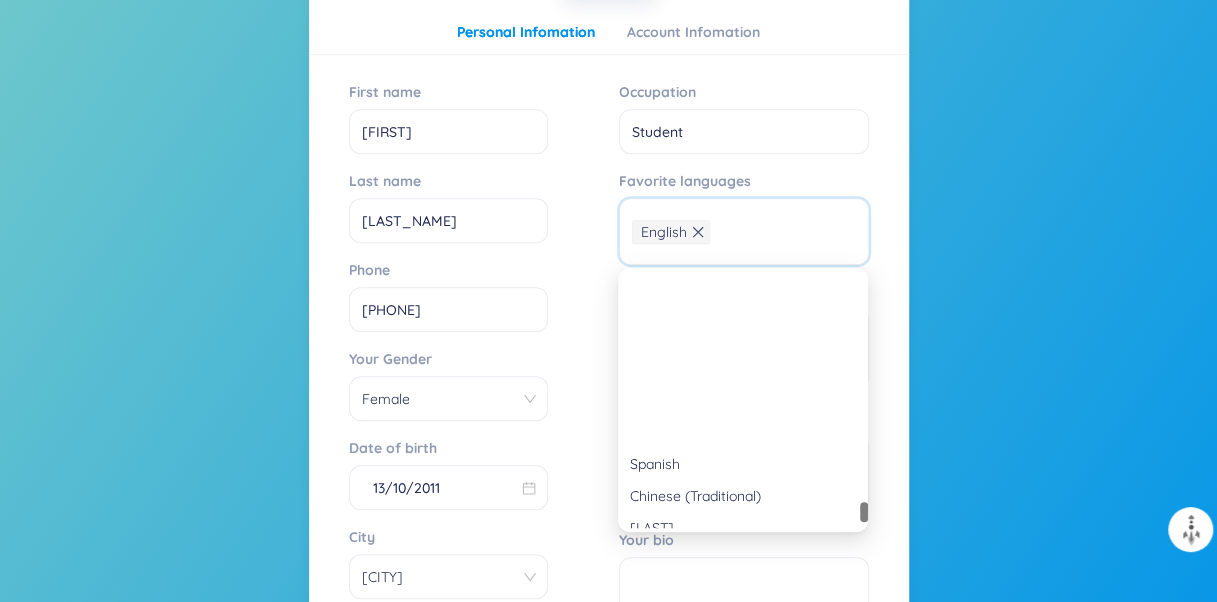scroll, scrollTop: 3936, scrollLeft: 0, axis: vertical 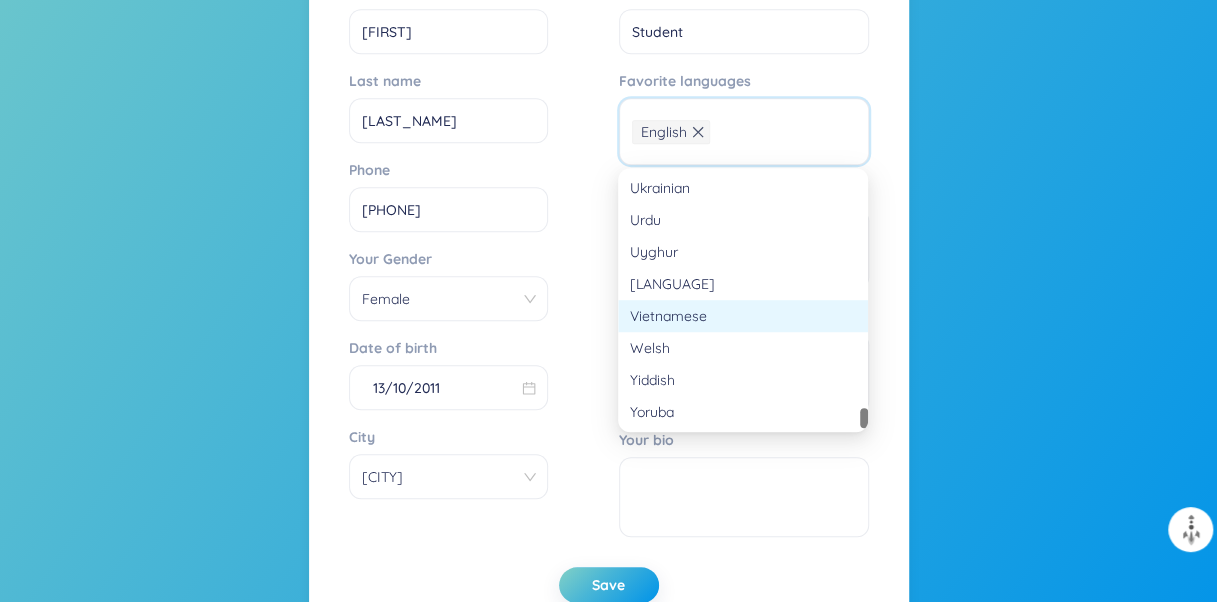 click on "Vietnamese" at bounding box center [743, 316] 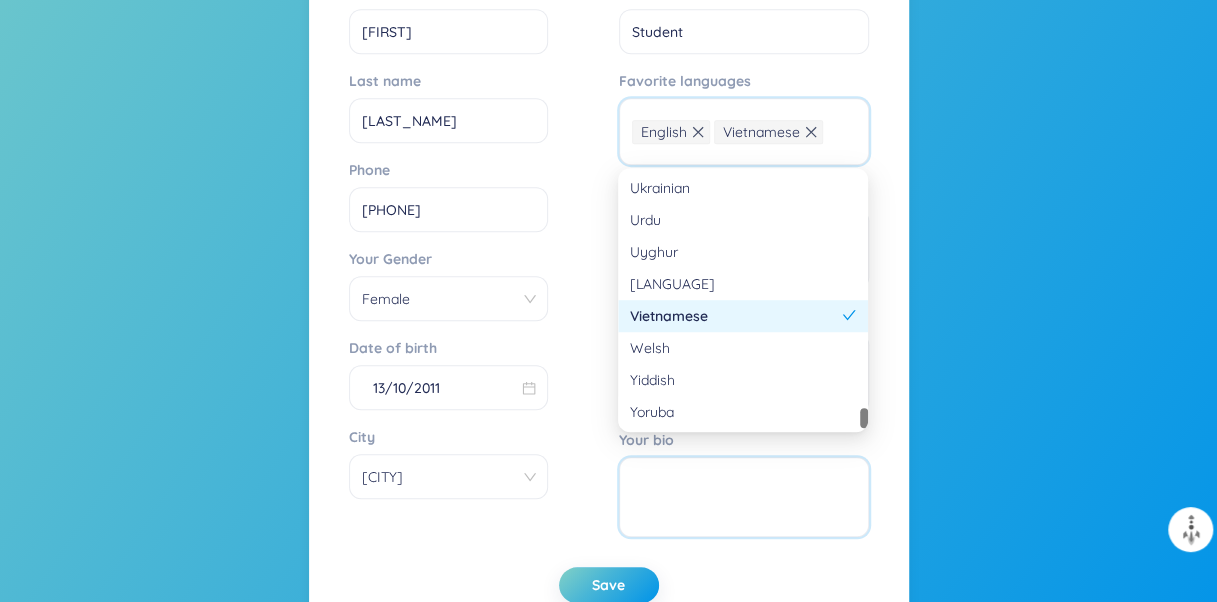 click on "Your bio" at bounding box center [744, 497] 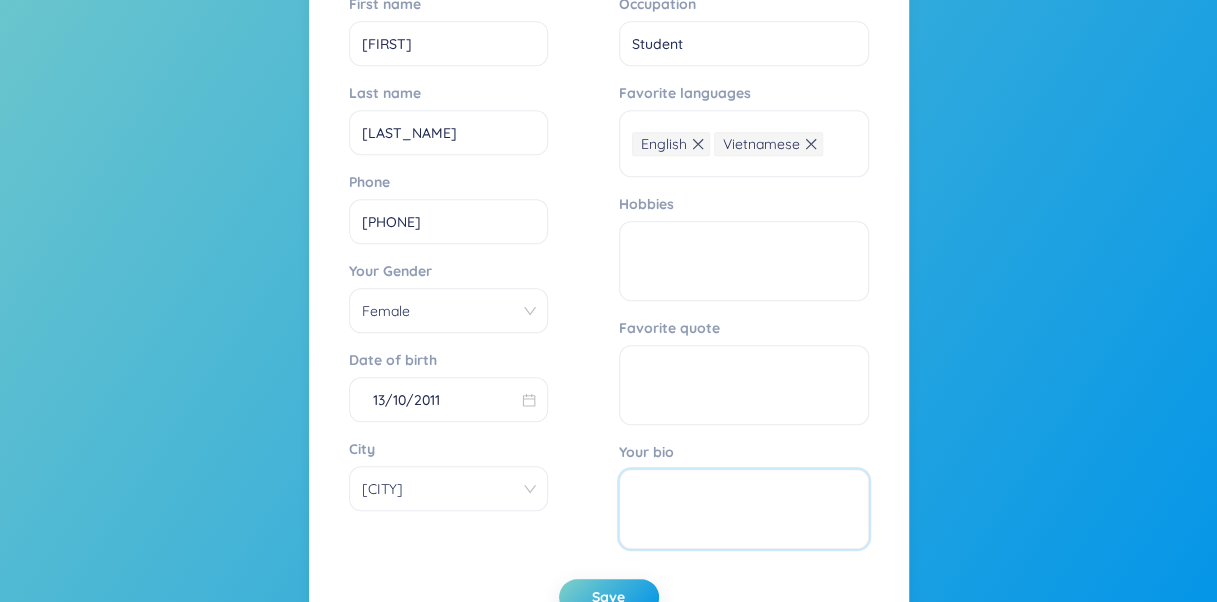 scroll, scrollTop: 641, scrollLeft: 0, axis: vertical 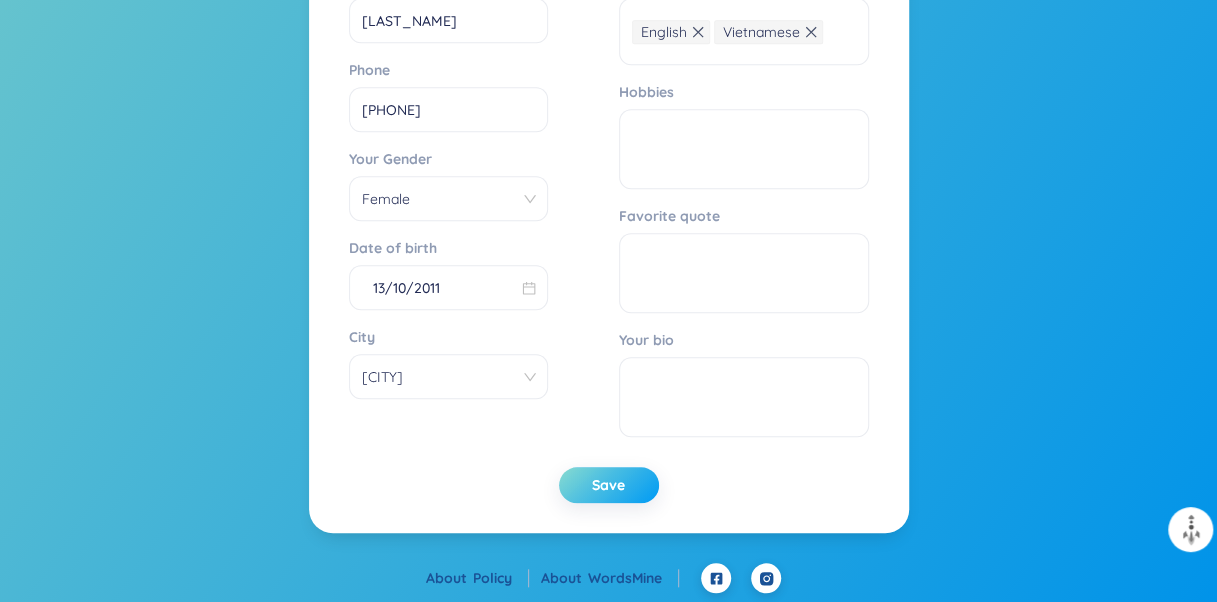 click on "Save" at bounding box center (609, 485) 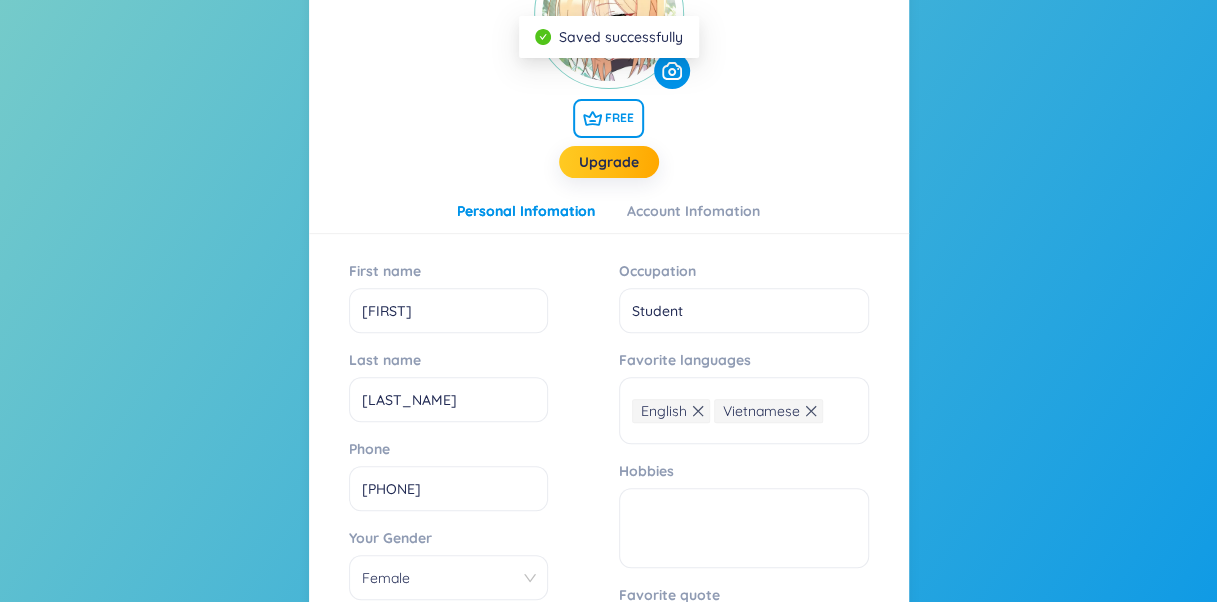 scroll, scrollTop: 300, scrollLeft: 0, axis: vertical 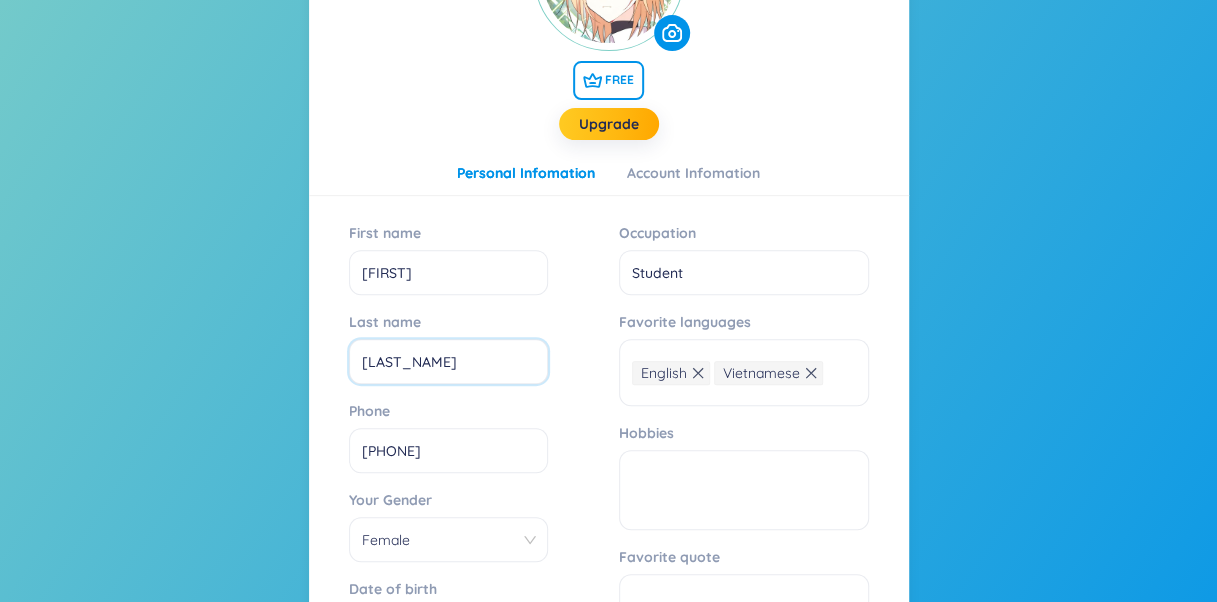 drag, startPoint x: 452, startPoint y: 373, endPoint x: 440, endPoint y: 370, distance: 12.369317 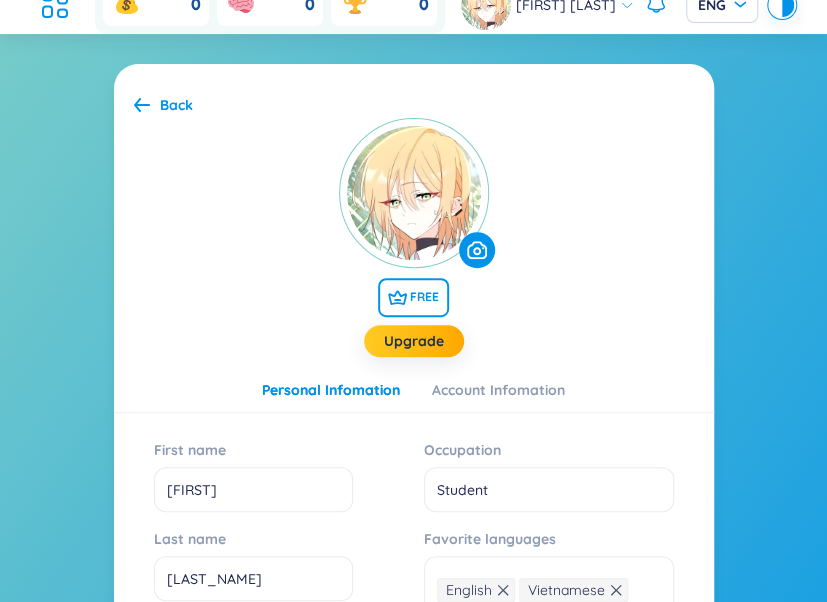 scroll, scrollTop: 200, scrollLeft: 0, axis: vertical 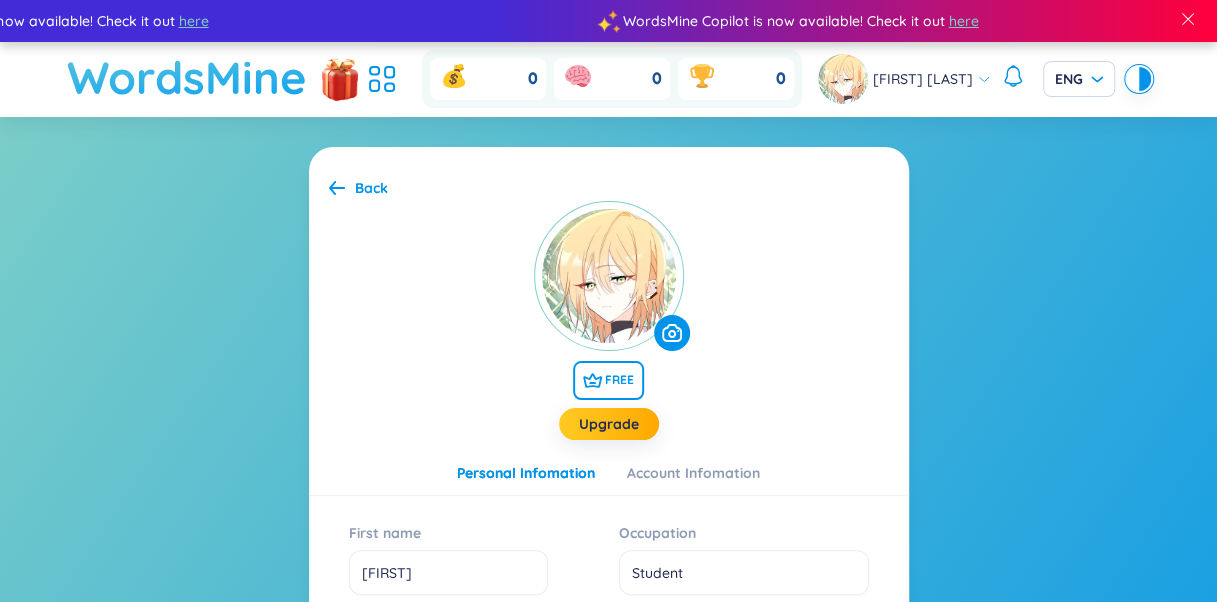 click on "WordsMine" at bounding box center (187, 77) 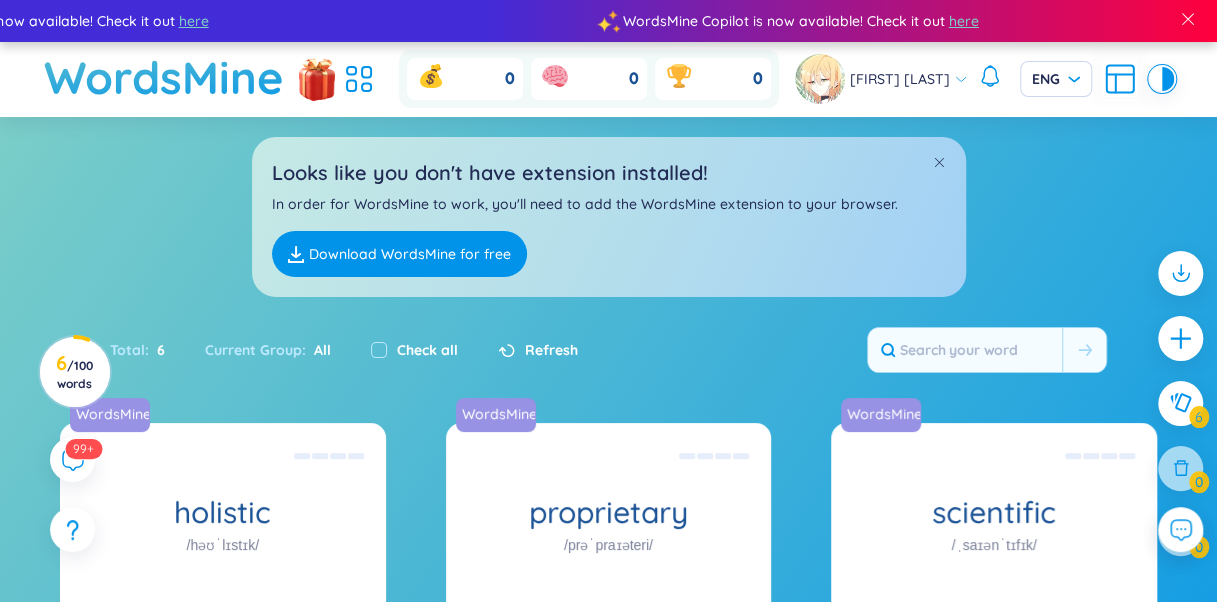 click 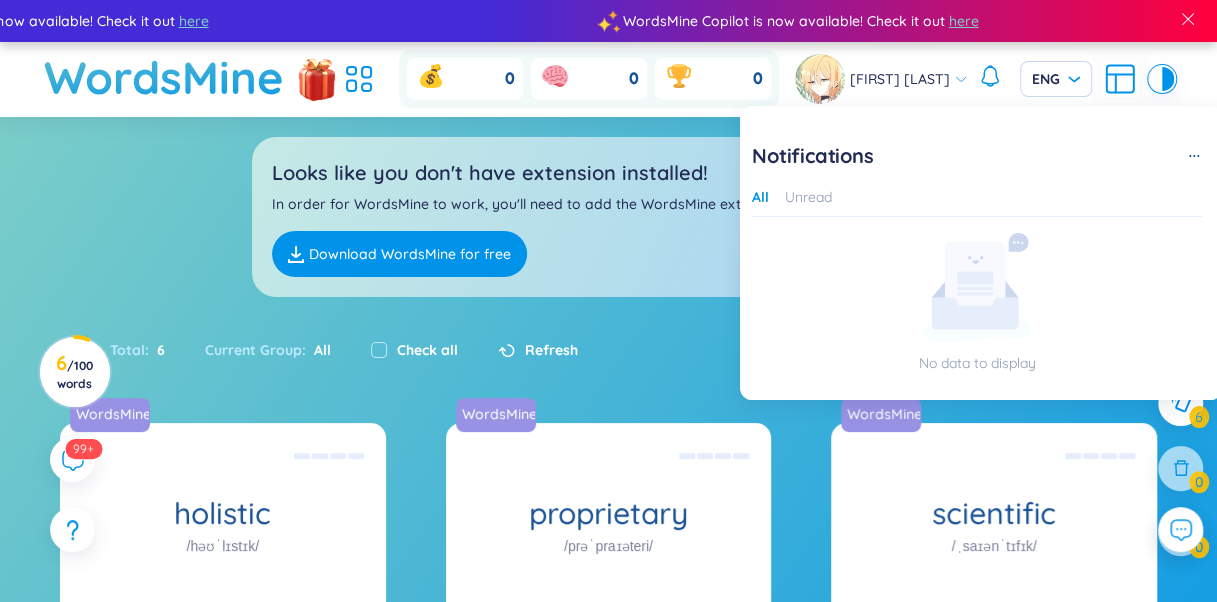 click on "Looks like you don't have extension installed!" at bounding box center (609, 172) 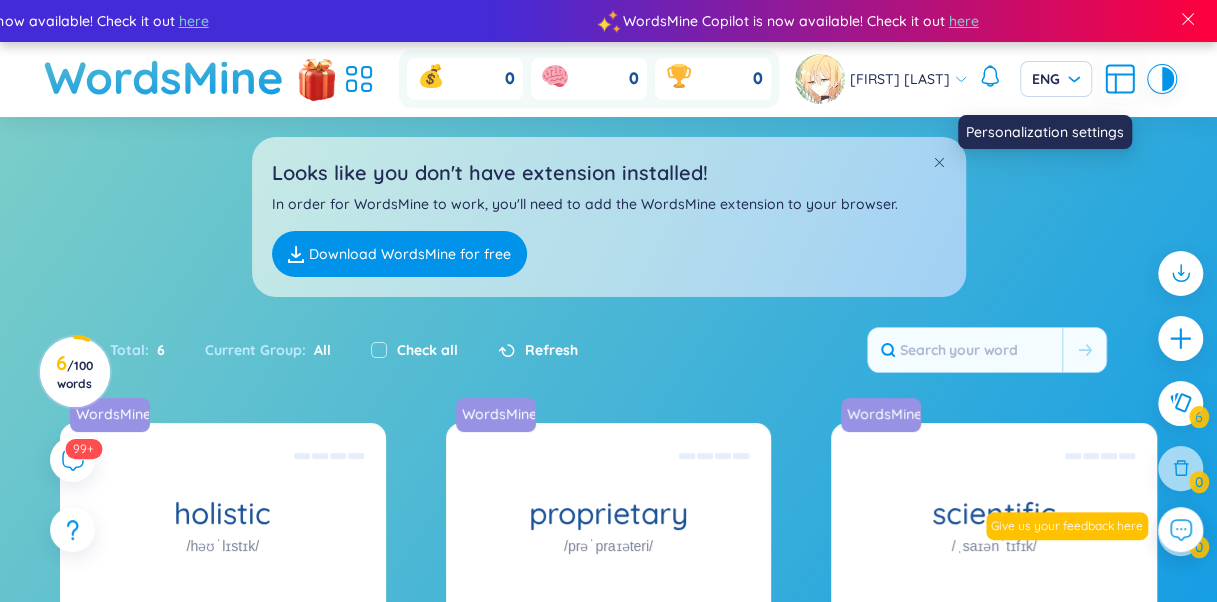 click 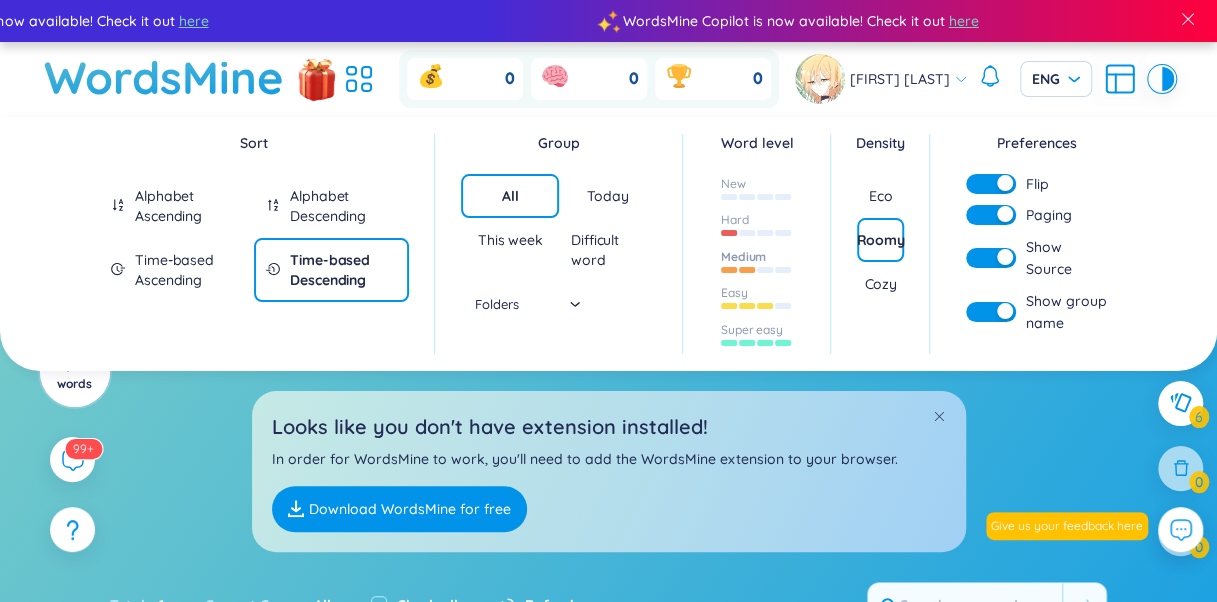 click at bounding box center (765, 270) 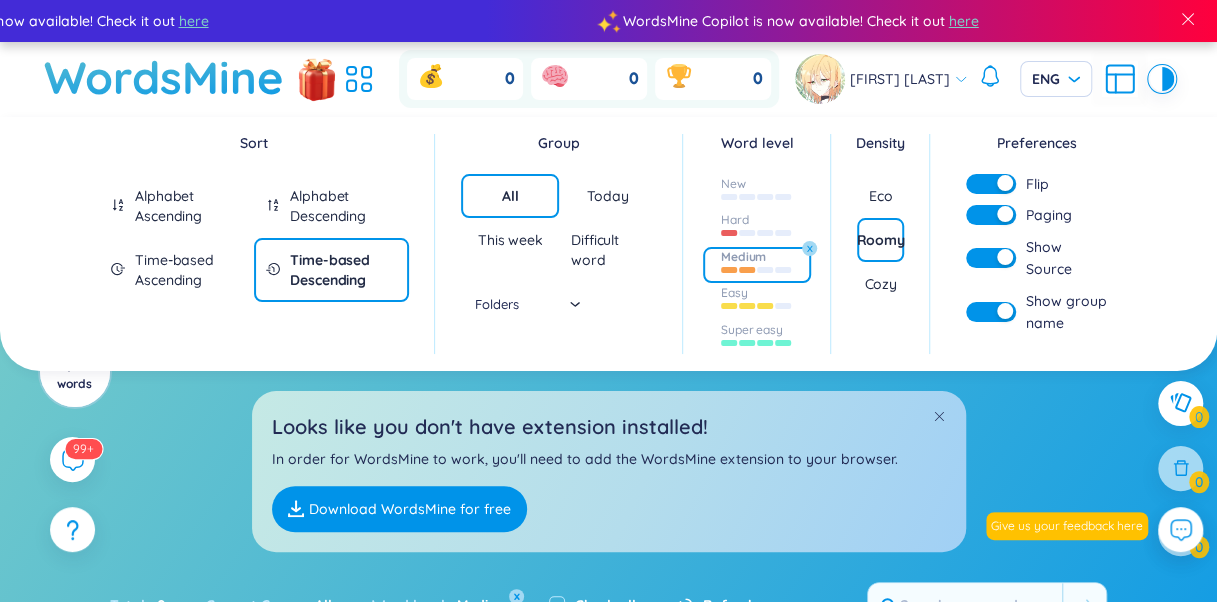 click at bounding box center [757, 270] 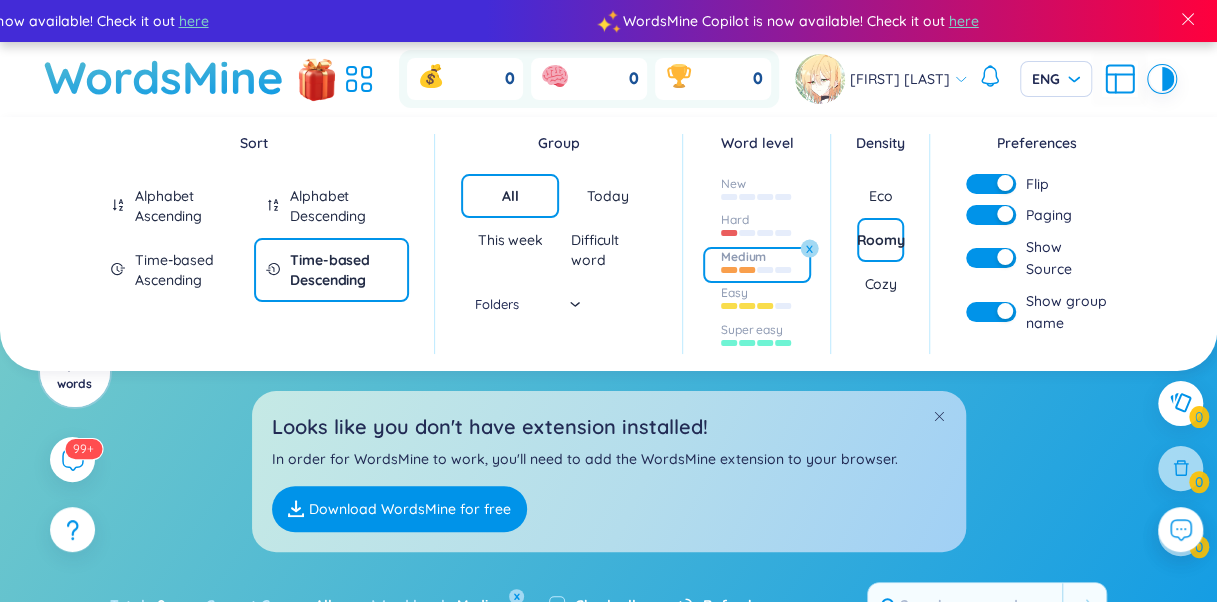 click on "x" at bounding box center [809, 248] 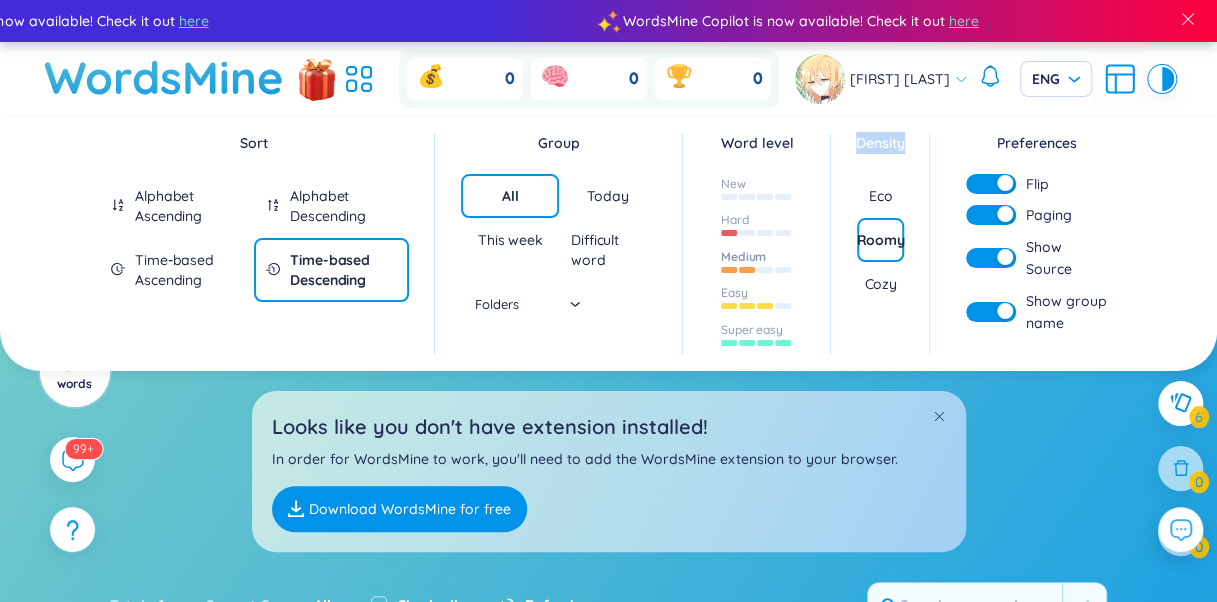 drag, startPoint x: 910, startPoint y: 137, endPoint x: 856, endPoint y: 141, distance: 54.147945 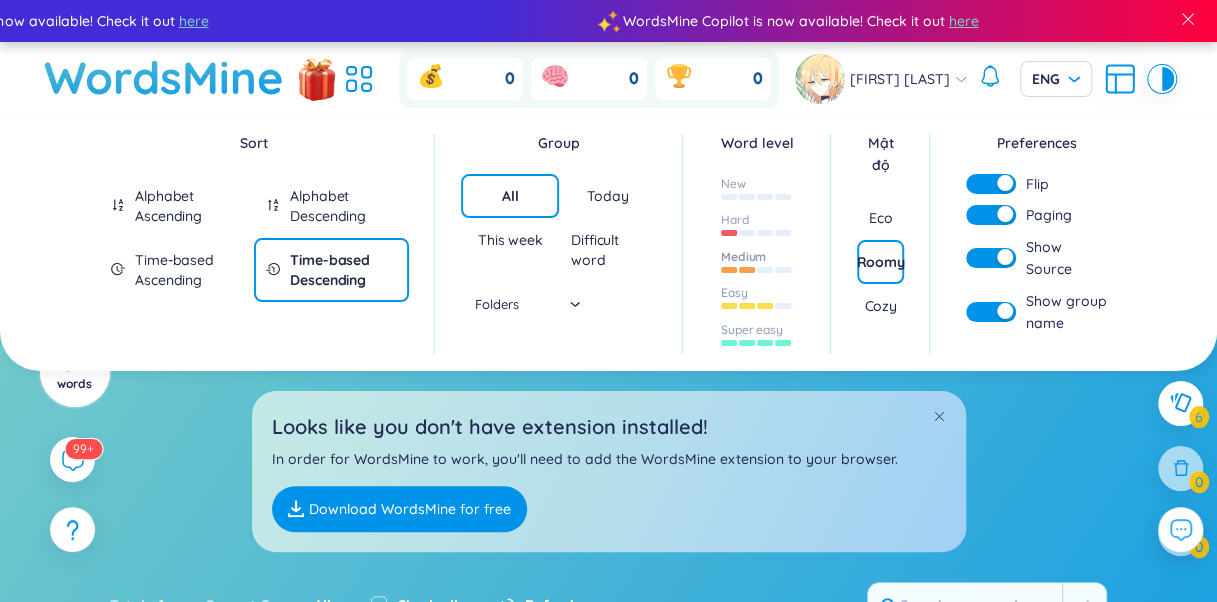 click on "Mật độ" at bounding box center (880, 154) 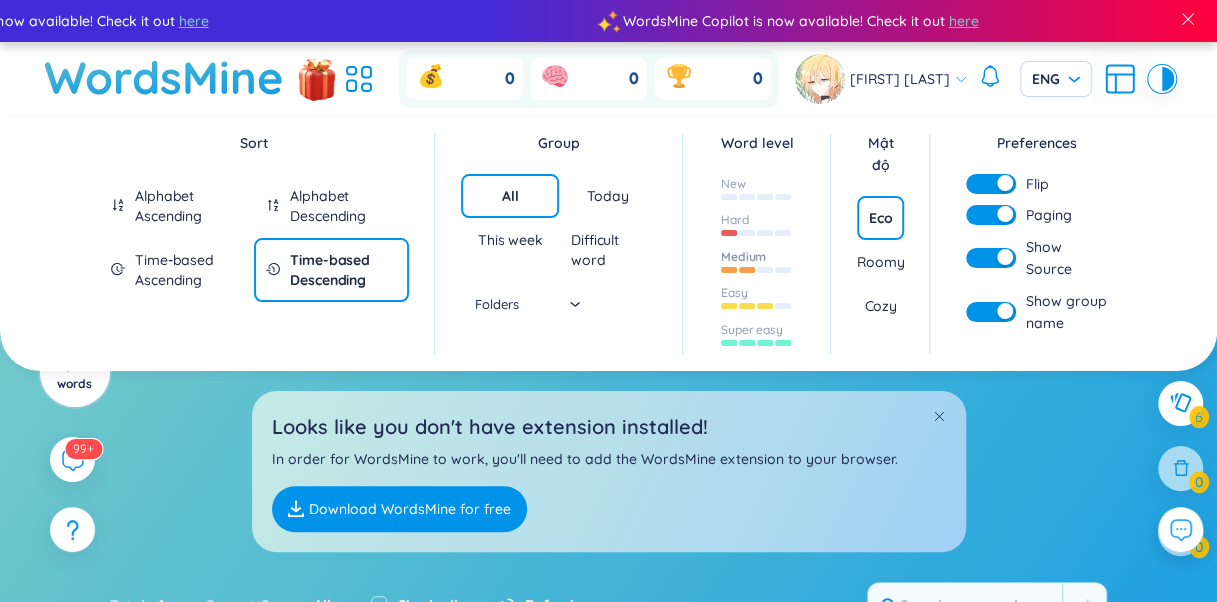 click on "Roomy" at bounding box center [880, 262] 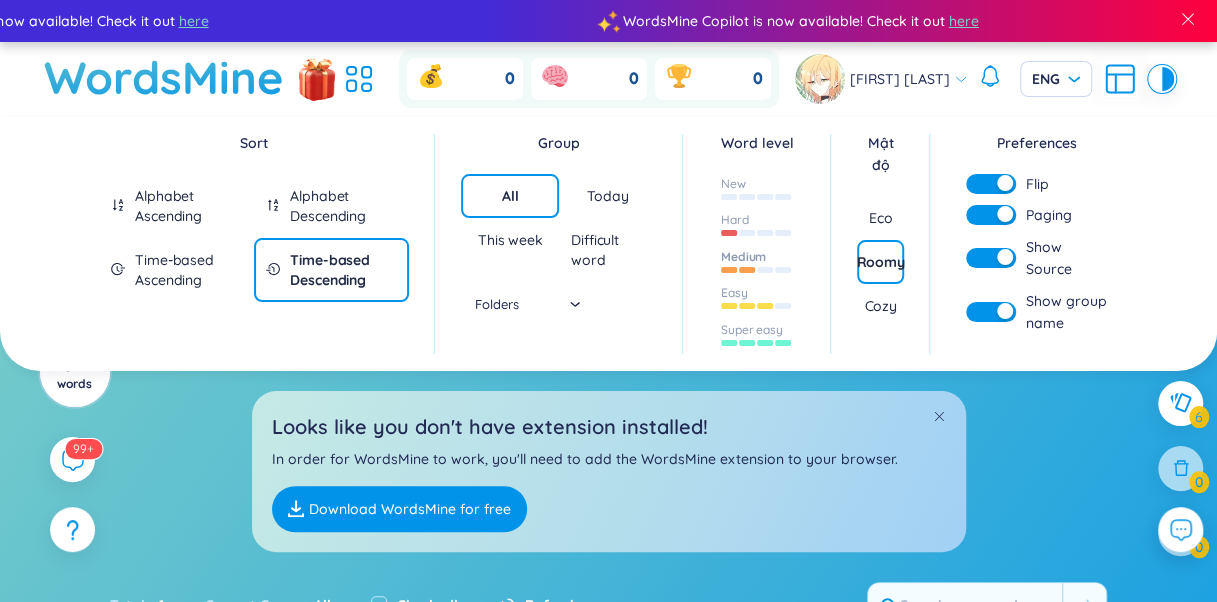click on "Folders" at bounding box center (510, 304) 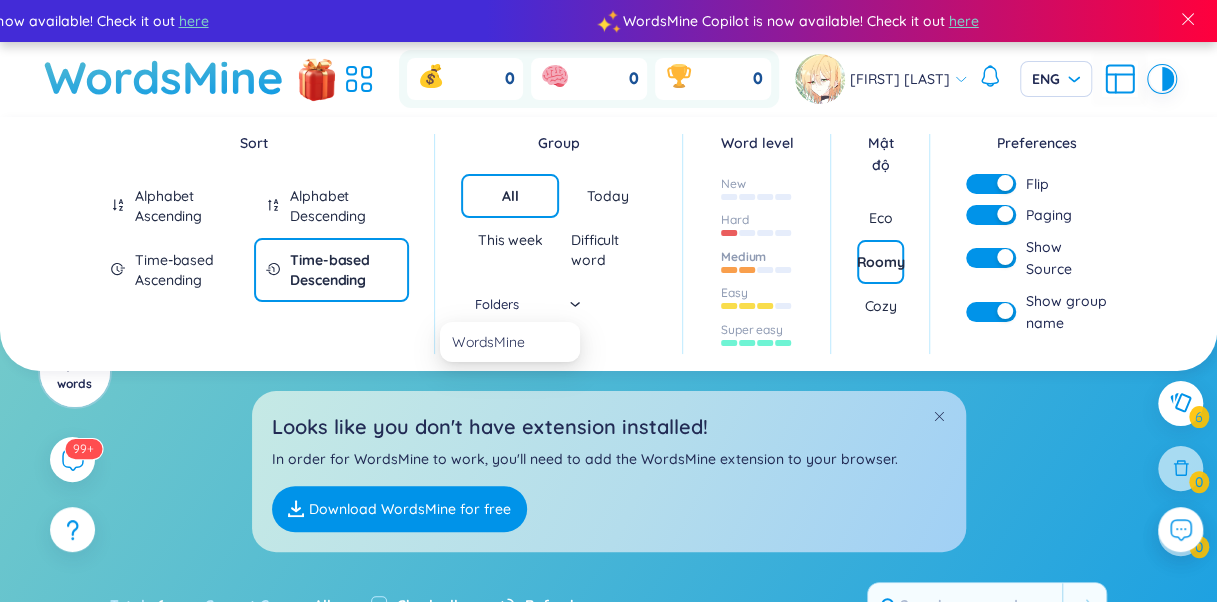 click on "Folders" at bounding box center [510, 304] 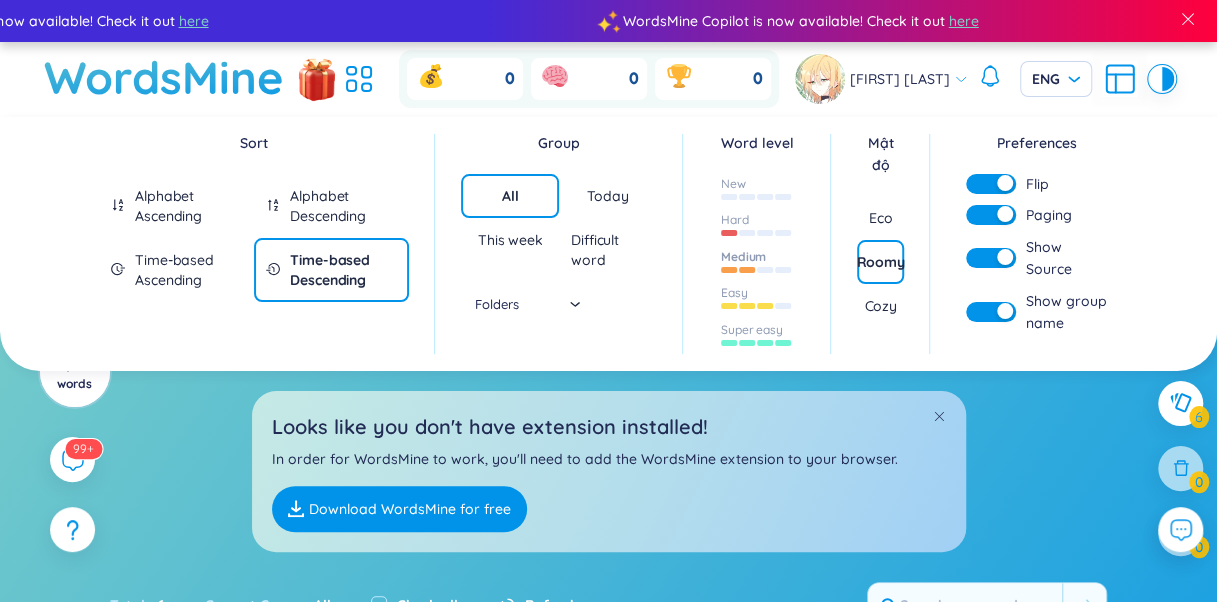 click on "Sort Alphabet Ascending Alphabet Descending Time-based Ascending Time-based Descending Group All Today This week Difficult word Folders Word level New Hard Medium Easy Super easy Mật độ Eco Roomy Cozy Preferences Flip Paging Show Source Show group name Looks like you don't have extension installed! In order for WordsMine to work, you'll need to add the WordsMine extension to your browser.   Download WordsMine for free Total :       6 Current Group :     All Check all   Refresh WordsMine holistic /həʊˈlɪstɪk/ Toàn diện
Eg: The holistic approach to healthcare takes into account the physical, mental, and emotional well-being of an individual. Difficult 8/8/2025 WordsMine proprietary /prəˈpraɪəteri/ Độc quyền
Eg: The company developed a proprietary software solution that gives them a competitive advantage in the market. Difficult 8/8/2025 WordsMine scientific /ˌsaɪənˈtɪfɪk/ Difficult 8/8/2025 WordsMine productive /prəˈdʌktɪv/ Difficult 8/8/2025 WordsMine gamification Difficult 6" at bounding box center [608, 711] 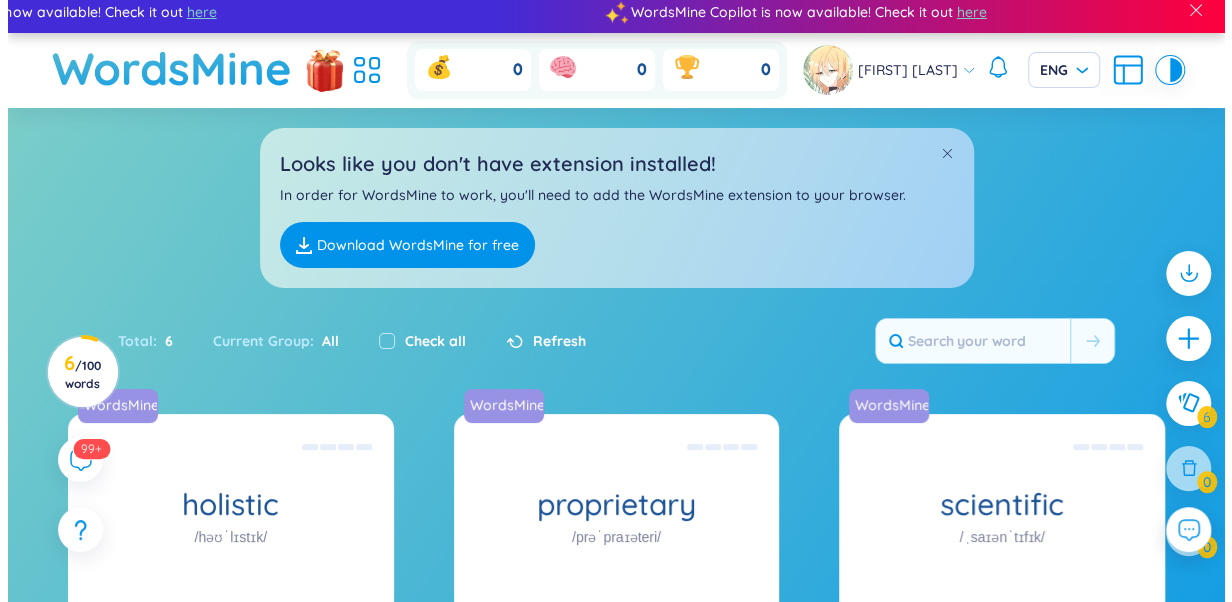 scroll, scrollTop: 0, scrollLeft: 0, axis: both 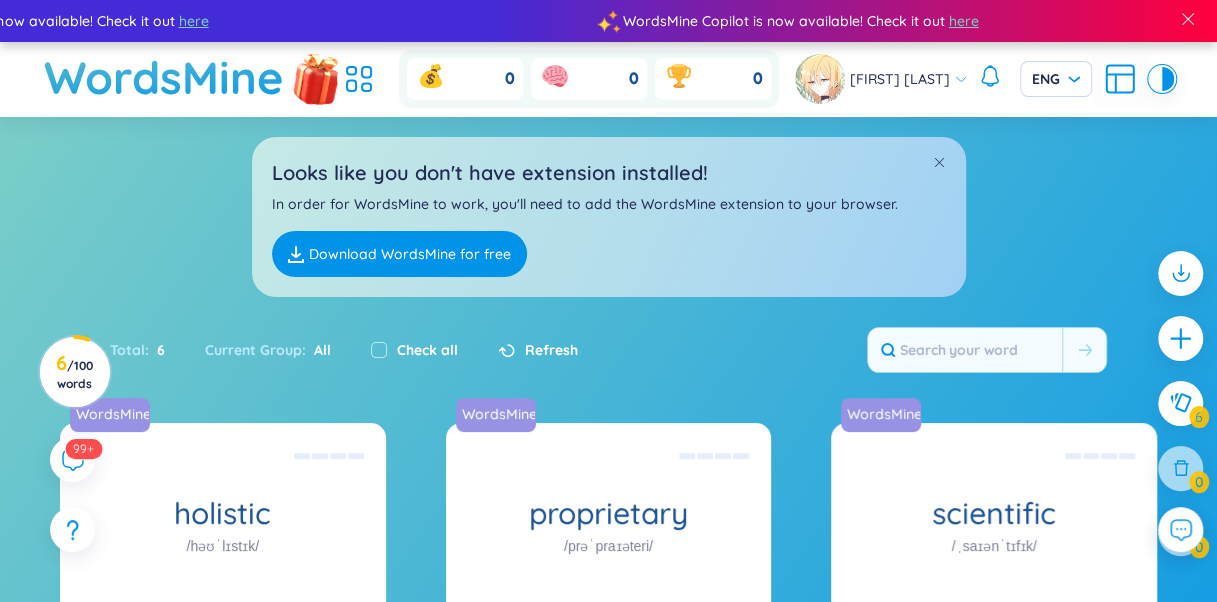 click at bounding box center [317, 80] 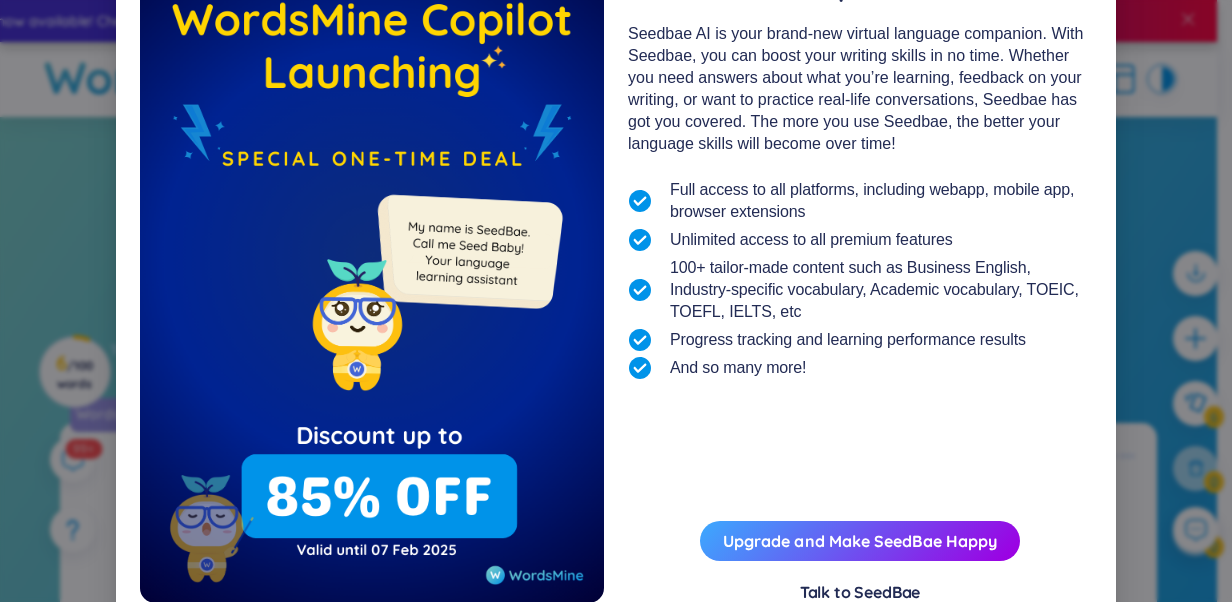 scroll, scrollTop: 200, scrollLeft: 0, axis: vertical 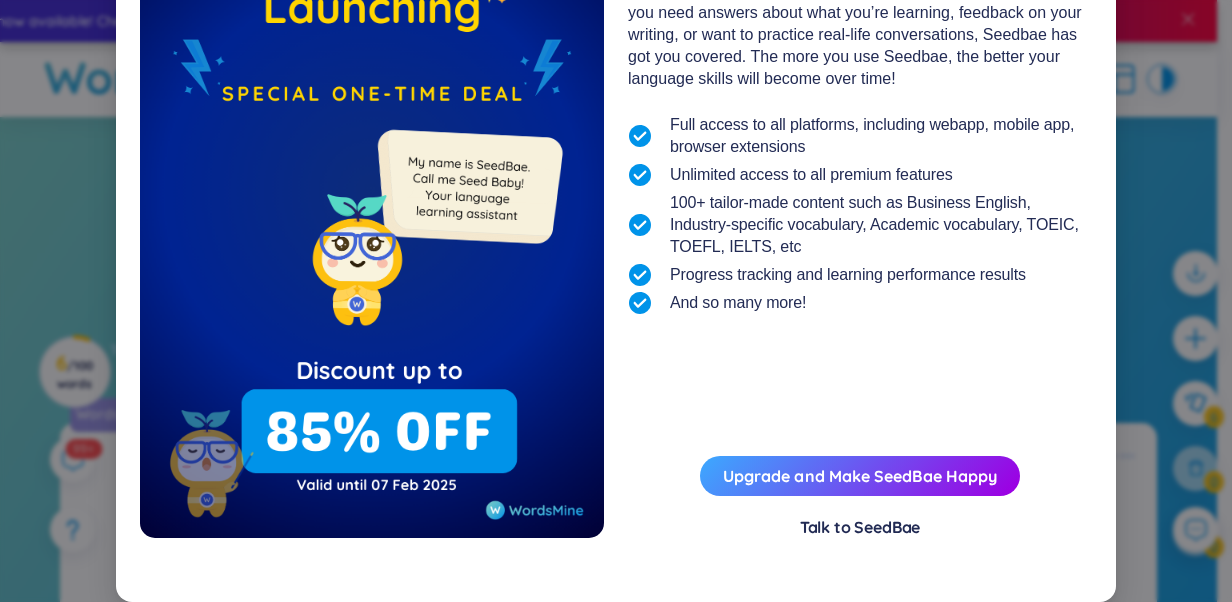 click on "Talk to SeedBae" at bounding box center [860, 527] 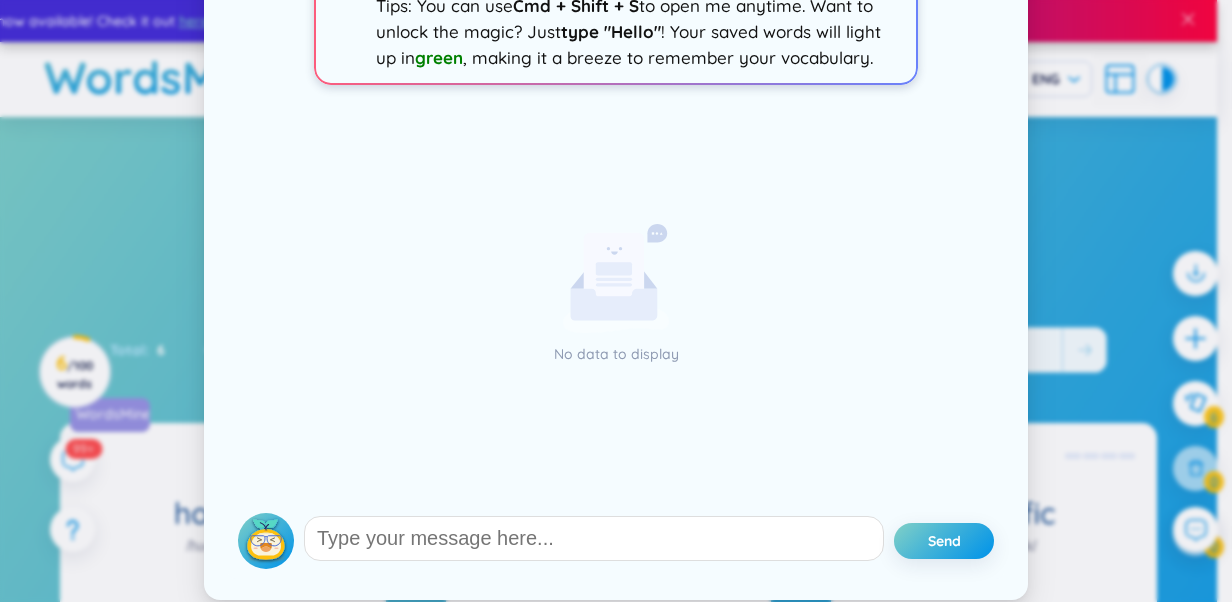 scroll, scrollTop: 224, scrollLeft: 0, axis: vertical 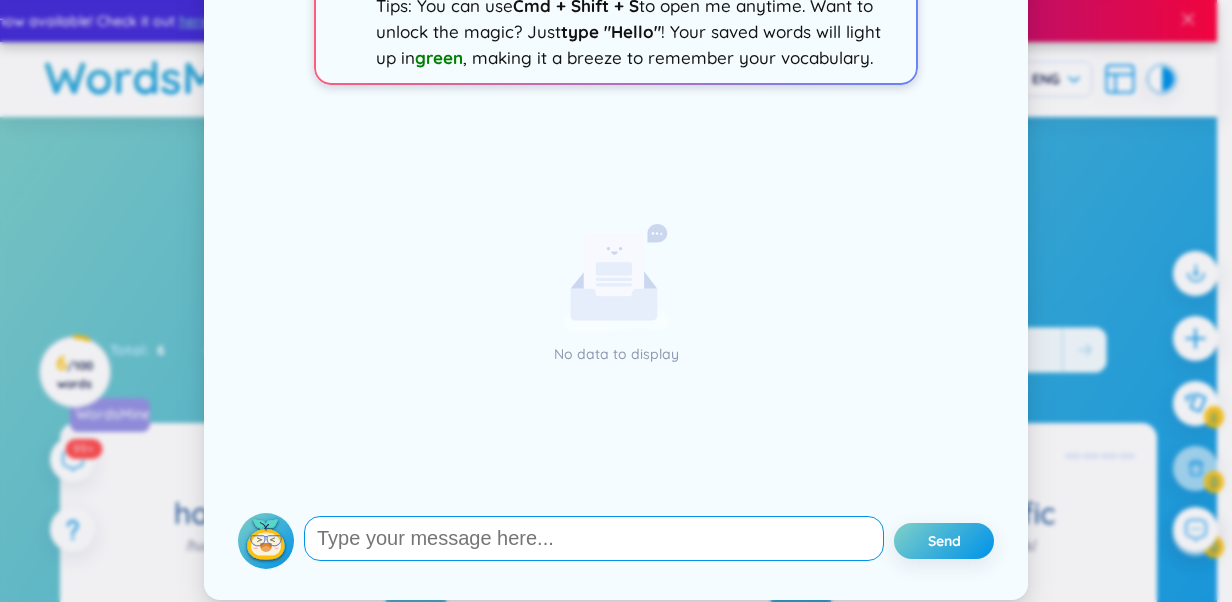 click at bounding box center (594, 538) 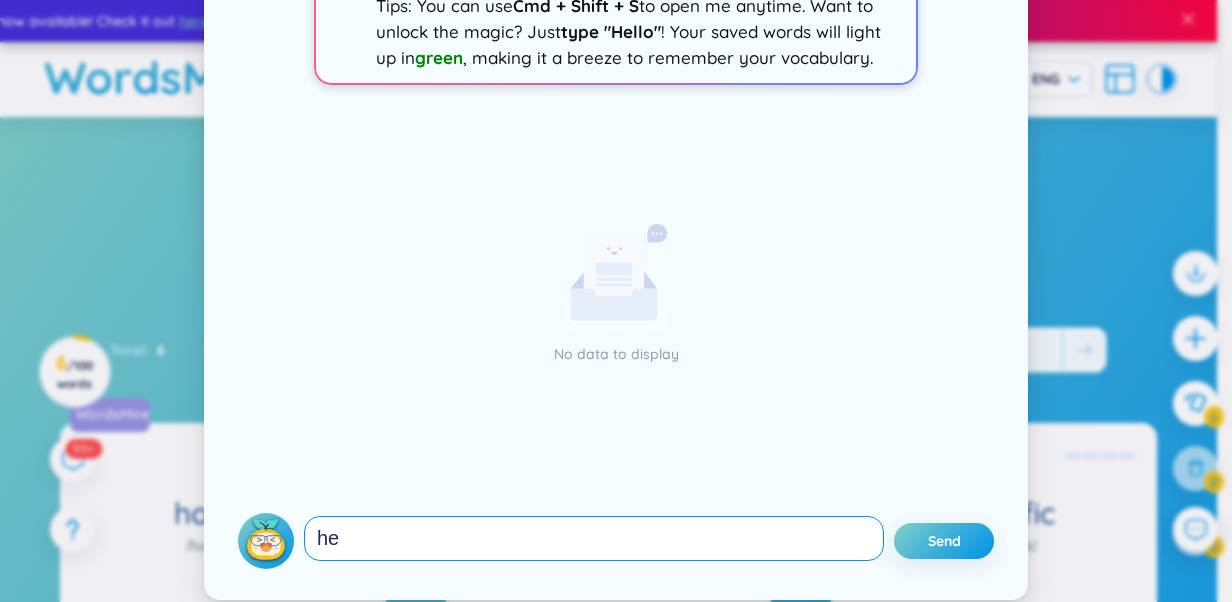 type on "h" 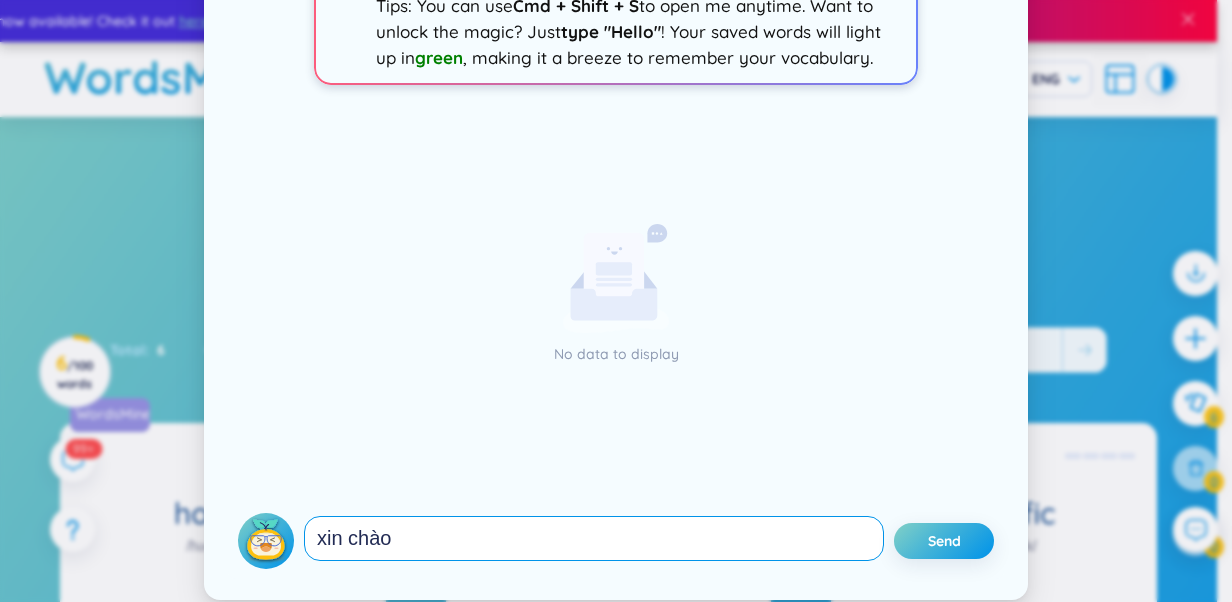 type on "chào" 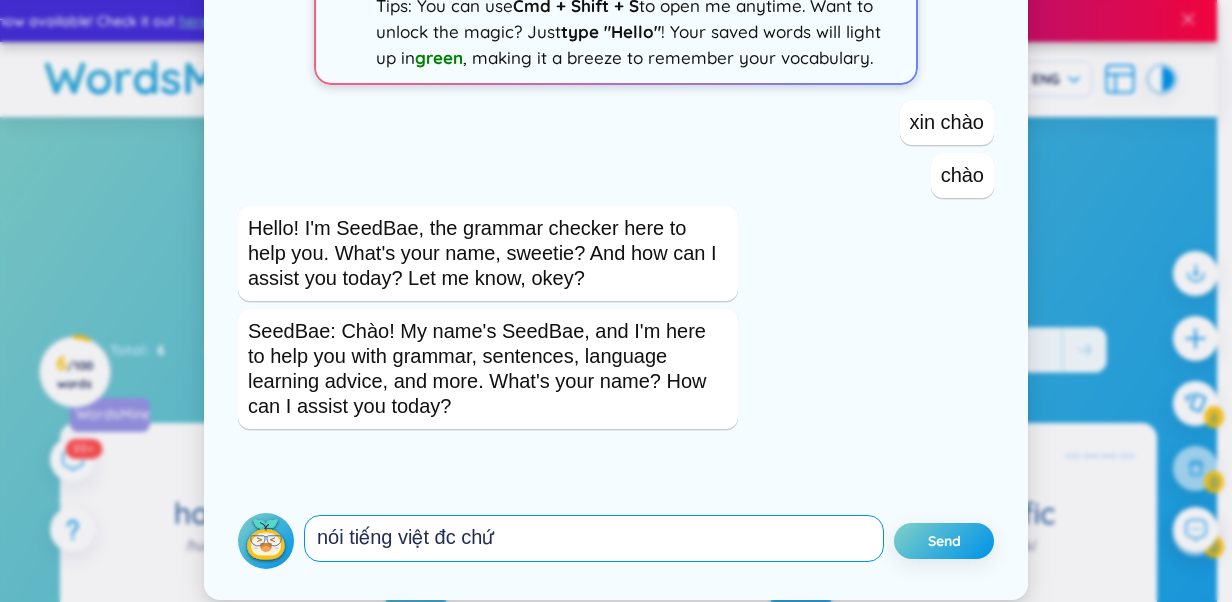 type on "nói tiếng việt đc chứ?" 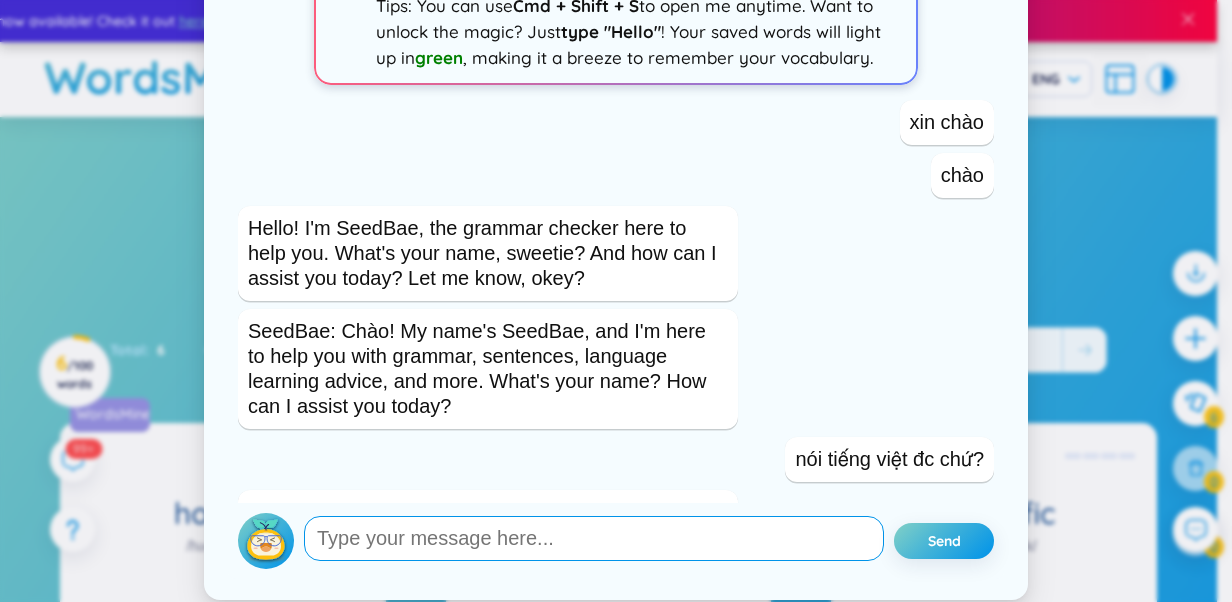 scroll, scrollTop: 288, scrollLeft: 0, axis: vertical 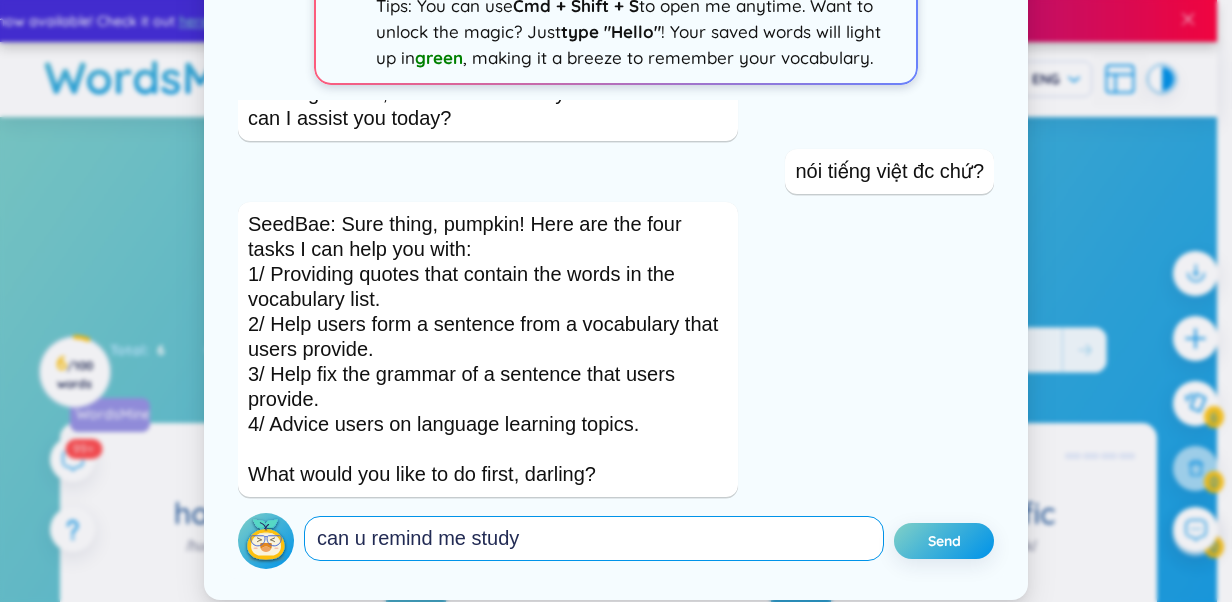 click on "can u remind me study" at bounding box center (594, 538) 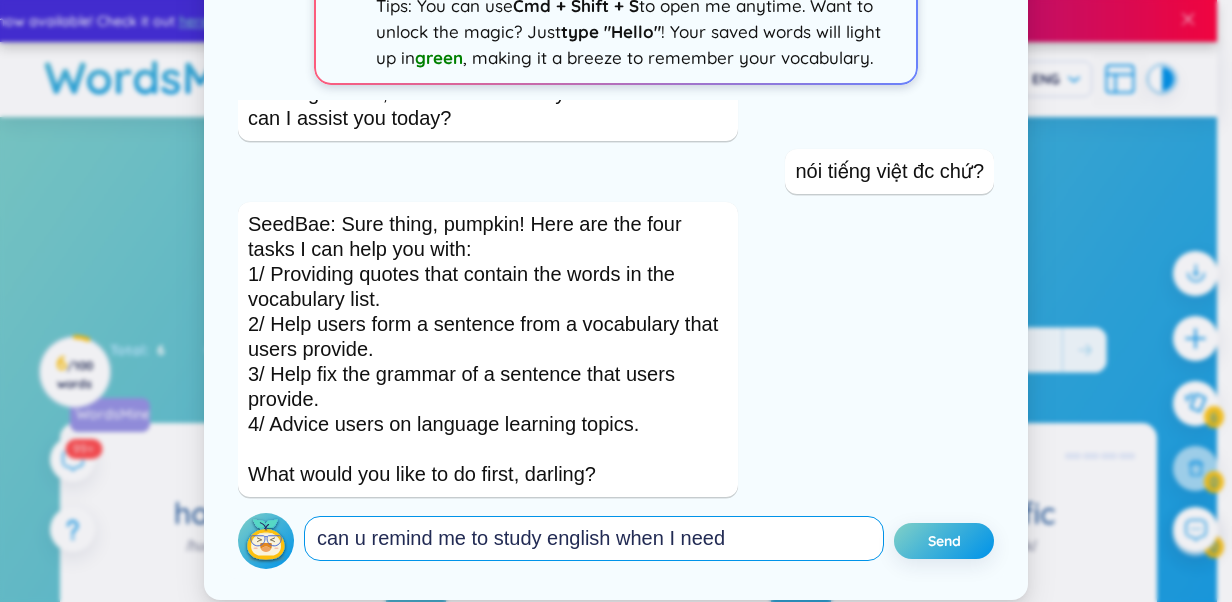 type on "can u remind me to study english when I need?" 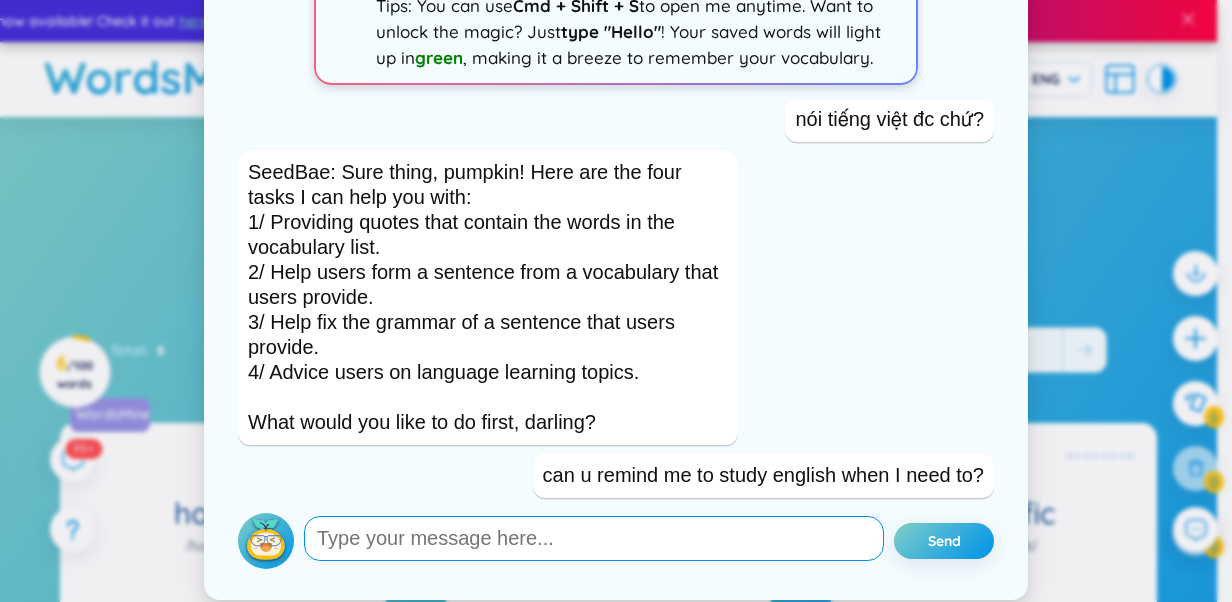 scroll, scrollTop: 394, scrollLeft: 0, axis: vertical 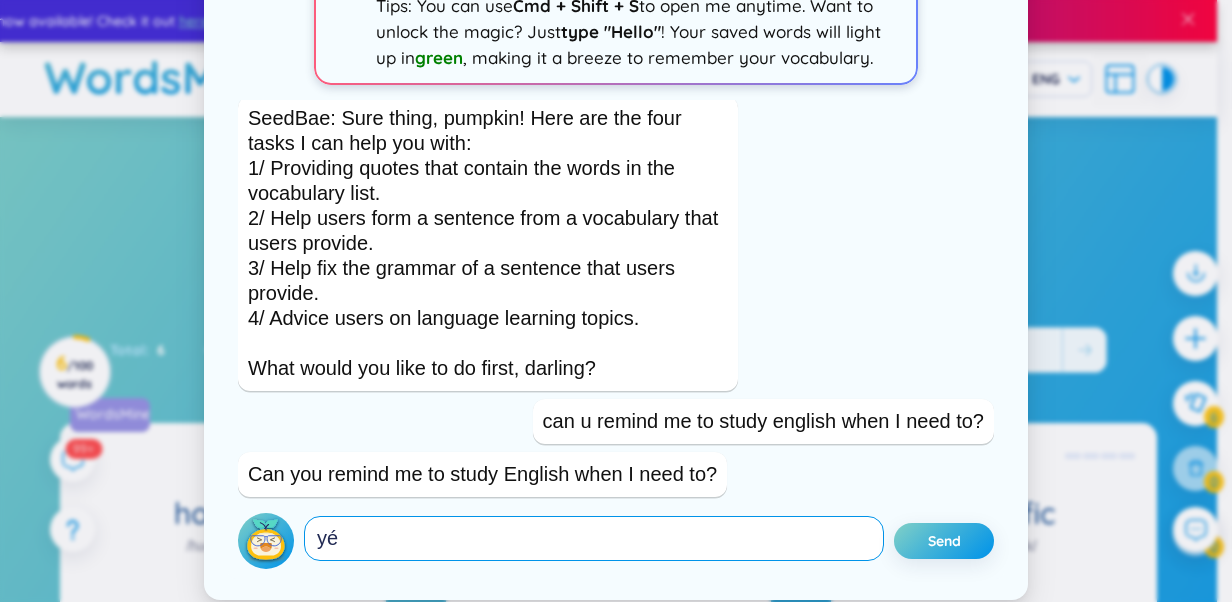 type on "yes" 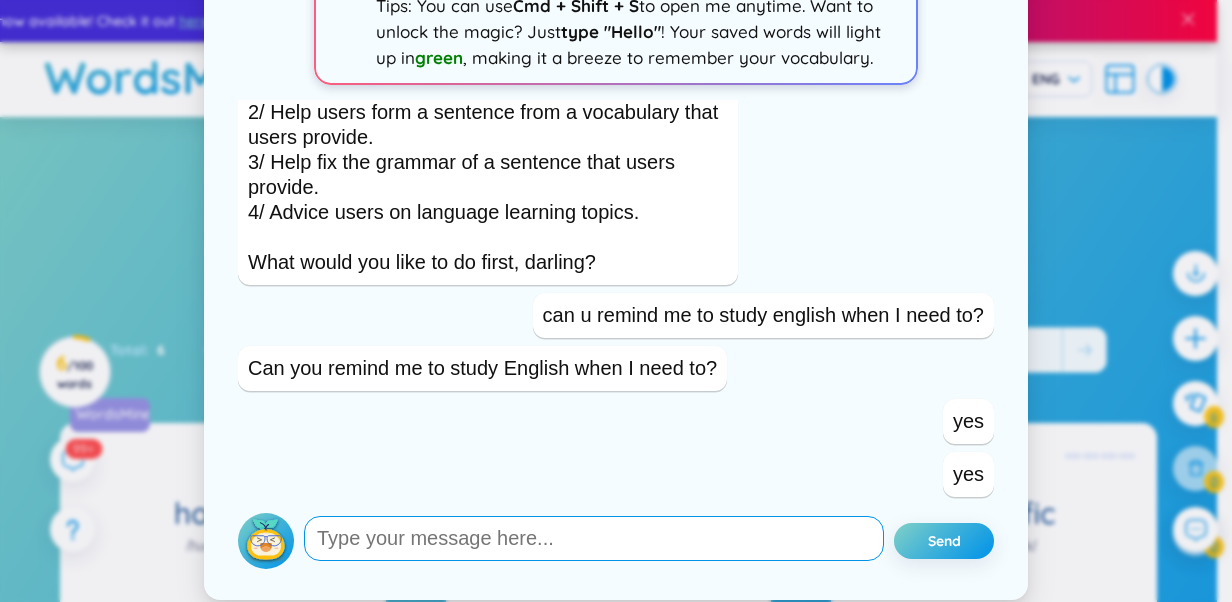 scroll, scrollTop: 756, scrollLeft: 0, axis: vertical 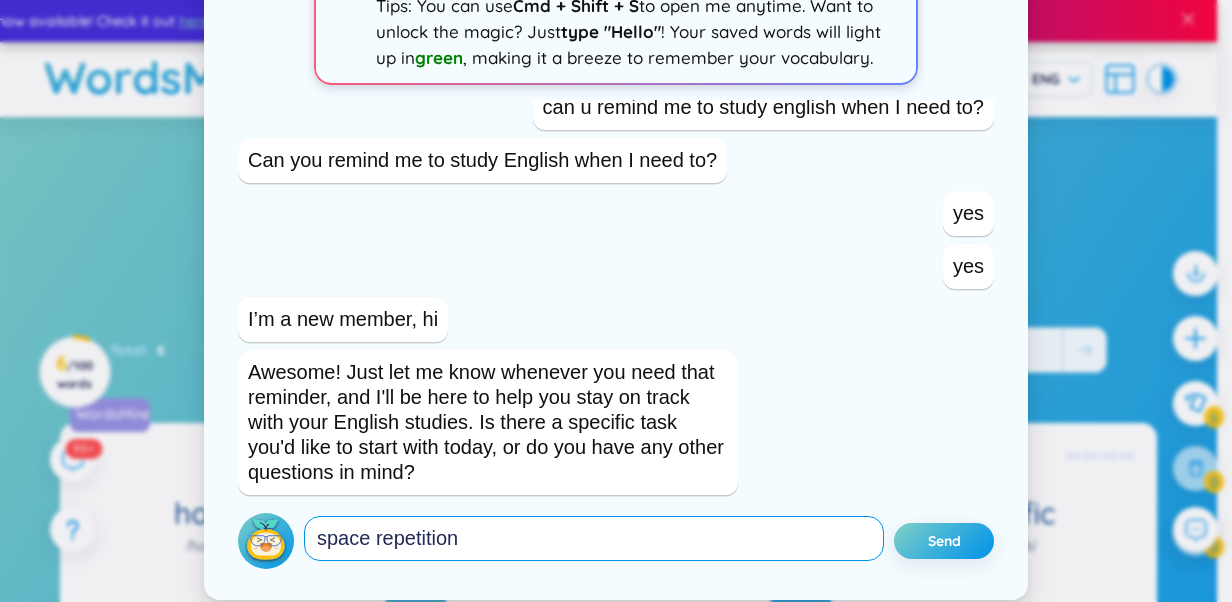 type on "repetition" 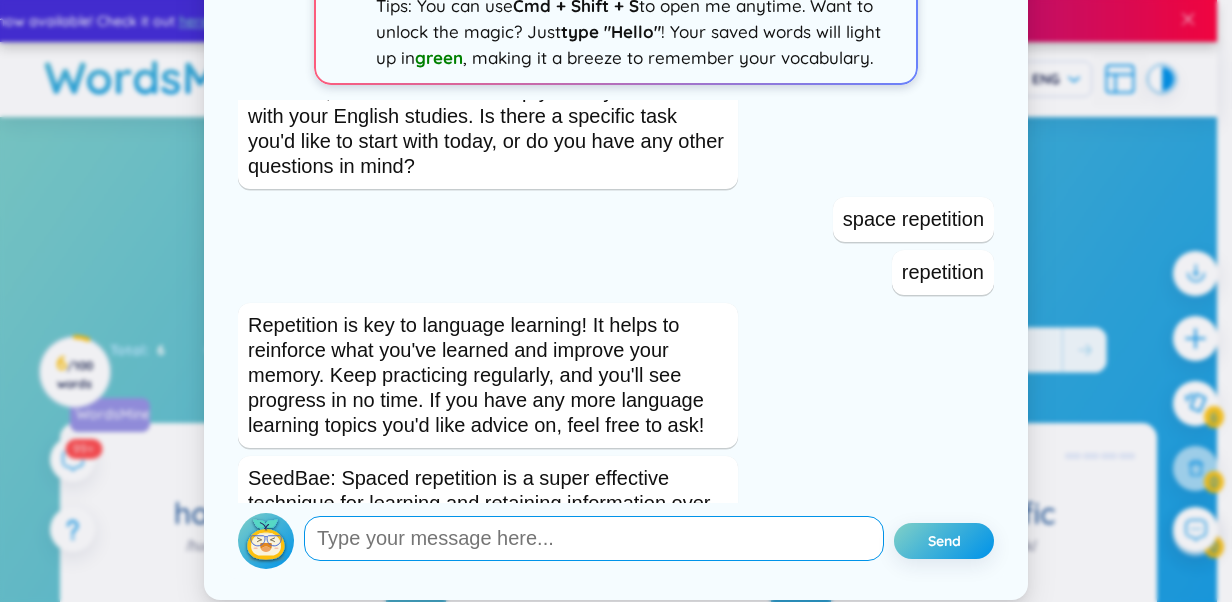 scroll, scrollTop: 1292, scrollLeft: 0, axis: vertical 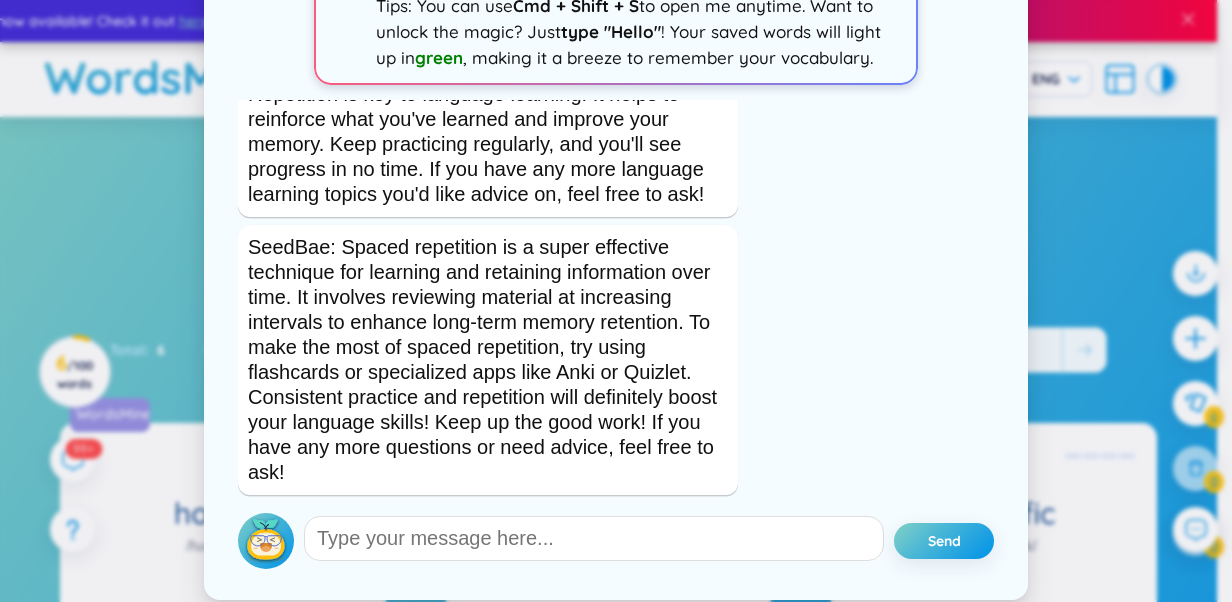 click on "SeedBae AI - Your everyday writing companion X ✨ Hey, I‘m  SeedBae , your language learning buddy here to sprinkle some joy into your learning journey! Tips: You can use  Cmd + Shift + S  to open me anytime. Want to unlock the magic? Just  type "Hello" ! Your saved words will light up in  green , making it a breeze to remember your vocabulary. No data to display xin chào chào Hello! I'm SeedBae, the grammar checker here to help you. What's your name, sweetie? And how can I assist you today? Let me know, okey? SeedBae: Chào! My name's SeedBae, and I'm here to help you with grammar, sentences, language learning advice, and more. What's your name? How can I assist you today? nói tiếng việt đc chứ? can u remind me to study english when I need? Can you remind me to study English when I need to? yes yes Great! Just let me know anytime you need a reminder to study English, and I'll be here to help you out. What's next on the agenda, sweetheart? space repetition repetition Send Reset chat conversation" at bounding box center (616, 301) 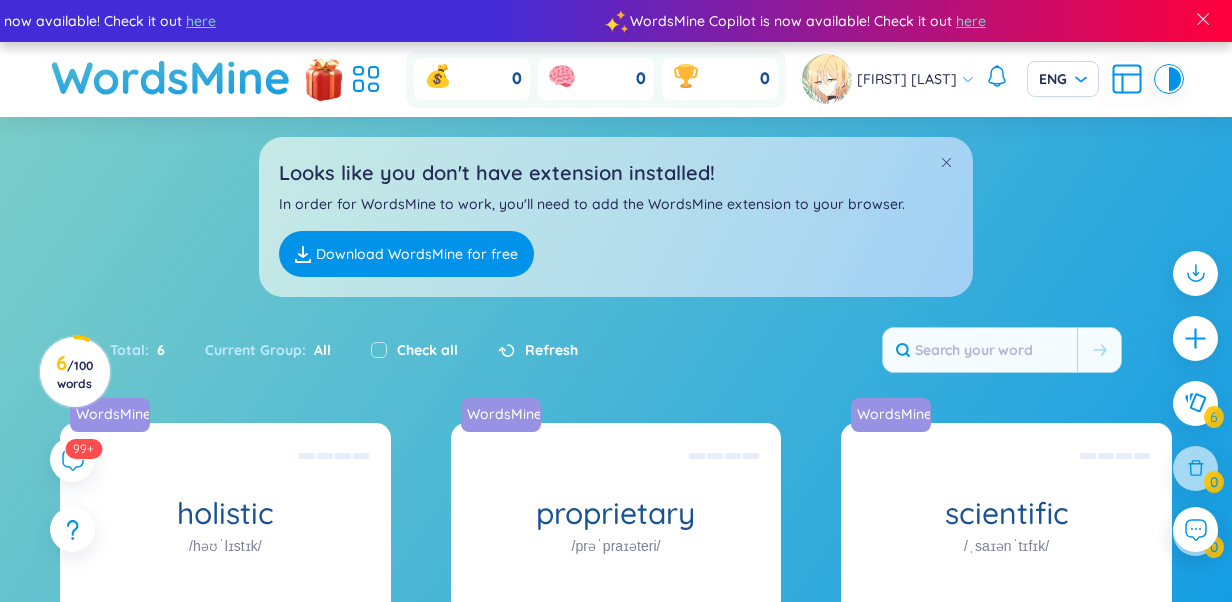 scroll, scrollTop: 0, scrollLeft: 0, axis: both 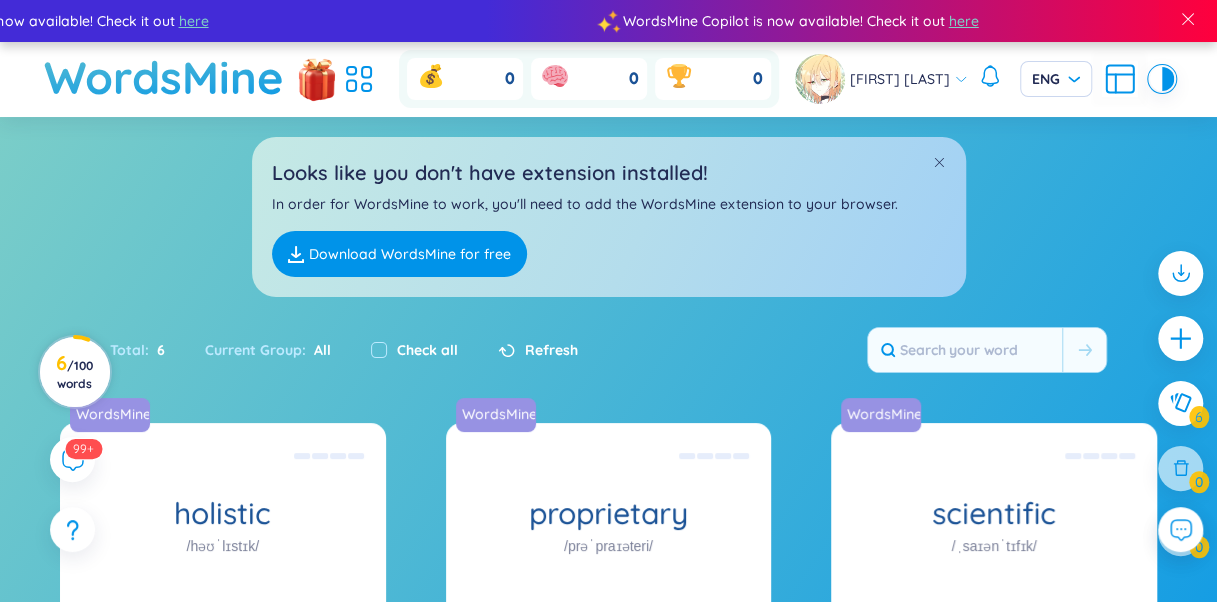 click on "/ 100   words" at bounding box center [75, 374] 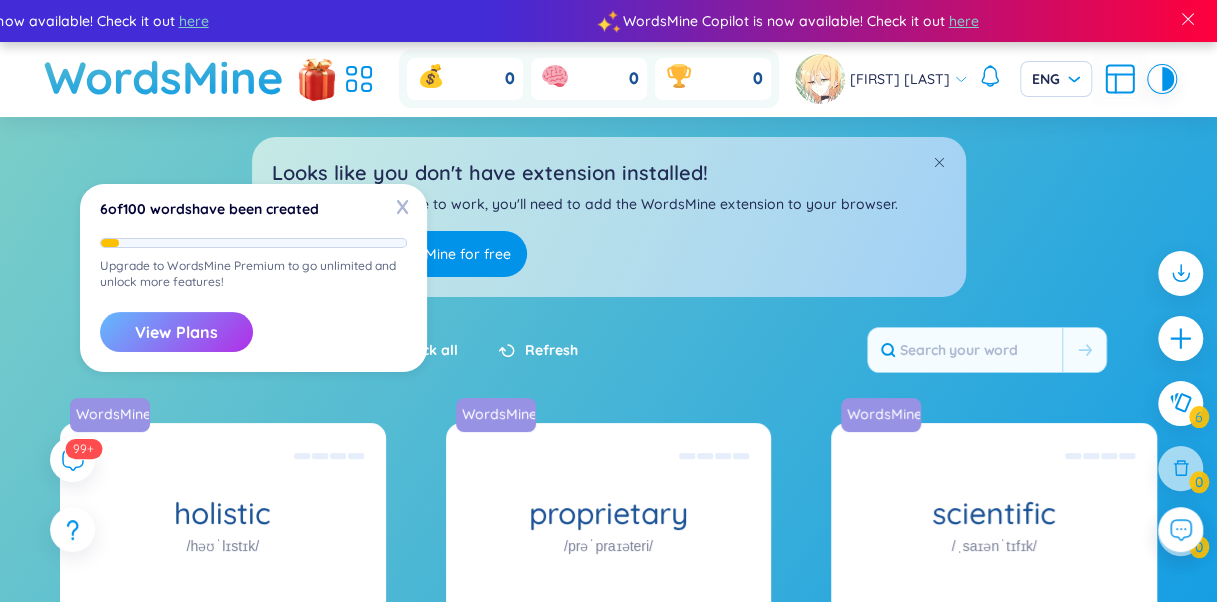 click on "View Plans" at bounding box center (176, 332) 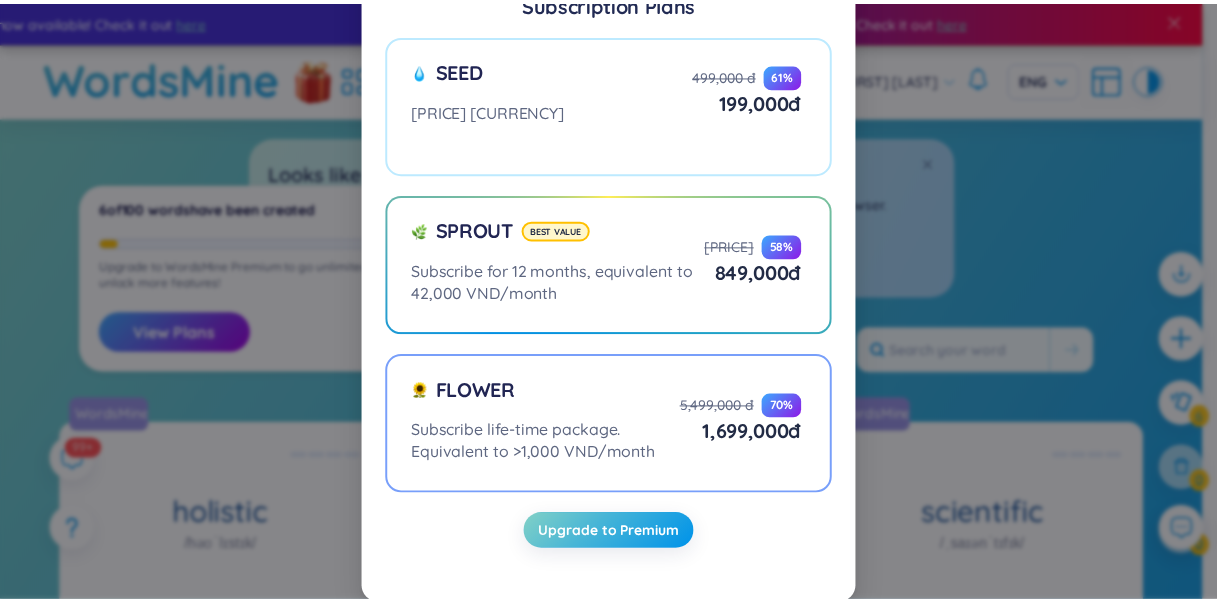scroll, scrollTop: 54, scrollLeft: 0, axis: vertical 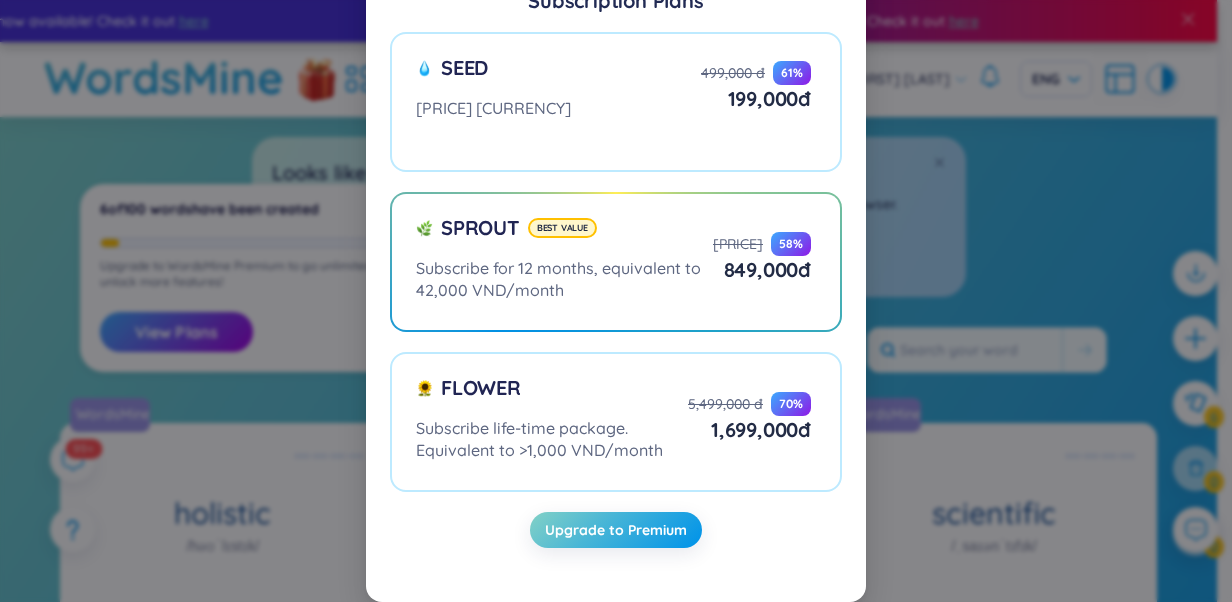 click on "Subscription Plans Seed Subscribe for 3 months, equivalent to 66,000 VND/month 499,000 đ 61 % 199,000 đ Sprout Best value Subscribe for 12 months, equivalent to 42,000 VND/month 2,000,000 đ 58 % 849,000  đ Flower Subscribe life-time package. Equivalent to >1,000 VND/month 5,499,000 đ 70 % 1,699,000  đ Upgrade to Premium" at bounding box center (616, 301) 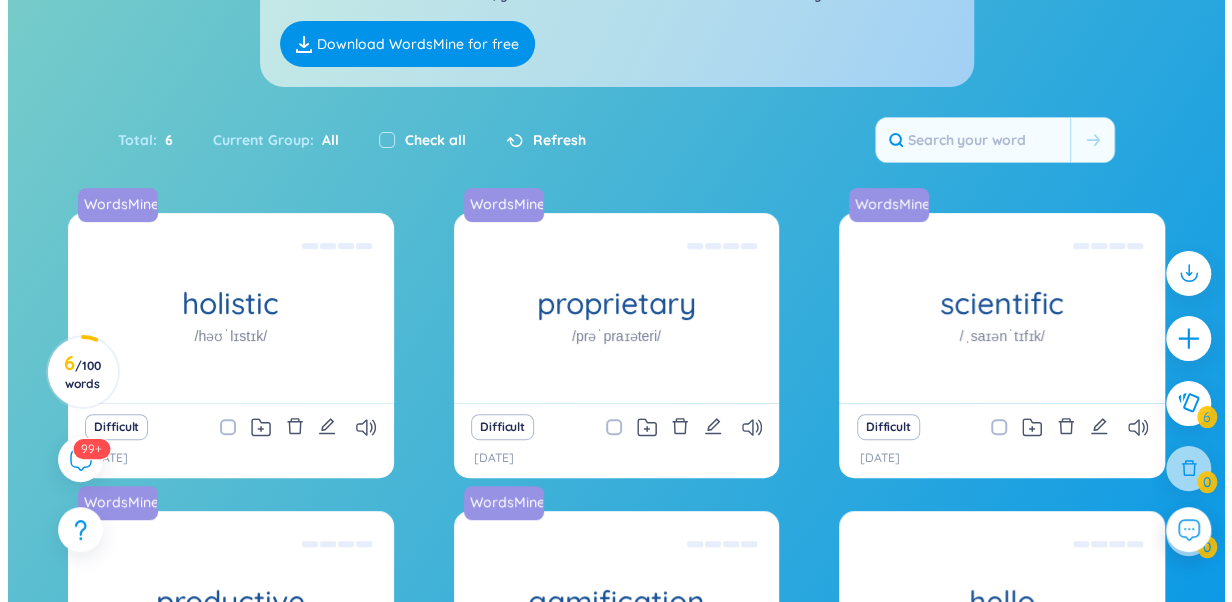 scroll, scrollTop: 488, scrollLeft: 0, axis: vertical 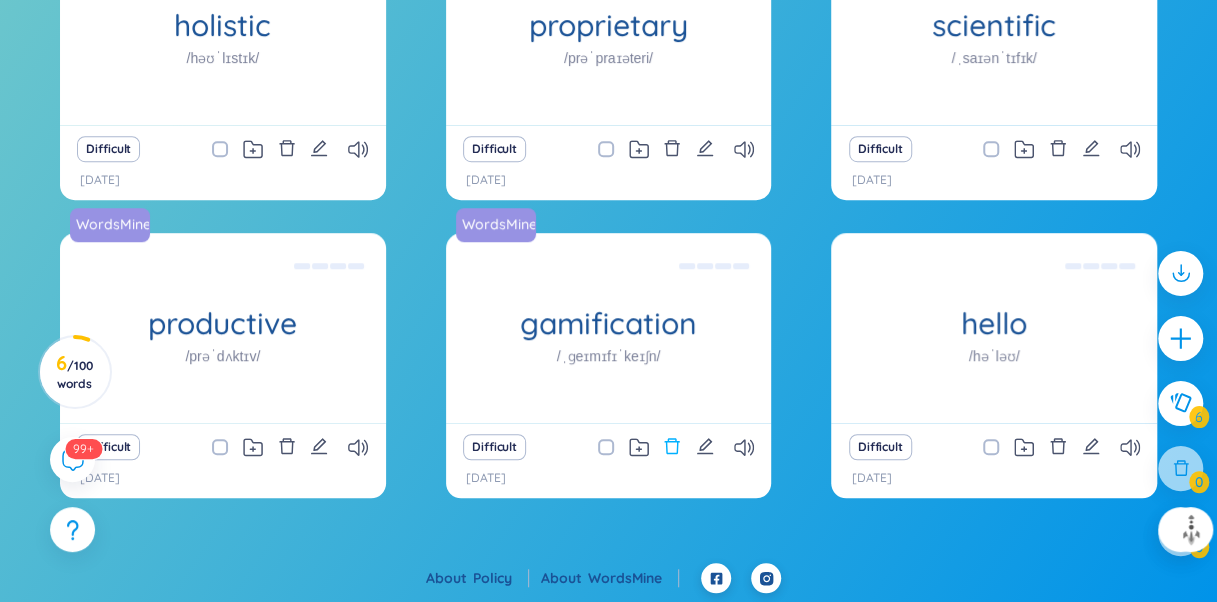click 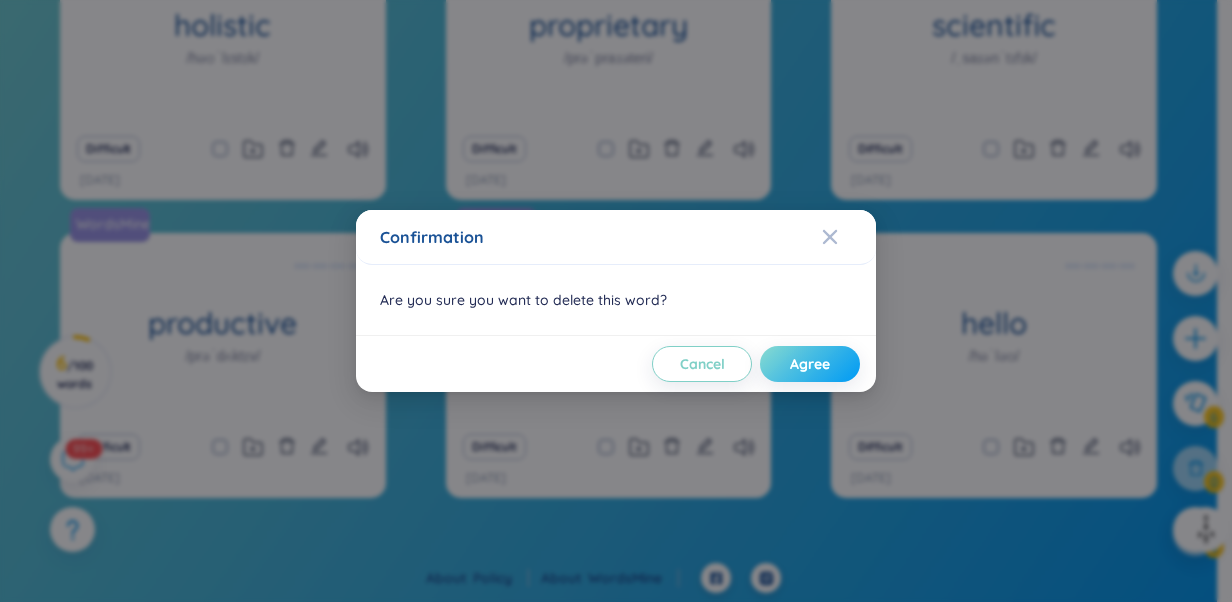 click on "Agree" at bounding box center (810, 364) 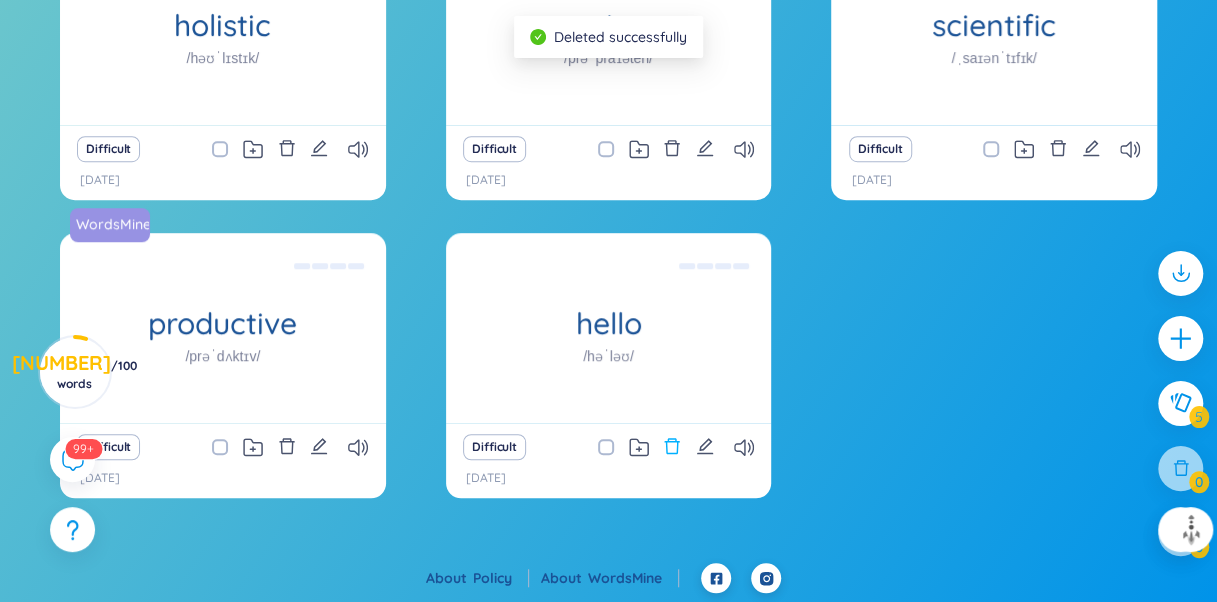 click 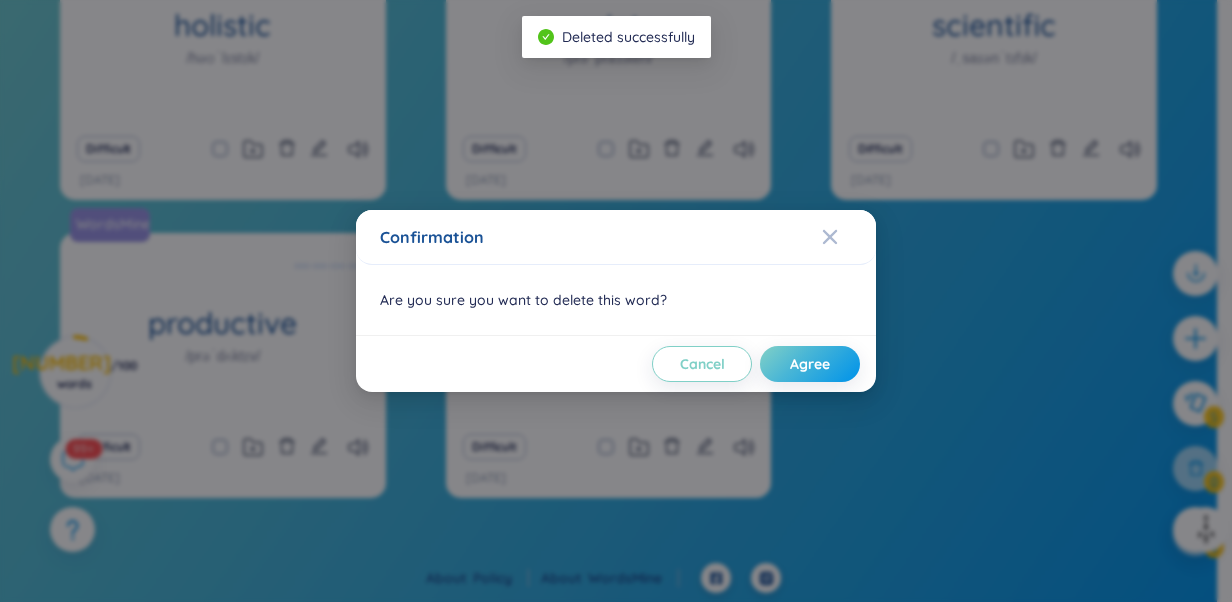 click on "Cancel Agree" at bounding box center [616, 363] 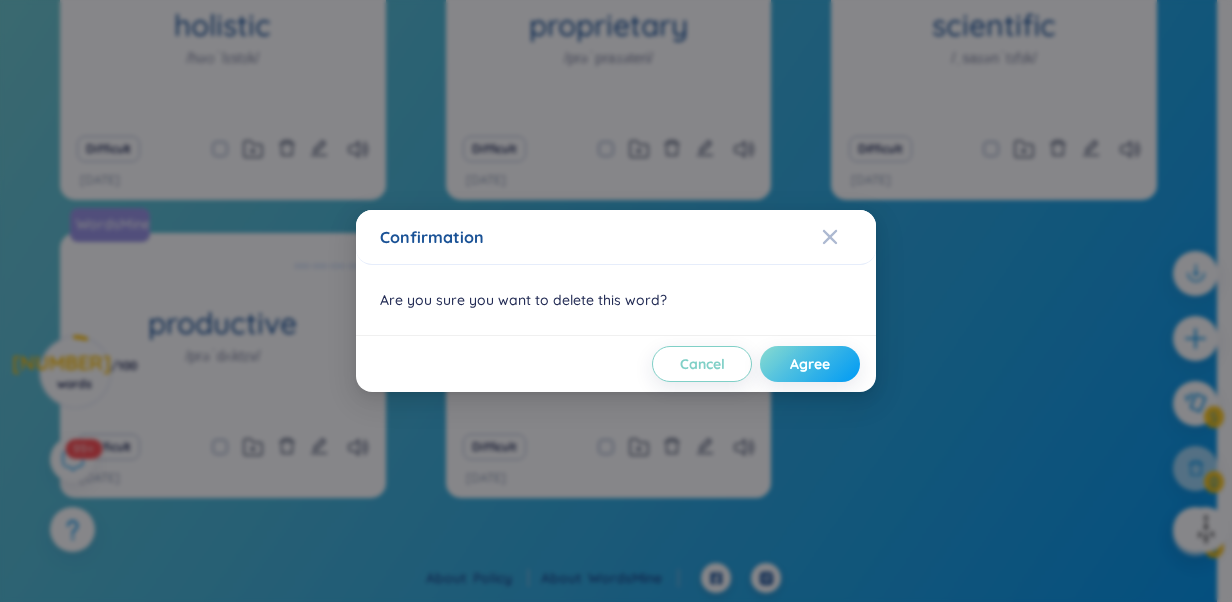 click on "Agree" at bounding box center (810, 364) 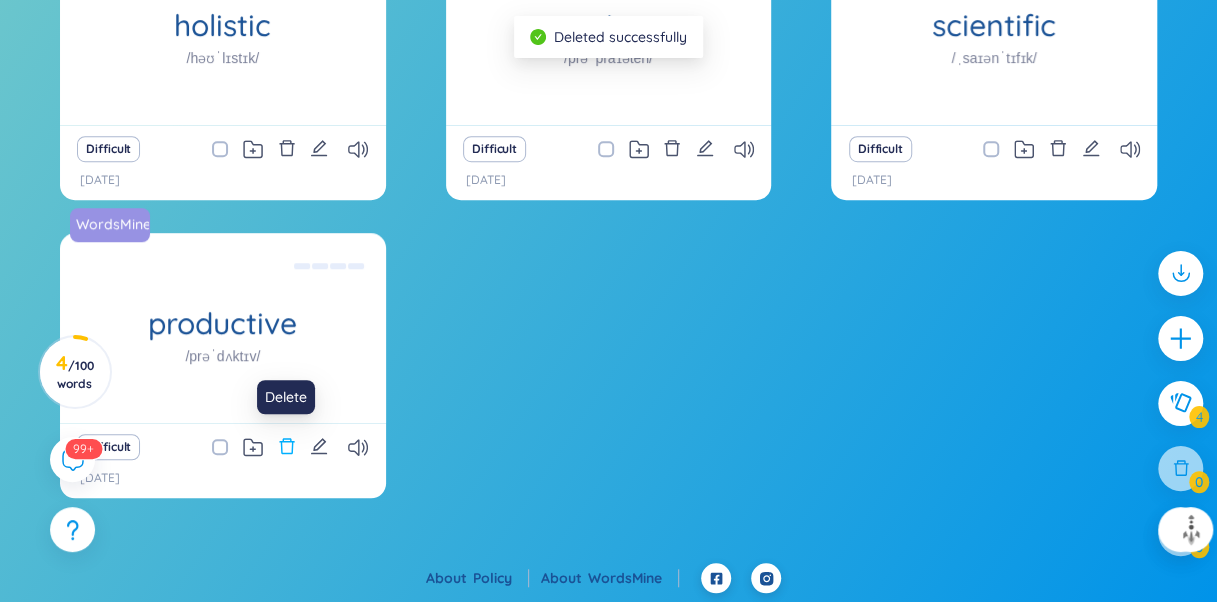 click 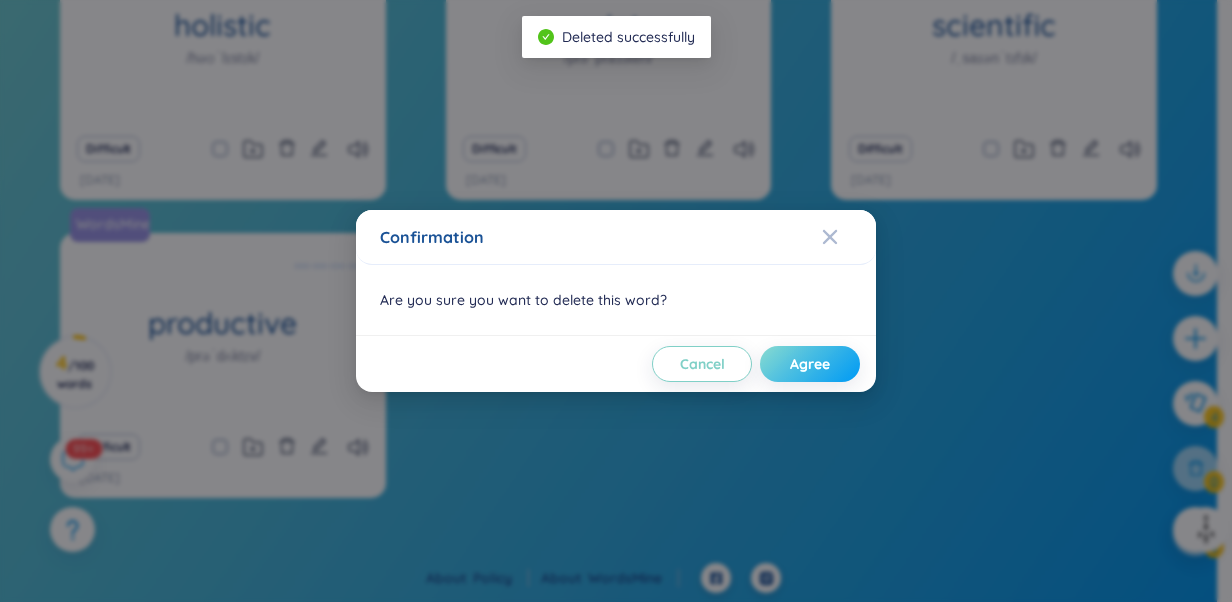 click on "Agree" at bounding box center (810, 364) 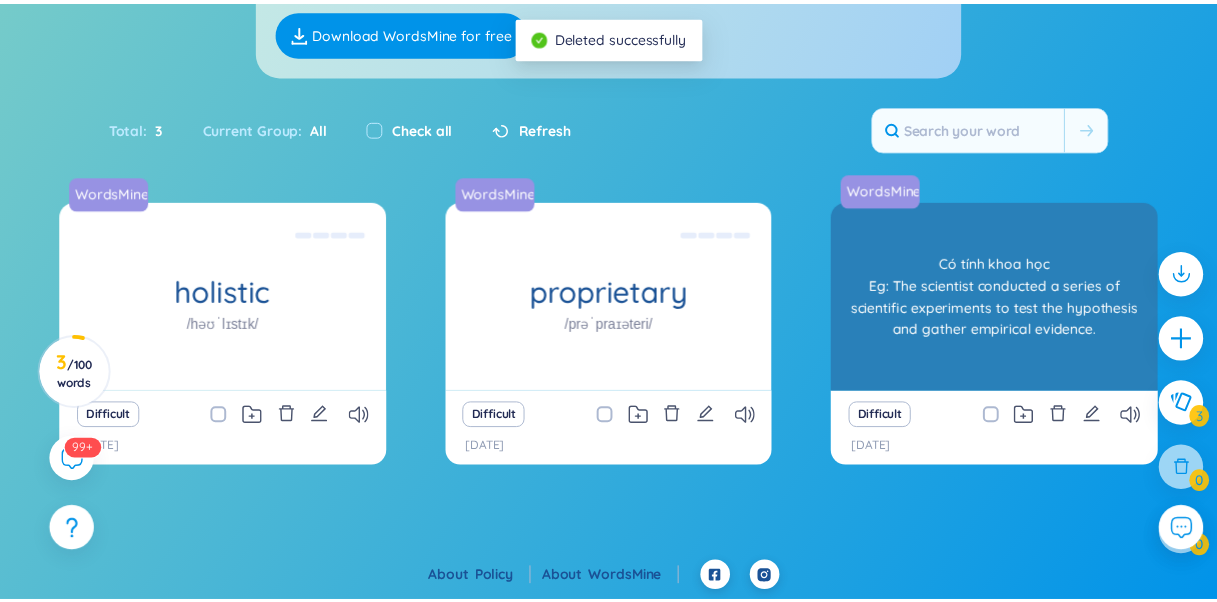 scroll, scrollTop: 222, scrollLeft: 0, axis: vertical 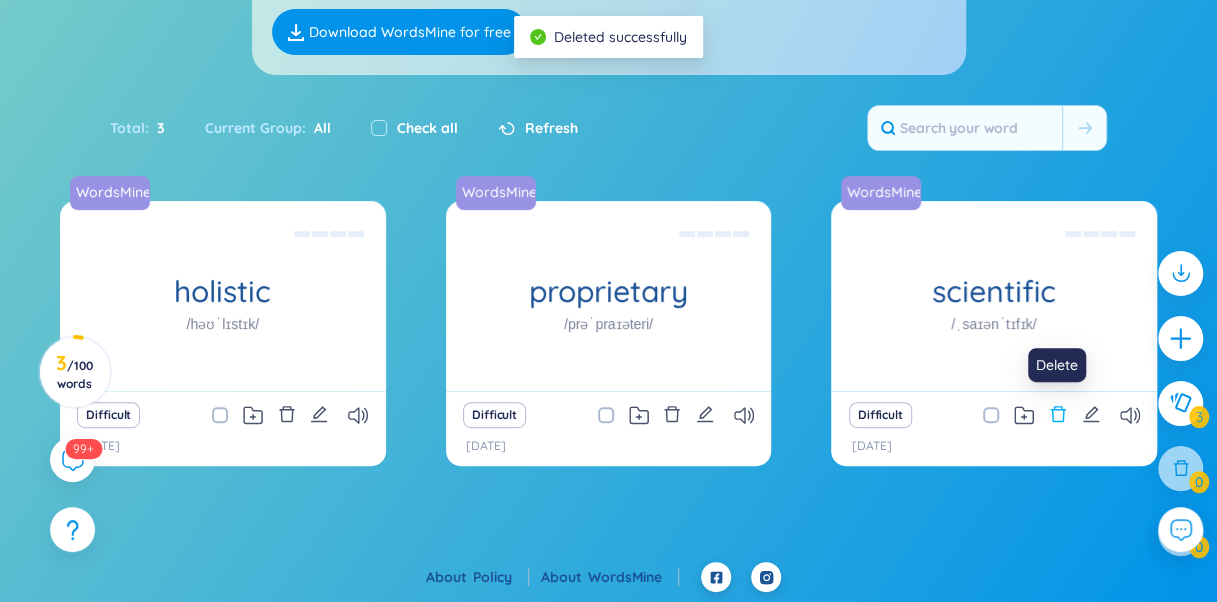 click 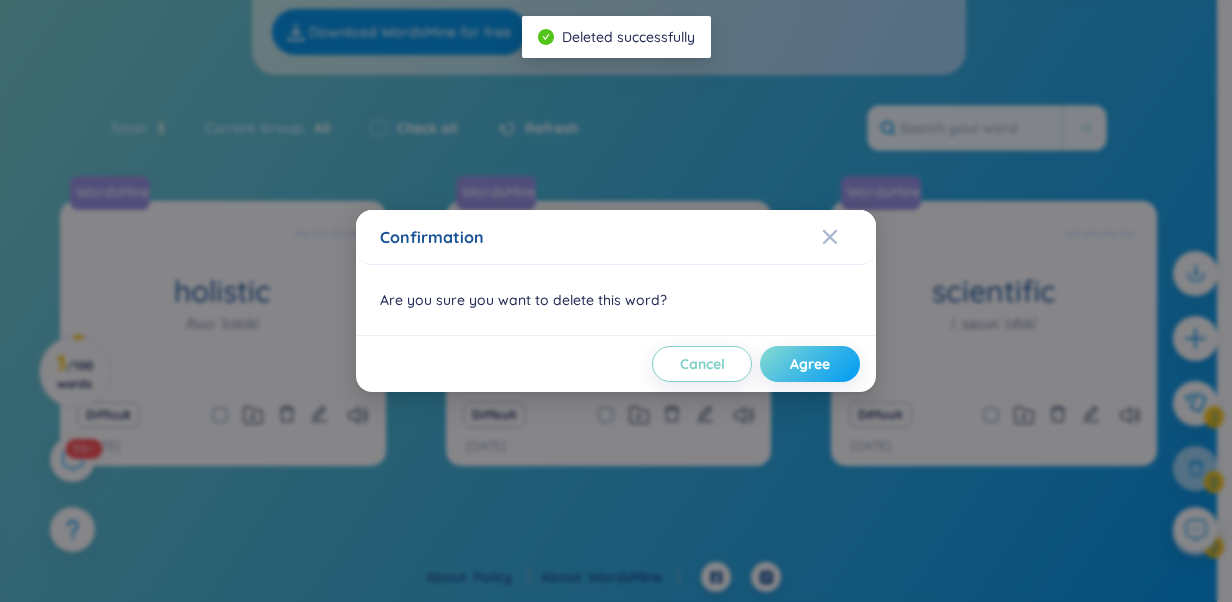 click on "Agree" at bounding box center [810, 364] 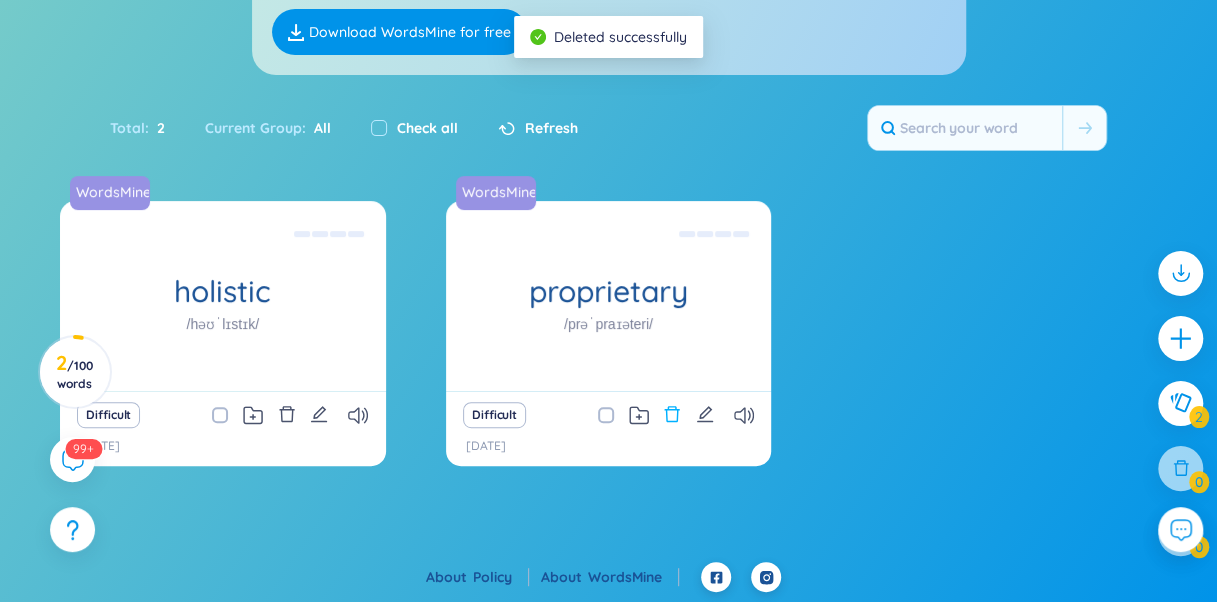 click 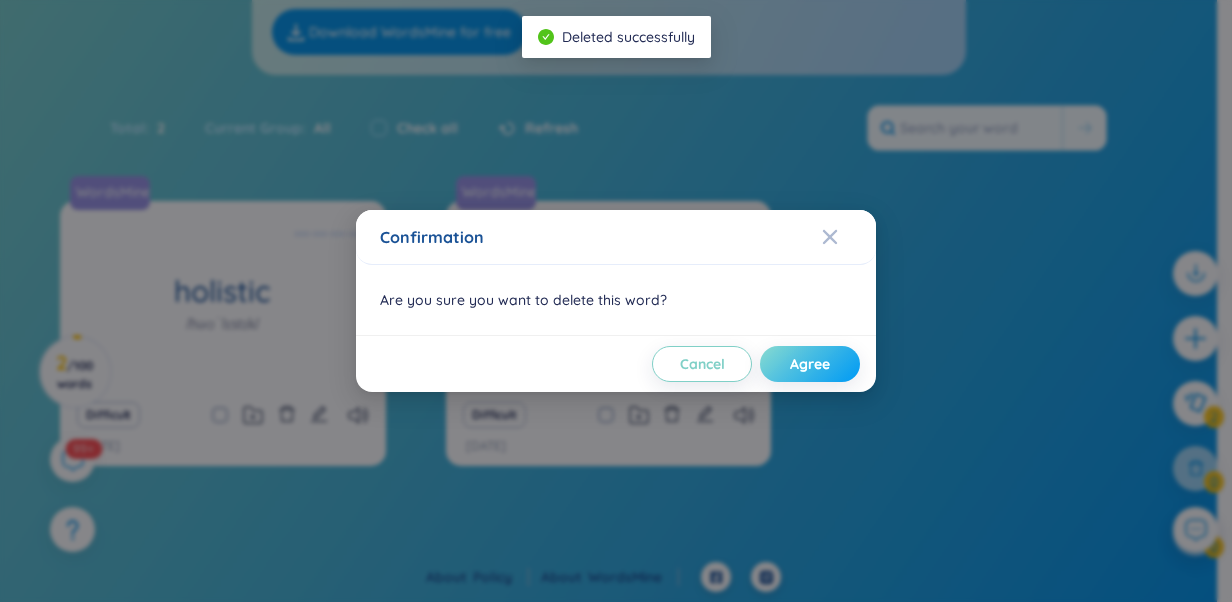 click on "Agree" at bounding box center (810, 364) 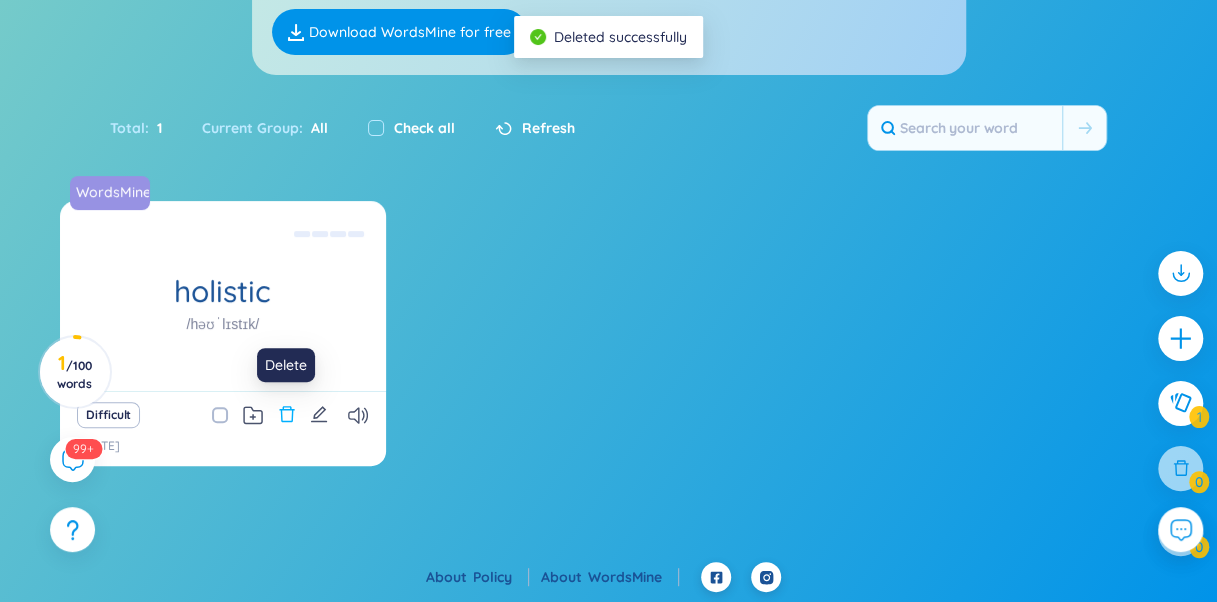 click 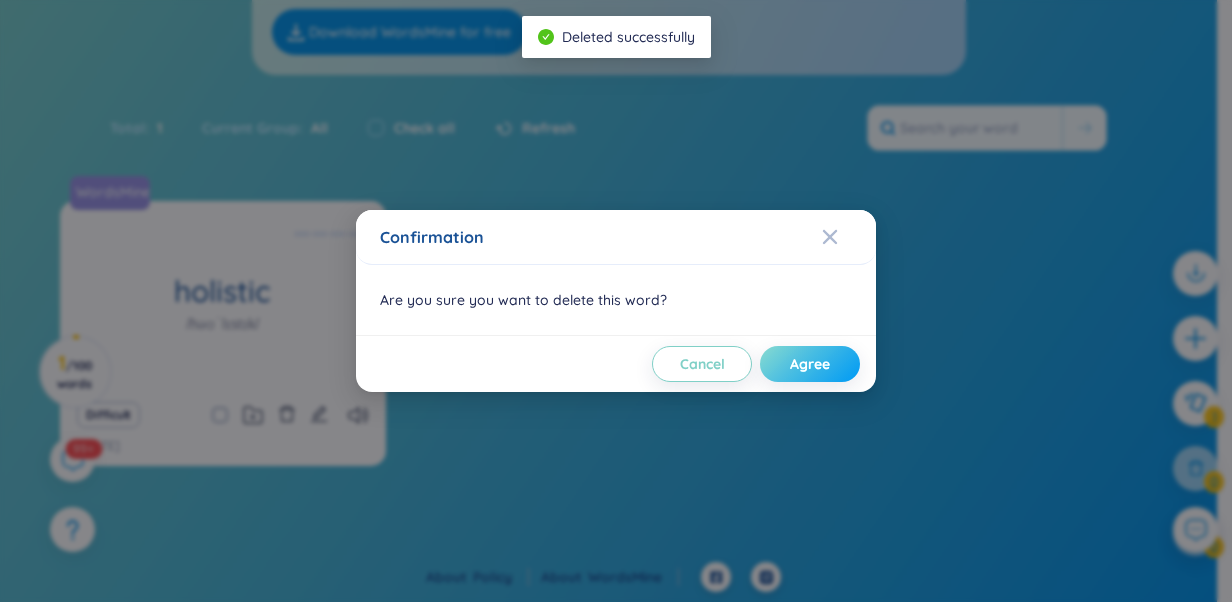 click on "Agree" at bounding box center (810, 364) 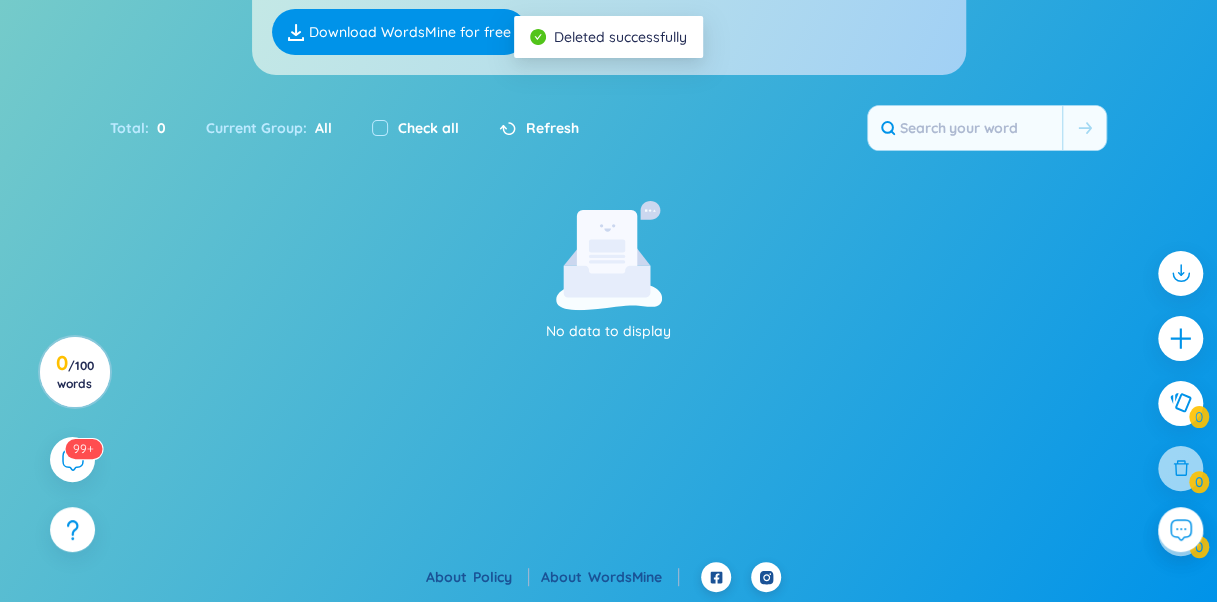 scroll, scrollTop: 0, scrollLeft: 0, axis: both 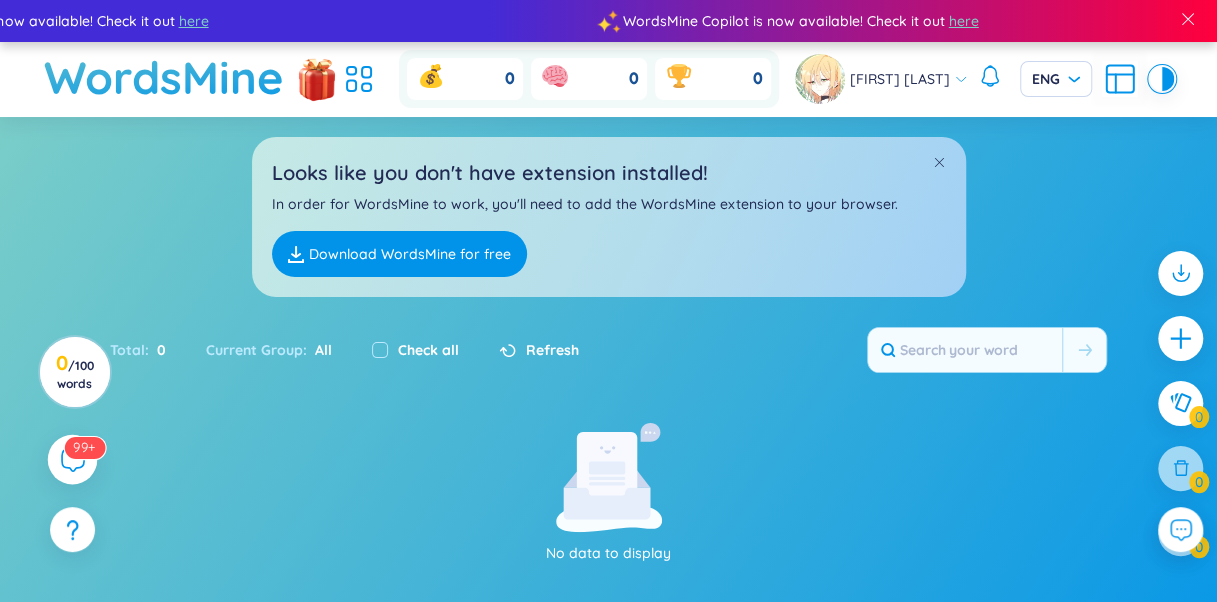 click on "99+" at bounding box center [84, 447] 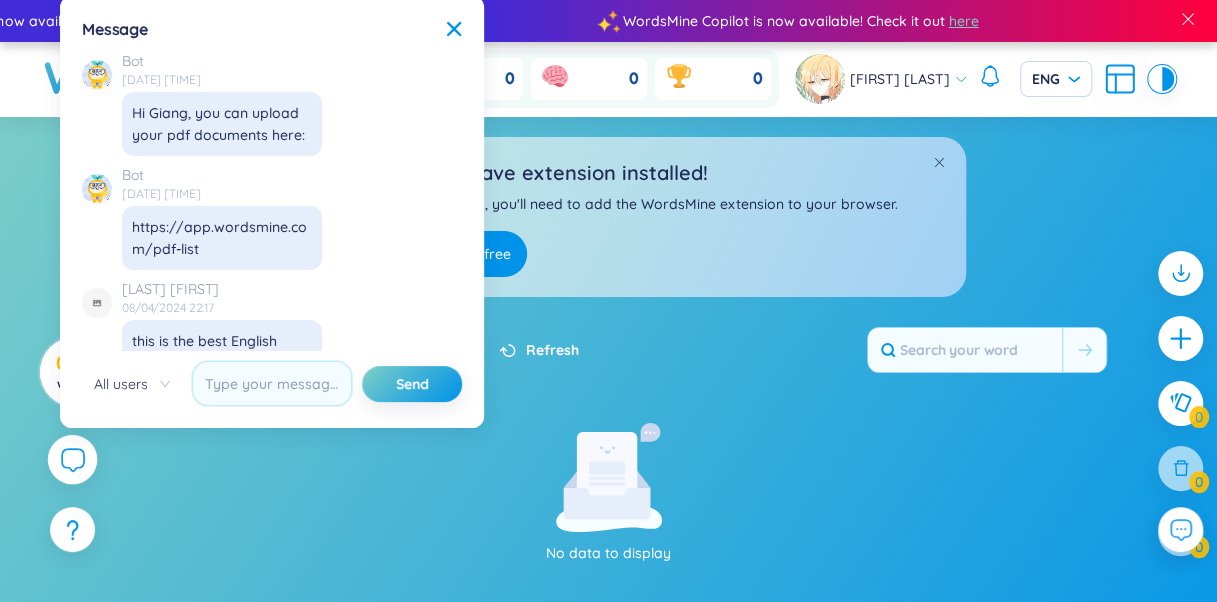 scroll, scrollTop: 23114, scrollLeft: 0, axis: vertical 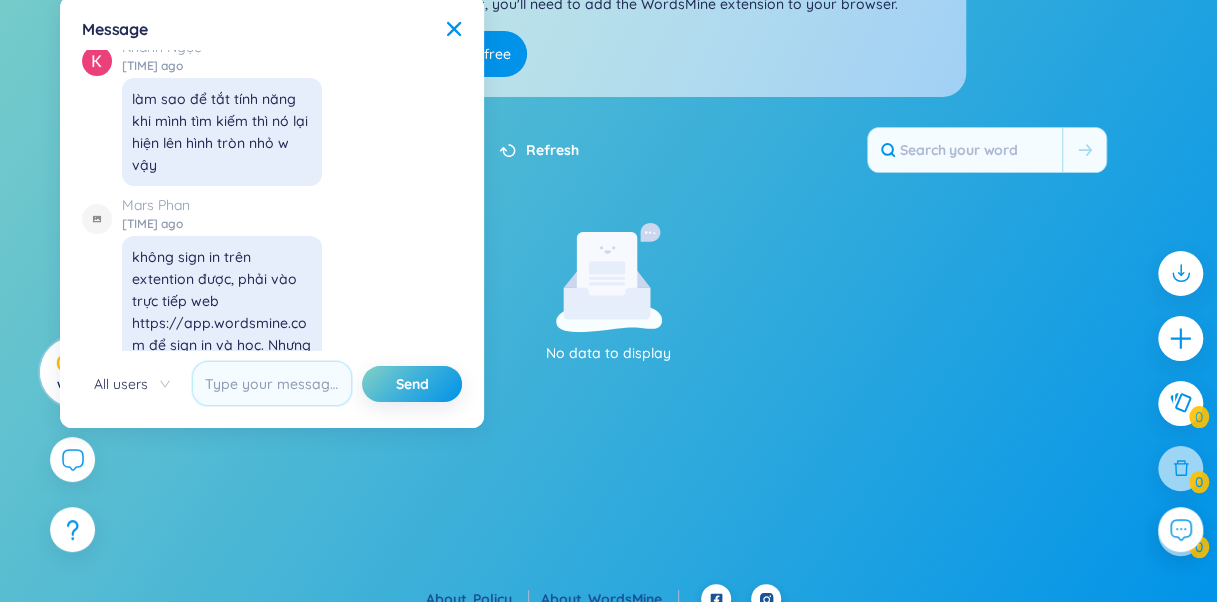 click on "No data to display" at bounding box center (609, 293) 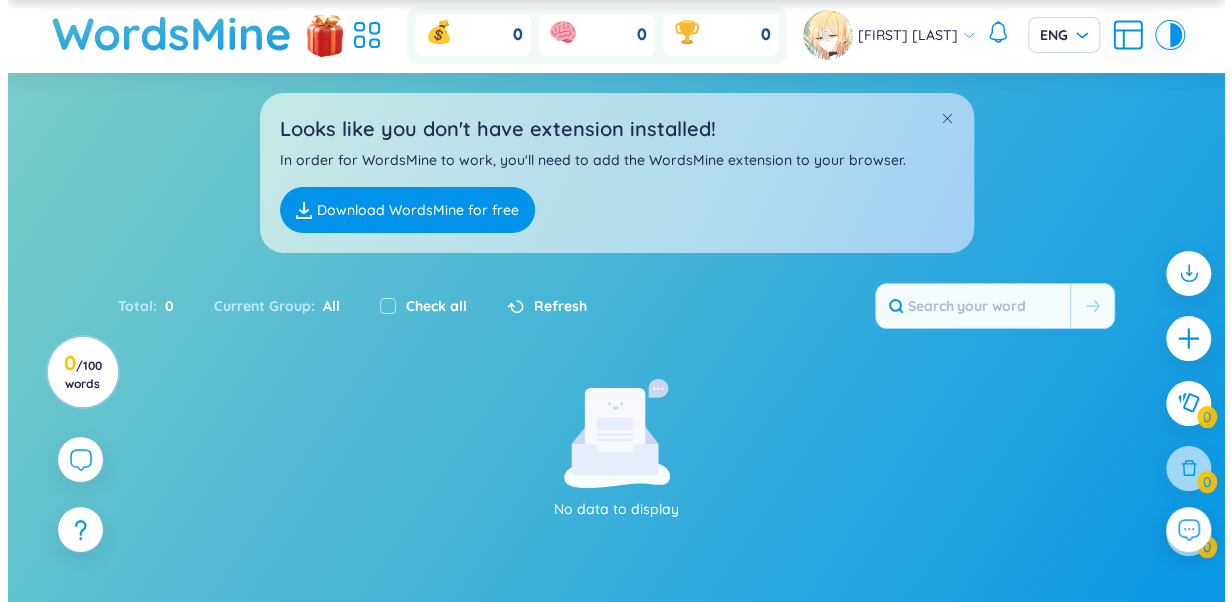 scroll, scrollTop: 0, scrollLeft: 0, axis: both 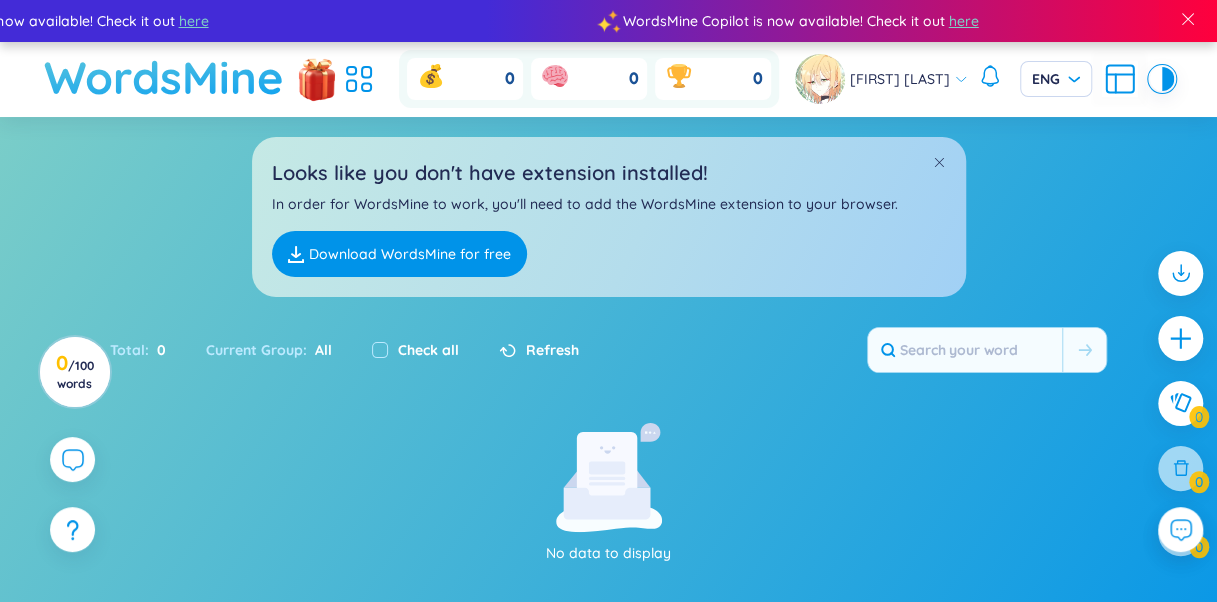 click on "WordsMine" at bounding box center [164, 77] 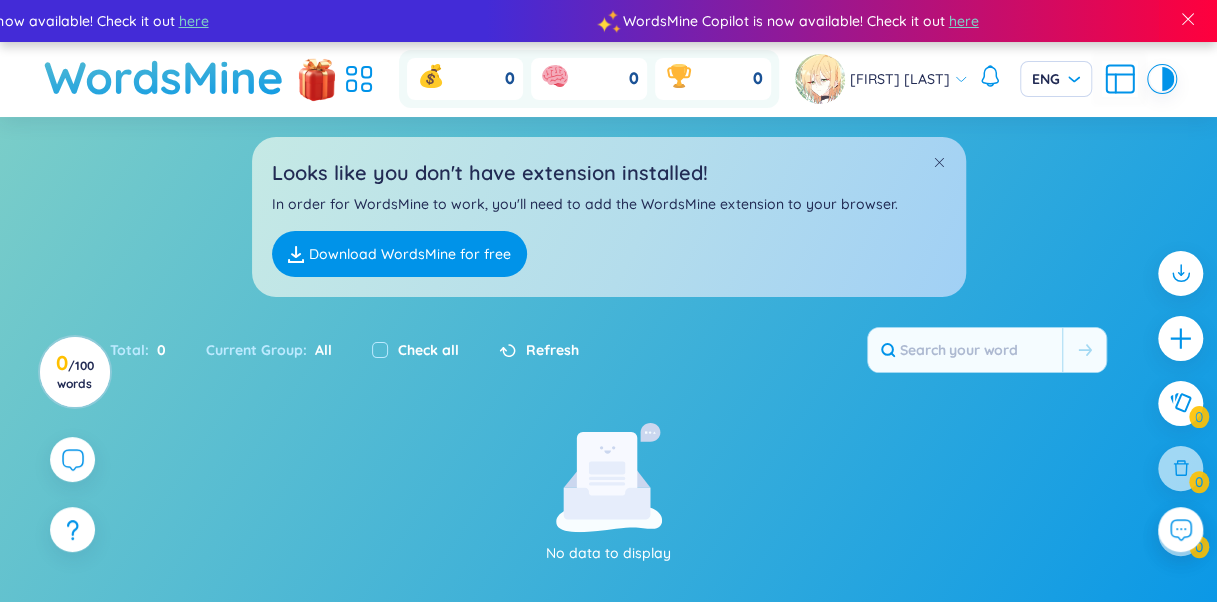 click 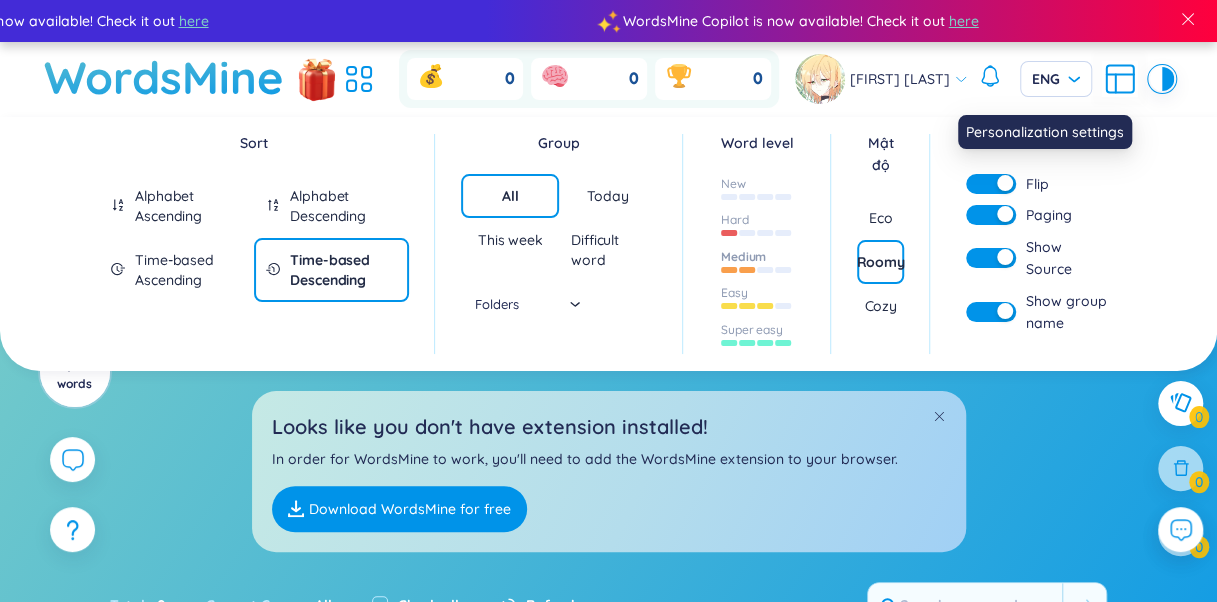 click 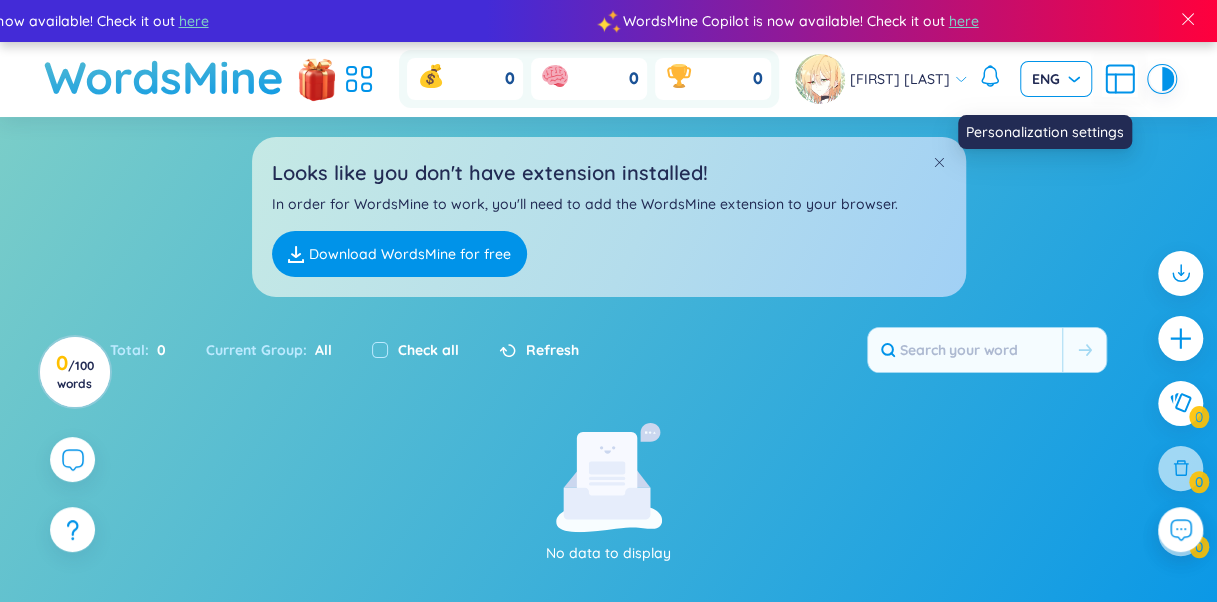 click on "ENG" at bounding box center [1056, 79] 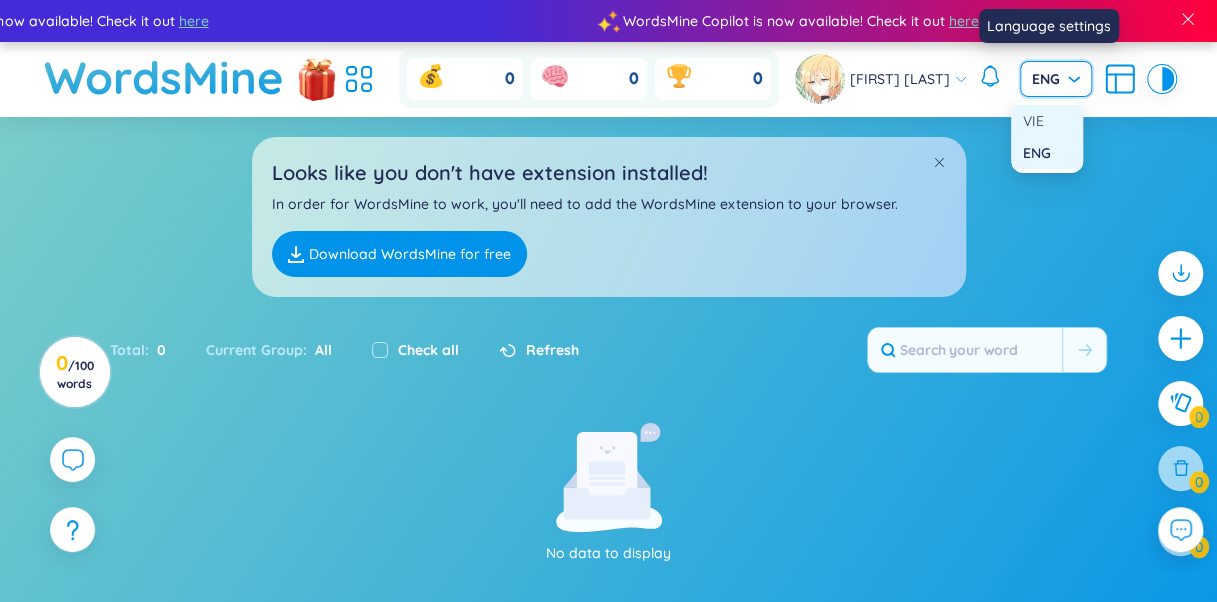 click on "VIE" at bounding box center [1047, 121] 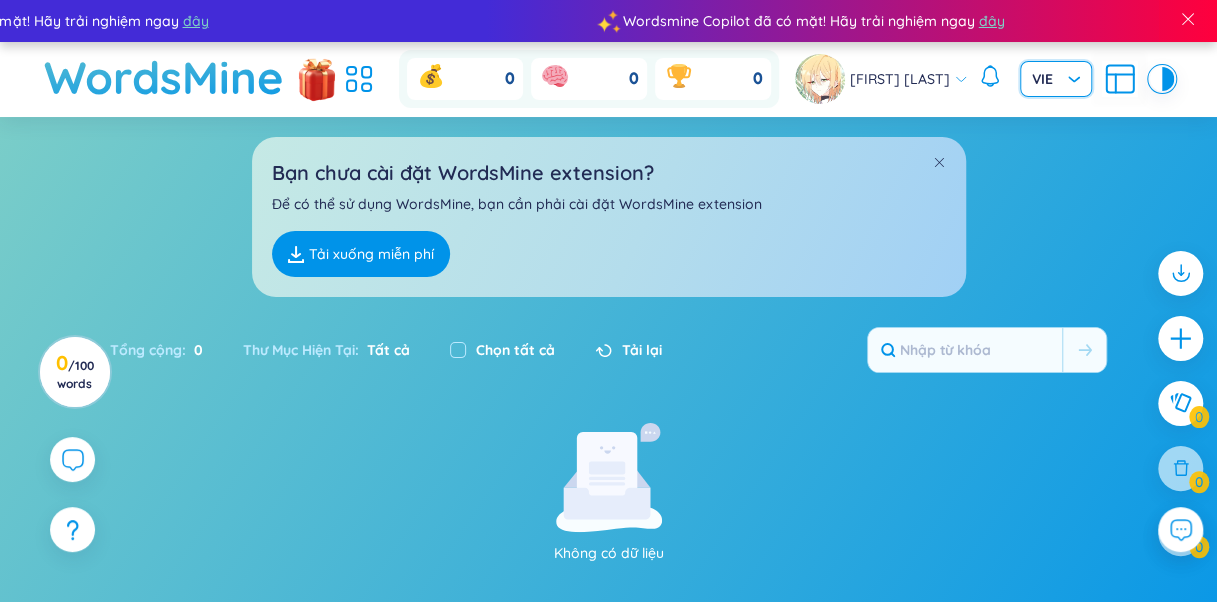 click on "VIE" at bounding box center [1056, 79] 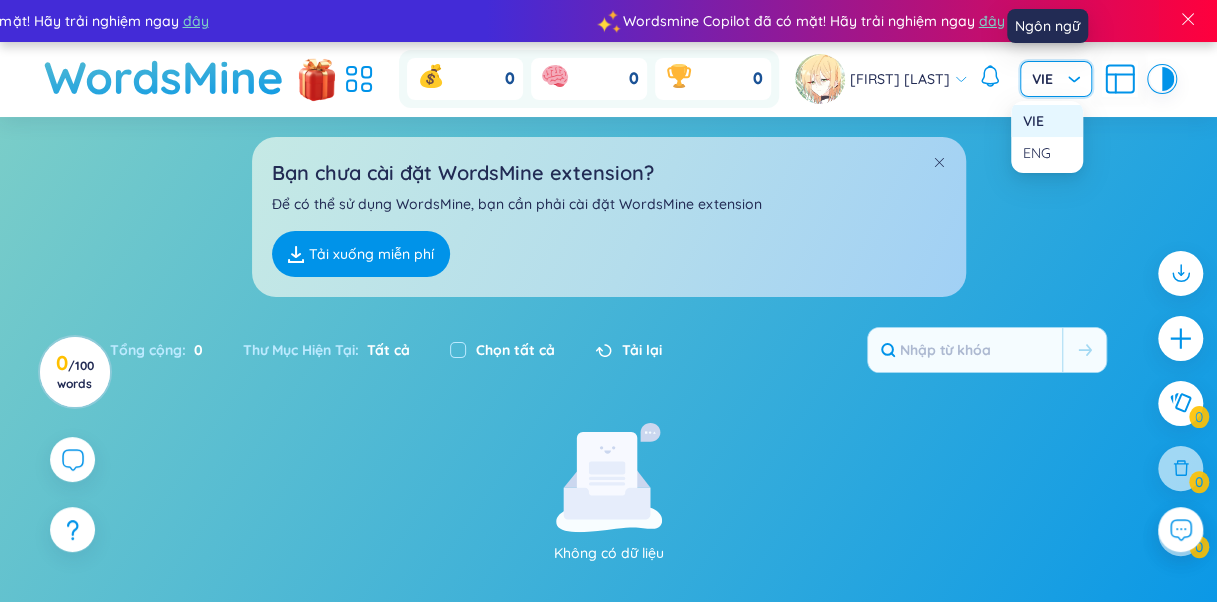 click on "VIE" at bounding box center (1056, 79) 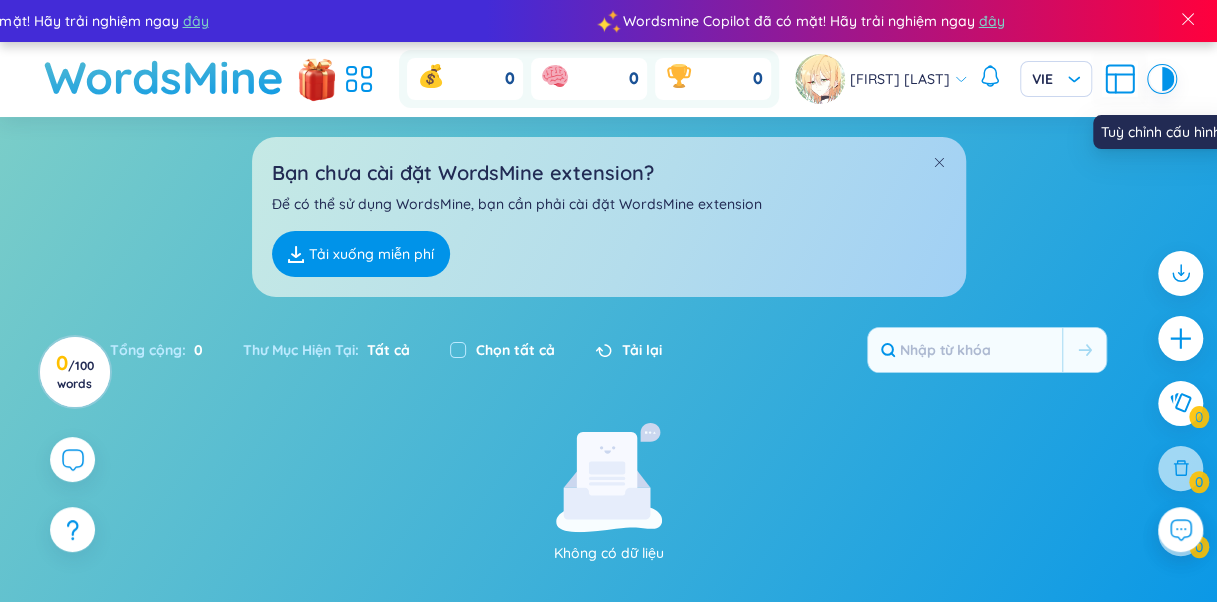 click 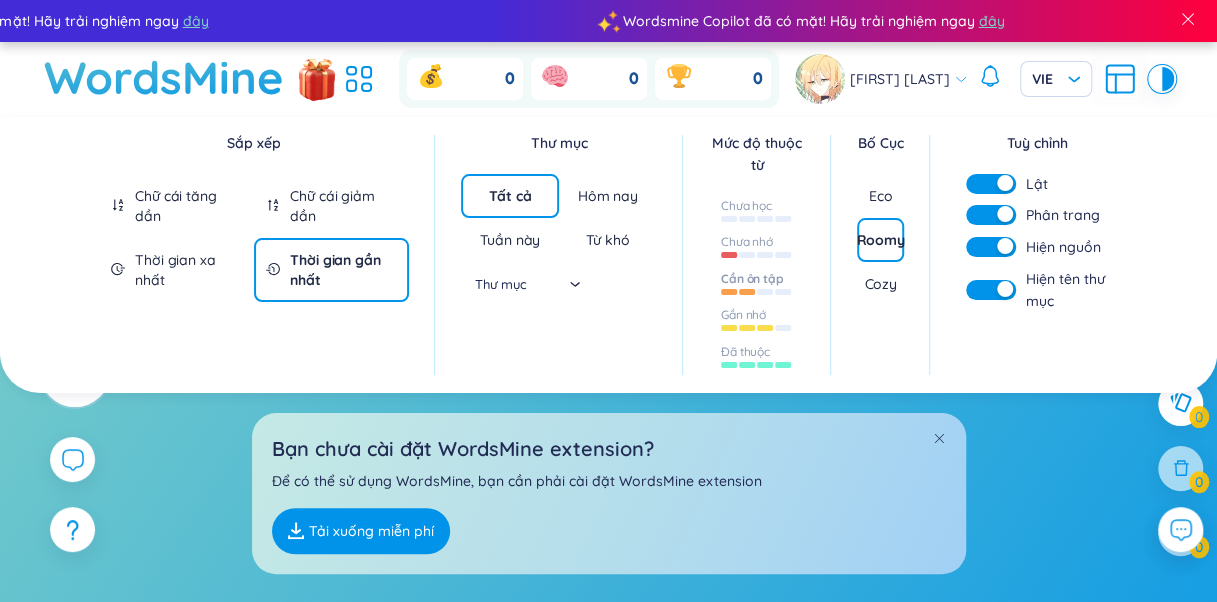 click on "Thư mục" at bounding box center (510, 284) 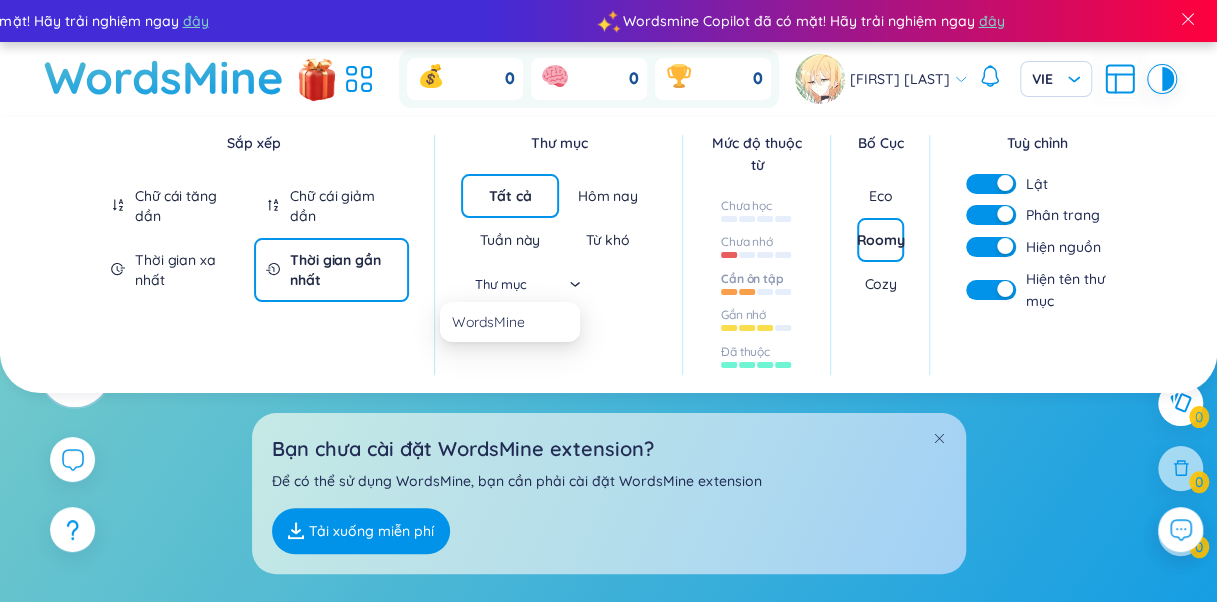 click on "Thư mục" at bounding box center (510, 284) 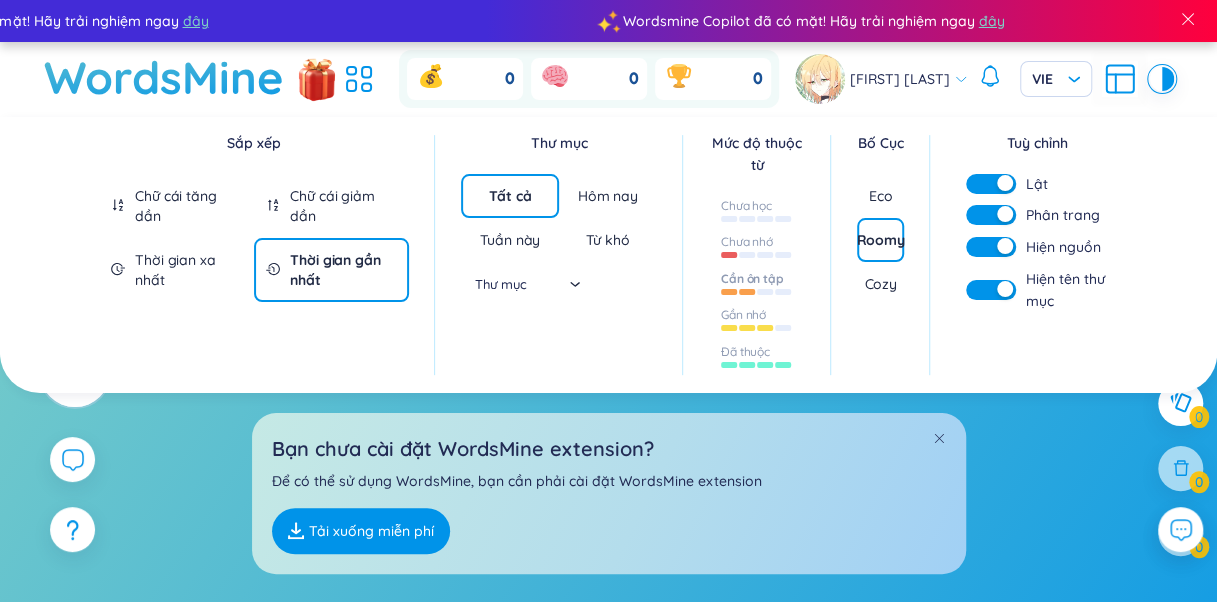 click on "Sắp xếp Chữ cái tăng dần Chữ cái giảm dần Thời gian xa nhất Thời gian gần nhất Thư mục Tất cả Hôm nay Tuần này Từ khó Thư mục Mức độ thuộc từ Chưa học Chưa nhớ Cần ôn tập Gần nhớ Đã thuộc Bố Cục Eco Roomy Cozy Tuỳ chỉnh Lật Phân trang Hiện nguồn Hiện tên thư mục Bạn chưa cài đặt WordsMine extension? Để có thể sử dụng WordsMine, bạn cần phải cài đặt WordsMine extension   Tải xuống miễn phí Tổng cộng :       0 Thư Mục Hiện Tại :     Tất cả Chọn tất cả   Tải lại Không có dữ liệu 0 / 100   words X 0  of  100   words  have been created Upgrade to WordsMine Premium to go unlimited and unlock more features! View Plans Xin chào ,   Watson Alice ! Chào mừng bạn đã đến với WordsMine! Nơi tất cả từ vựng bạn muốn sẽ là của bạn. Bỏ qua Khám phá ngay!" at bounding box center (608, 589) 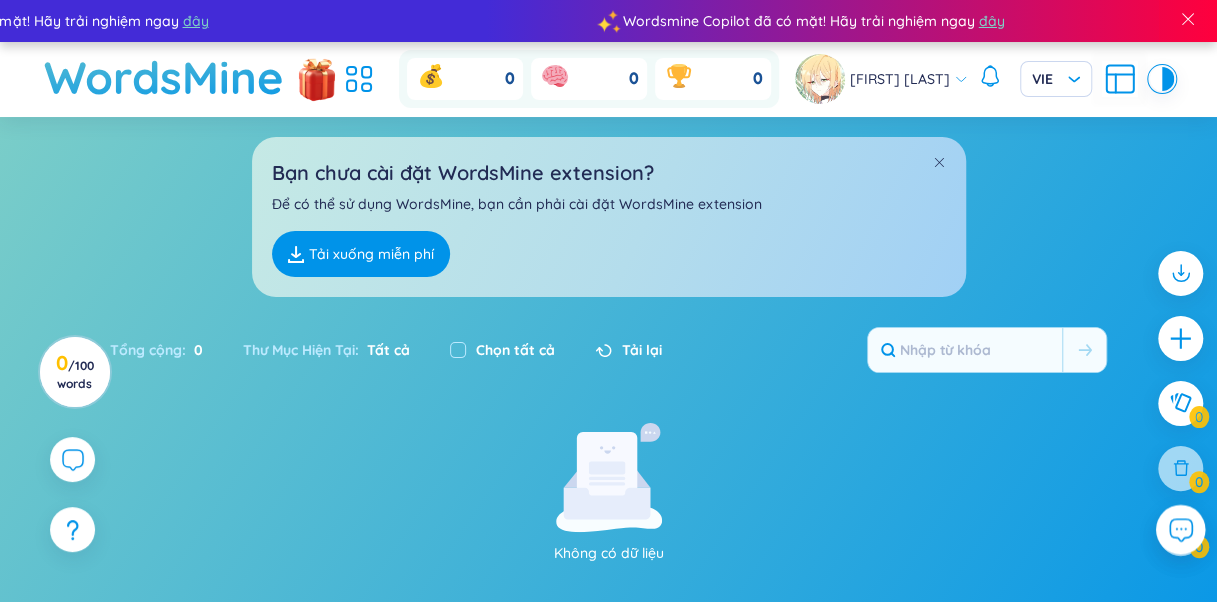 click at bounding box center (1181, 530) 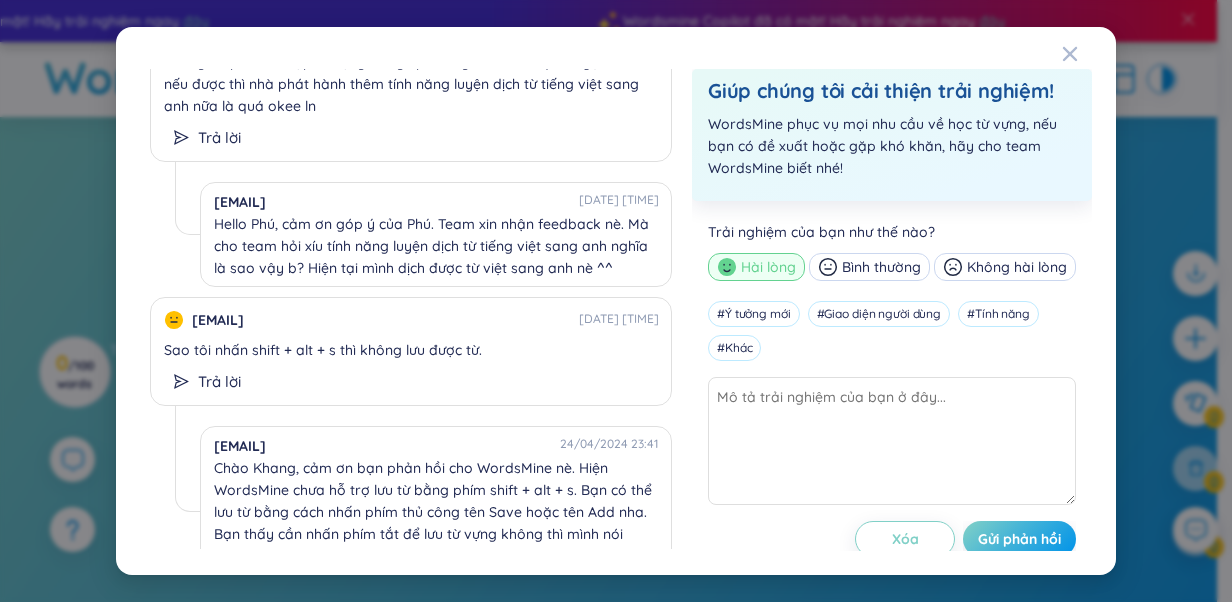scroll, scrollTop: 0, scrollLeft: 0, axis: both 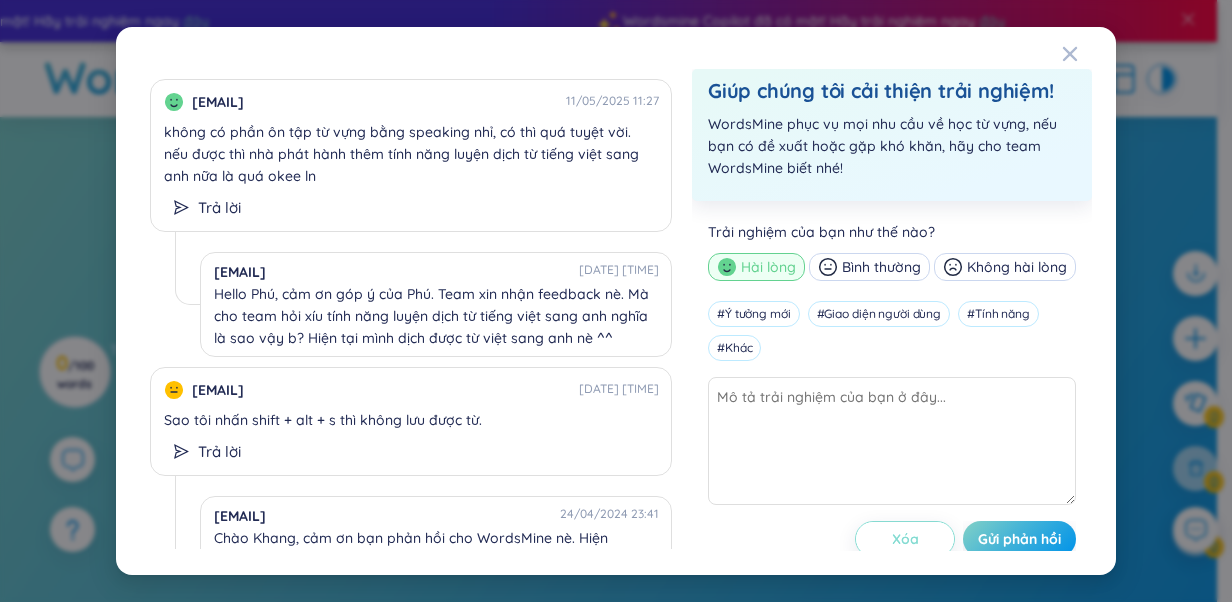 click on "Xóa" at bounding box center [905, 539] 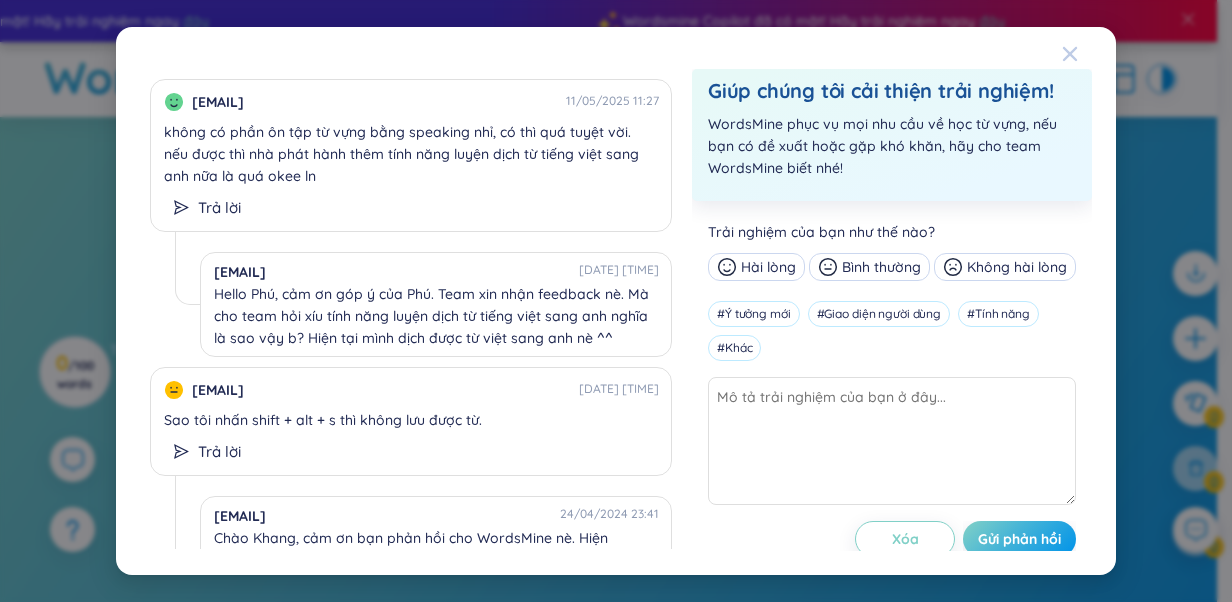 click at bounding box center (1089, 54) 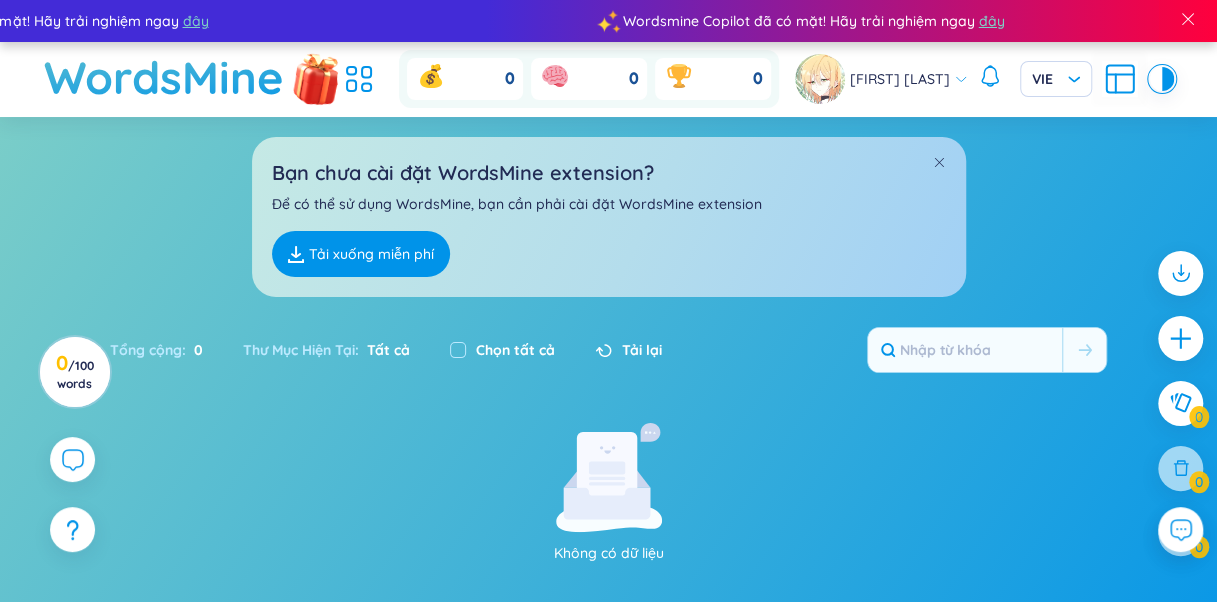 click at bounding box center (317, 77) 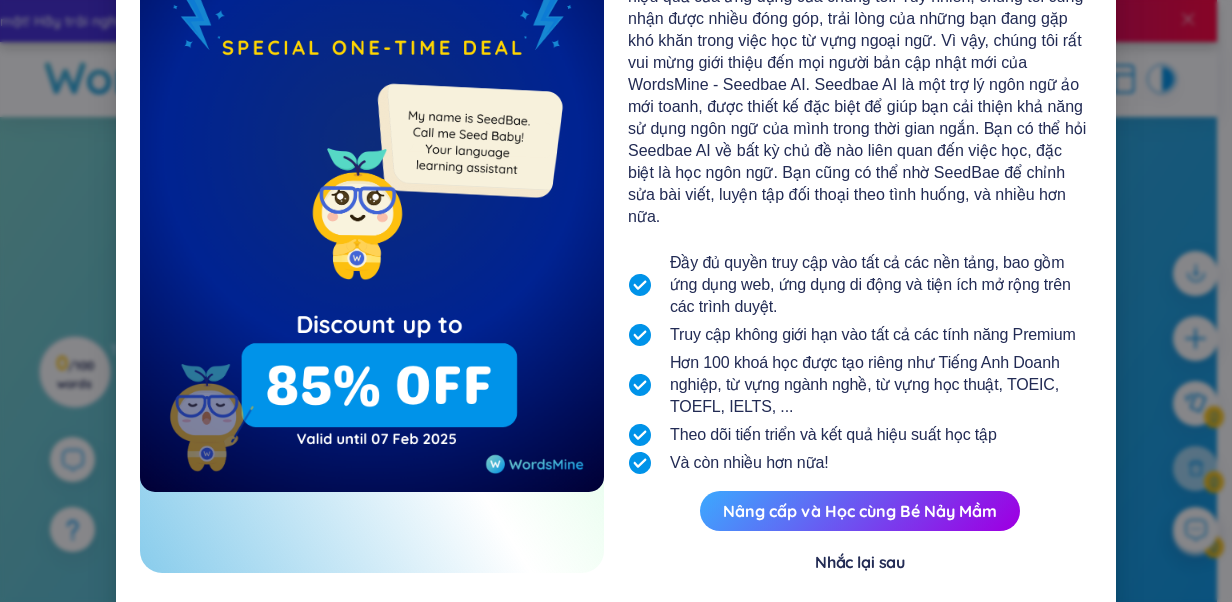scroll, scrollTop: 259, scrollLeft: 0, axis: vertical 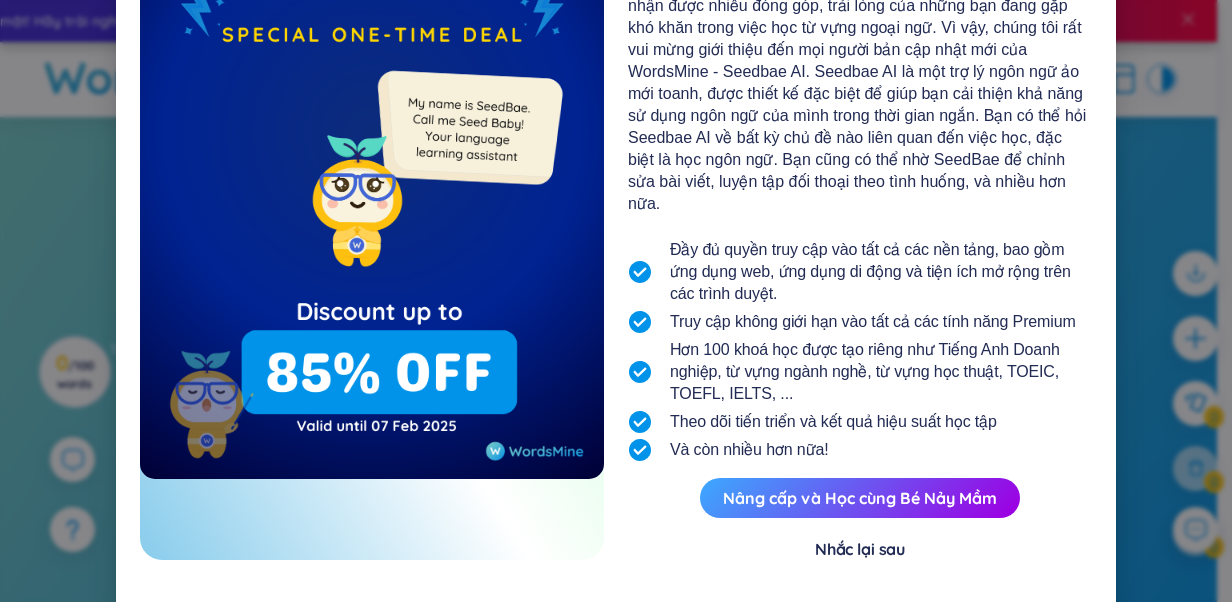 click on "Nhắc lại sau" at bounding box center (860, 549) 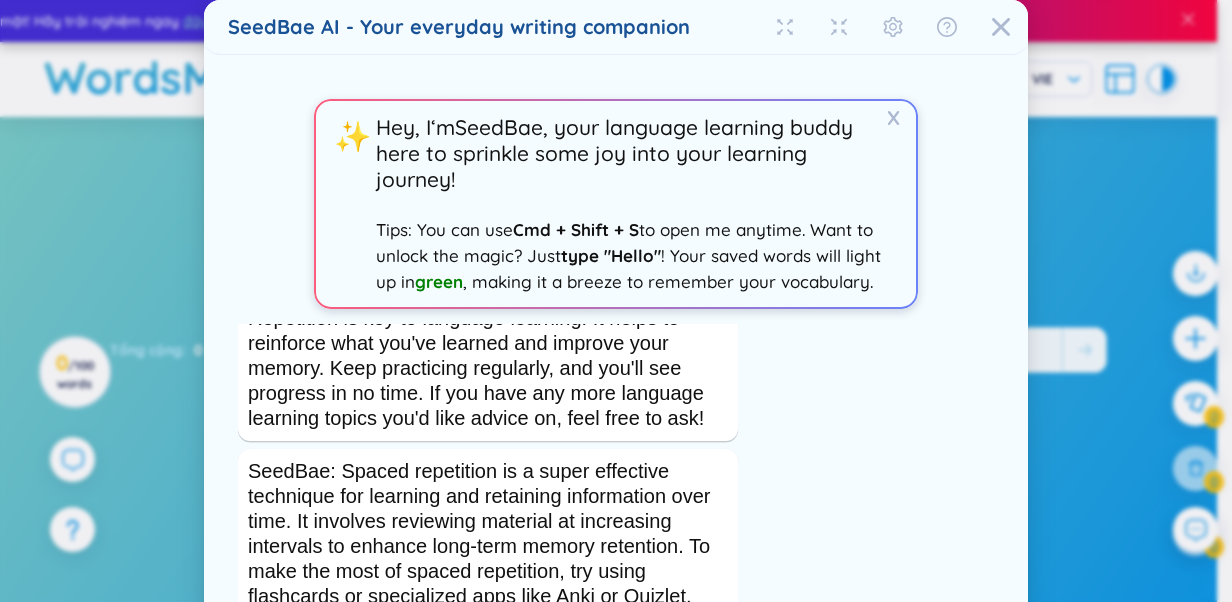 scroll, scrollTop: 0, scrollLeft: 0, axis: both 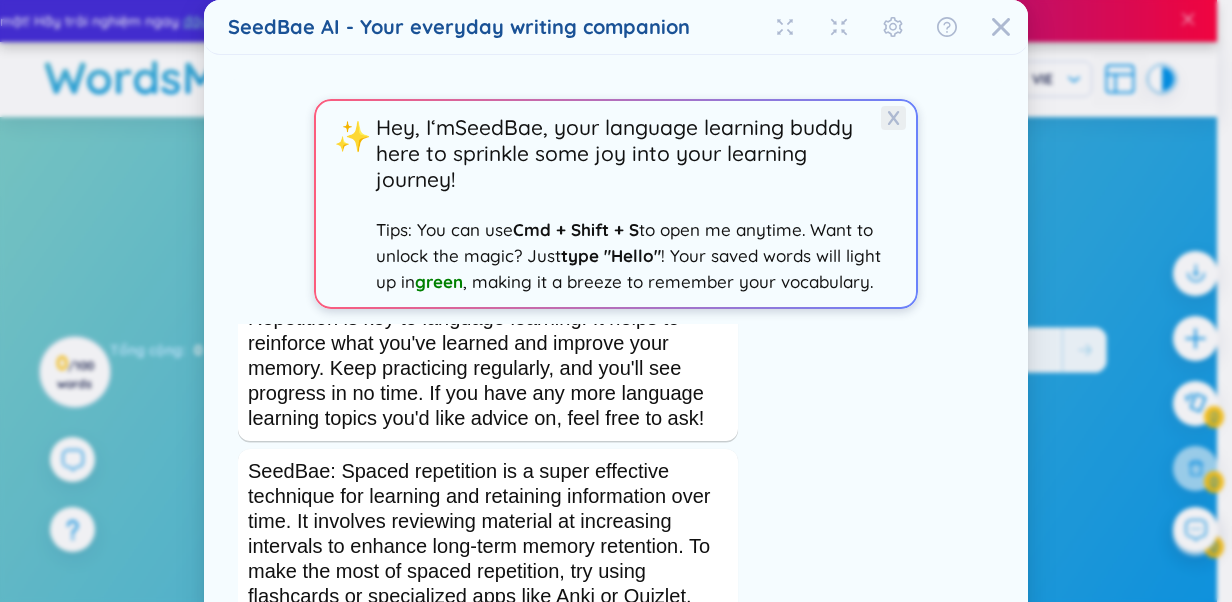 click on "X" at bounding box center [893, 118] 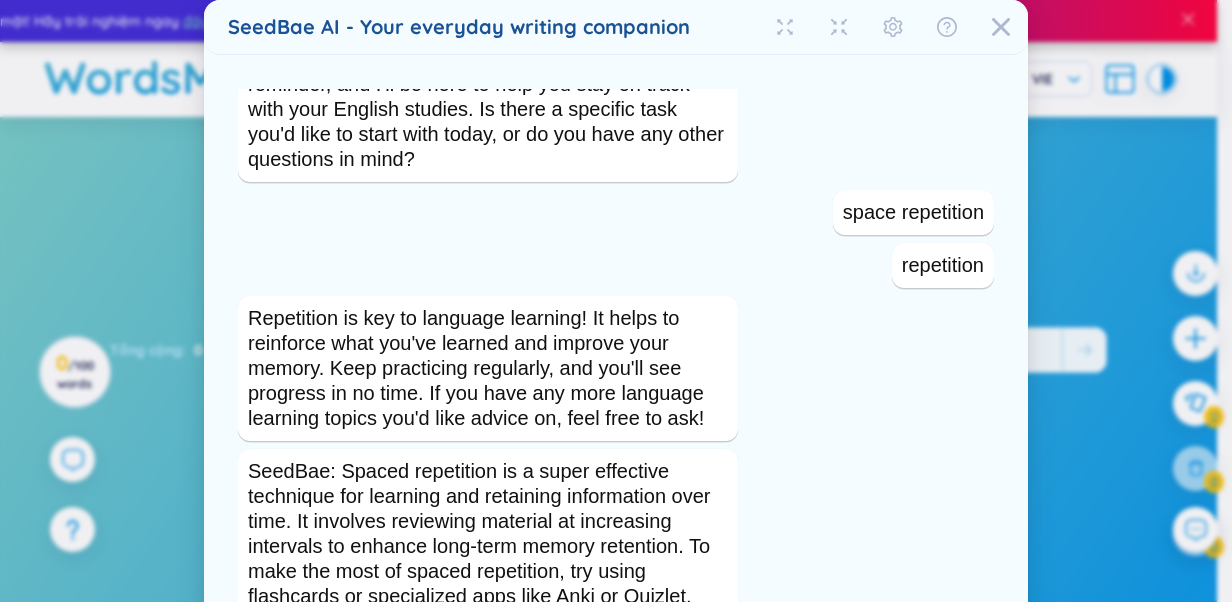 scroll, scrollTop: 1060, scrollLeft: 0, axis: vertical 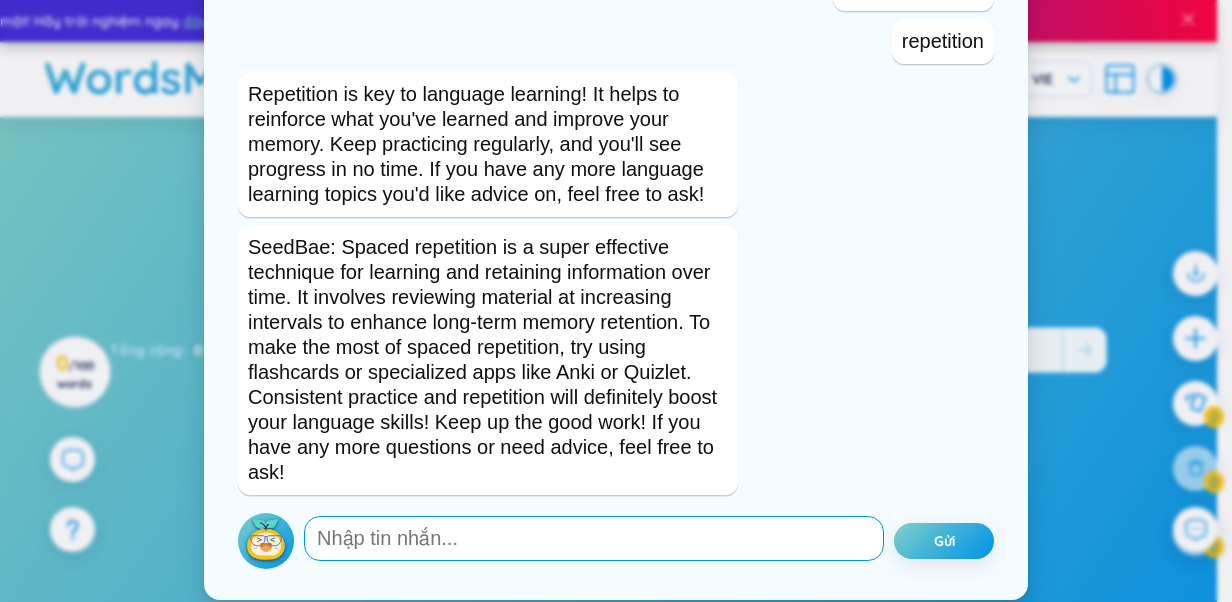 click at bounding box center [594, 538] 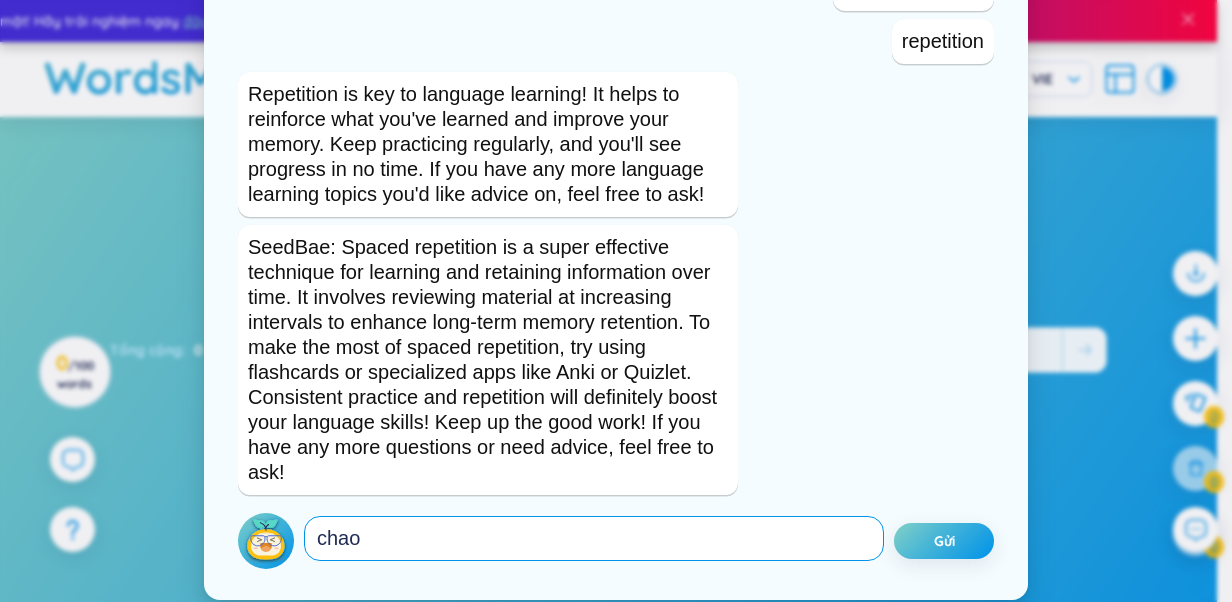 type on "chào" 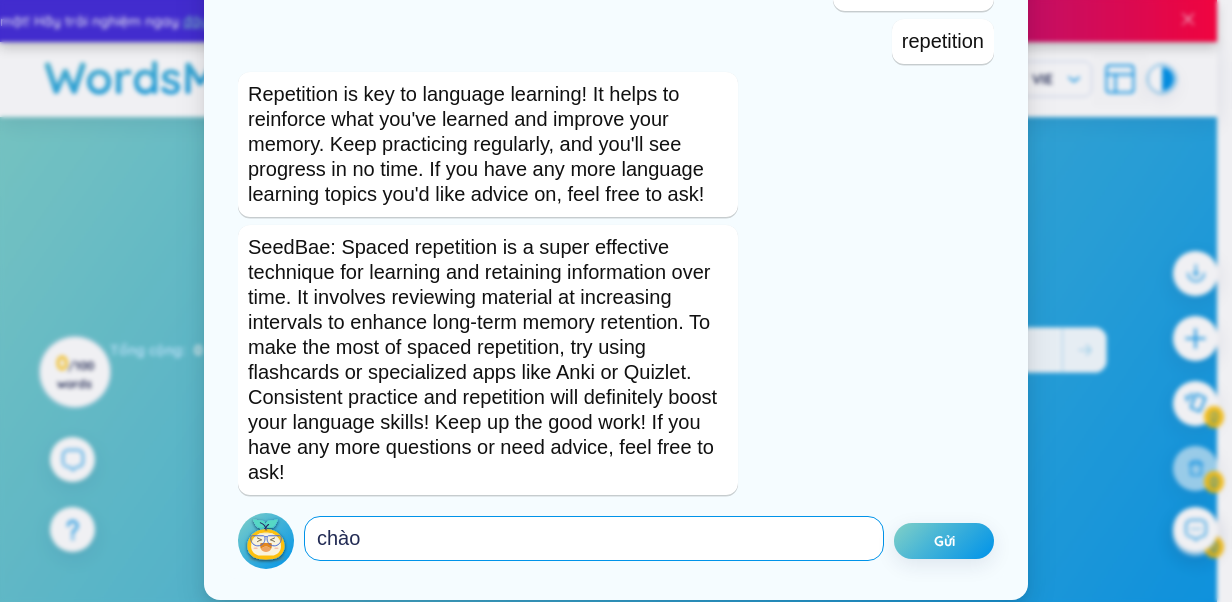 type 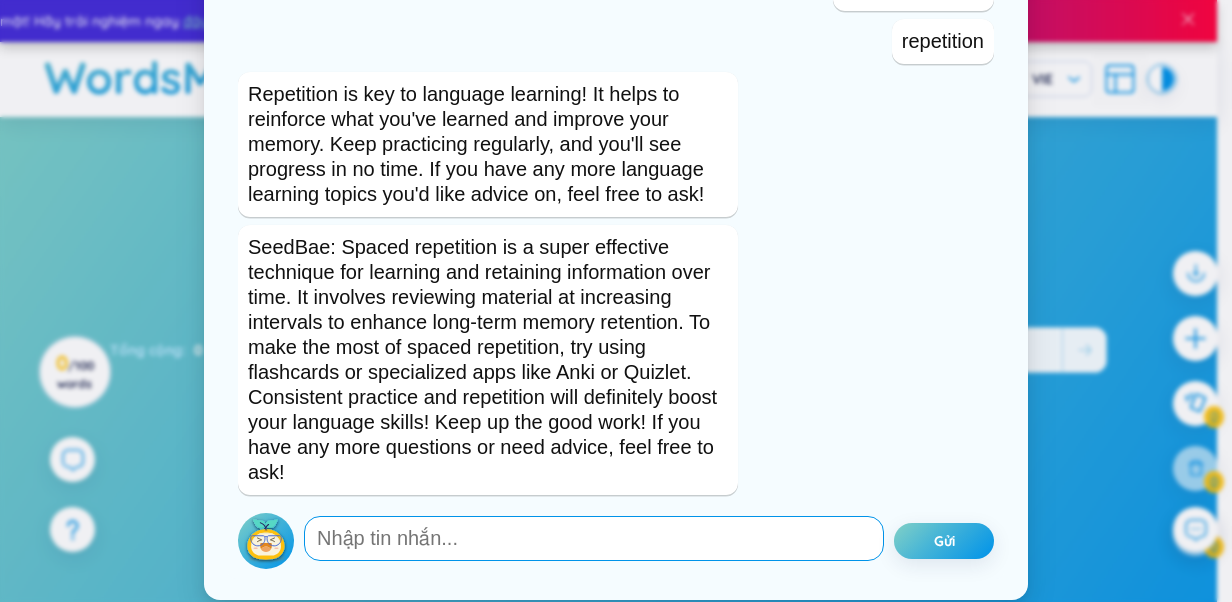 scroll, scrollTop: 172, scrollLeft: 0, axis: vertical 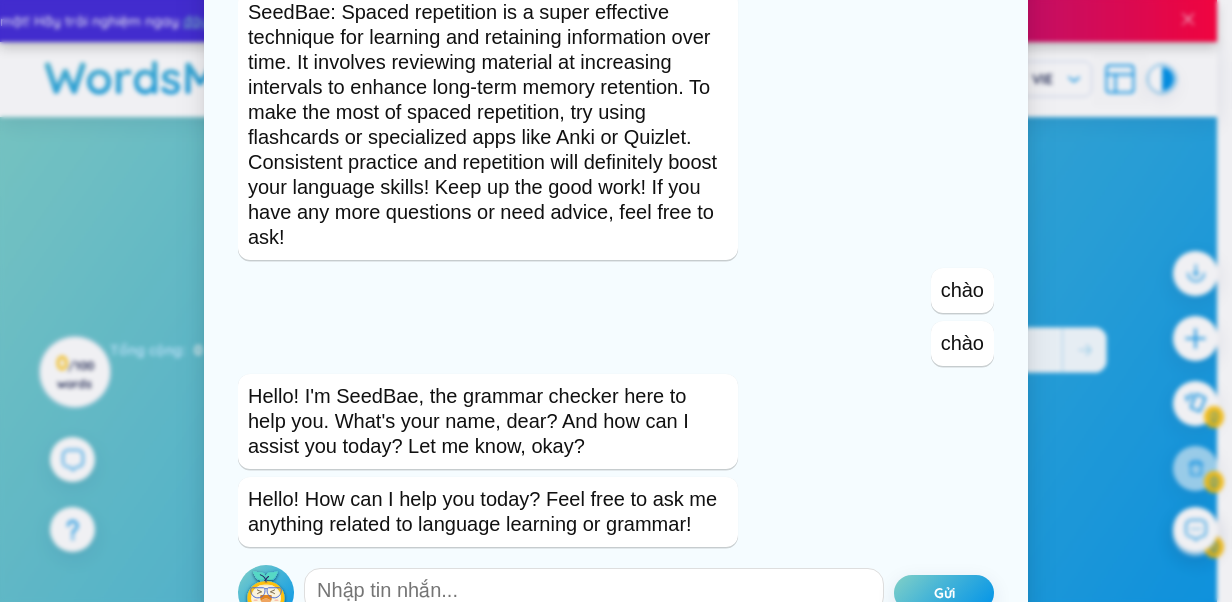 click on "SeedBae AI - Your everyday writing companion X ✨ Hey, I‘m  SeedBae , your language learning buddy here to sprinkle some joy into your learning journey! Tips: You can use  Cmd + Shift + S  to open me anytime. Want to unlock the magic? Just  type "Hello" ! Your saved words will light up in  green , making it a breeze to remember your vocabulary. Không có dữ liệu xin chào chào Hello! I'm SeedBae, the grammar checker here to help you. What's your name, sweetie? And how can I assist you today? Let me know, okey? SeedBae: Chào! My name's SeedBae, and I'm here to help you with grammar, sentences, language learning advice, and more. What's your name? How can I assist you today? nói tiếng việt đc chứ? can u remind me to study english when I need? Can you remind me to study English when I need to? yes yes Great! Just let me know anytime you need a reminder to study English, and I'll be here to help you out. What's next on the agenda, sweetheart? space repetition repetition chào chào Gửi # # # #" at bounding box center [616, 301] 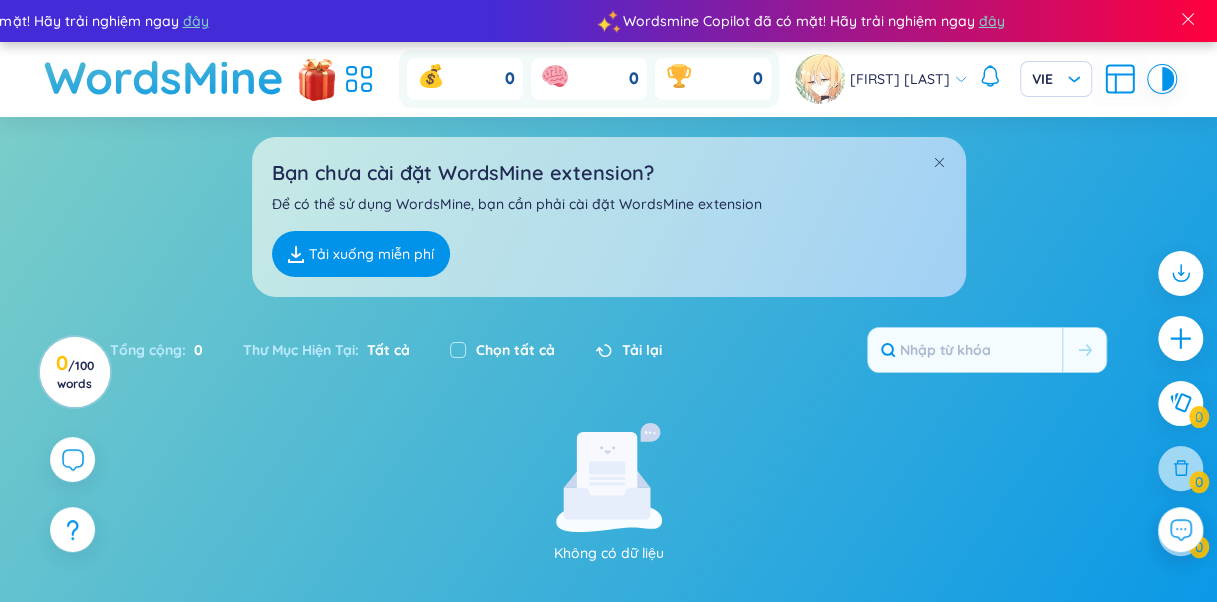click on "Watson Alice VIE" at bounding box center (984, 79) 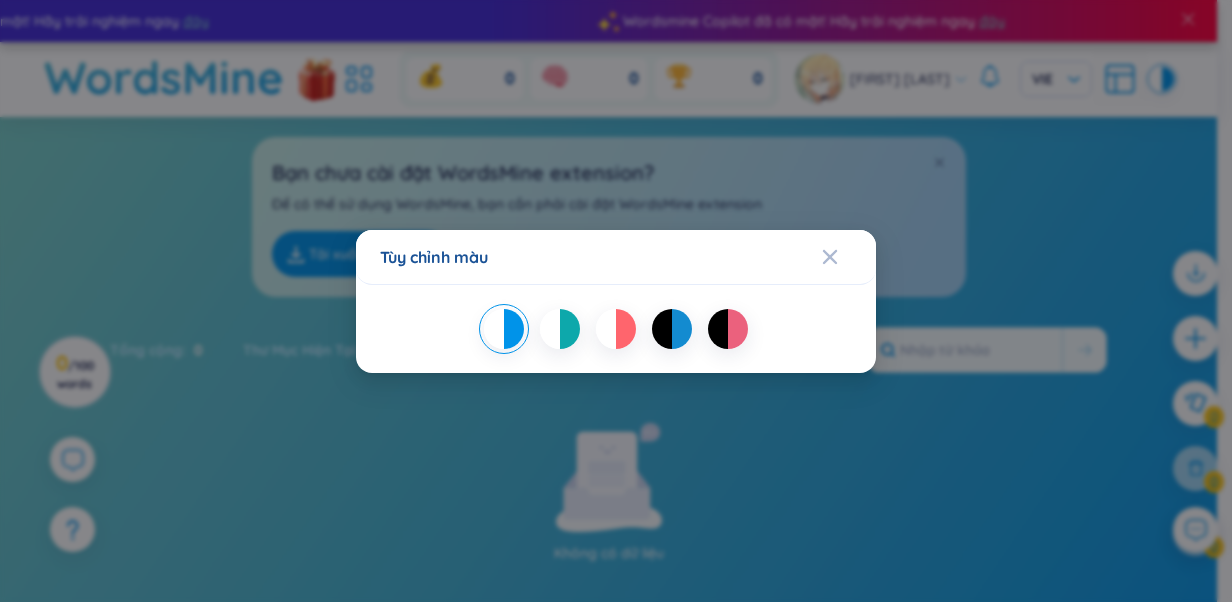 click at bounding box center [662, 329] 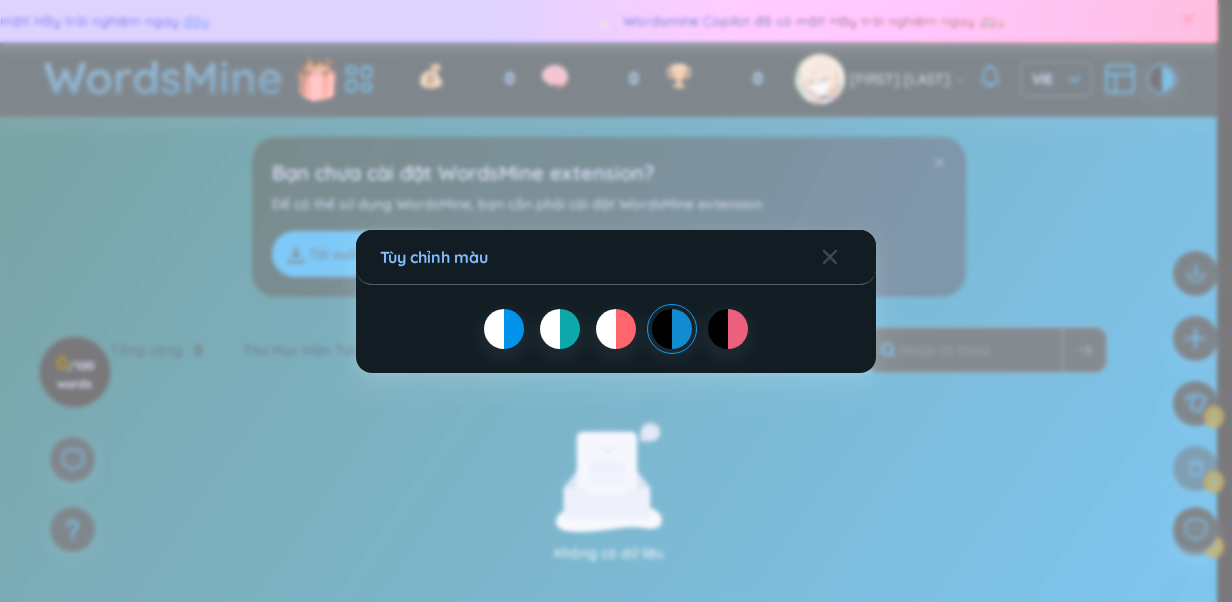 click at bounding box center (738, 329) 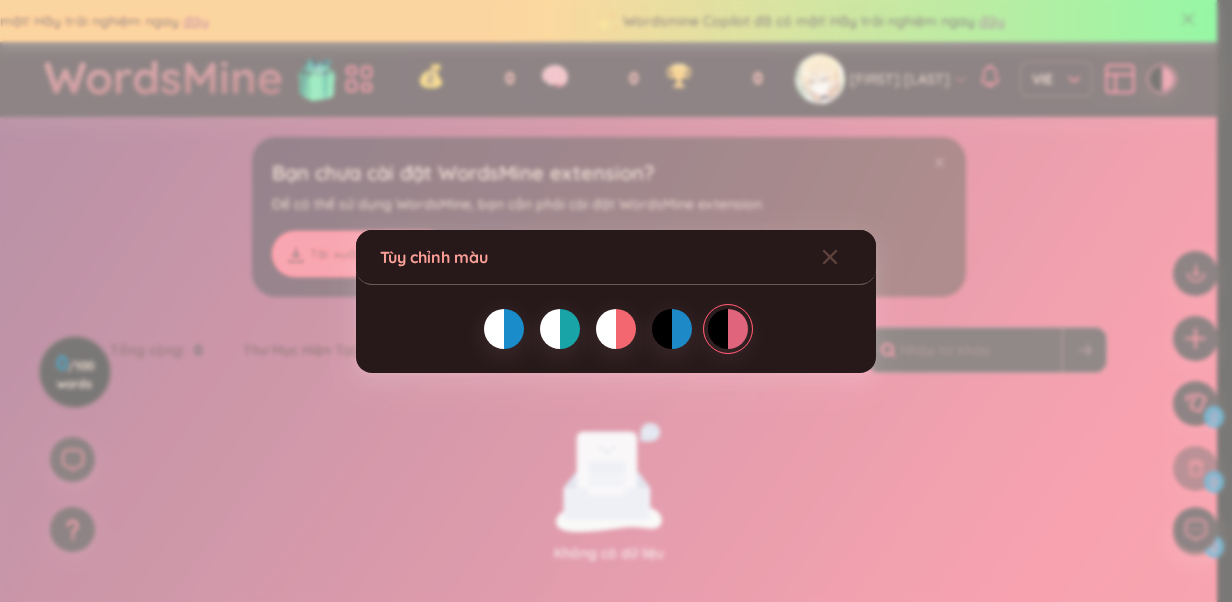 click at bounding box center (570, 329) 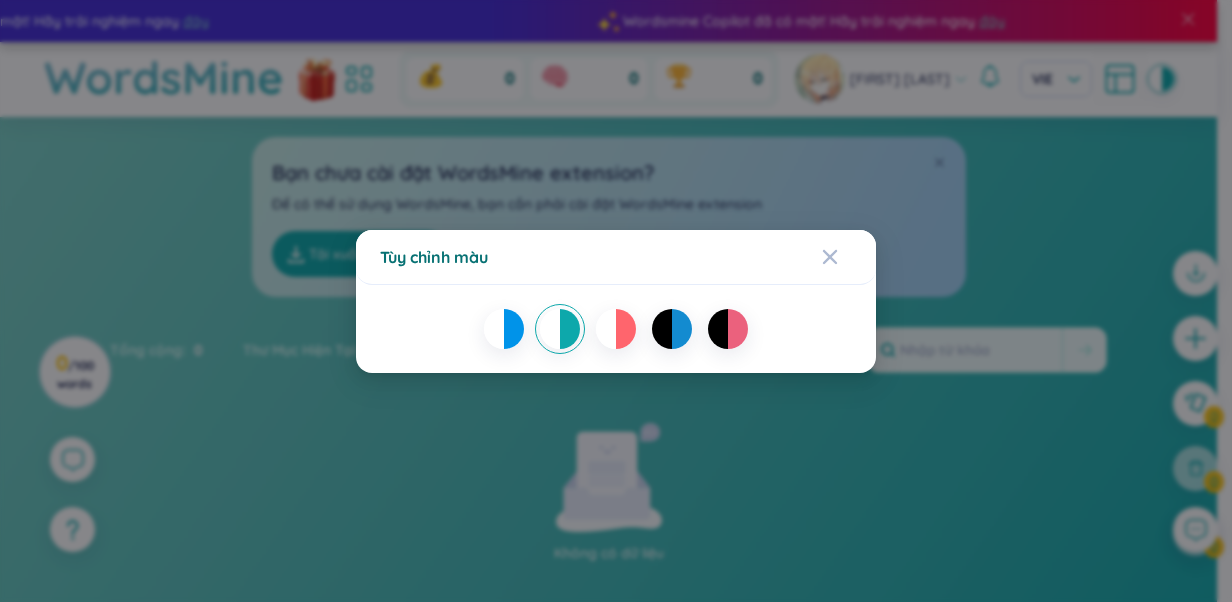click at bounding box center [514, 329] 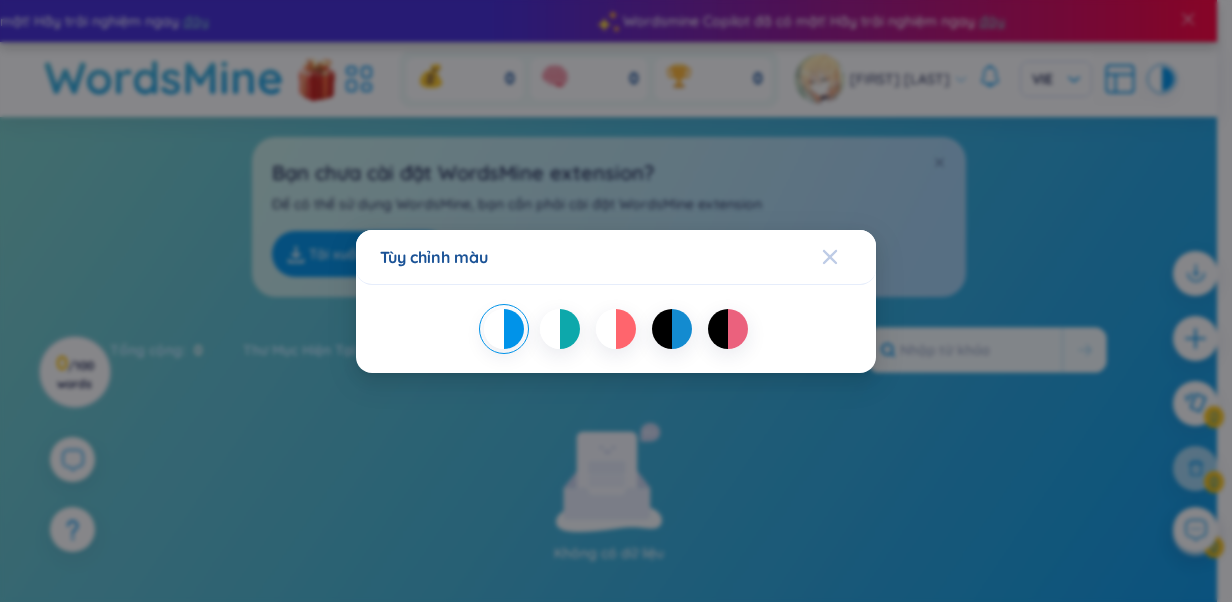click at bounding box center (830, 257) 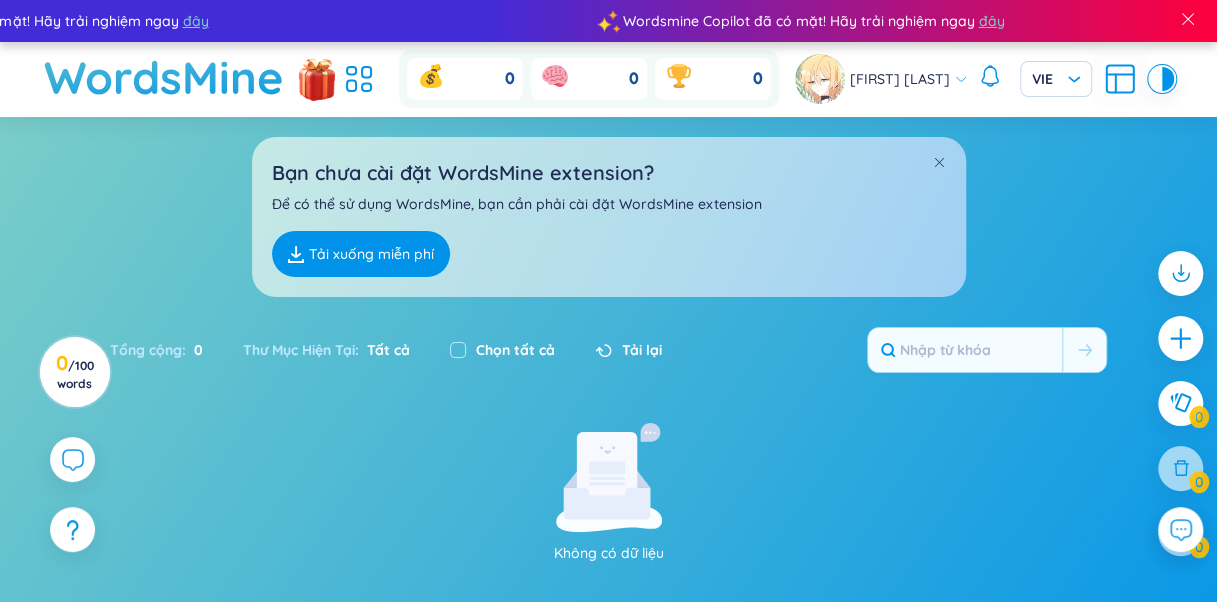 scroll, scrollTop: 100, scrollLeft: 0, axis: vertical 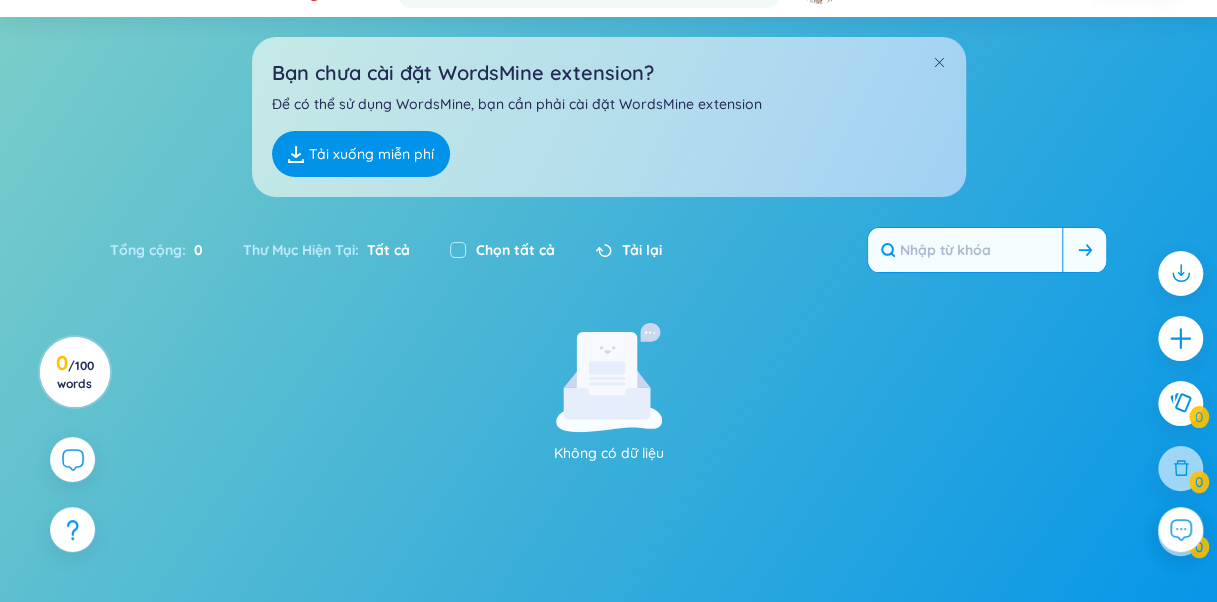 click at bounding box center [965, 250] 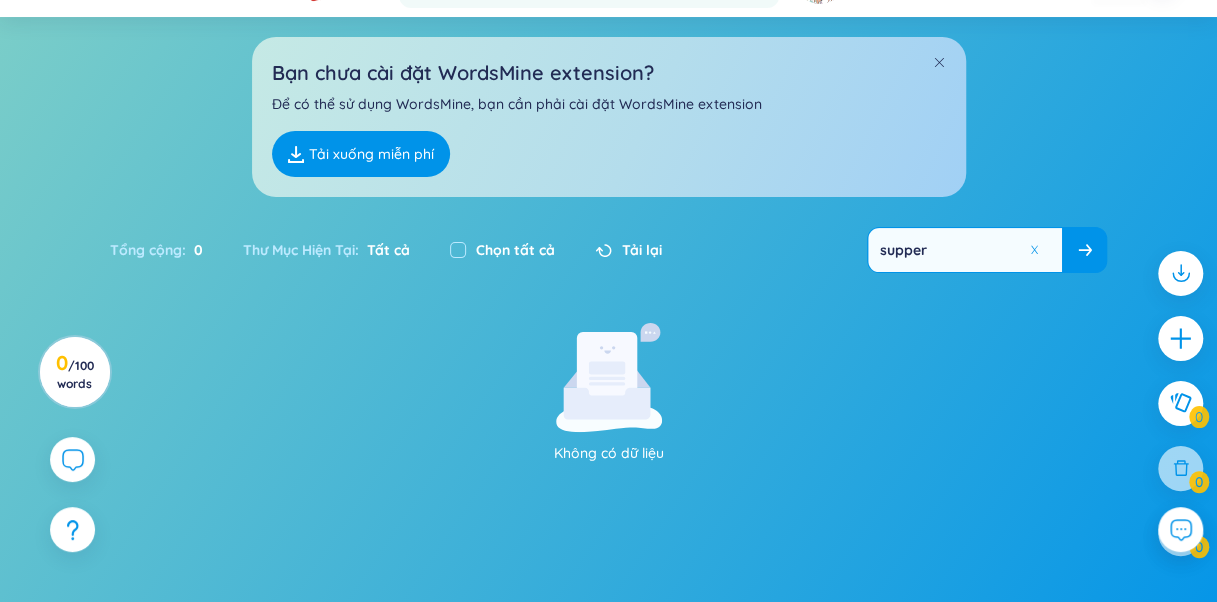 type on "supper" 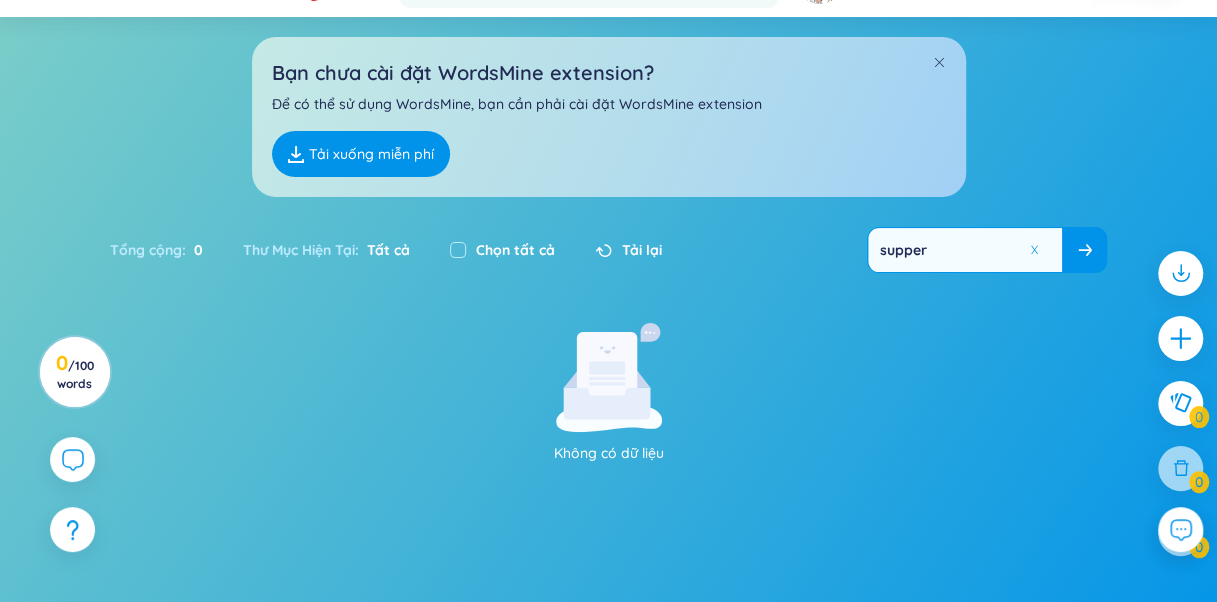 click on "Tải xuống miễn phí" at bounding box center (361, 154) 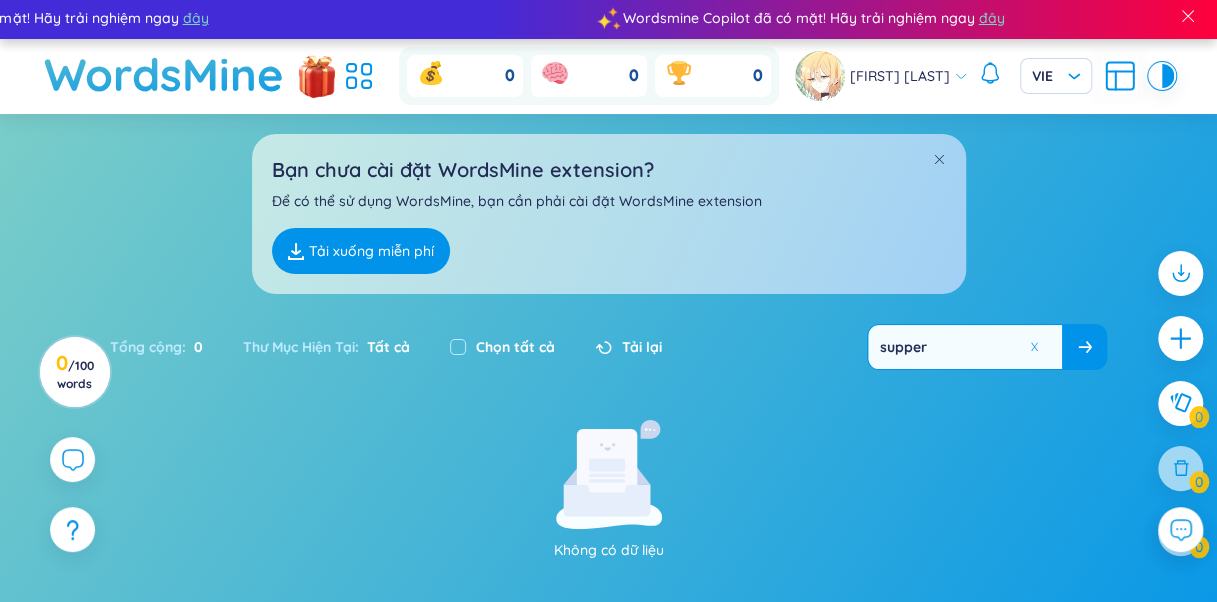 scroll, scrollTop: 0, scrollLeft: 0, axis: both 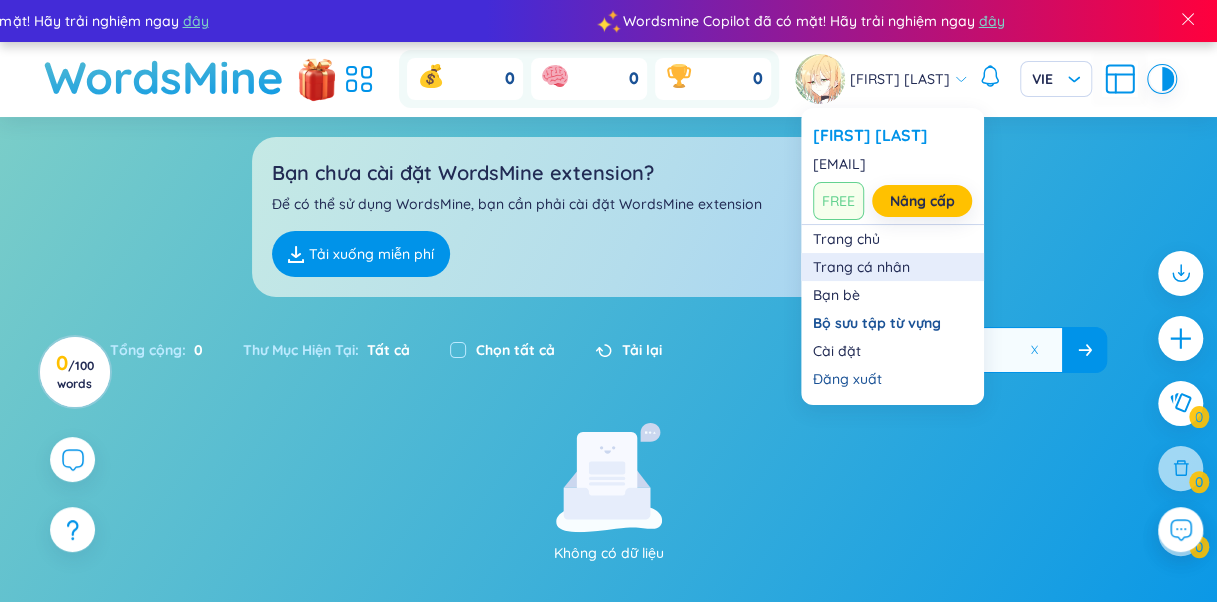 click on "Trang cá nhân" at bounding box center [892, 267] 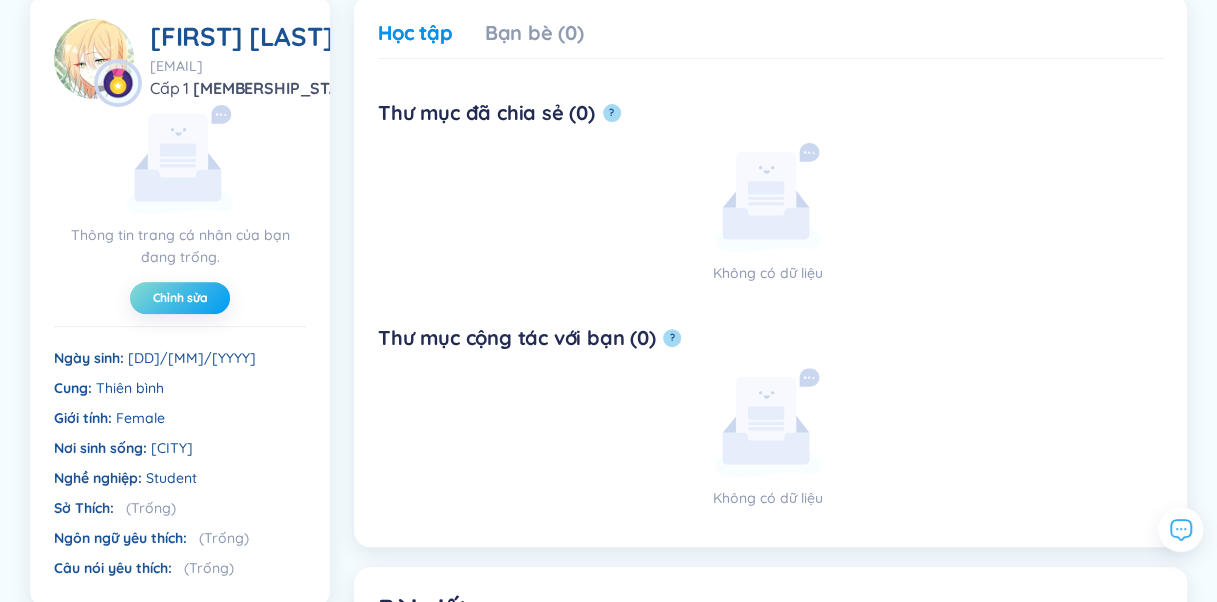 click on "Chỉnh sửa" at bounding box center [180, 298] 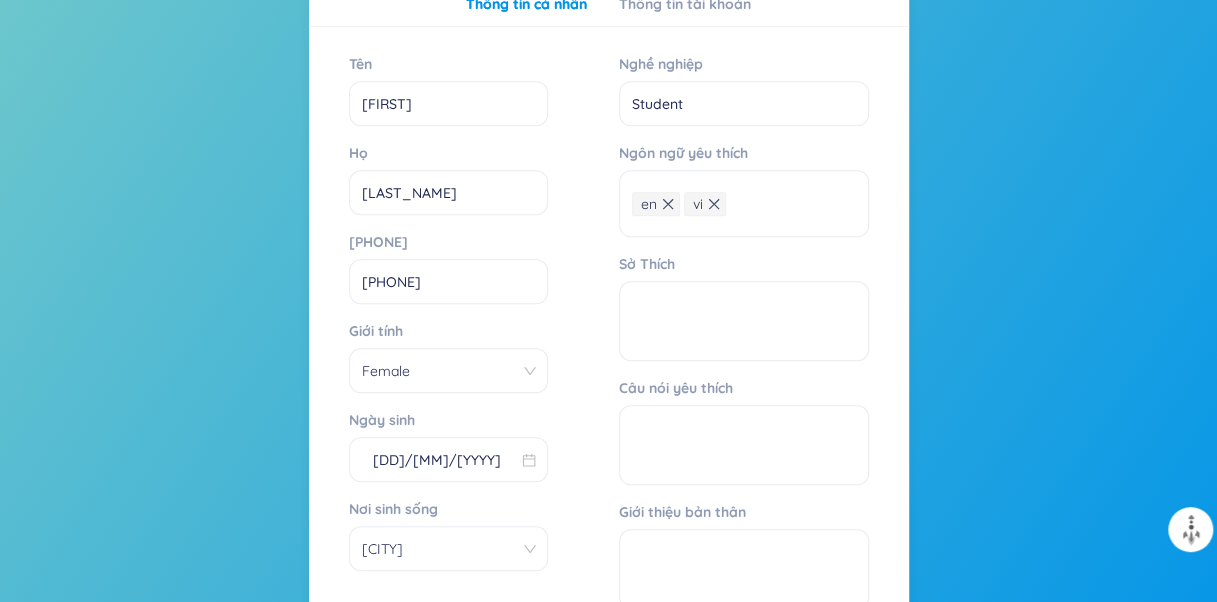 scroll, scrollTop: 500, scrollLeft: 0, axis: vertical 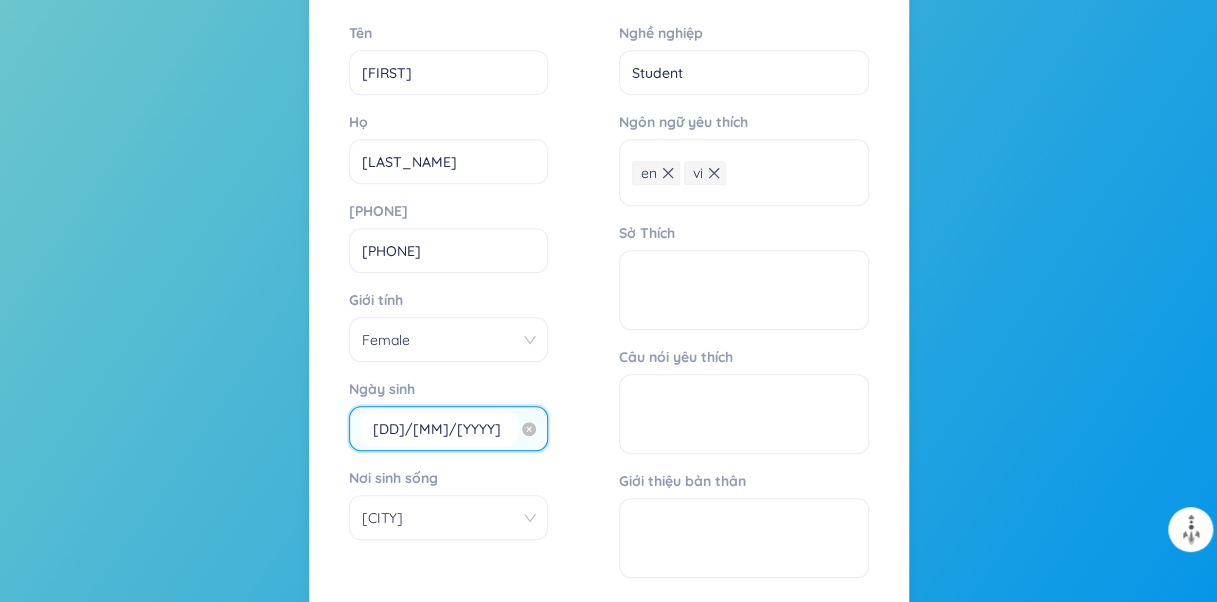 click on "12/10/2011" at bounding box center (439, 428) 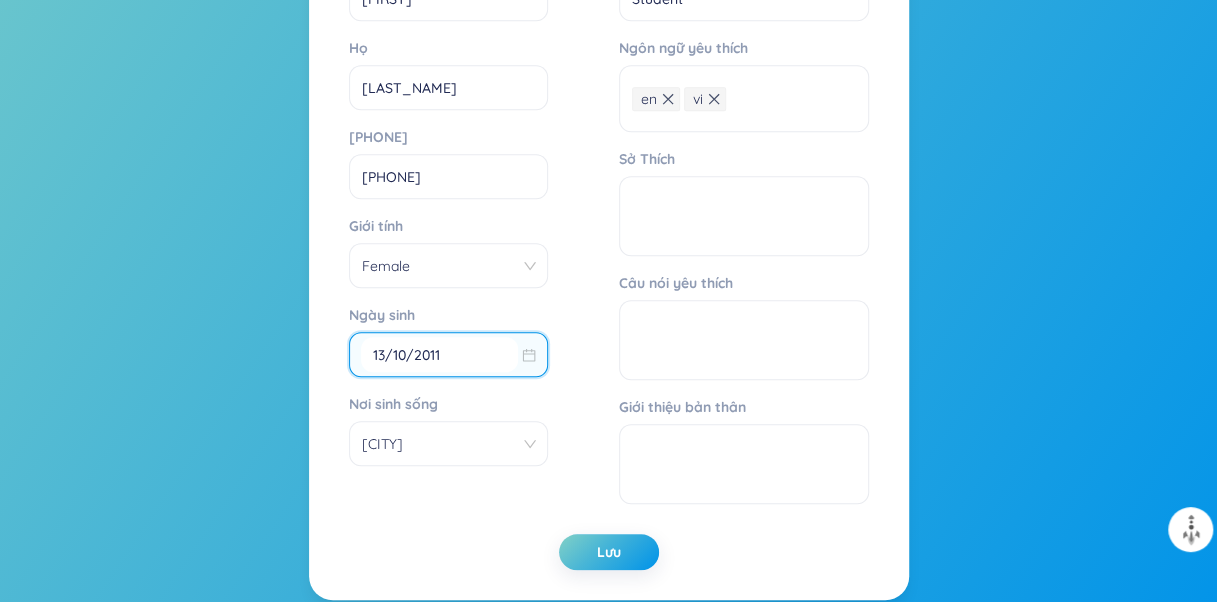 scroll, scrollTop: 641, scrollLeft: 0, axis: vertical 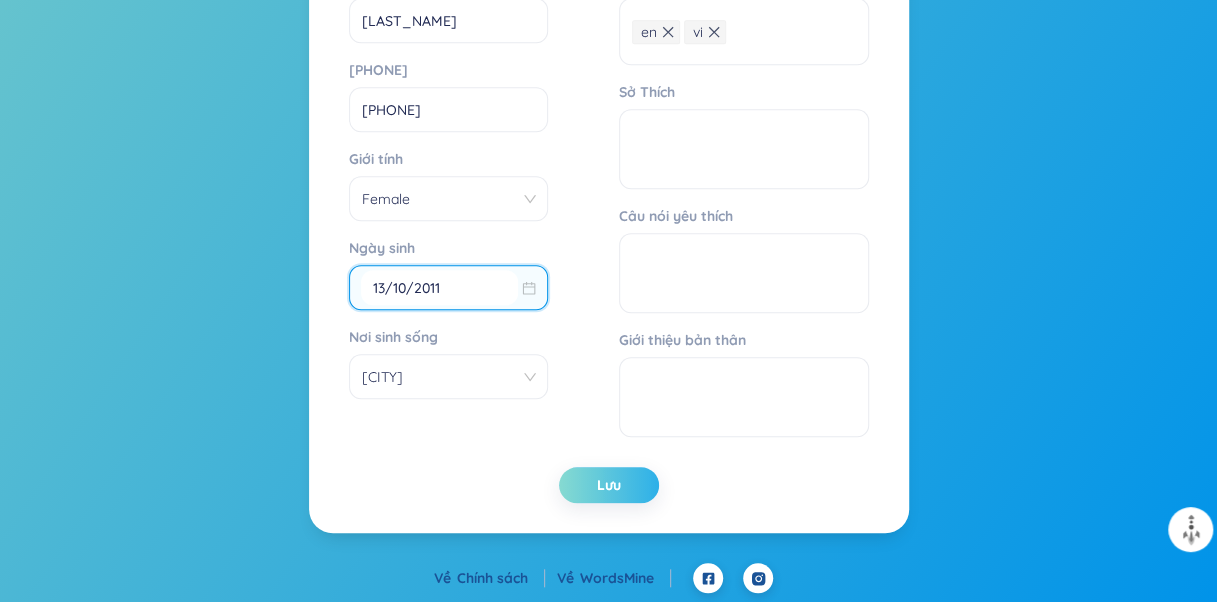 type on "13/10/2011" 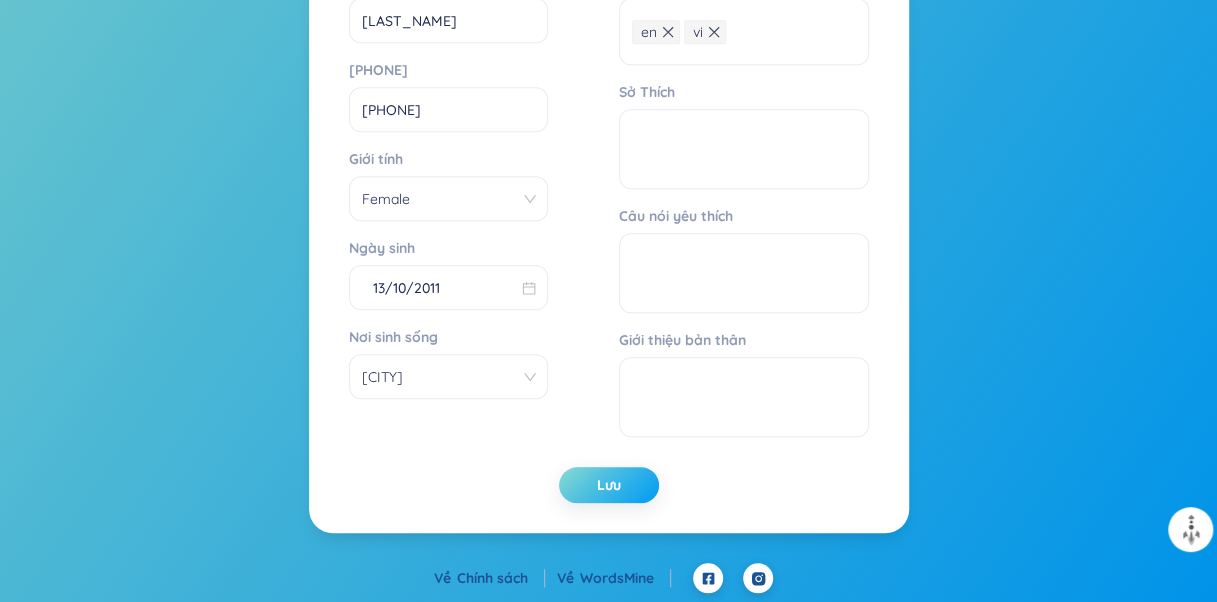 click on "Lưu" at bounding box center [609, 485] 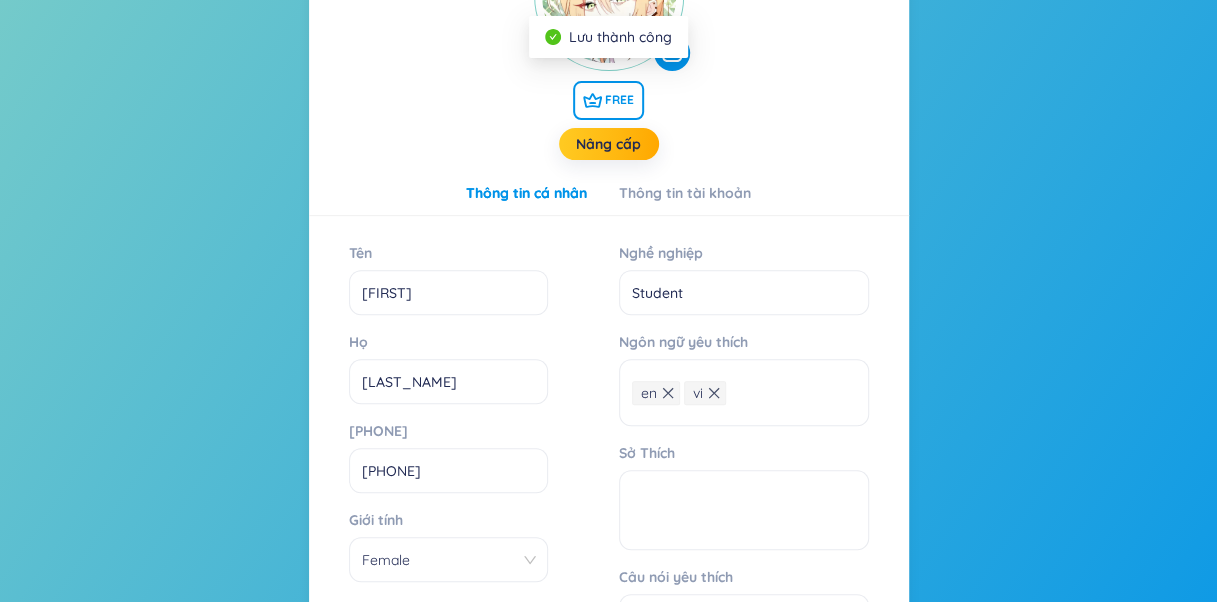 scroll, scrollTop: 241, scrollLeft: 0, axis: vertical 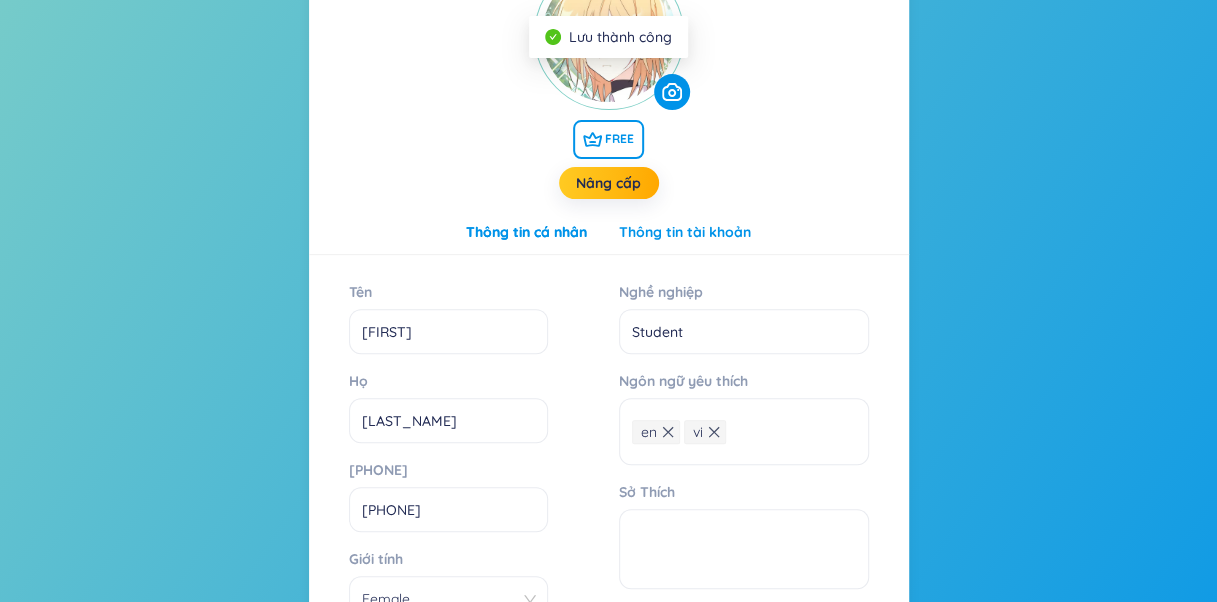 click on "Thông tin tài khoản" at bounding box center [685, 232] 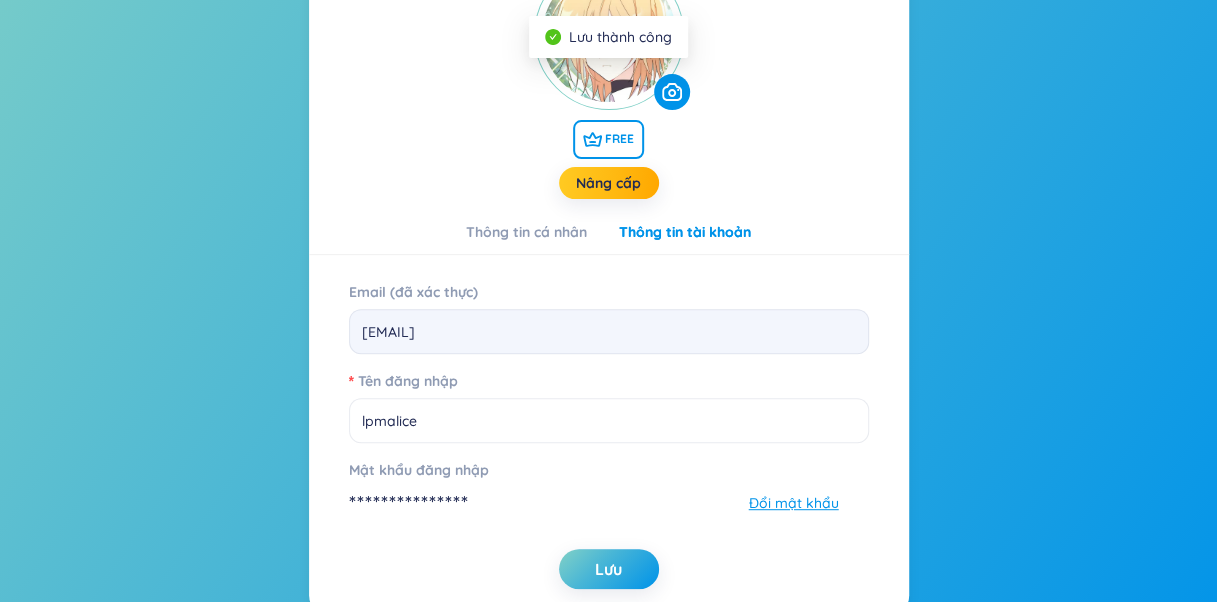 scroll, scrollTop: 328, scrollLeft: 0, axis: vertical 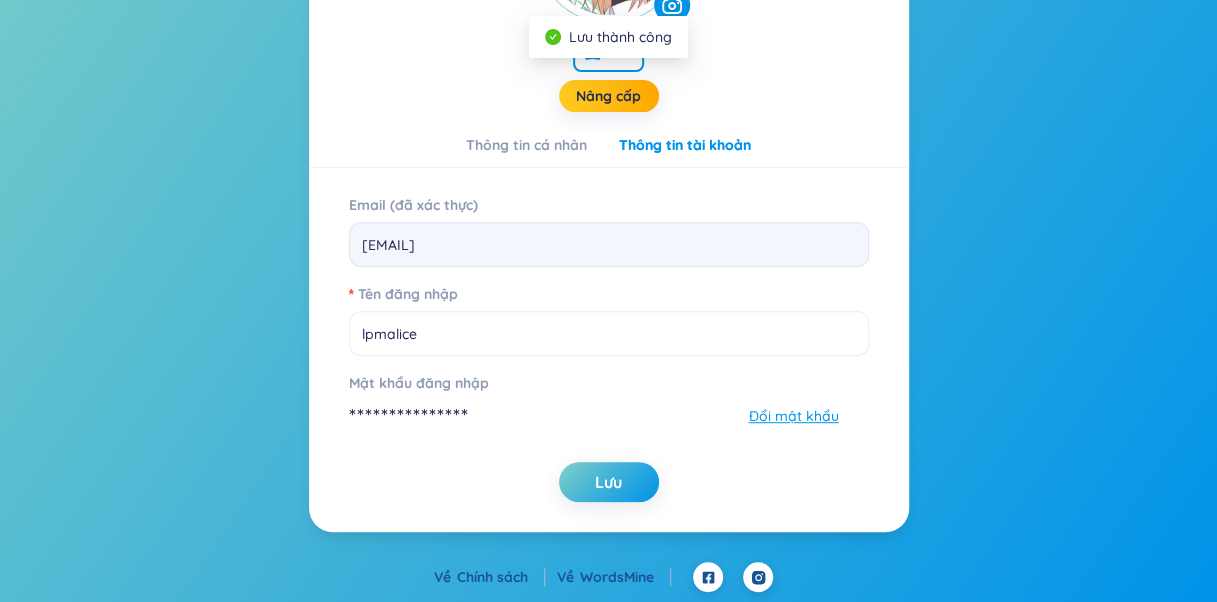 click on "**********" at bounding box center [594, 415] 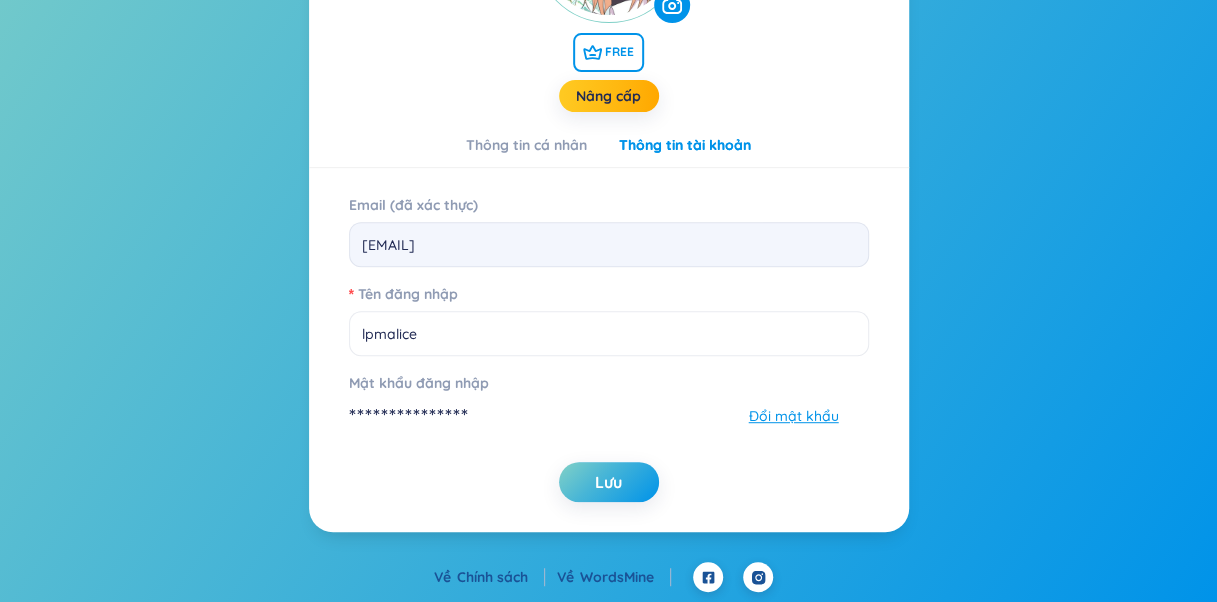click on "Đổi mật khẩu" at bounding box center (794, 416) 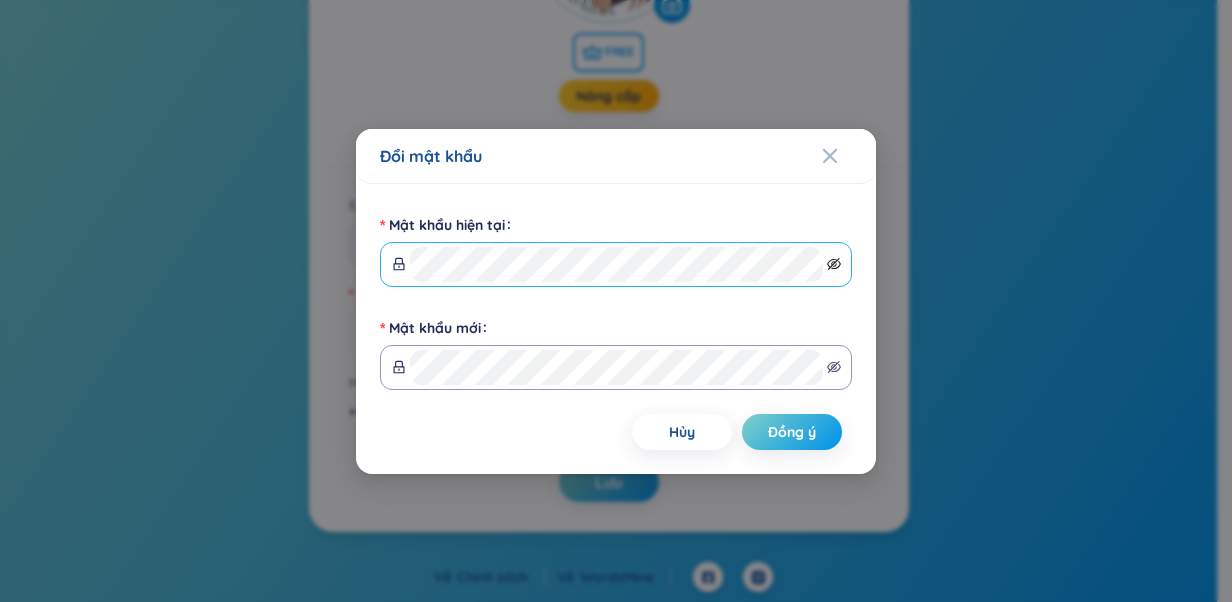 click 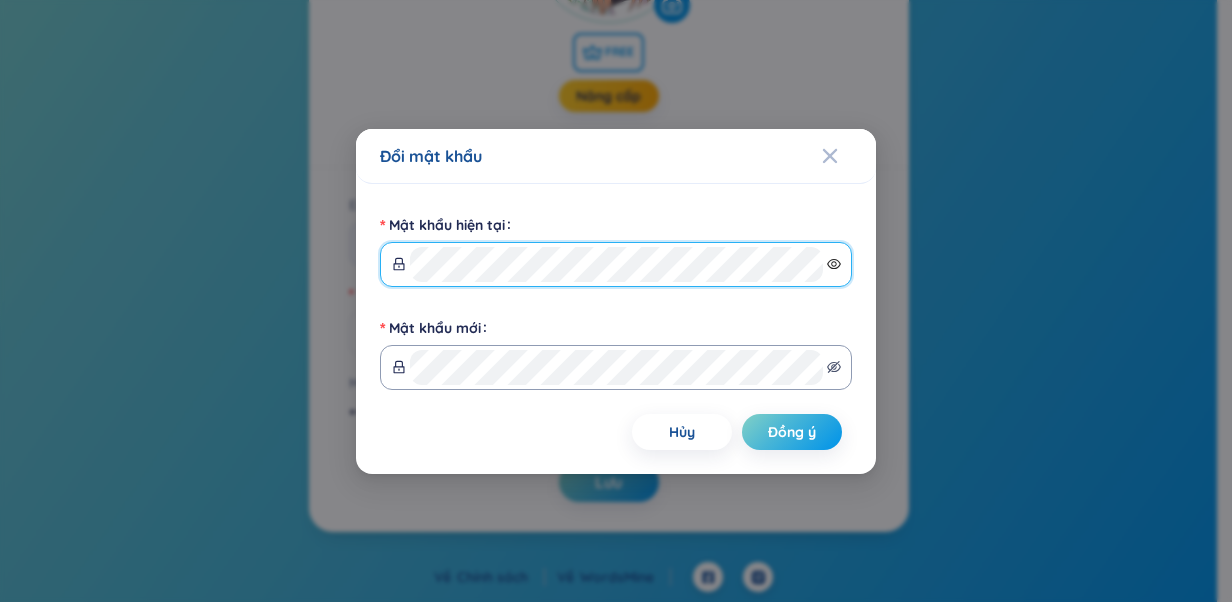 click 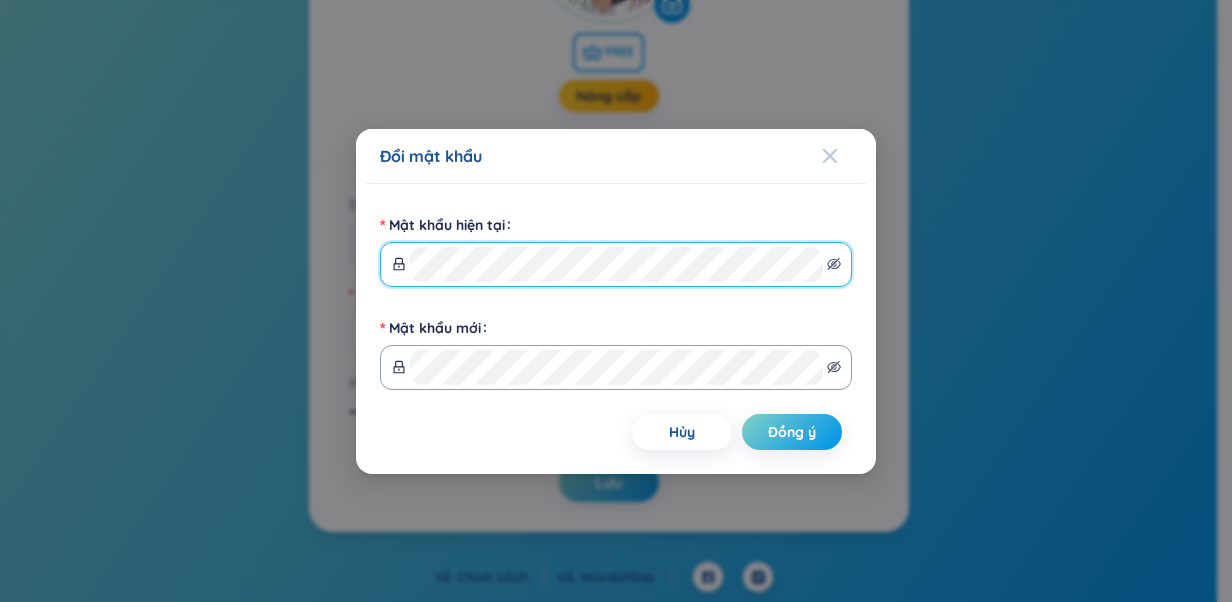 click at bounding box center (830, 156) 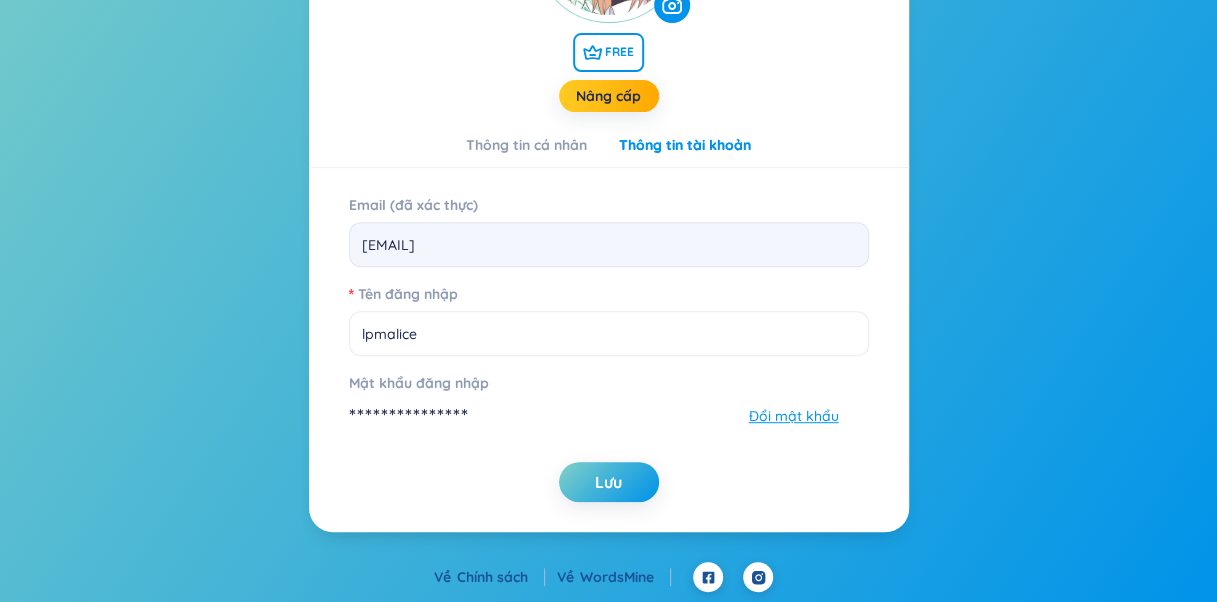 click on "**********" at bounding box center [594, 415] 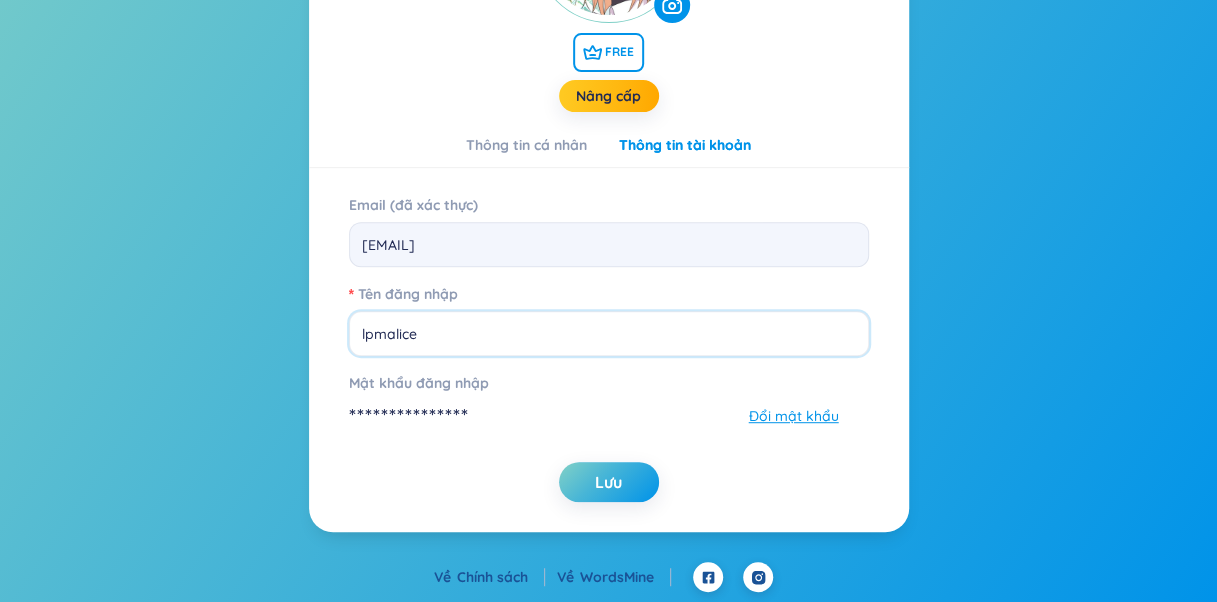 click on "lpmalice" at bounding box center [609, 333] 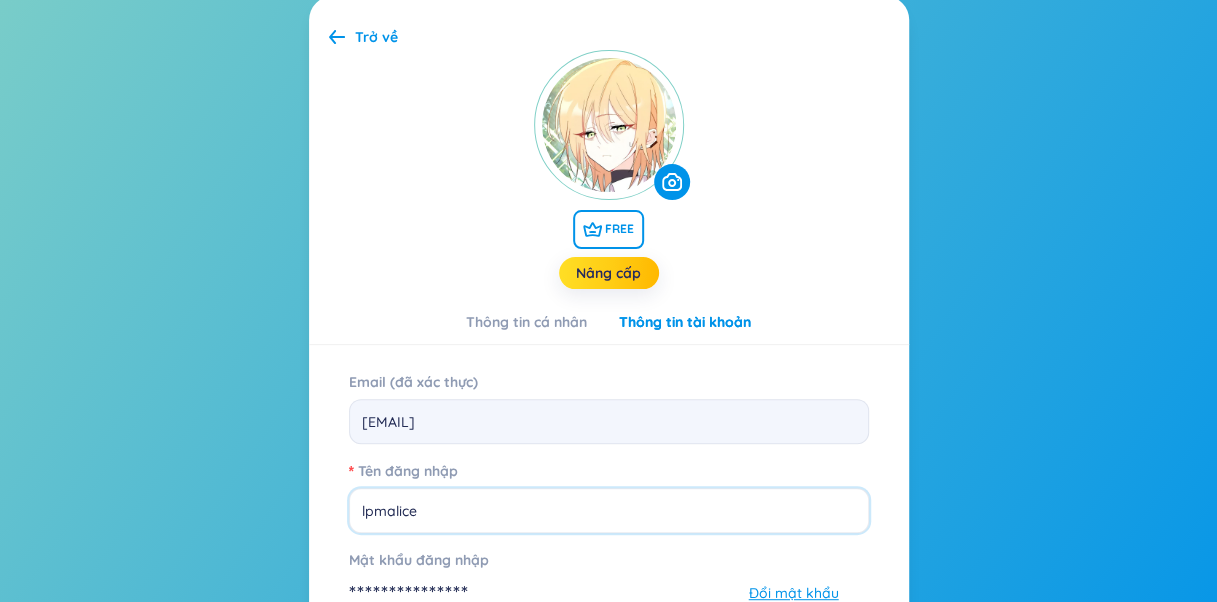 scroll, scrollTop: 200, scrollLeft: 0, axis: vertical 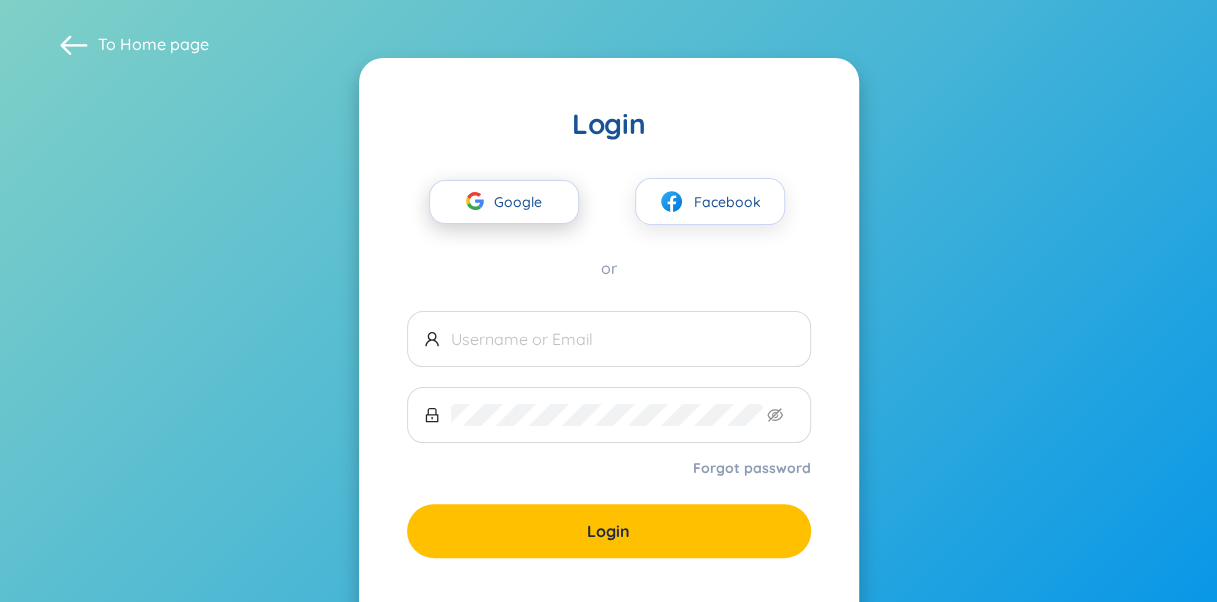 click on "Google" at bounding box center [523, 202] 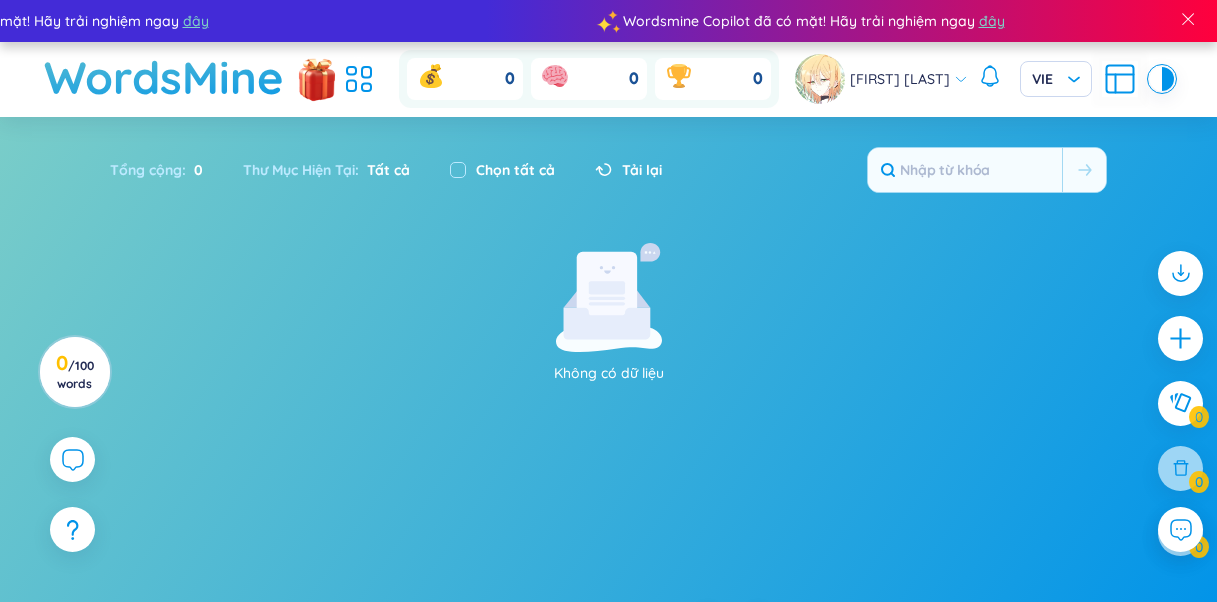 scroll, scrollTop: 0, scrollLeft: 0, axis: both 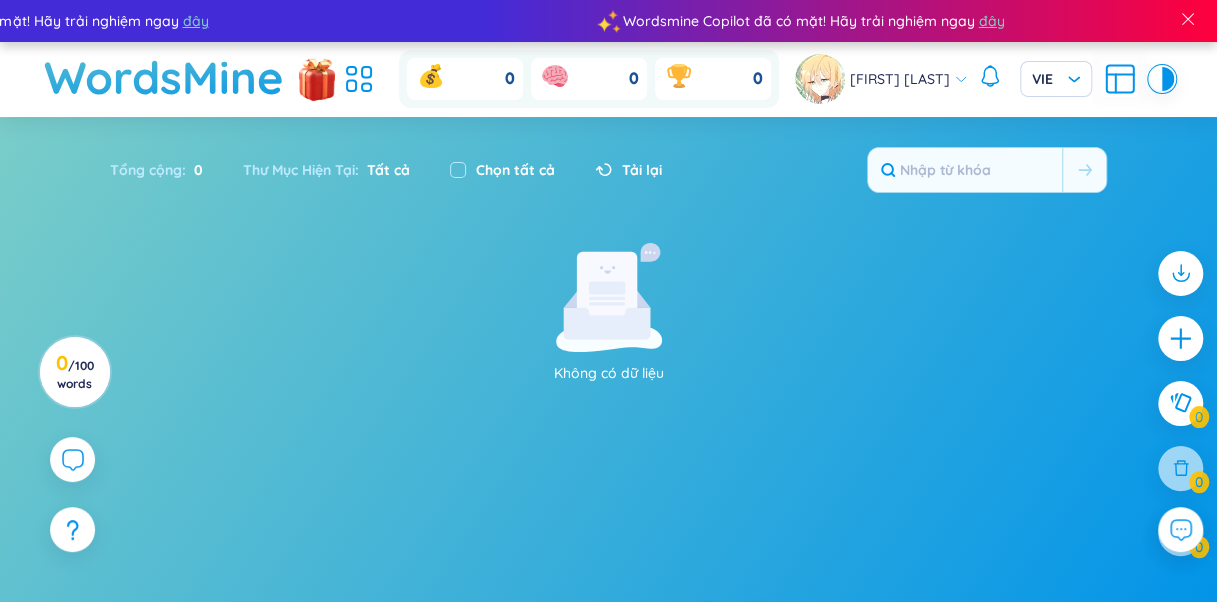 click on "Không có dữ liệu" at bounding box center (608, 313) 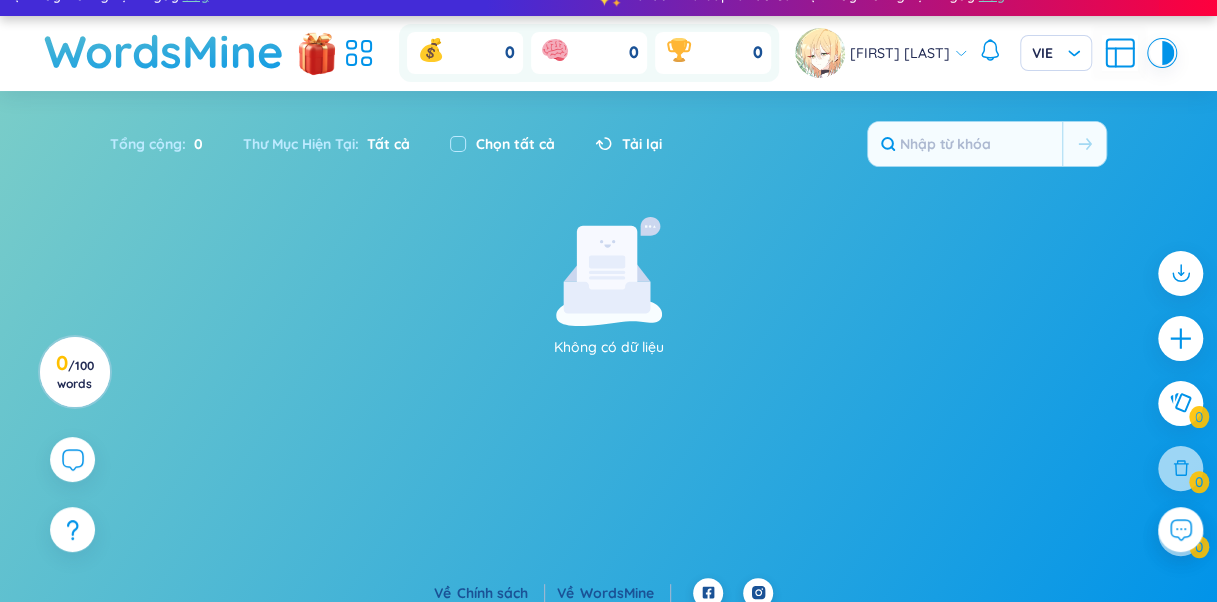 scroll, scrollTop: 41, scrollLeft: 0, axis: vertical 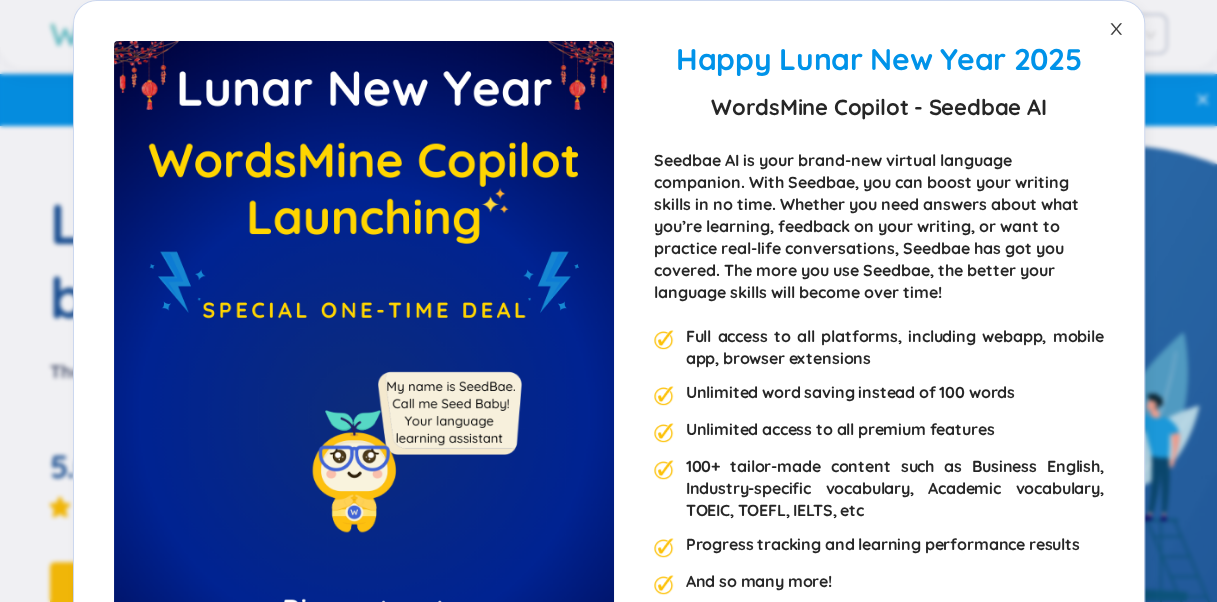 click 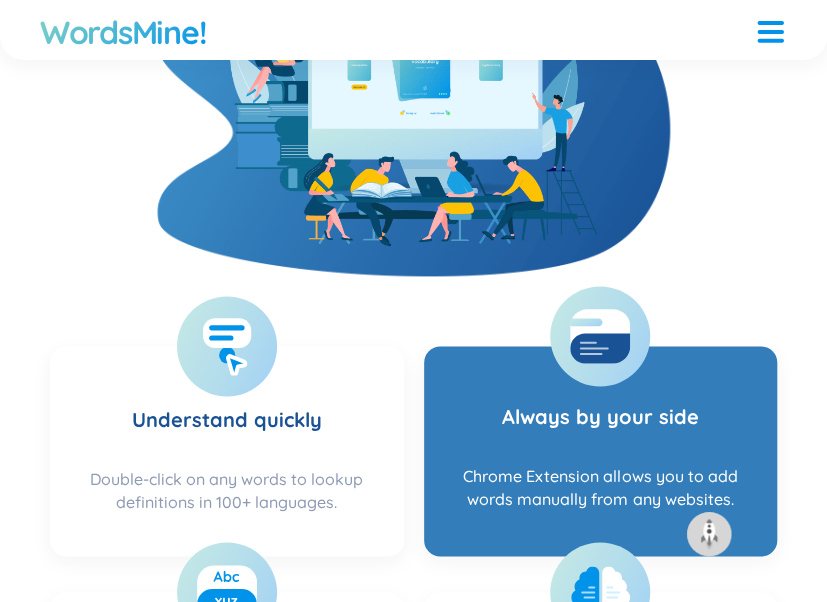 scroll, scrollTop: 788, scrollLeft: 0, axis: vertical 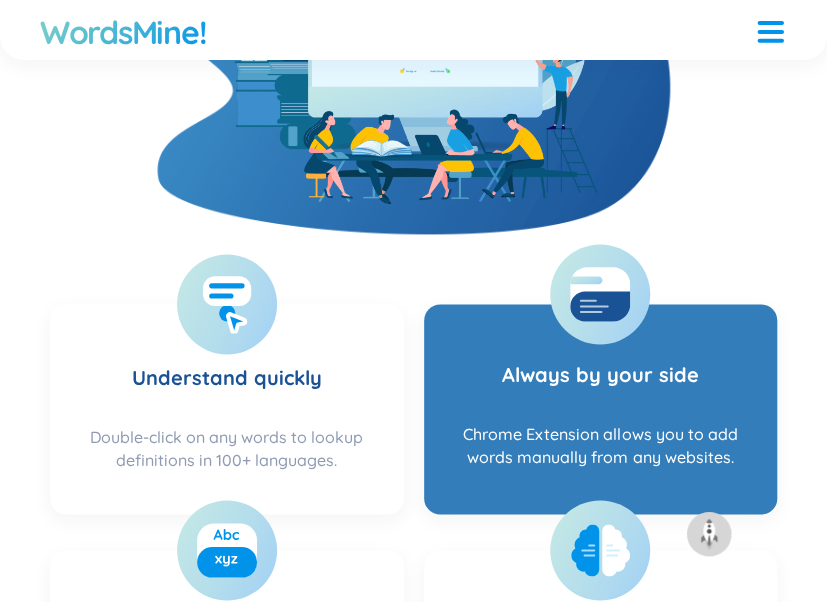 click on "Always by your side Chrome Extension allows you to add words manually from any websites." at bounding box center (601, 409) 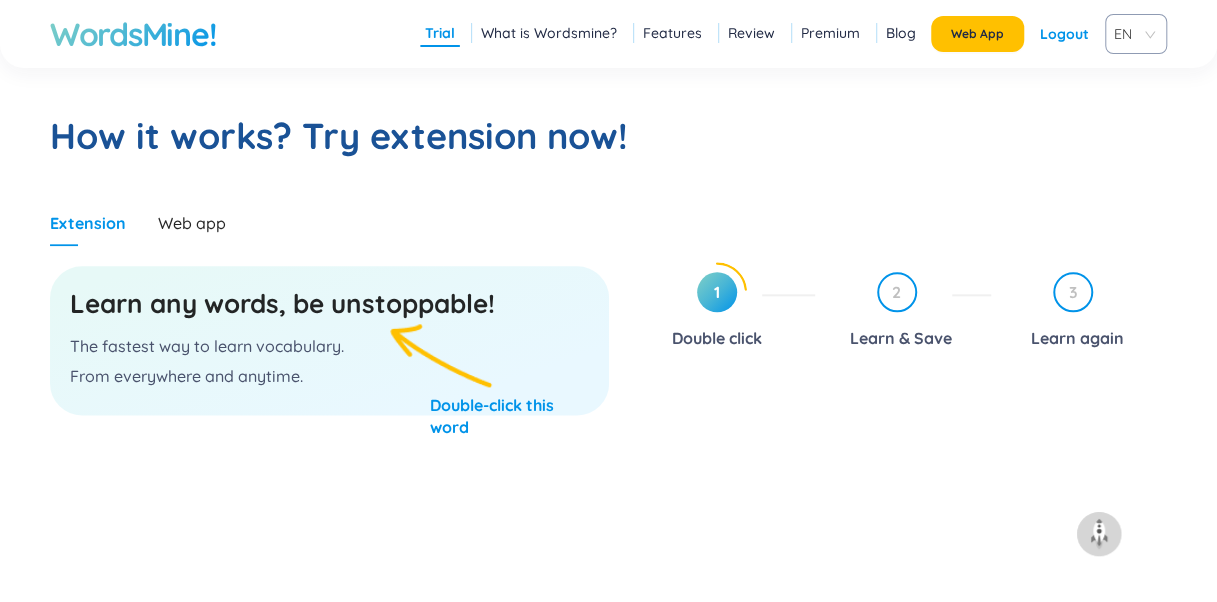 scroll, scrollTop: 900, scrollLeft: 0, axis: vertical 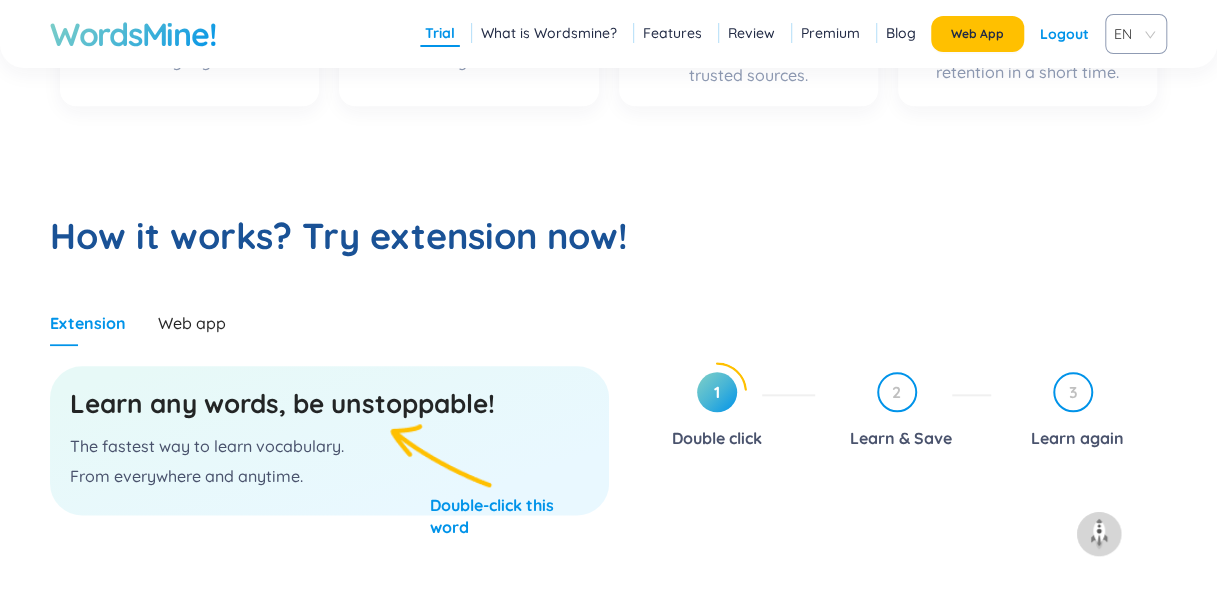click on "Learn any words, be unstoppable!" at bounding box center [329, 404] 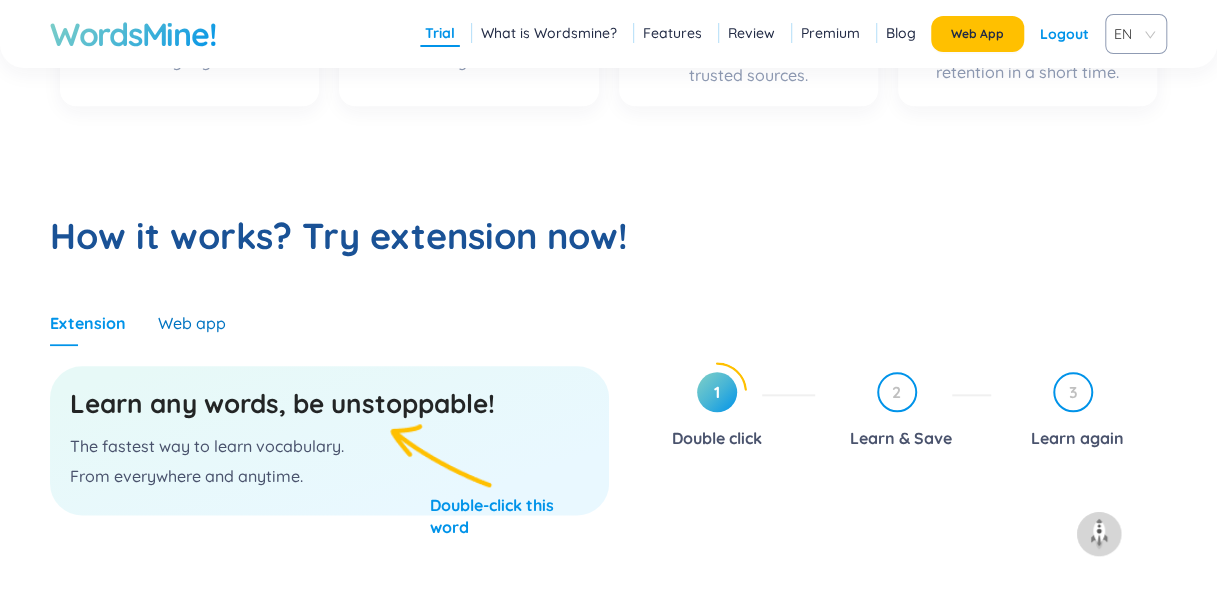 click on "Web app" at bounding box center [192, 323] 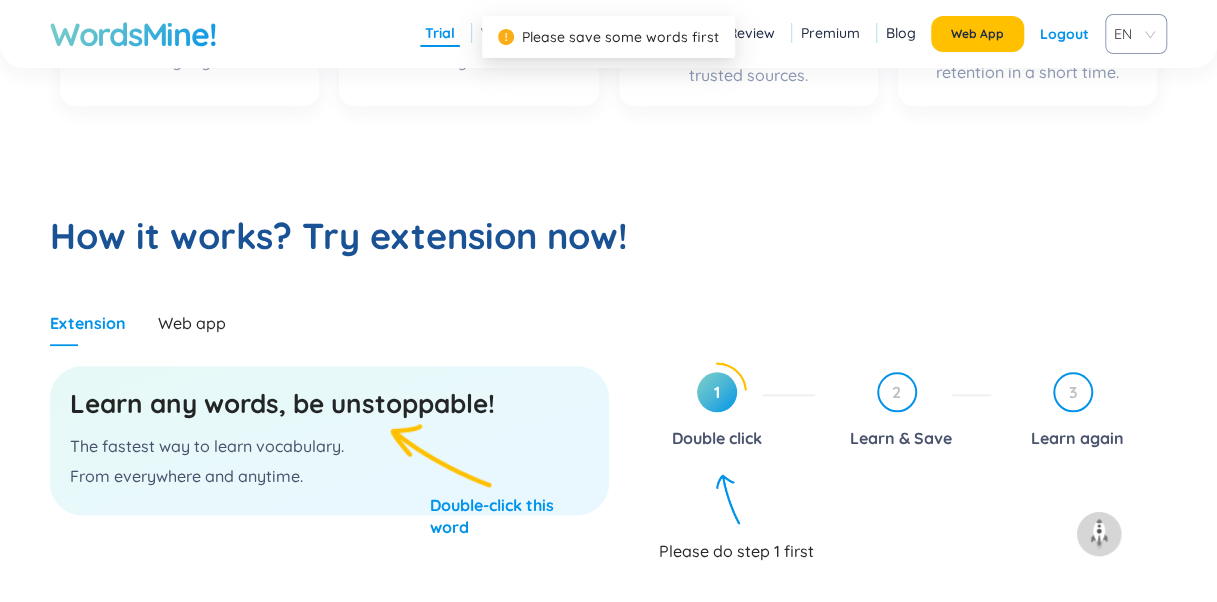 click on "1" at bounding box center (717, 392) 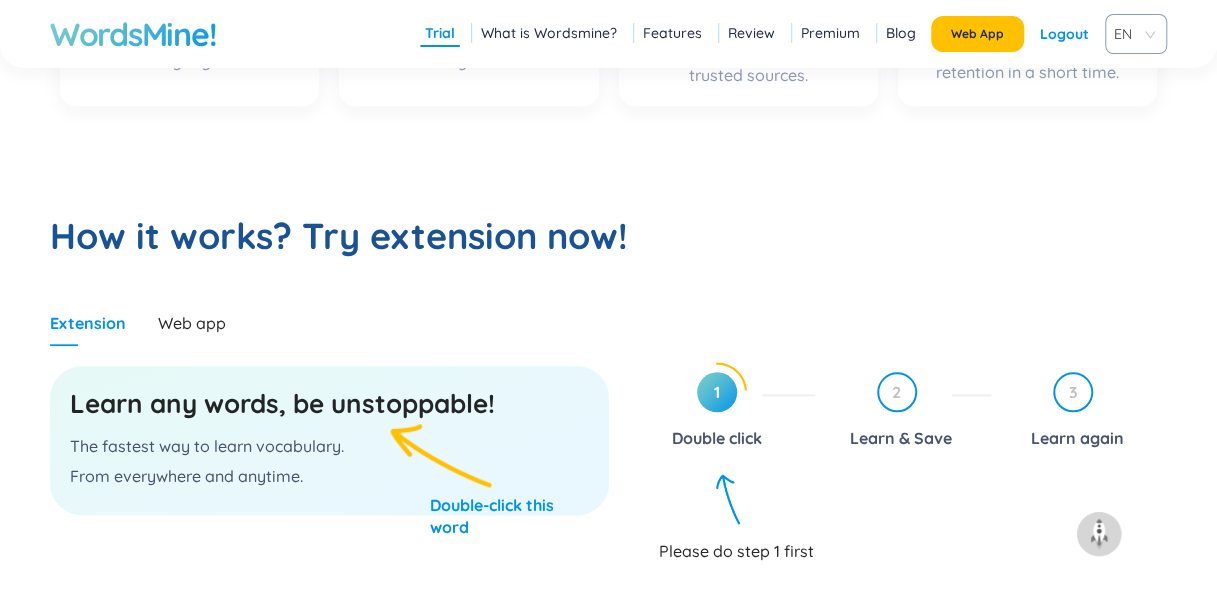 click on "The fastest way to learn vocabulary." at bounding box center [329, 446] 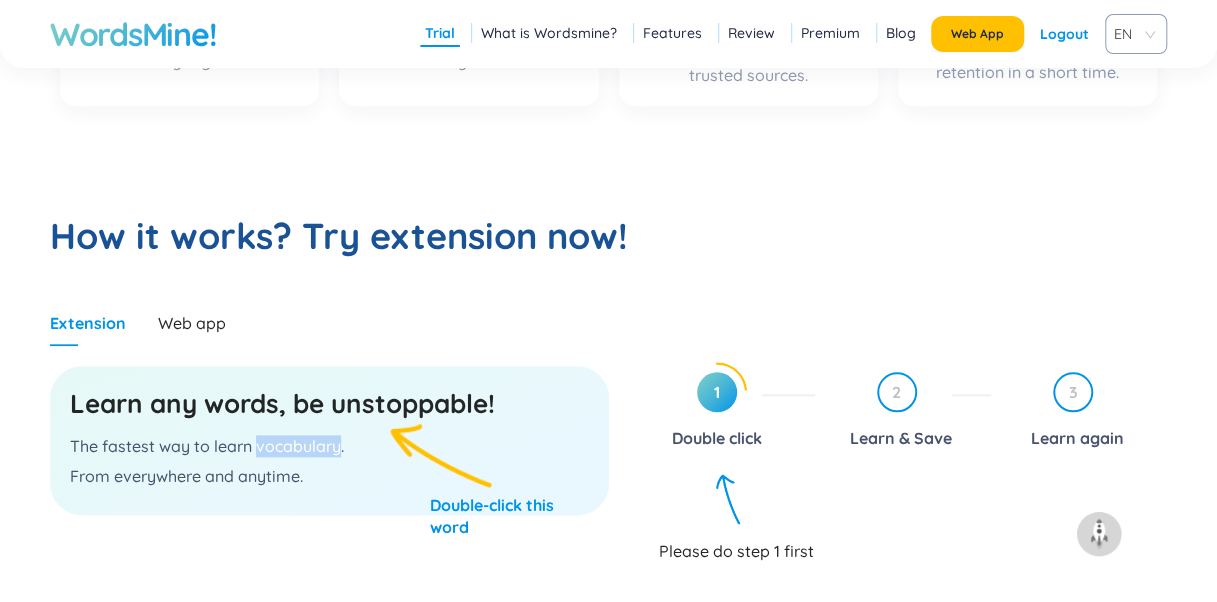 click on "The fastest way to learn vocabulary." at bounding box center [329, 446] 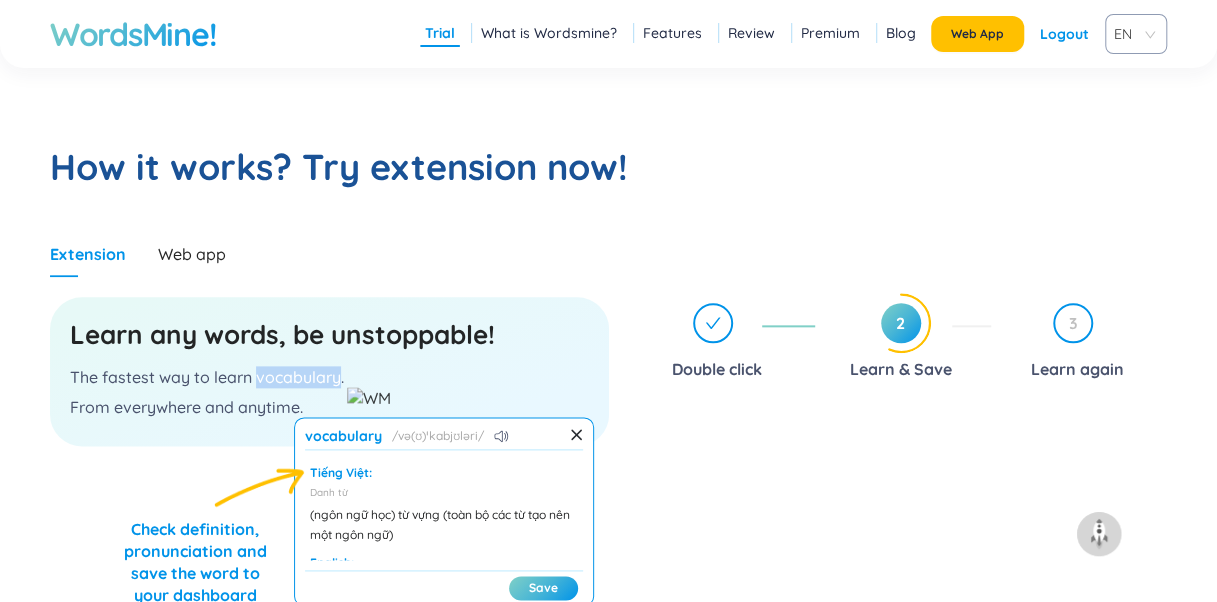 scroll, scrollTop: 1000, scrollLeft: 0, axis: vertical 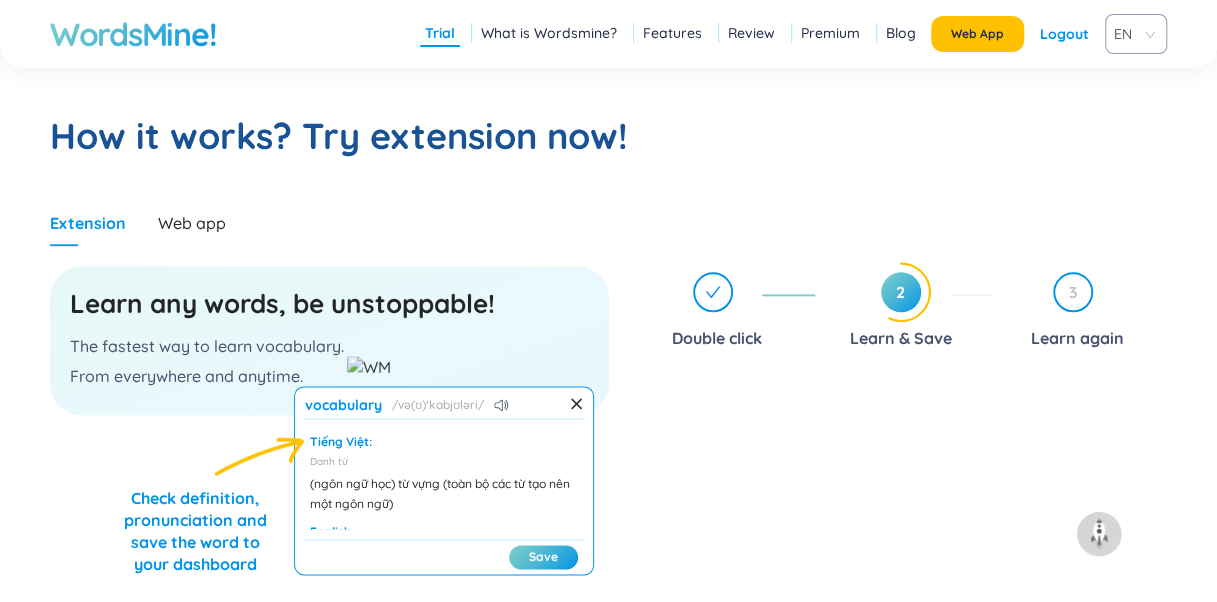 click on "Tiếng Việt: Danh từ (ngôn ngữ học) từ vựng (toàn bộ các từ tạo nên một ngôn ngữ)" at bounding box center (444, 474) 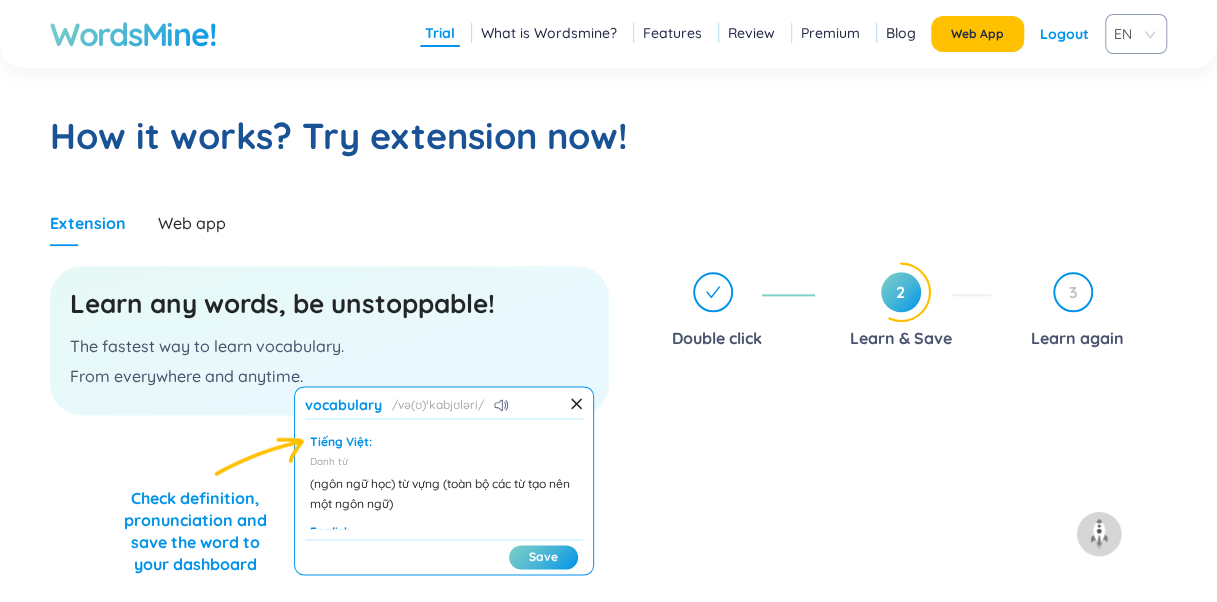 click on "Learn any words, be unstoppable!" at bounding box center (329, 304) 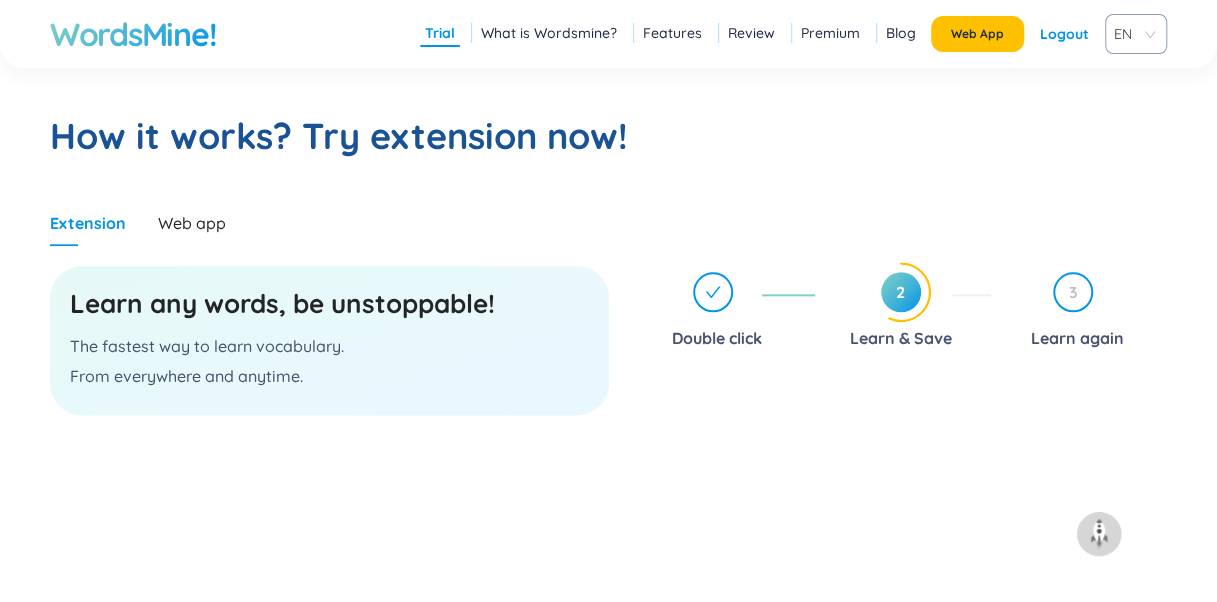 click on "Learn any words, be unstoppable!" at bounding box center [329, 304] 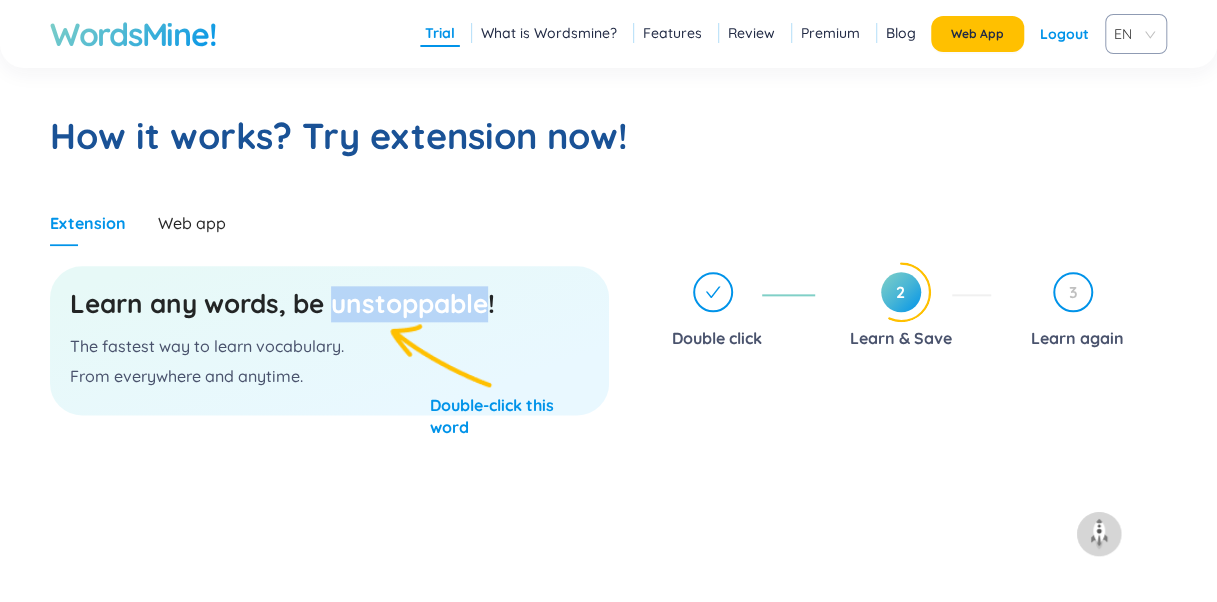 click on "Learn any words, be unstoppable!" at bounding box center (329, 304) 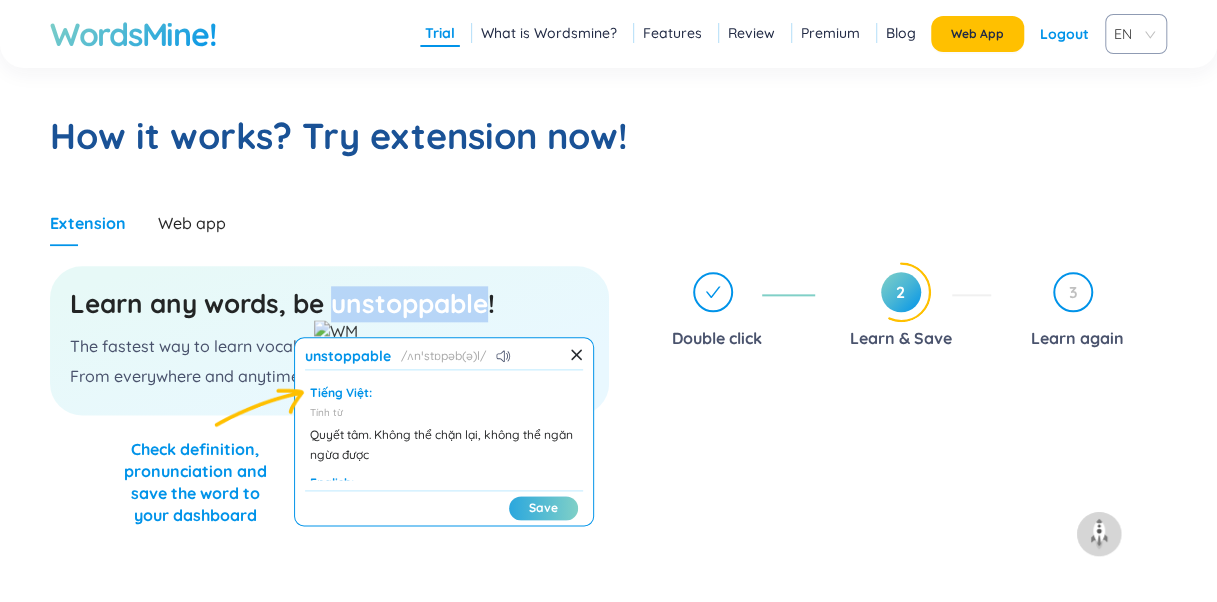 click on "Save" at bounding box center [543, 508] 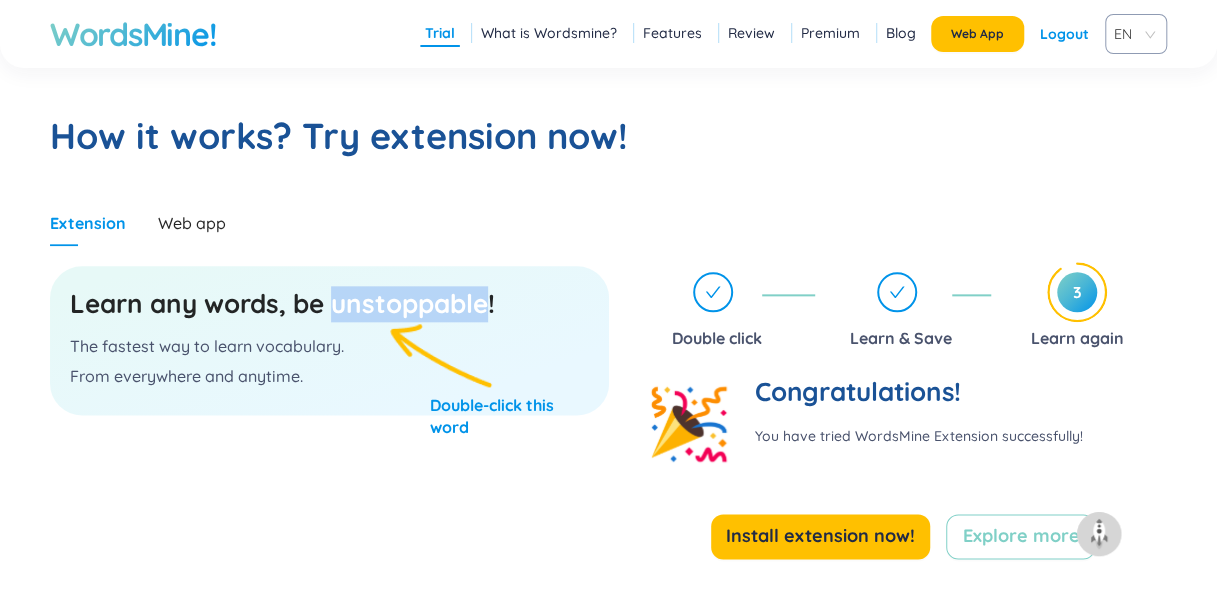 click on "Learn any words, be unstoppable!" at bounding box center [329, 304] 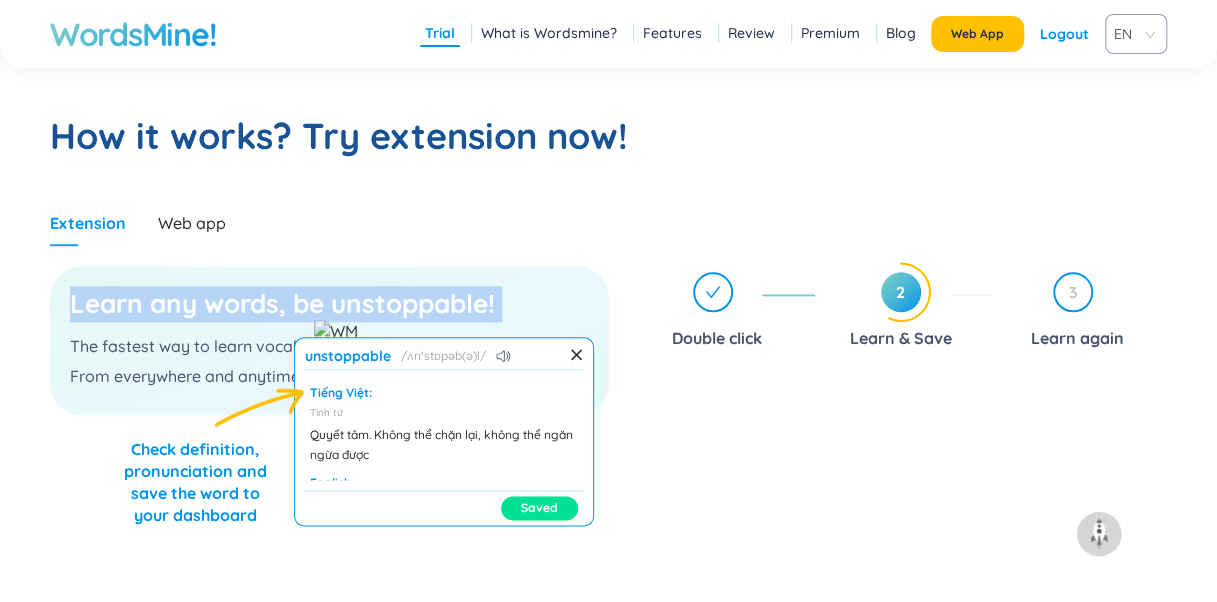 click on "Learn any words, be unstoppable!" at bounding box center (329, 304) 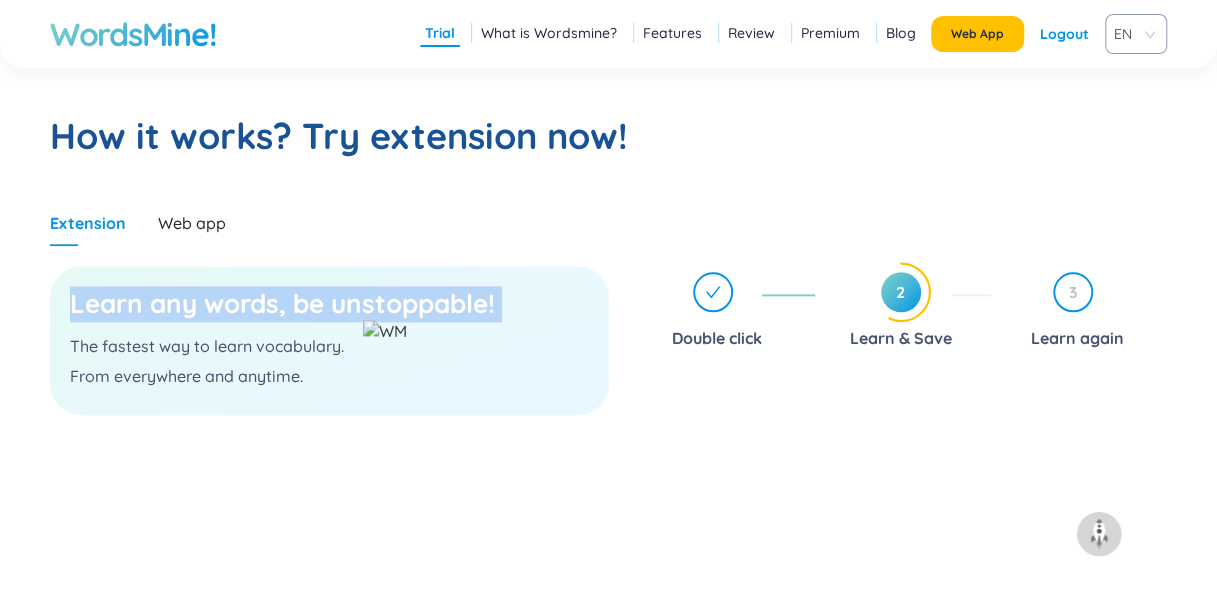 click on "Learn any words, be unstoppable!" at bounding box center (329, 304) 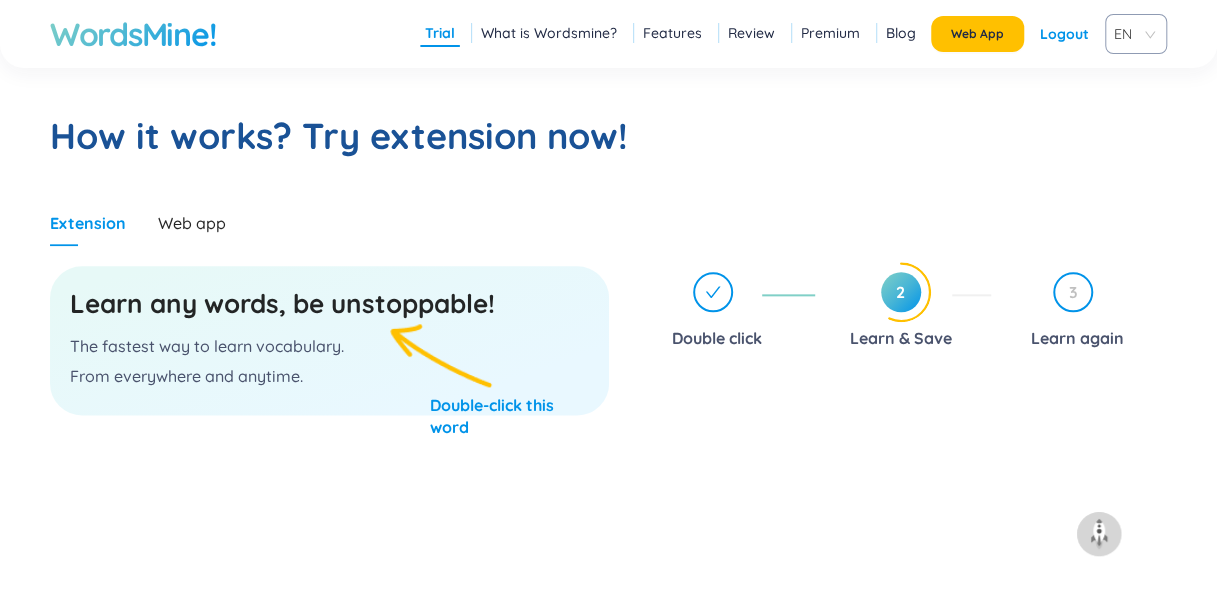 click on "The fastest way to learn vocabulary." at bounding box center (329, 346) 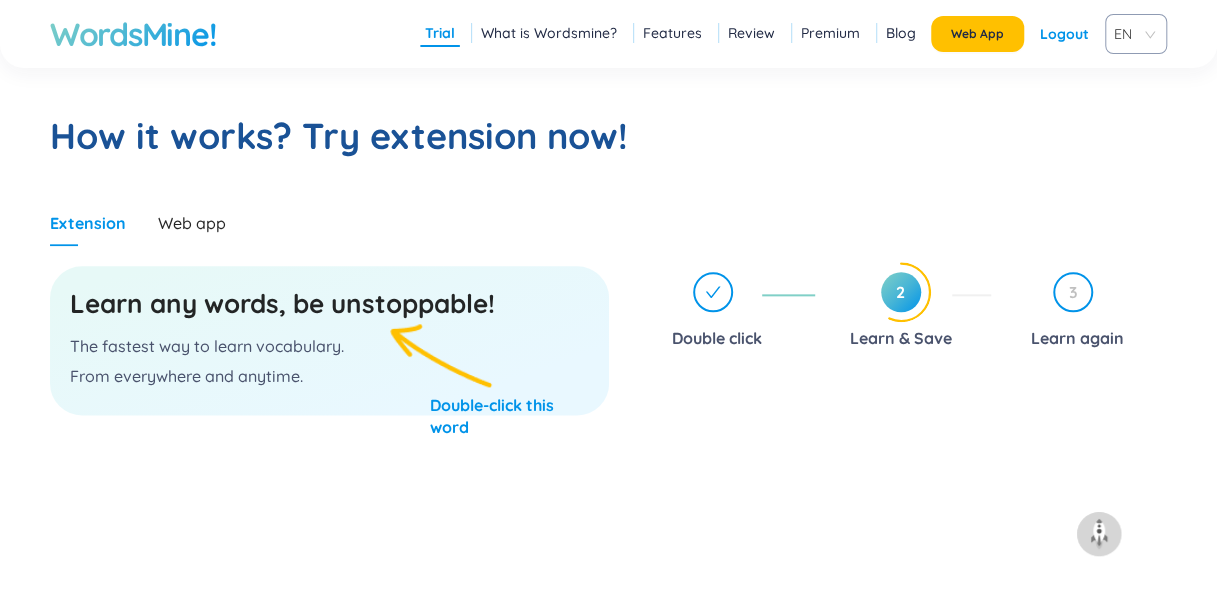 click on "Learn any words, be unstoppable!" at bounding box center [329, 304] 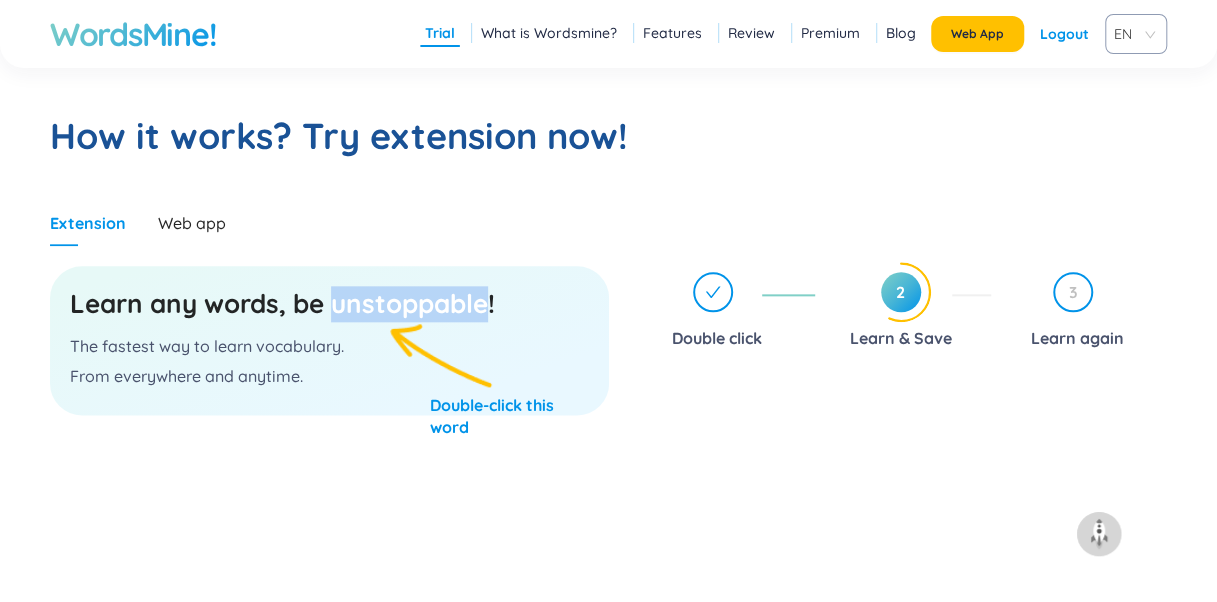 click on "Learn any words, be unstoppable!" at bounding box center (329, 304) 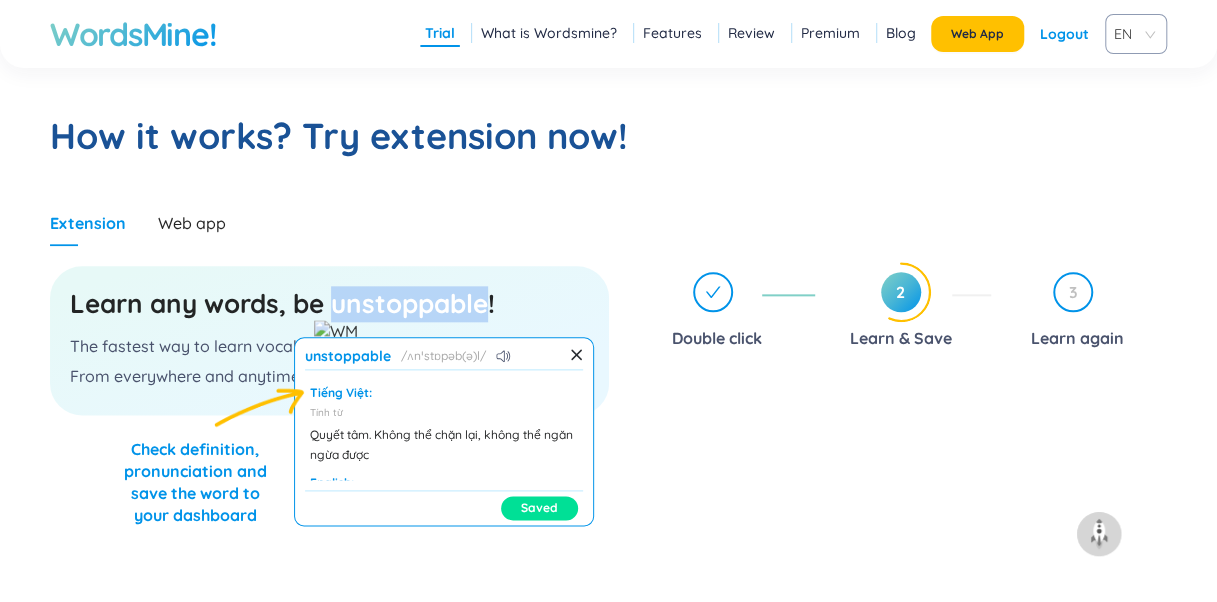 click on "Saved" at bounding box center [539, 508] 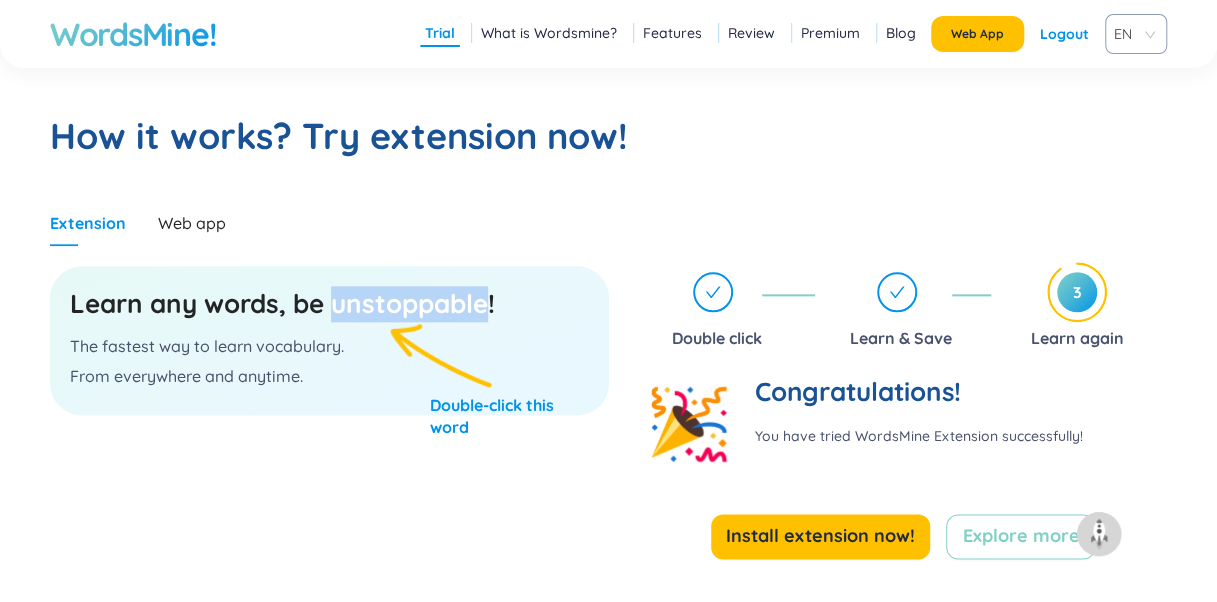 click on "Learn any words, be unstoppable!" at bounding box center [329, 304] 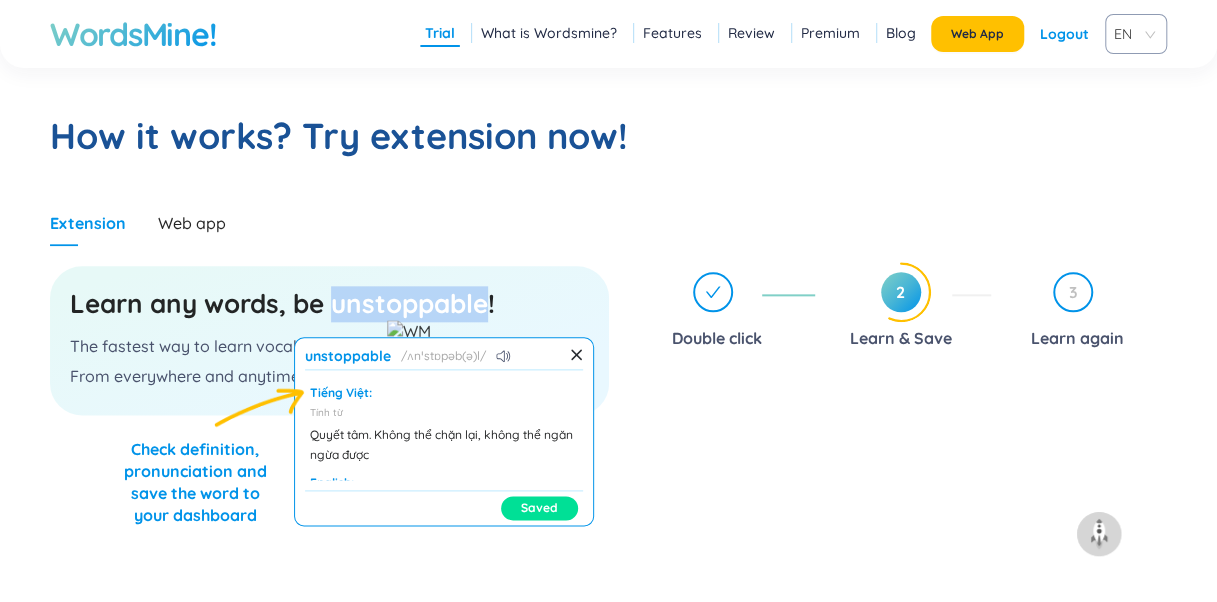 click on "Saved" at bounding box center [539, 508] 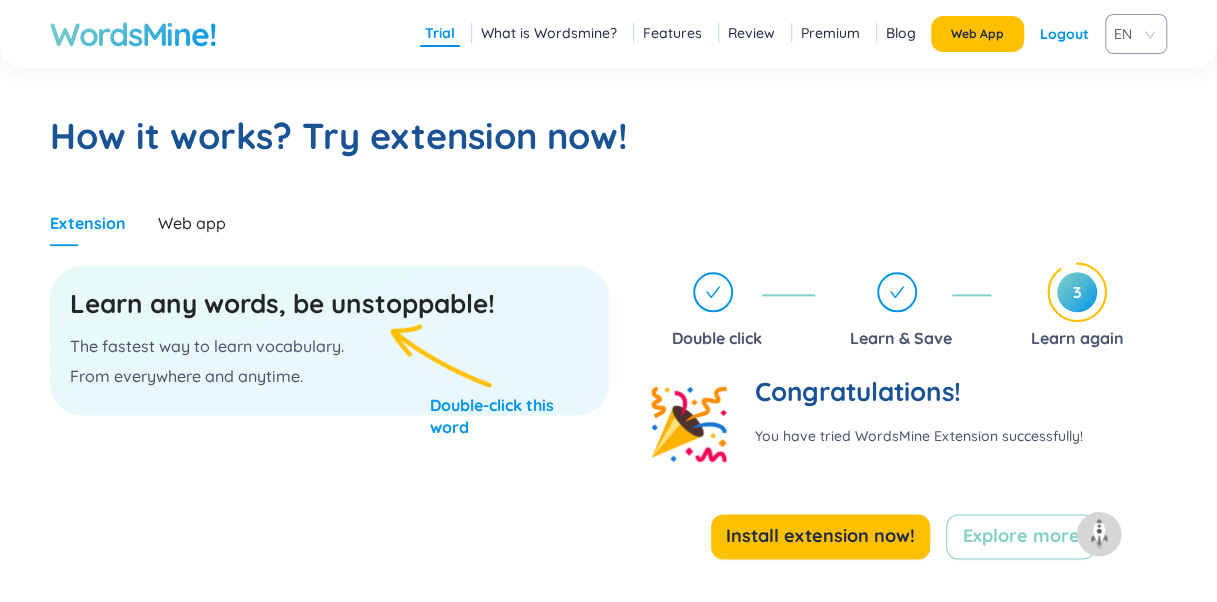 click on "The fastest way to learn vocabulary." at bounding box center [329, 346] 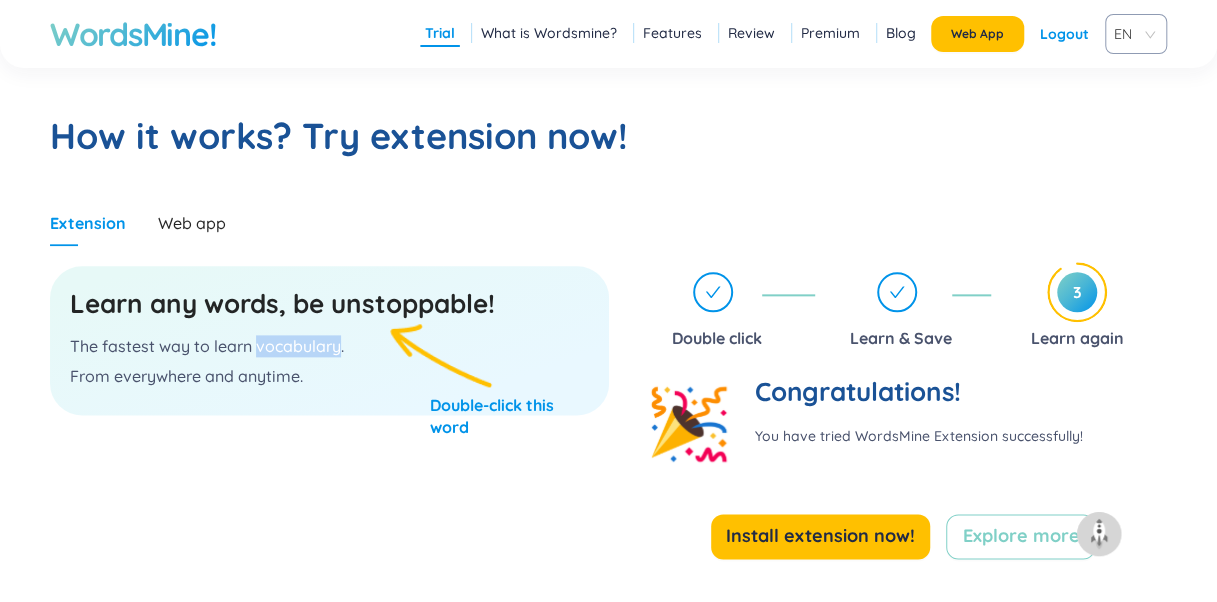 click on "The fastest way to learn vocabulary." at bounding box center [329, 346] 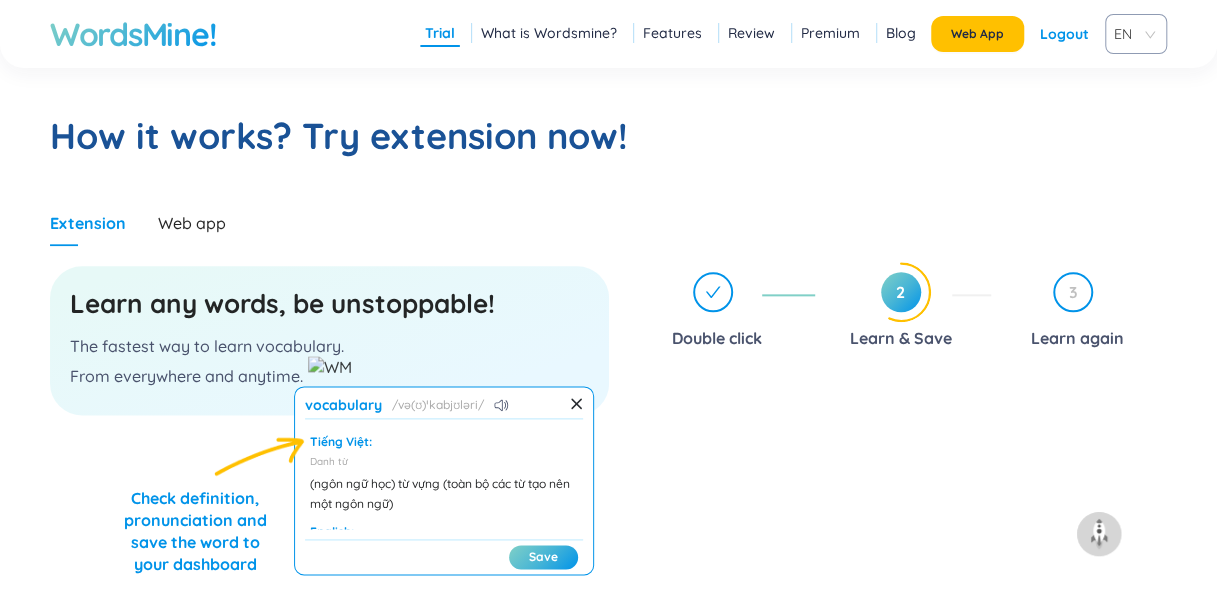 click on "vocabulary və(ʊ)ˈkabjʊləri Tiếng Việt: Danh từ (ngôn ngữ học) từ vựng (toàn bộ các từ tạo nên một ngôn ngữ) English: noun The body of words used in a particular language. Save" at bounding box center (444, 480) 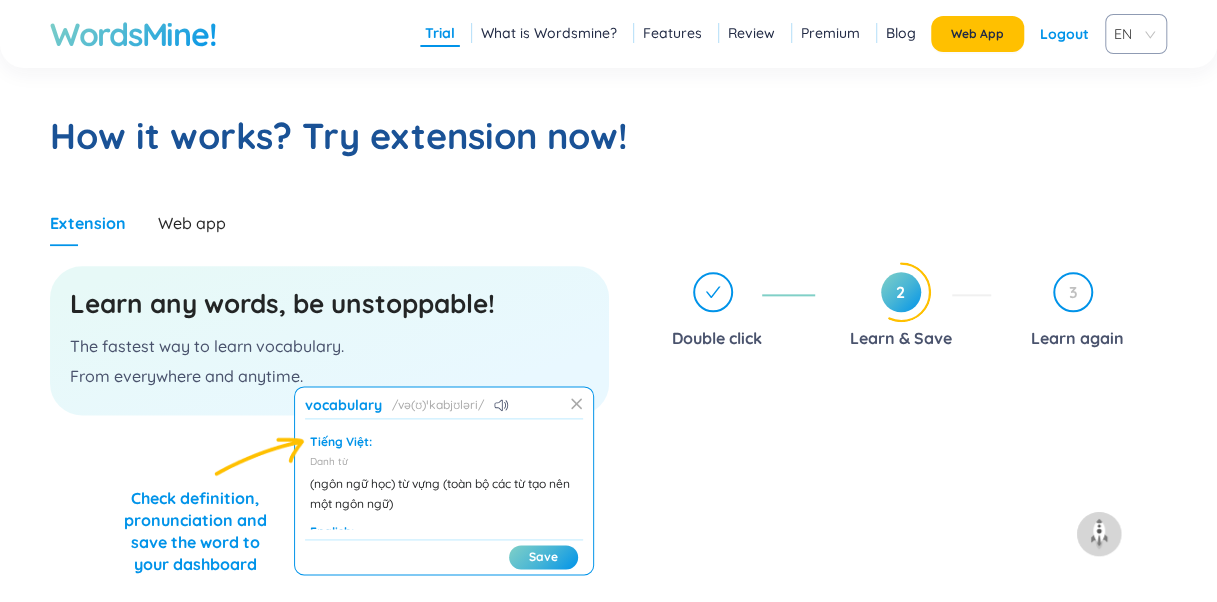 click 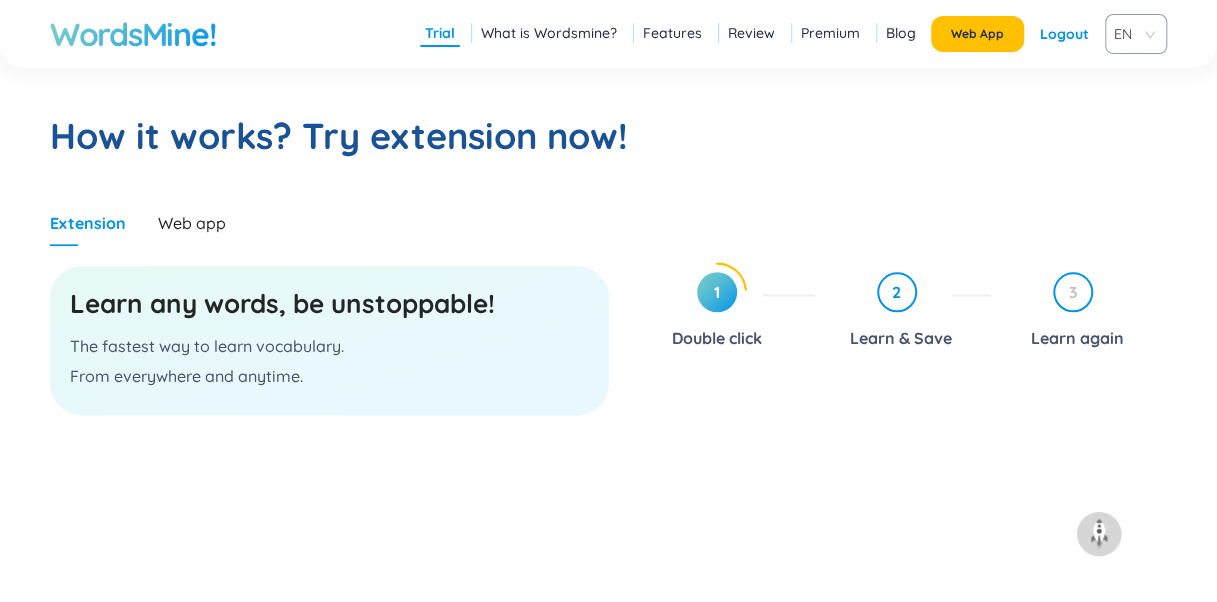 click on "2 Learn & Save" at bounding box center (911, 313) 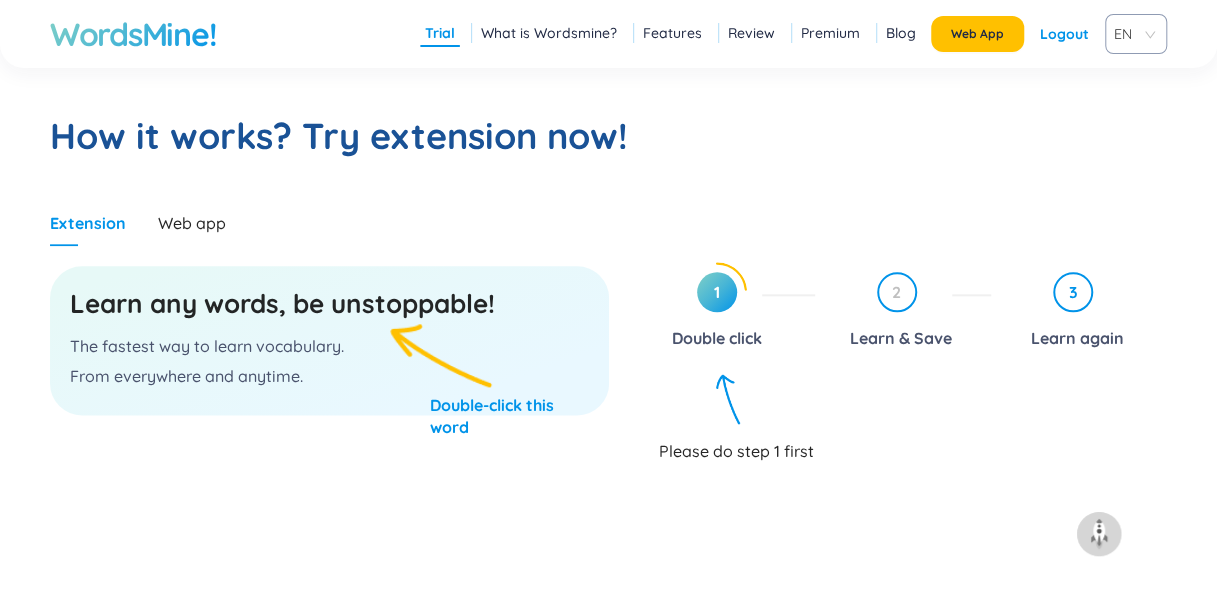 click on "Learn again" at bounding box center (1076, 338) 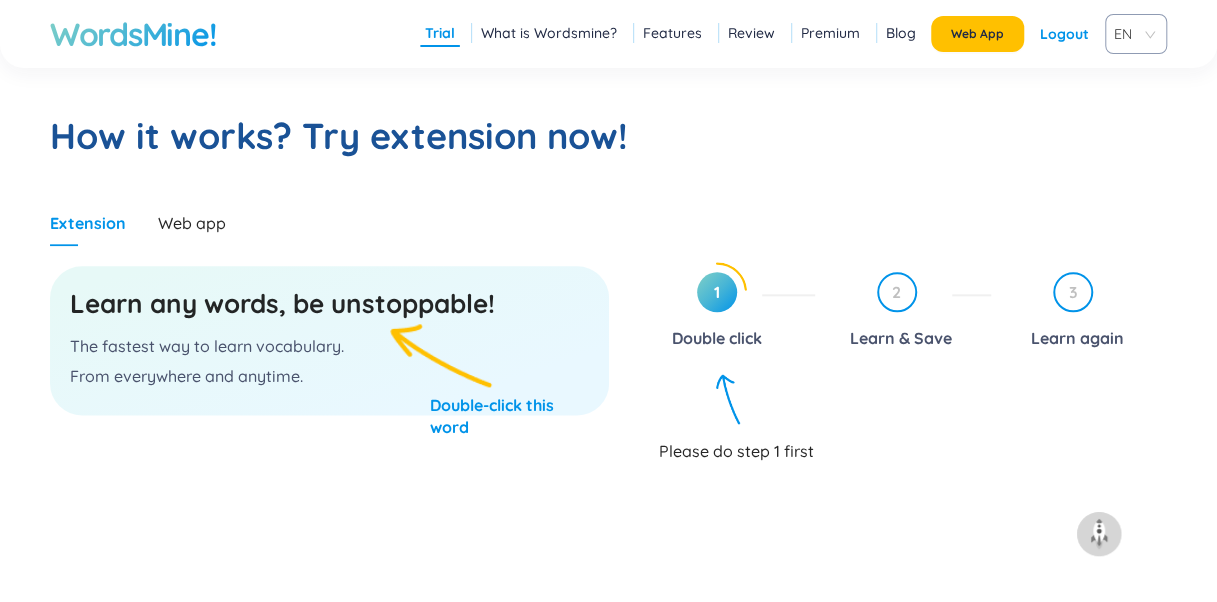 click on "Learn any words, be unstoppable!" at bounding box center (329, 304) 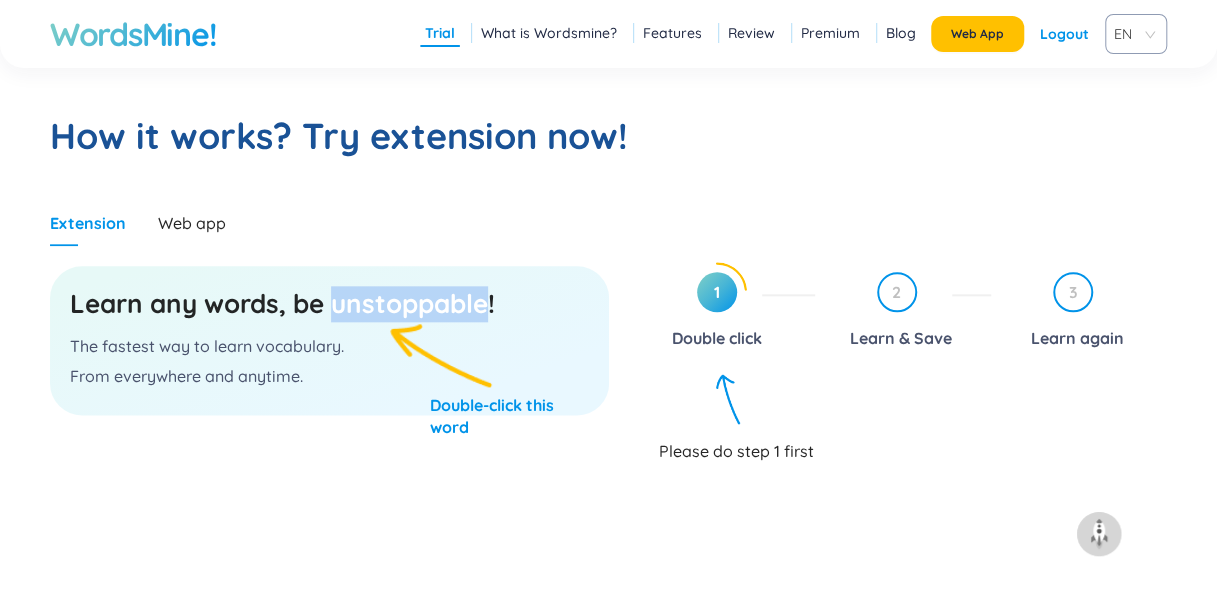 click on "Learn any words, be unstoppable!" at bounding box center (329, 304) 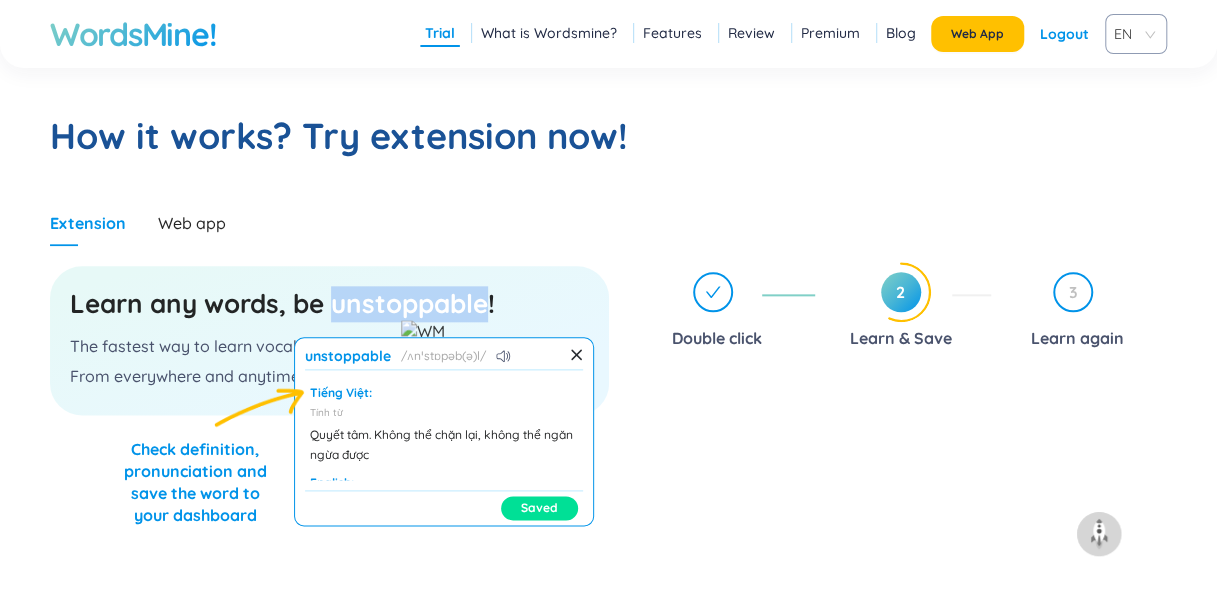 click on "Saved" at bounding box center (539, 508) 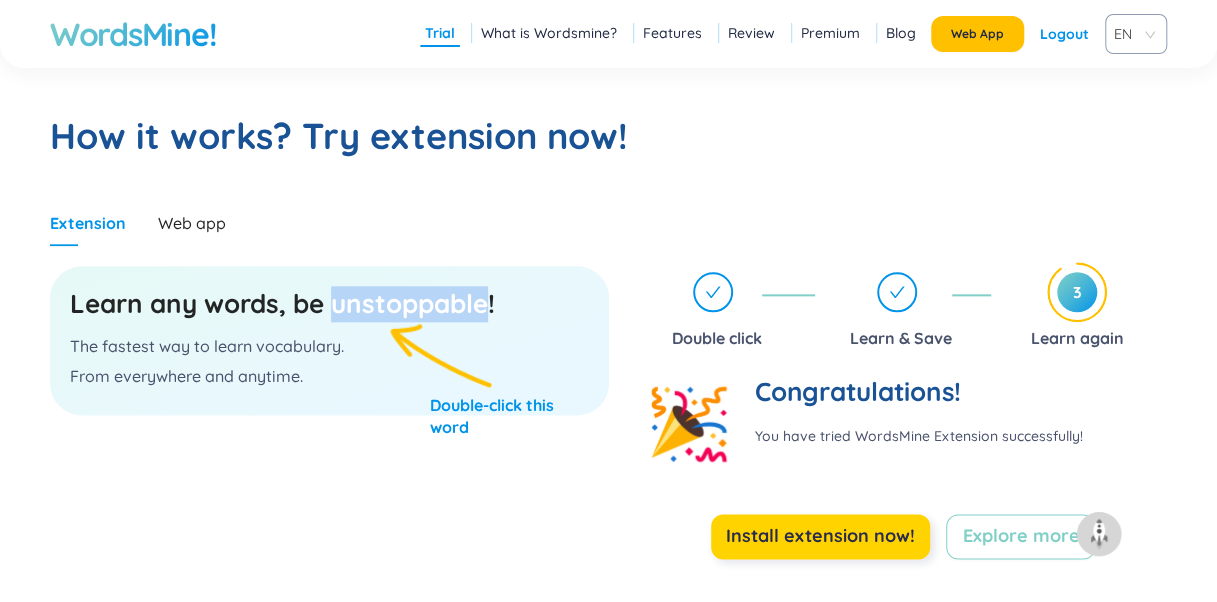 click on "Install extension now!" at bounding box center (820, 536) 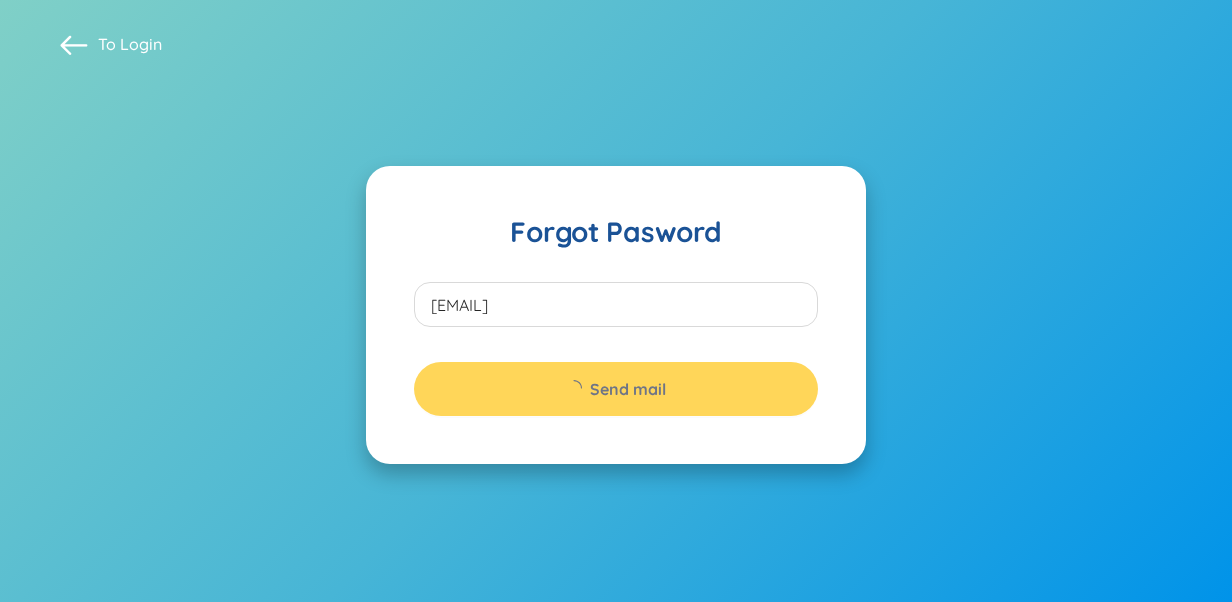 scroll, scrollTop: 0, scrollLeft: 0, axis: both 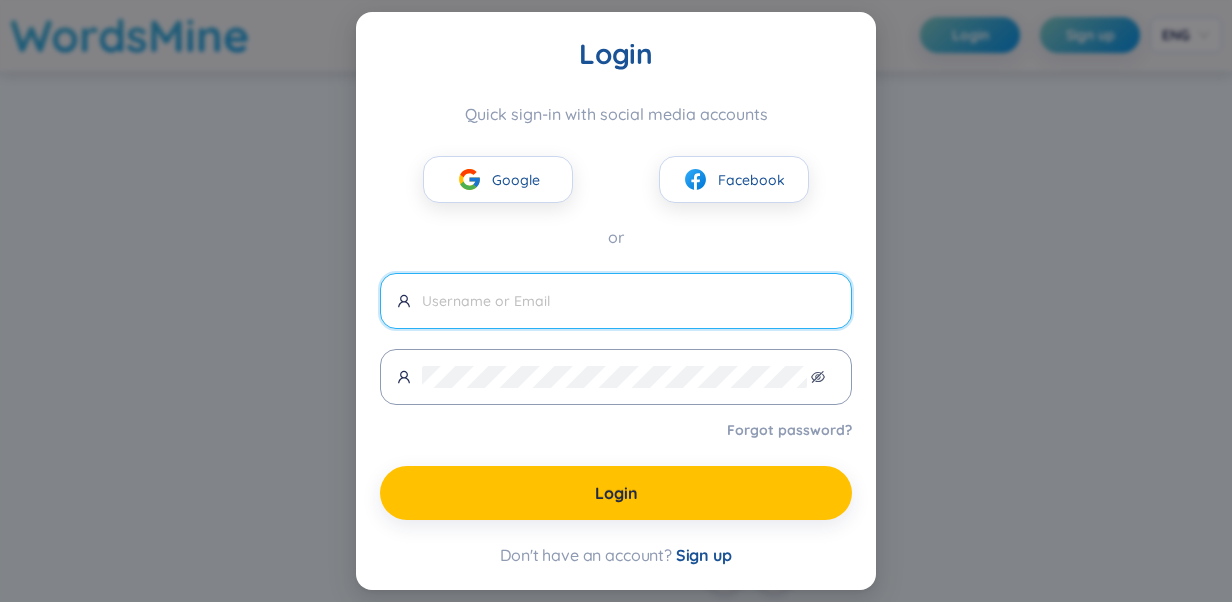 click at bounding box center (628, 301) 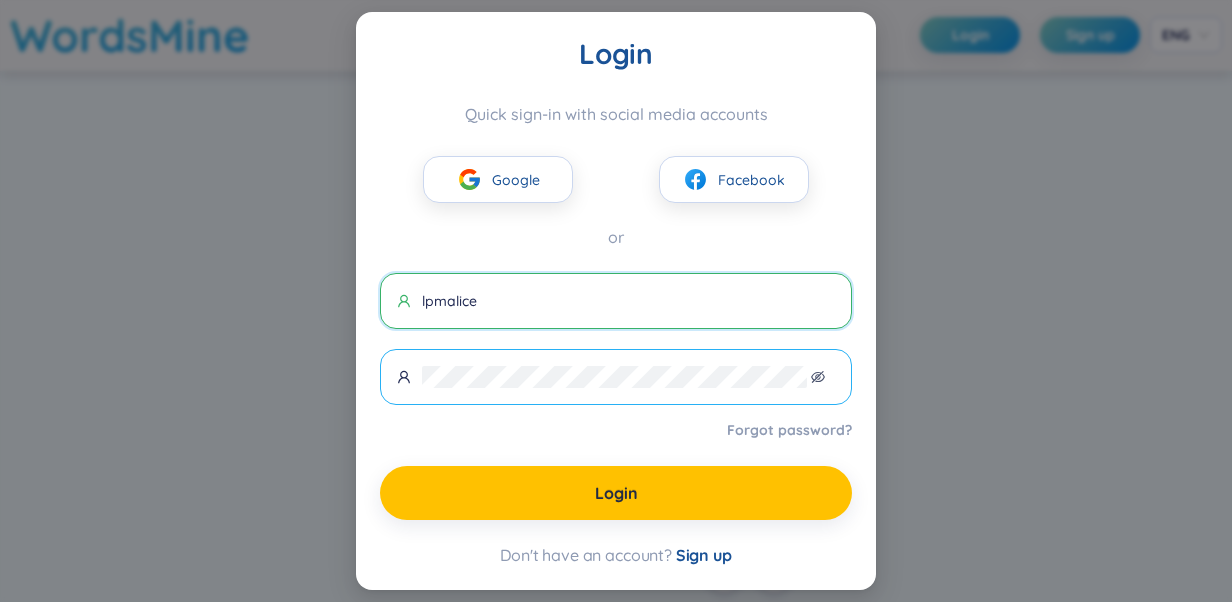 type on "lpmalice" 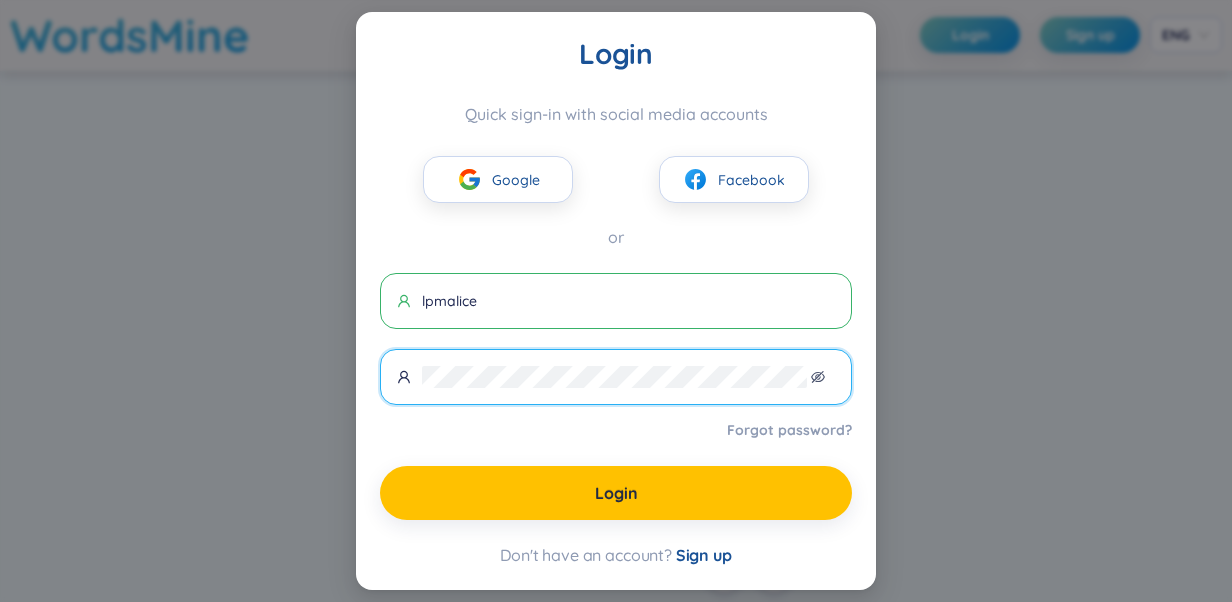 click at bounding box center [616, 377] 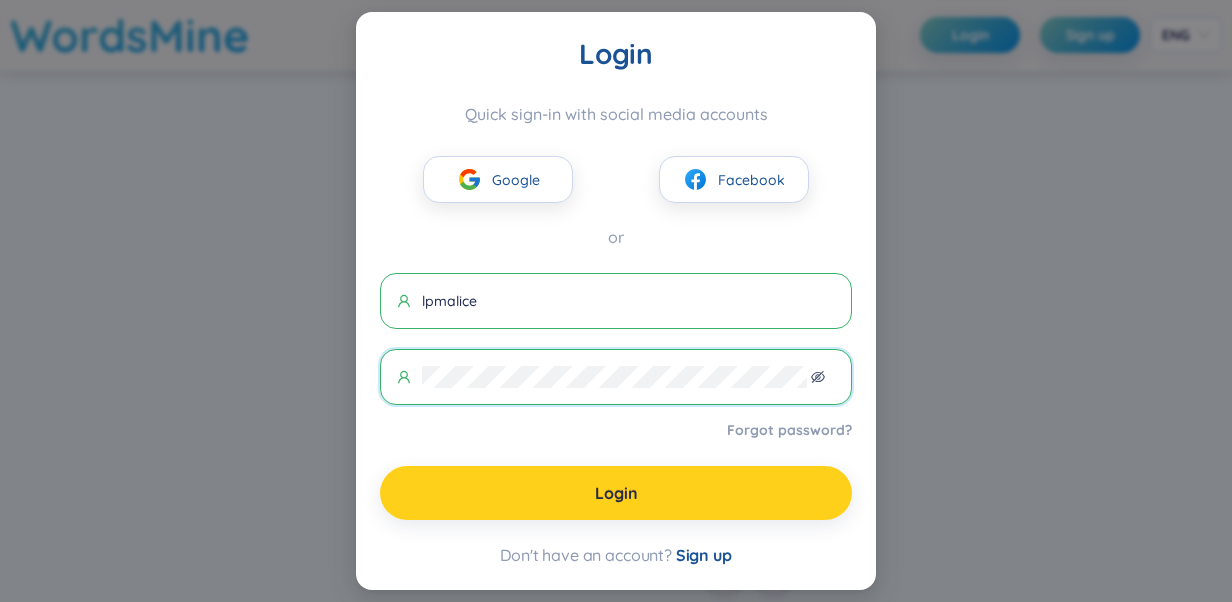 click on "Login" at bounding box center (616, 493) 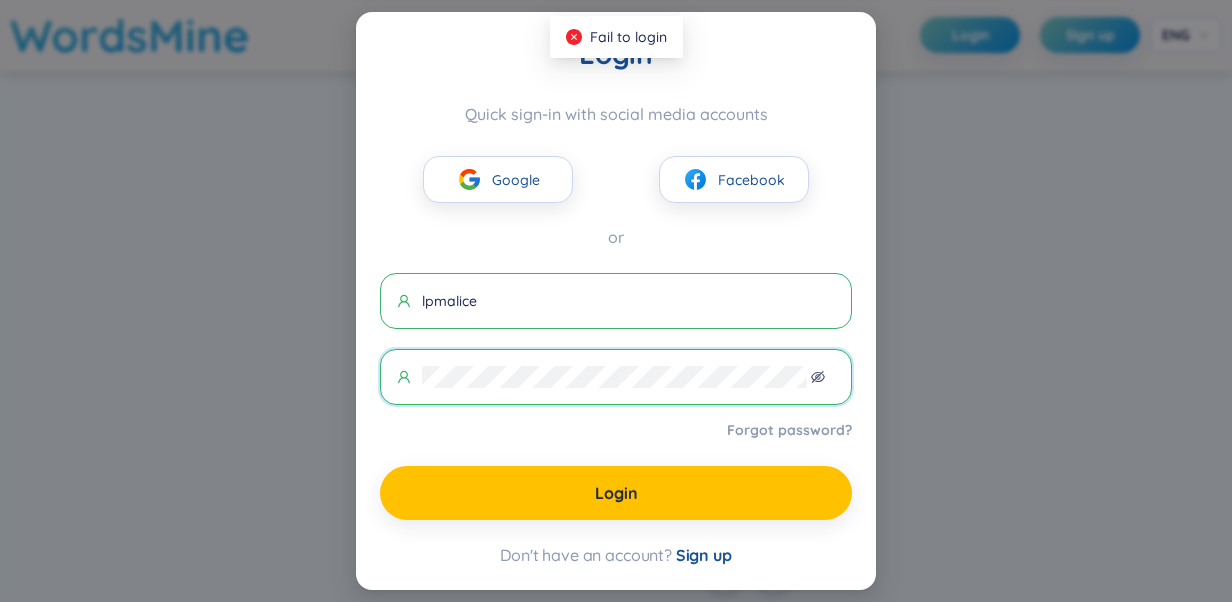 click at bounding box center [616, 377] 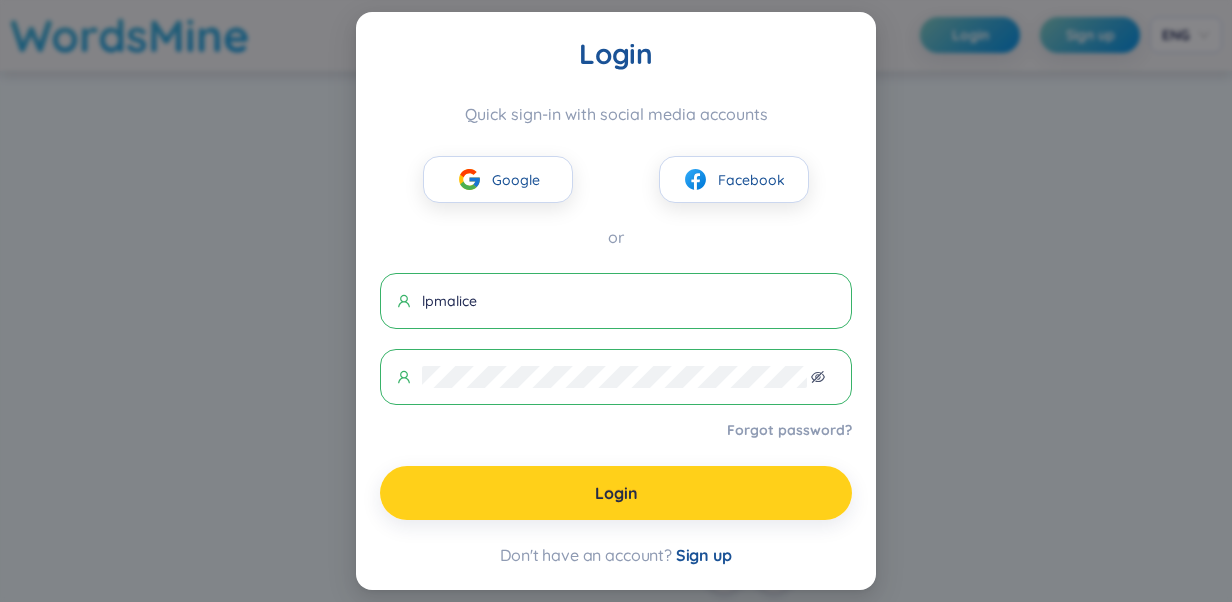 click on "Login" at bounding box center (616, 493) 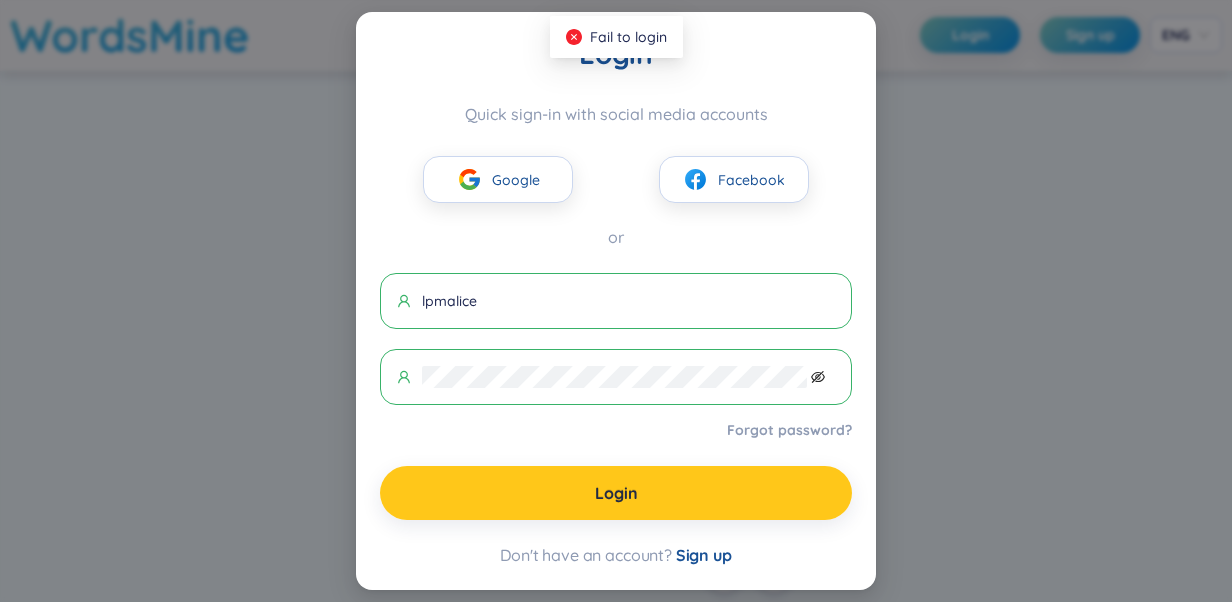 click 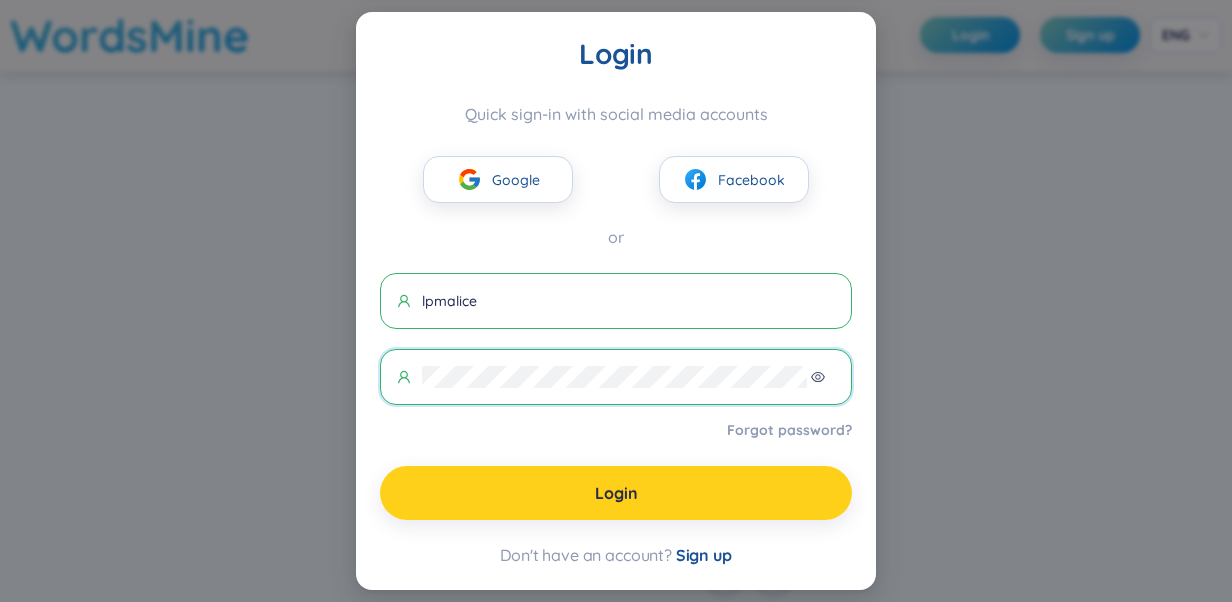 click on "Login" at bounding box center (616, 493) 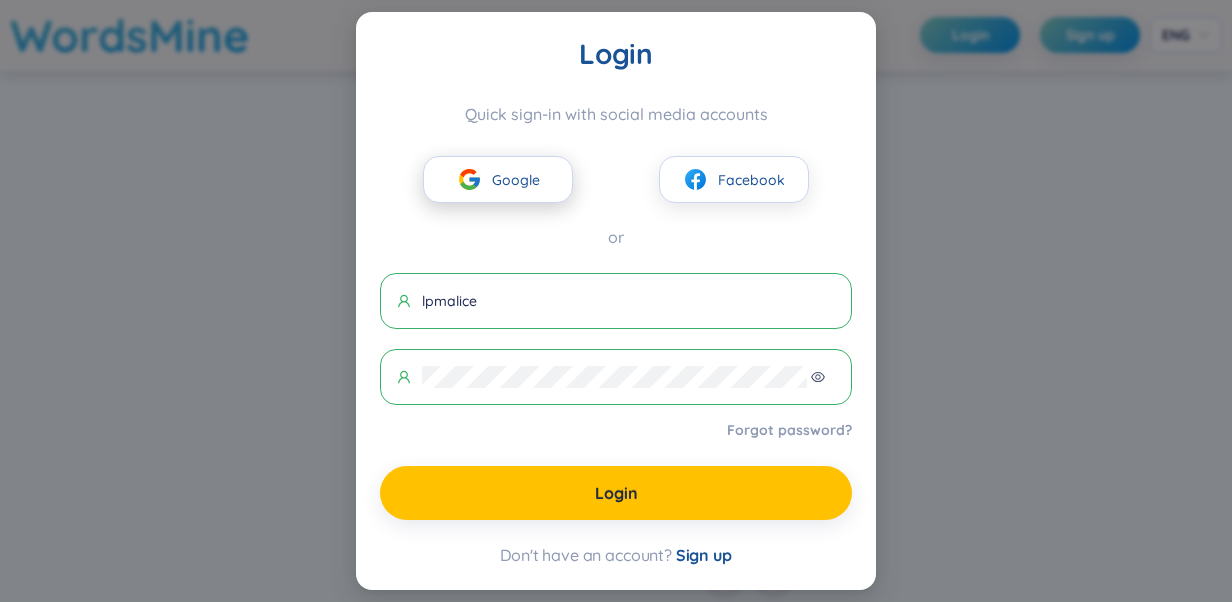 click on "Google" at bounding box center [516, 180] 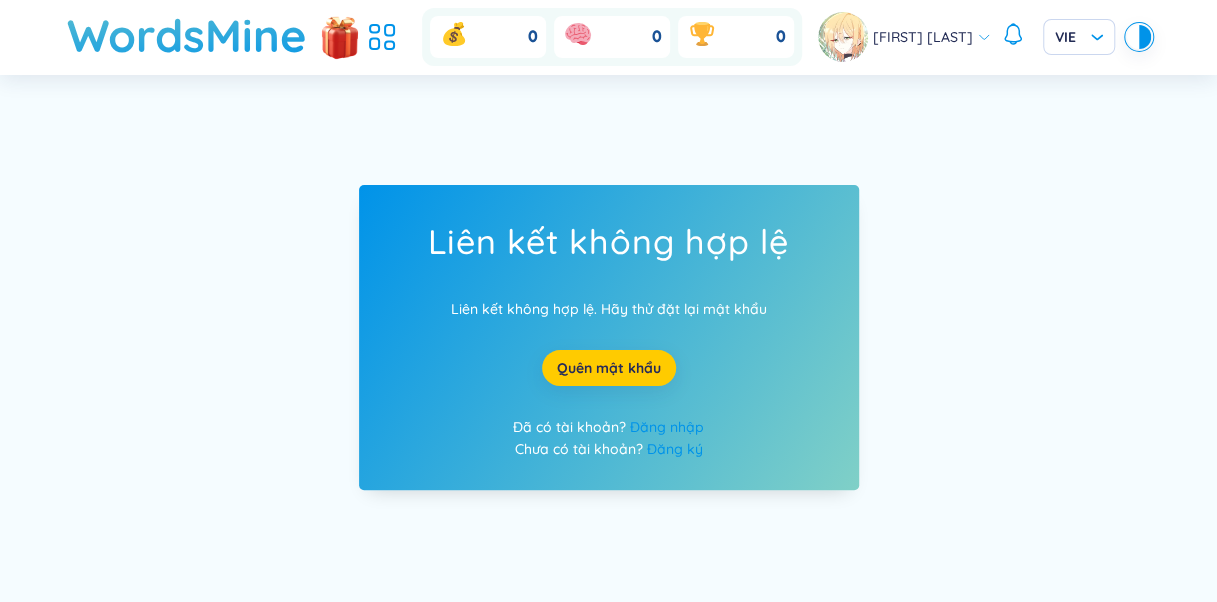 click on "Quên mật khẩu" at bounding box center (609, 368) 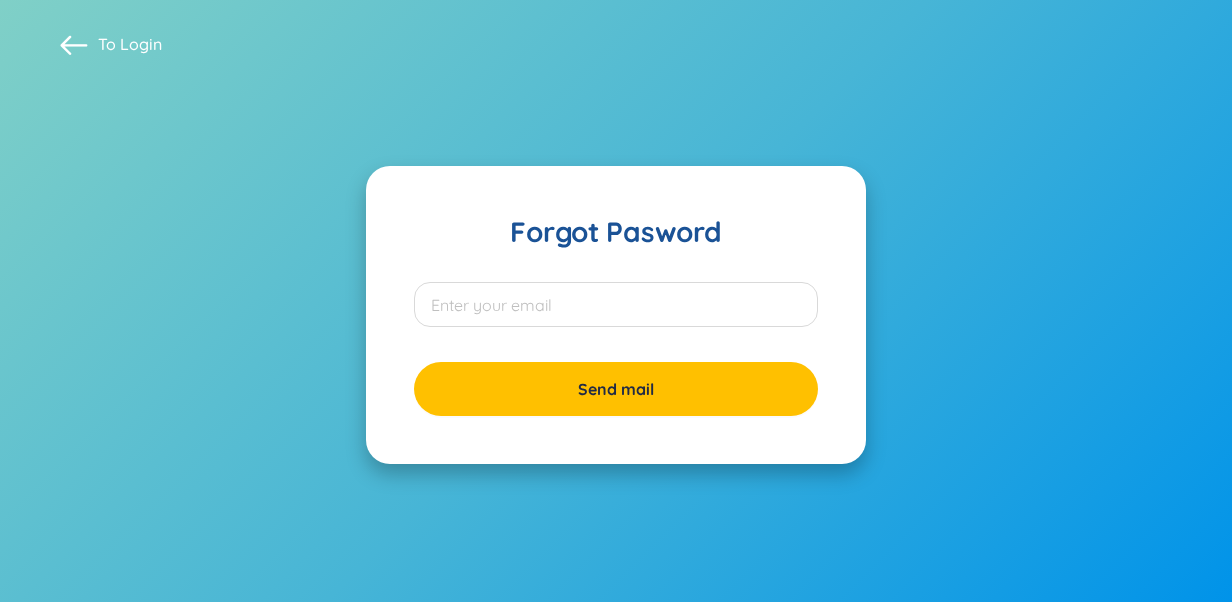 scroll, scrollTop: 0, scrollLeft: 0, axis: both 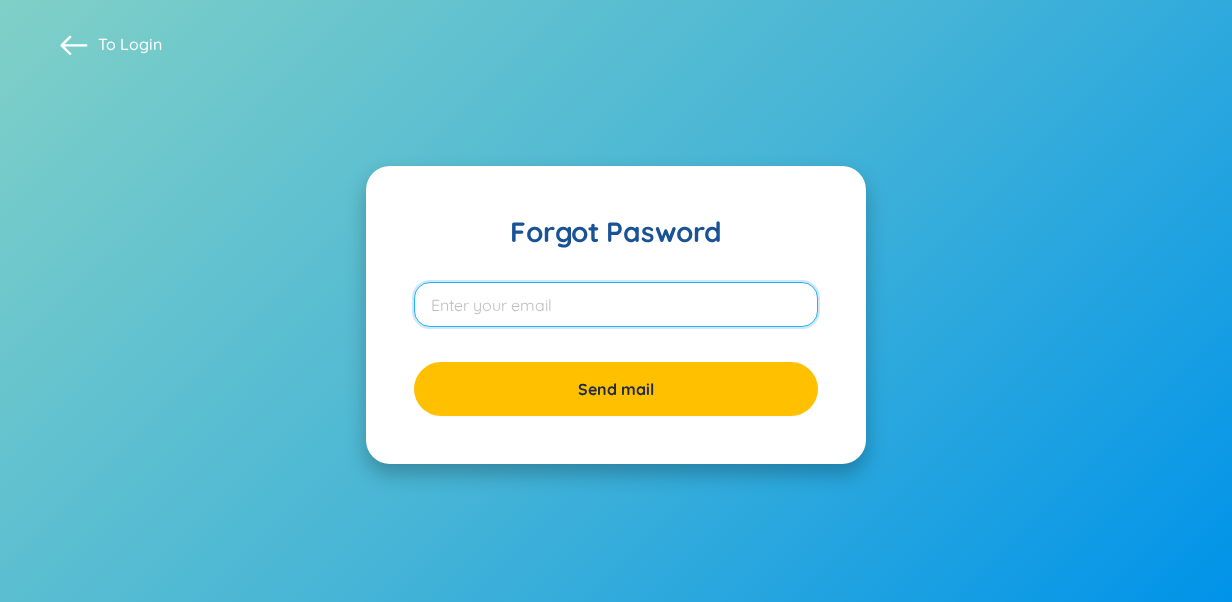 drag, startPoint x: 0, startPoint y: 0, endPoint x: 711, endPoint y: 310, distance: 775.64233 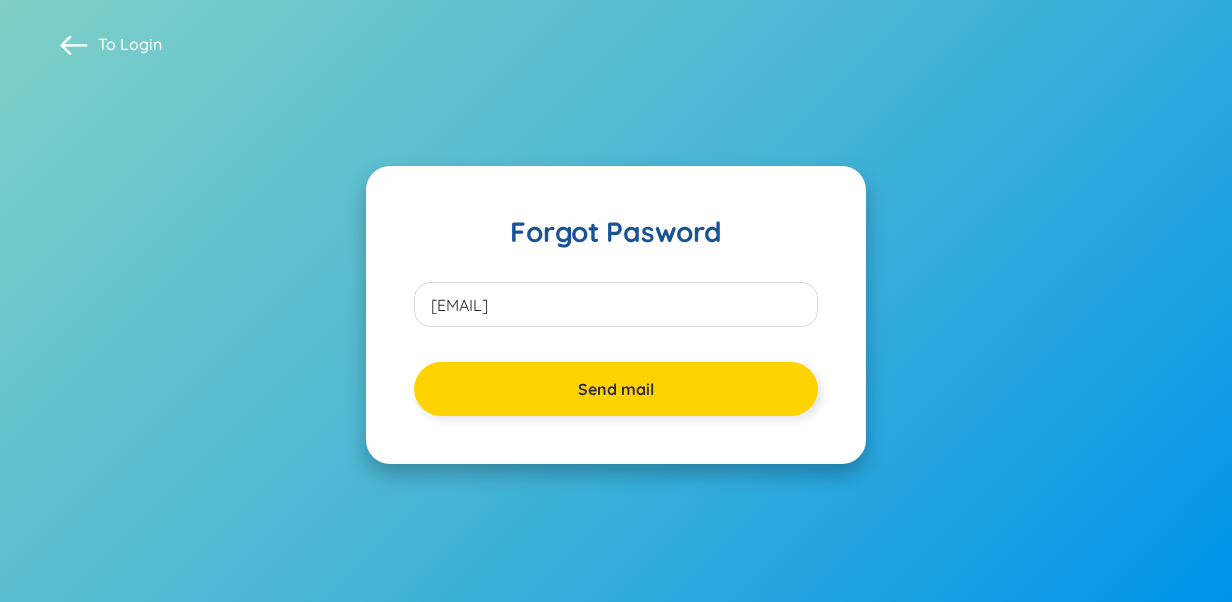 click on "Send mail" at bounding box center (616, 389) 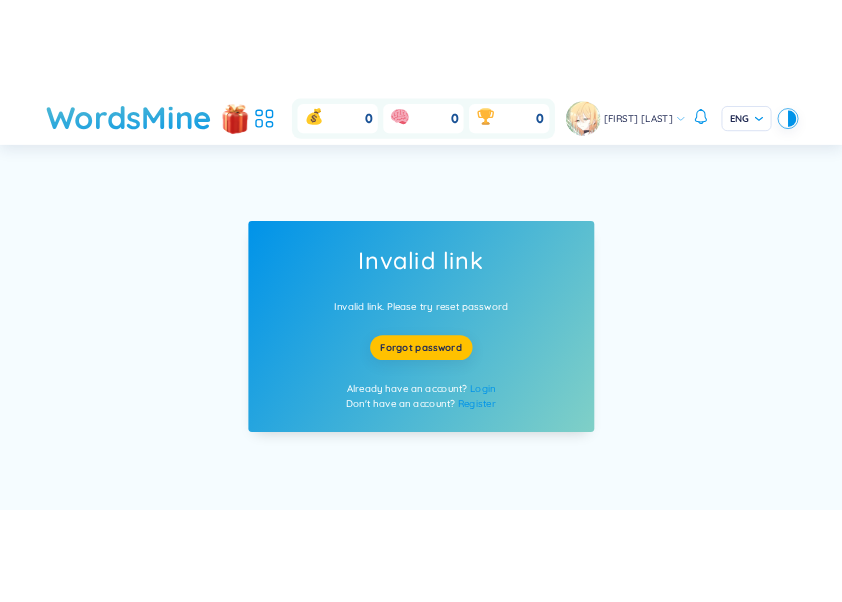 scroll, scrollTop: 0, scrollLeft: 0, axis: both 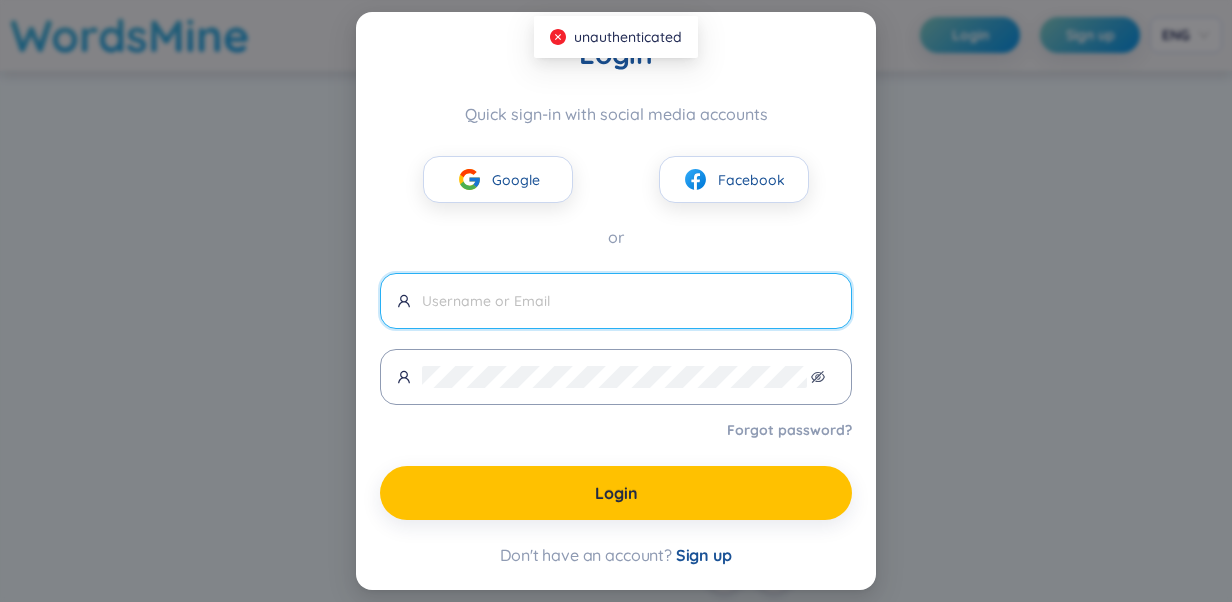 type on "lpmalice" 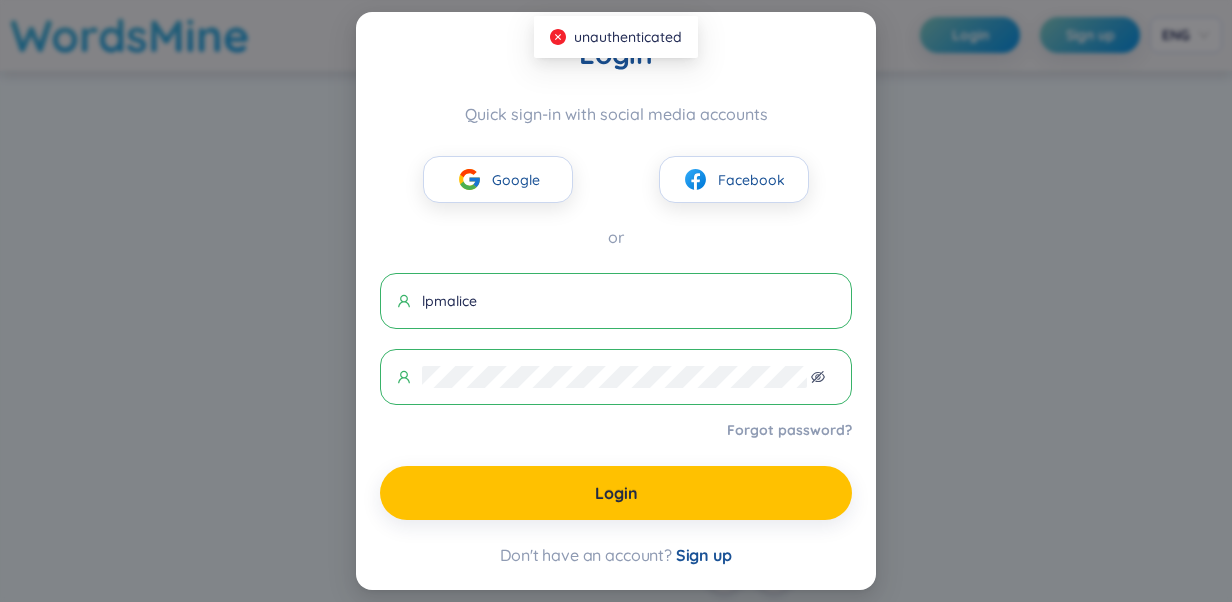 drag, startPoint x: 684, startPoint y: 32, endPoint x: 519, endPoint y: 54, distance: 166.4602 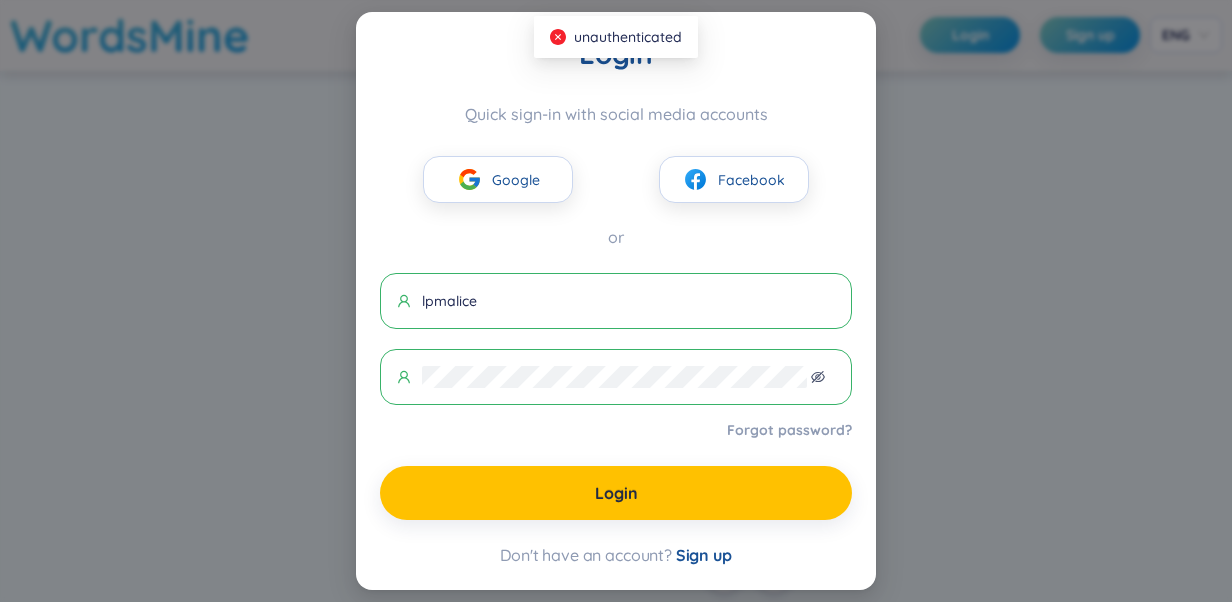 drag, startPoint x: 519, startPoint y: 54, endPoint x: 782, endPoint y: 40, distance: 263.37234 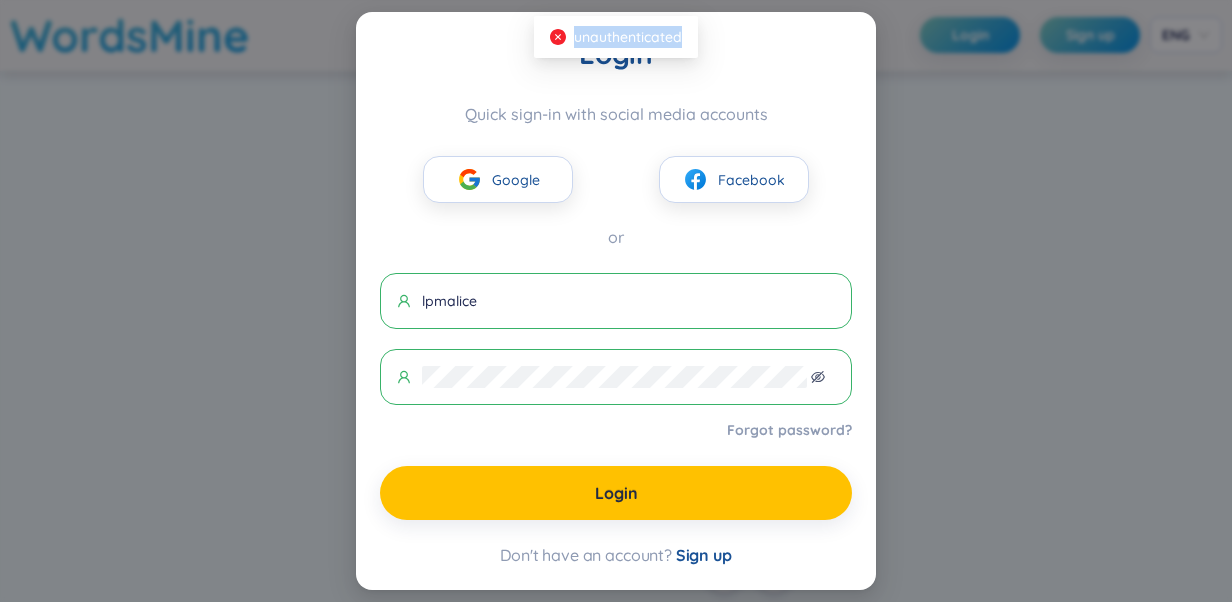 drag, startPoint x: 684, startPoint y: 38, endPoint x: 574, endPoint y: 38, distance: 110 